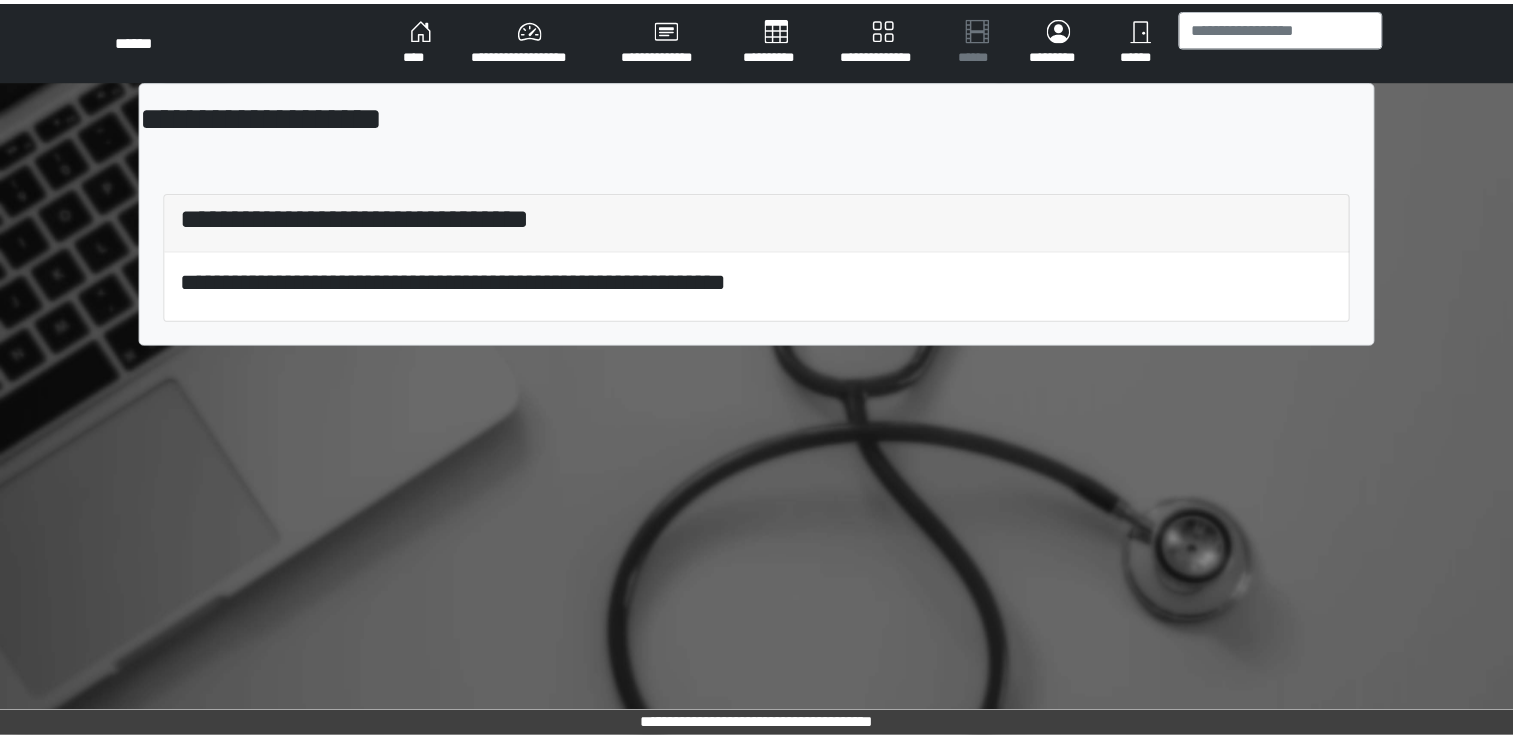scroll, scrollTop: 0, scrollLeft: 0, axis: both 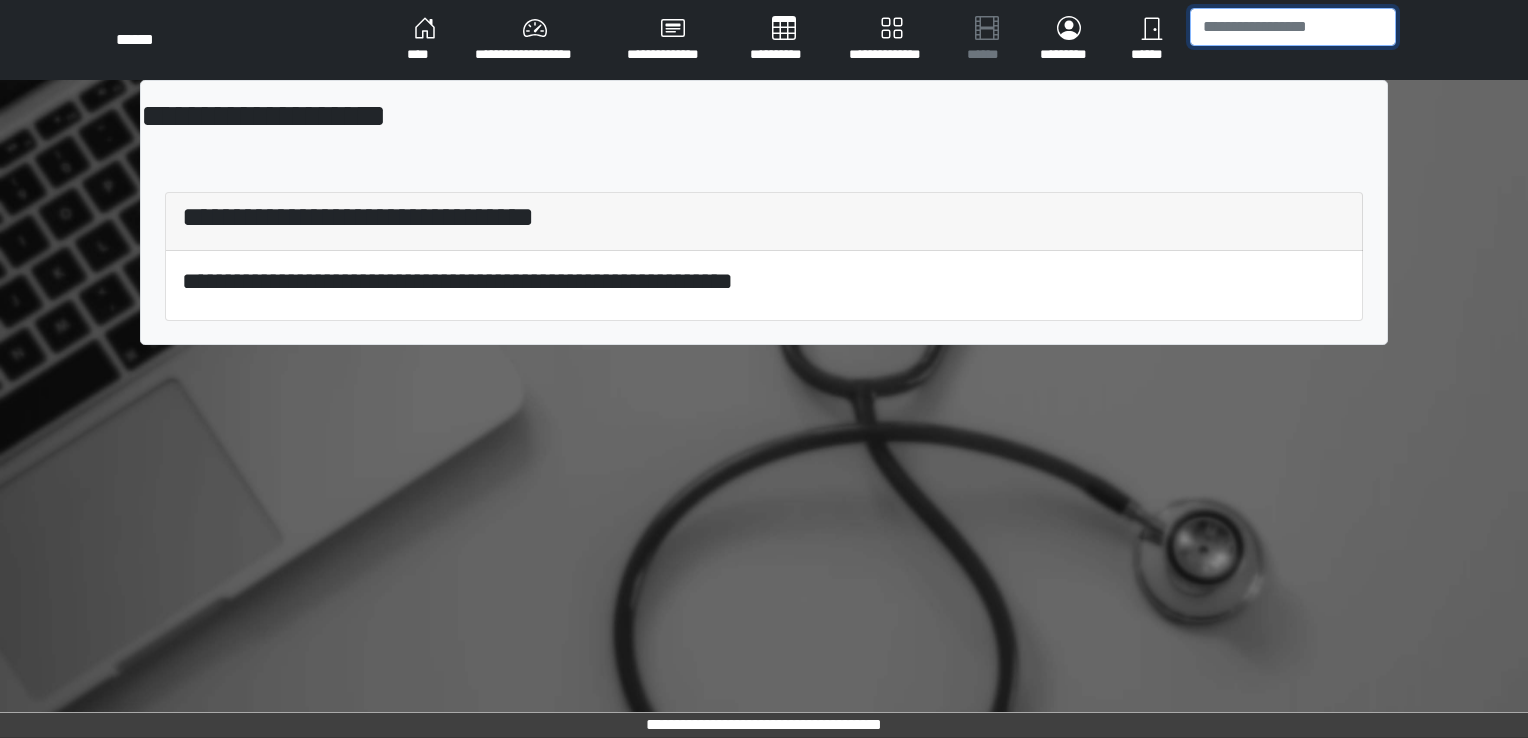 click at bounding box center [1293, 27] 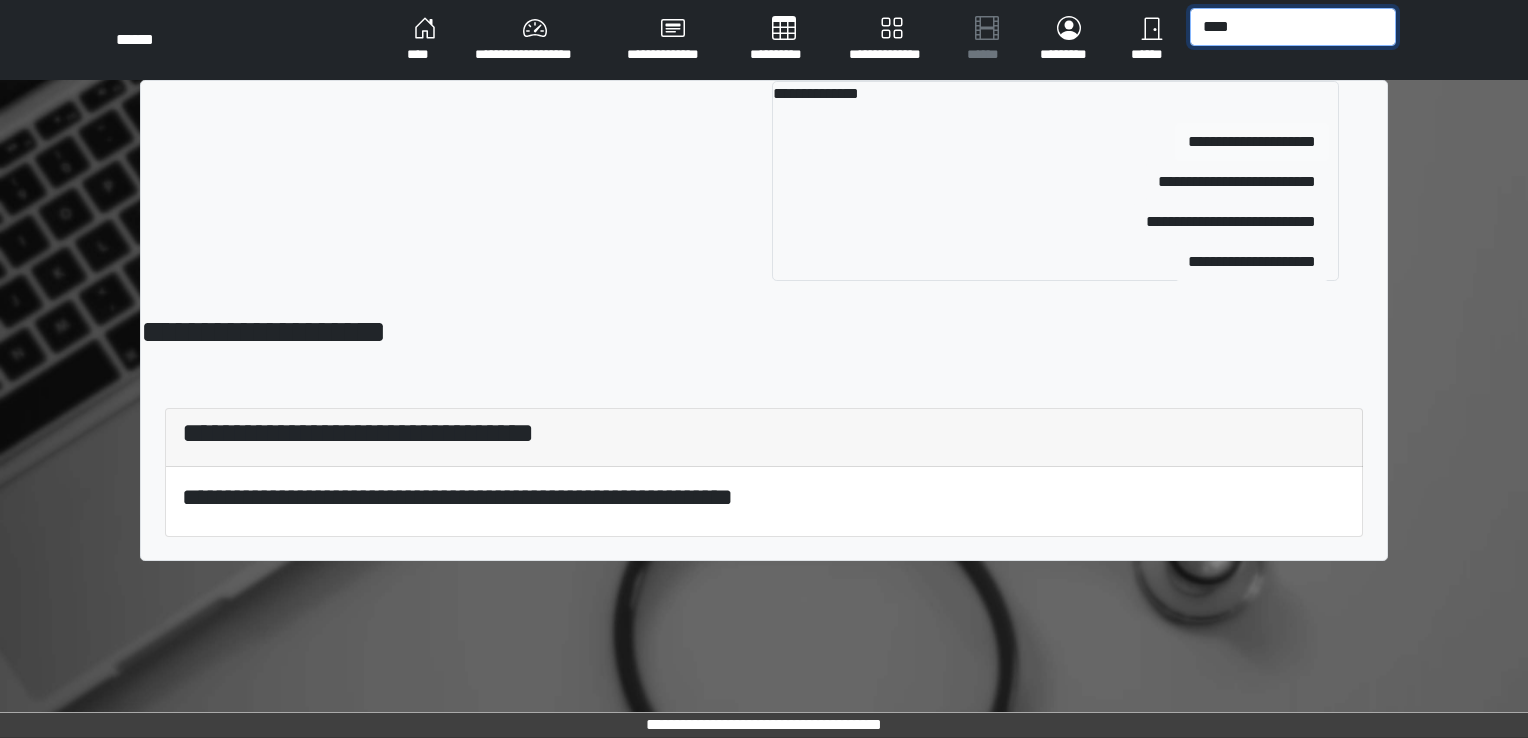 type on "****" 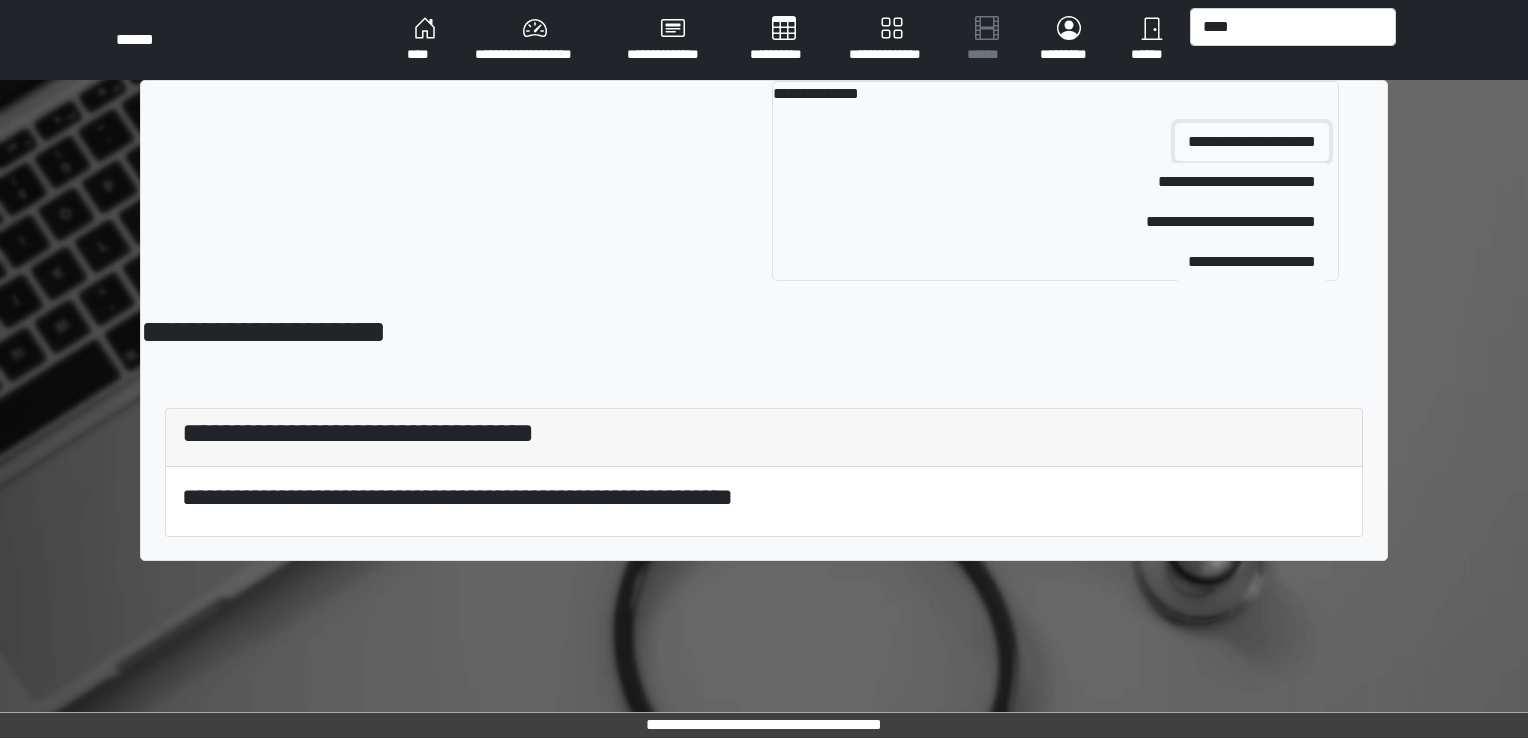 click on "**********" at bounding box center [1252, 142] 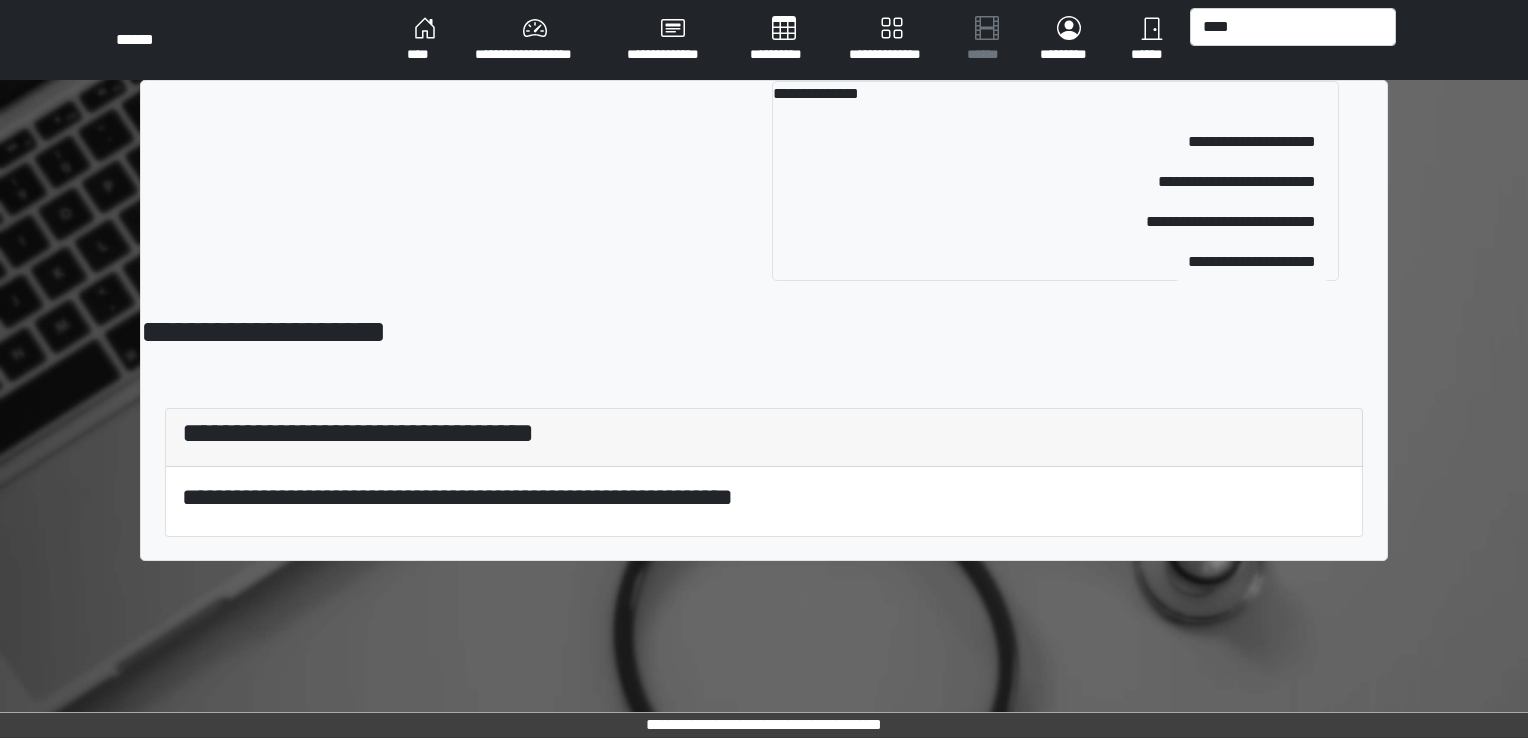 type 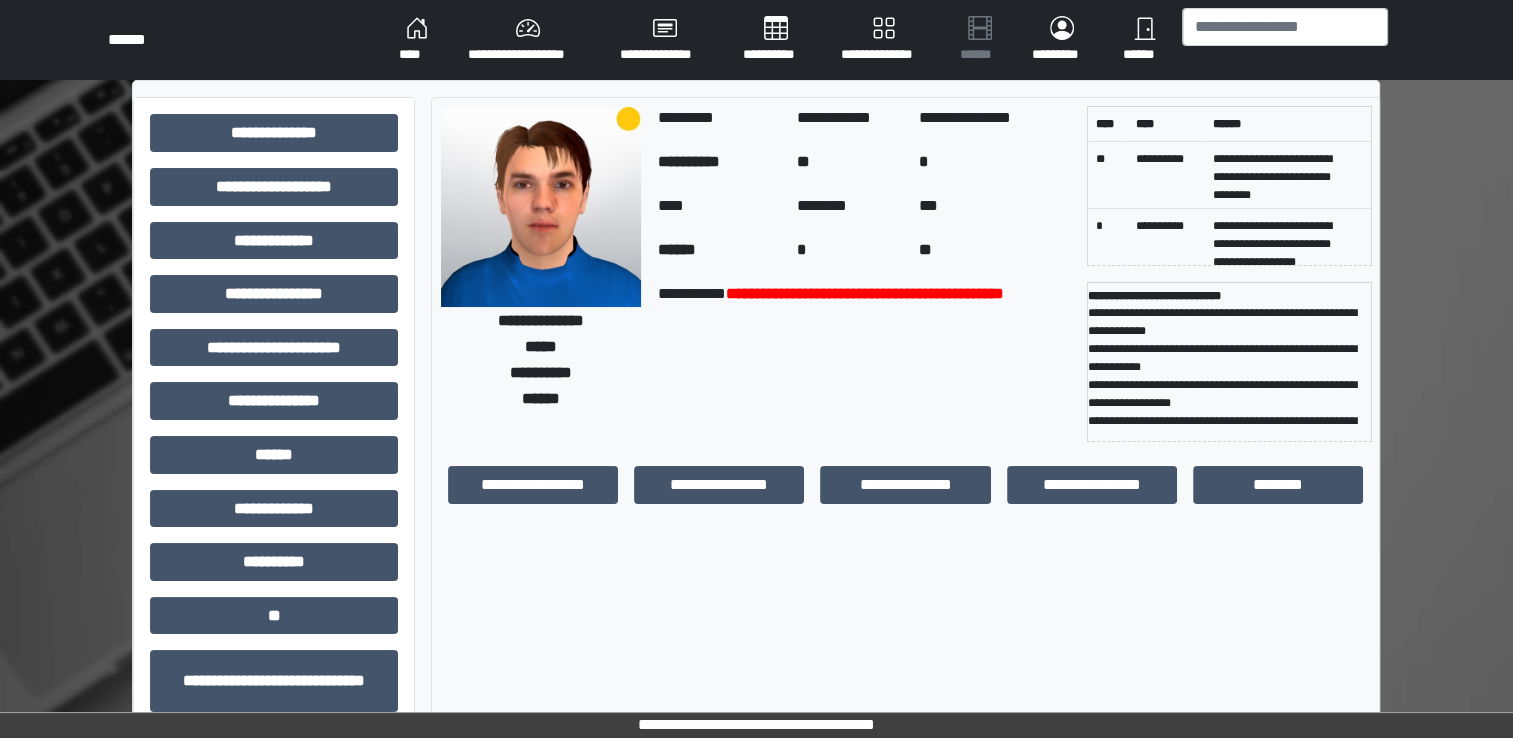 scroll, scrollTop: 0, scrollLeft: 0, axis: both 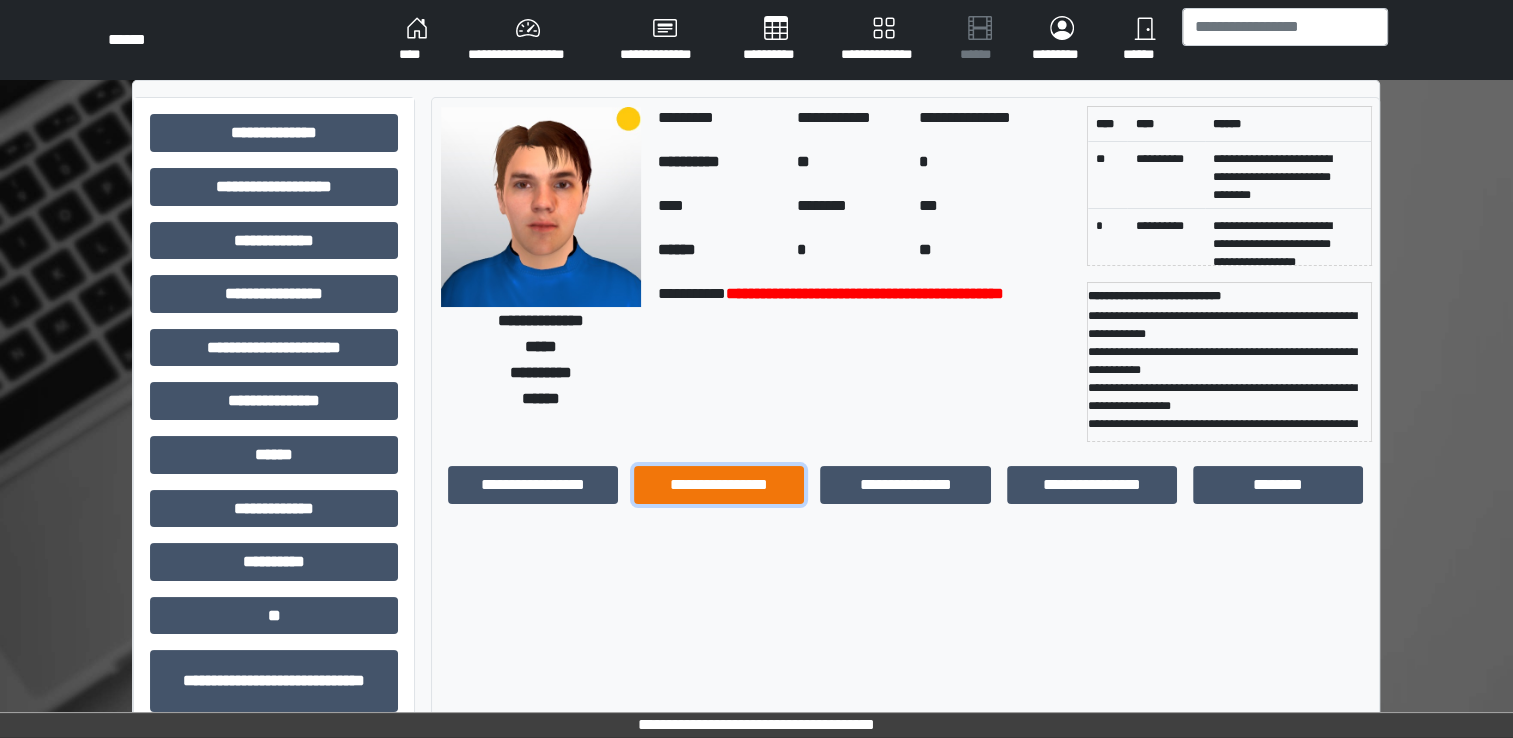 click on "**********" at bounding box center (719, 485) 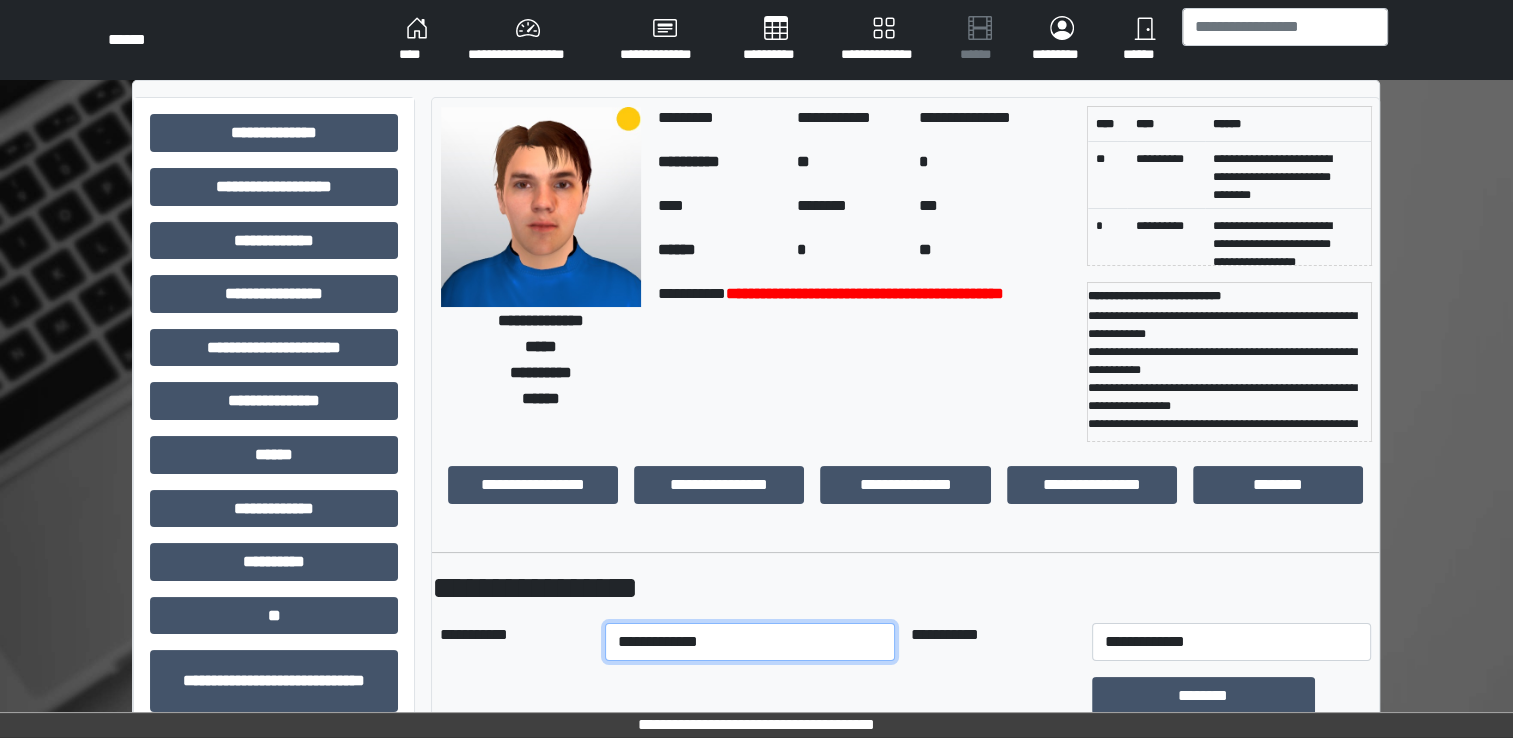 click on "**********" at bounding box center [750, 642] 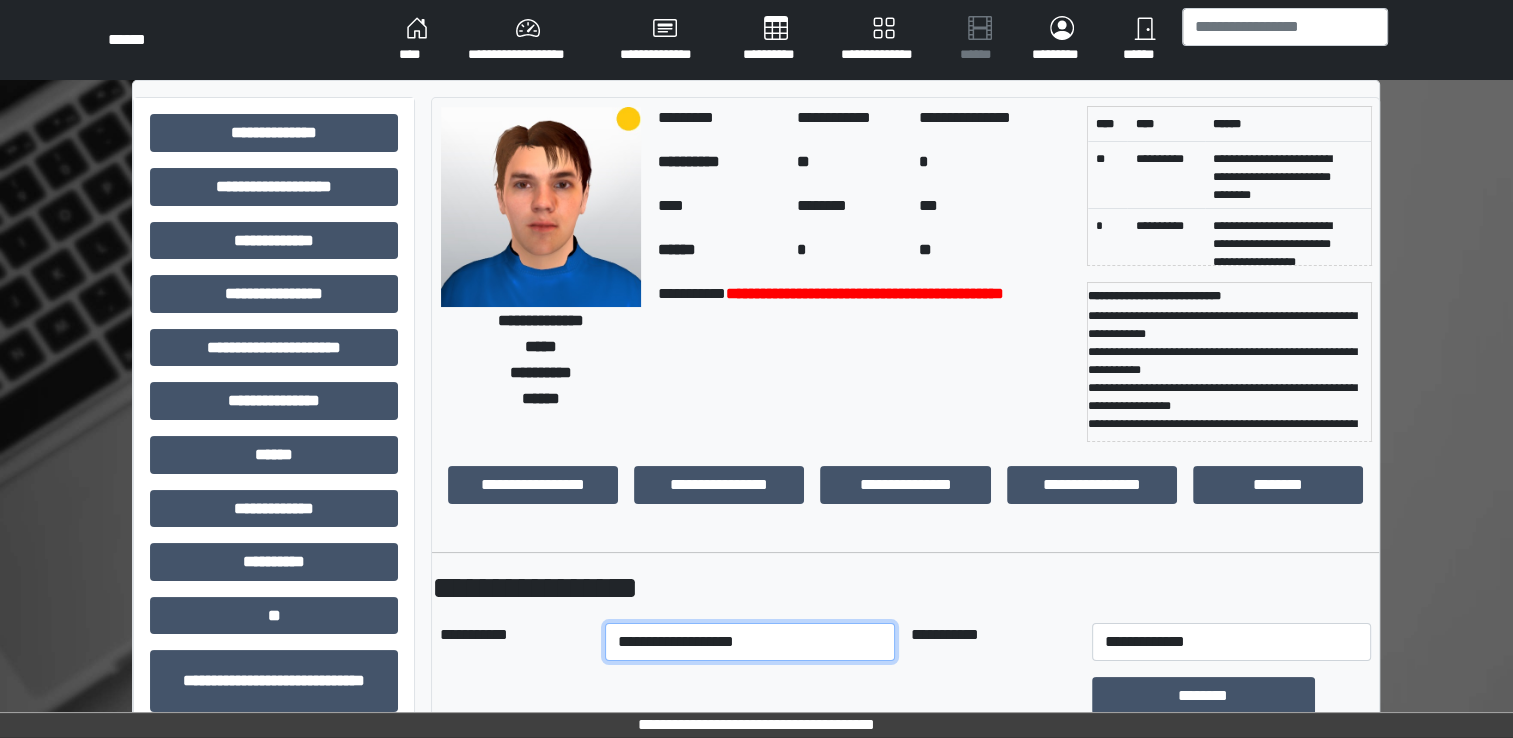 click on "**********" at bounding box center (750, 642) 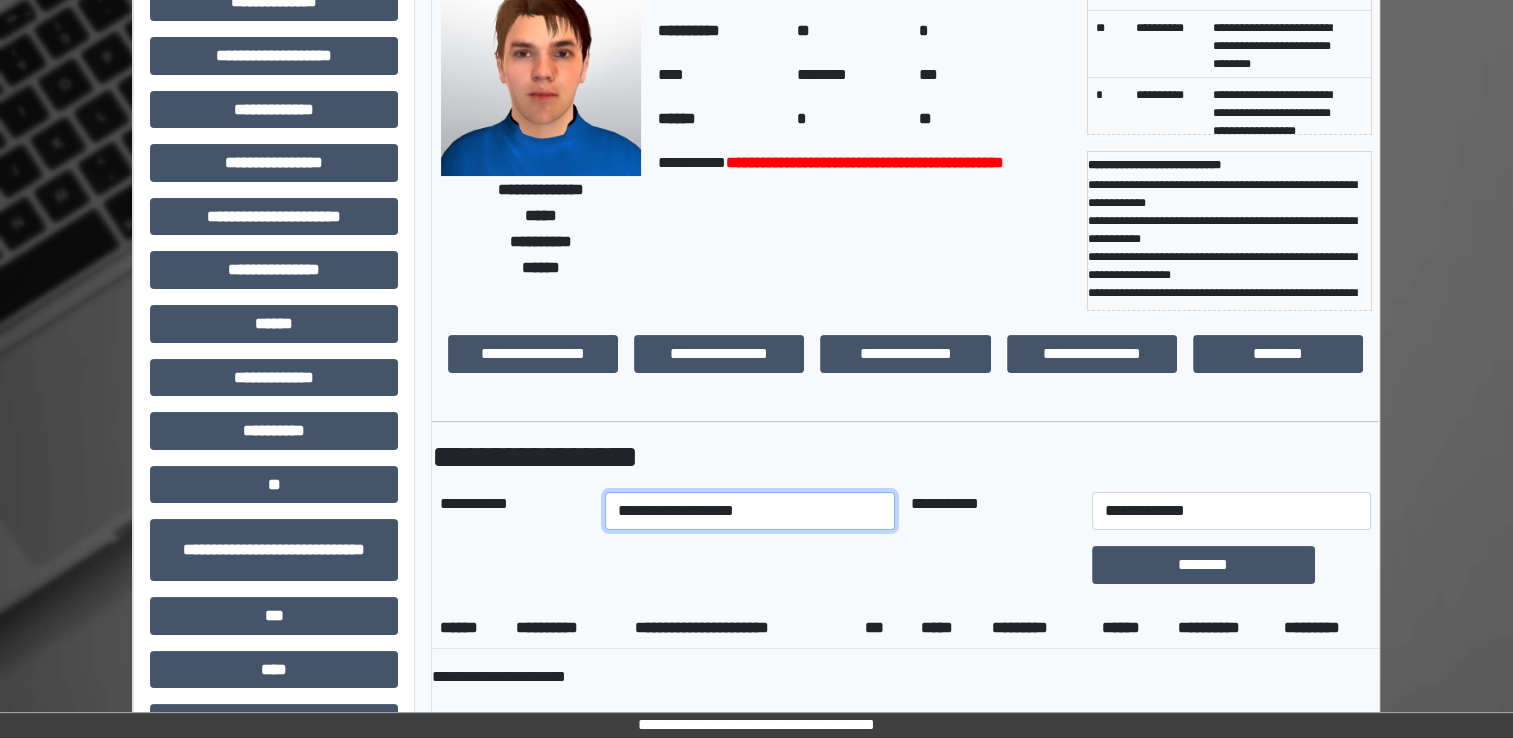 scroll, scrollTop: 200, scrollLeft: 0, axis: vertical 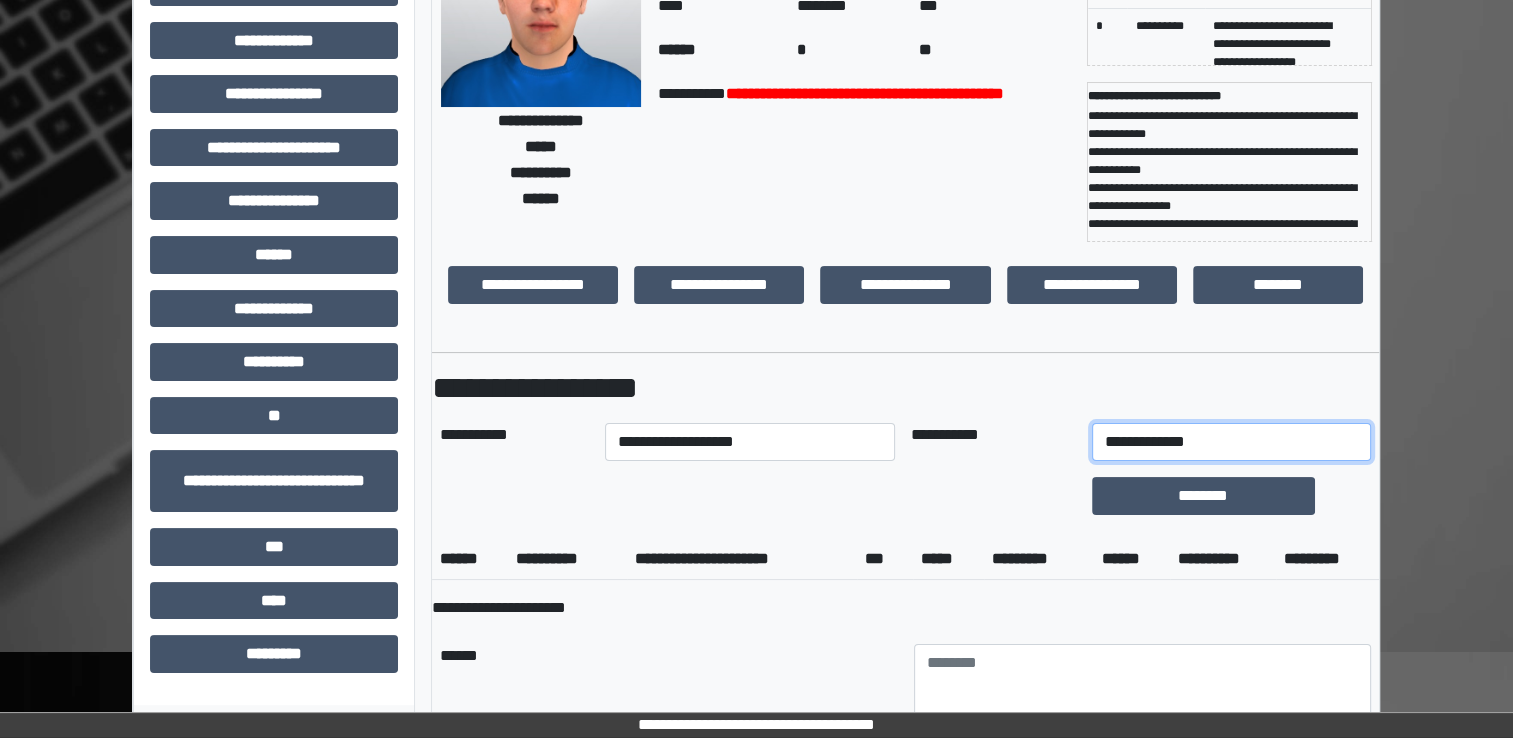 click on "**********" at bounding box center (1231, 442) 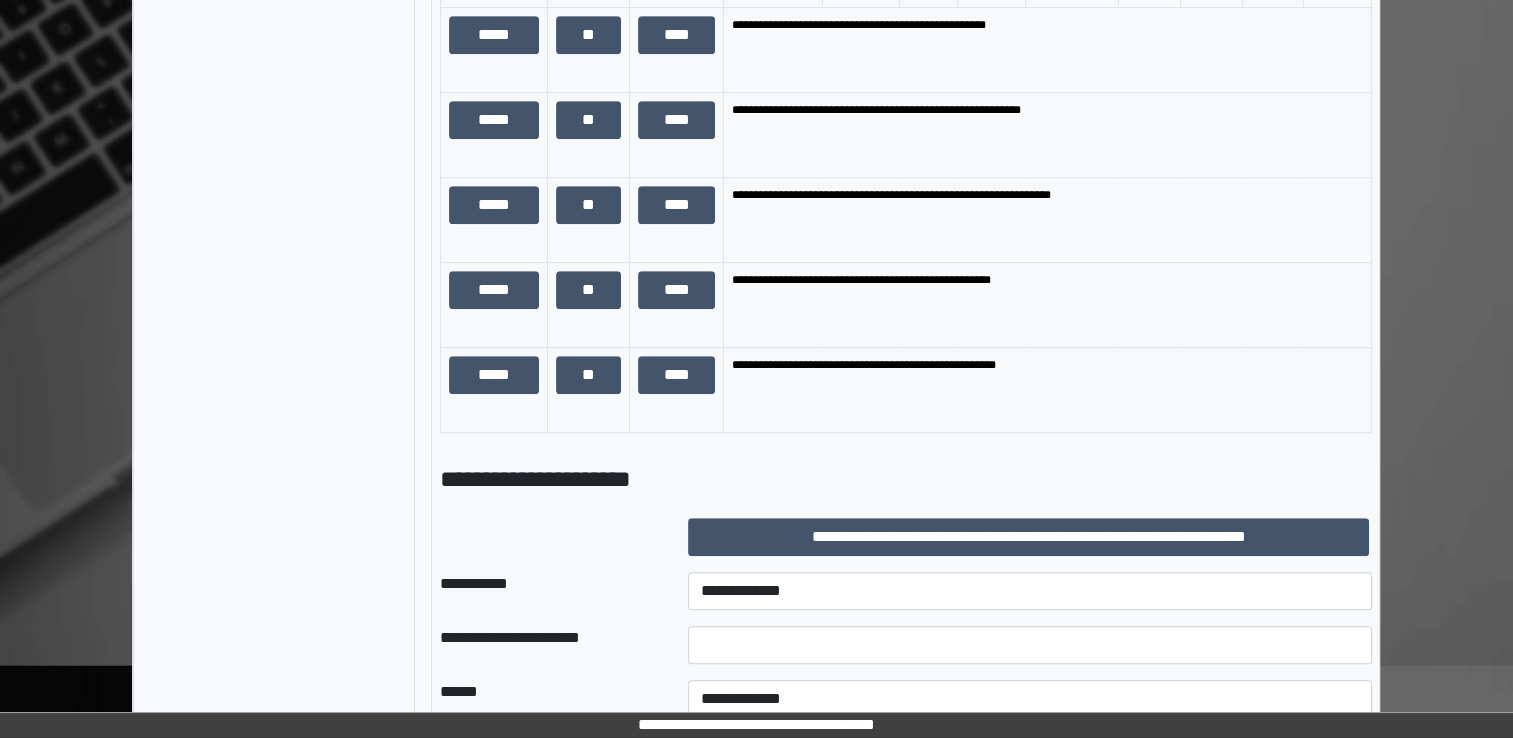scroll, scrollTop: 1200, scrollLeft: 0, axis: vertical 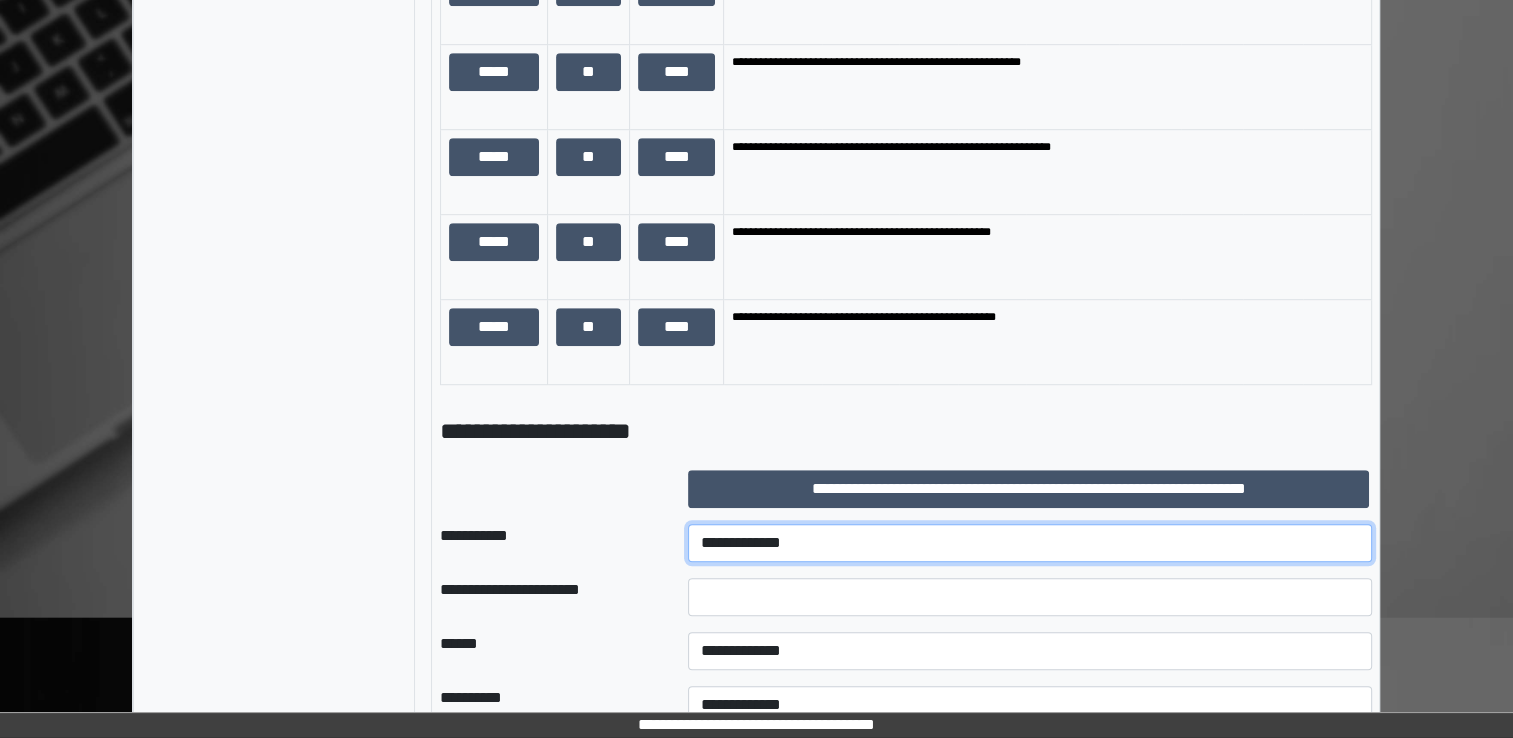 click on "**********" at bounding box center (1030, 543) 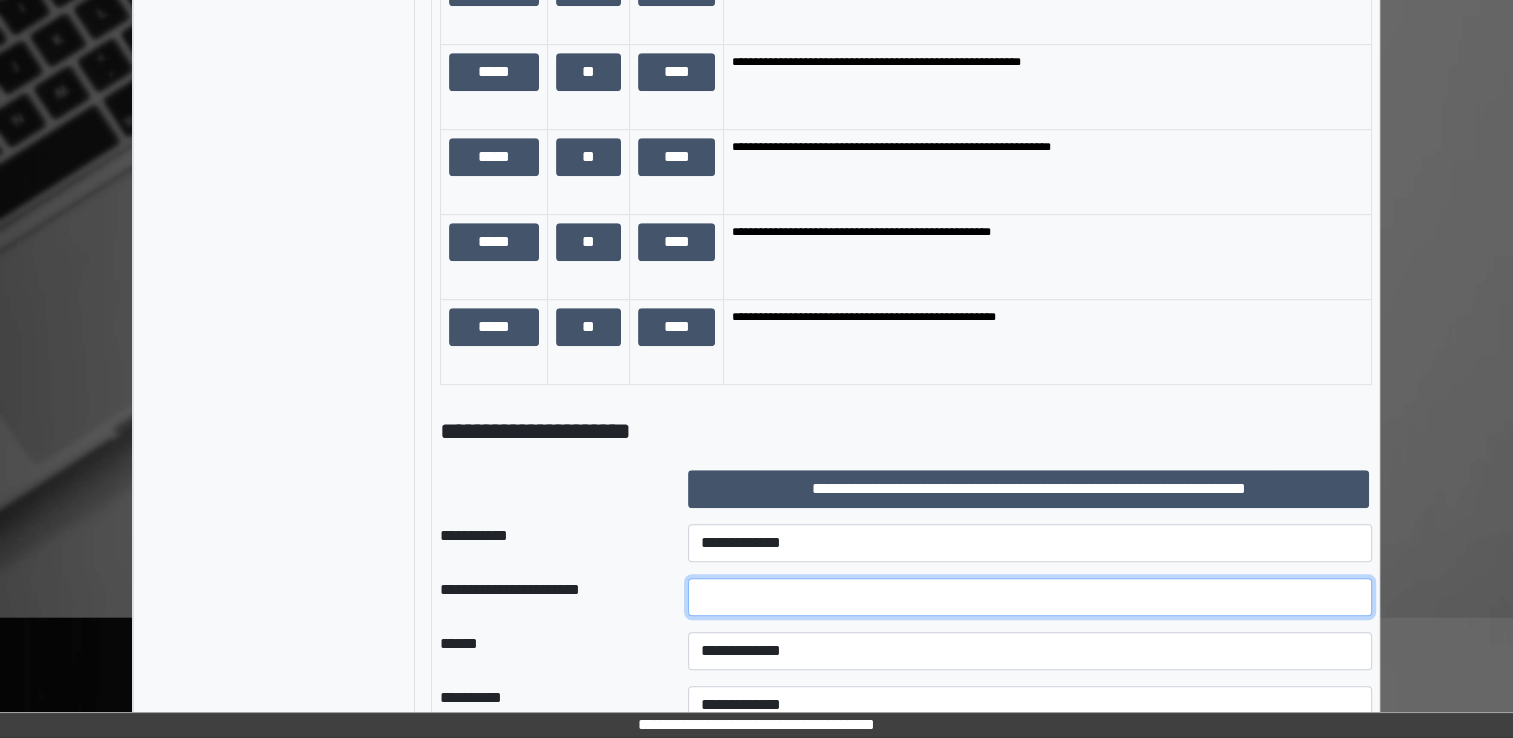 click at bounding box center (1030, 597) 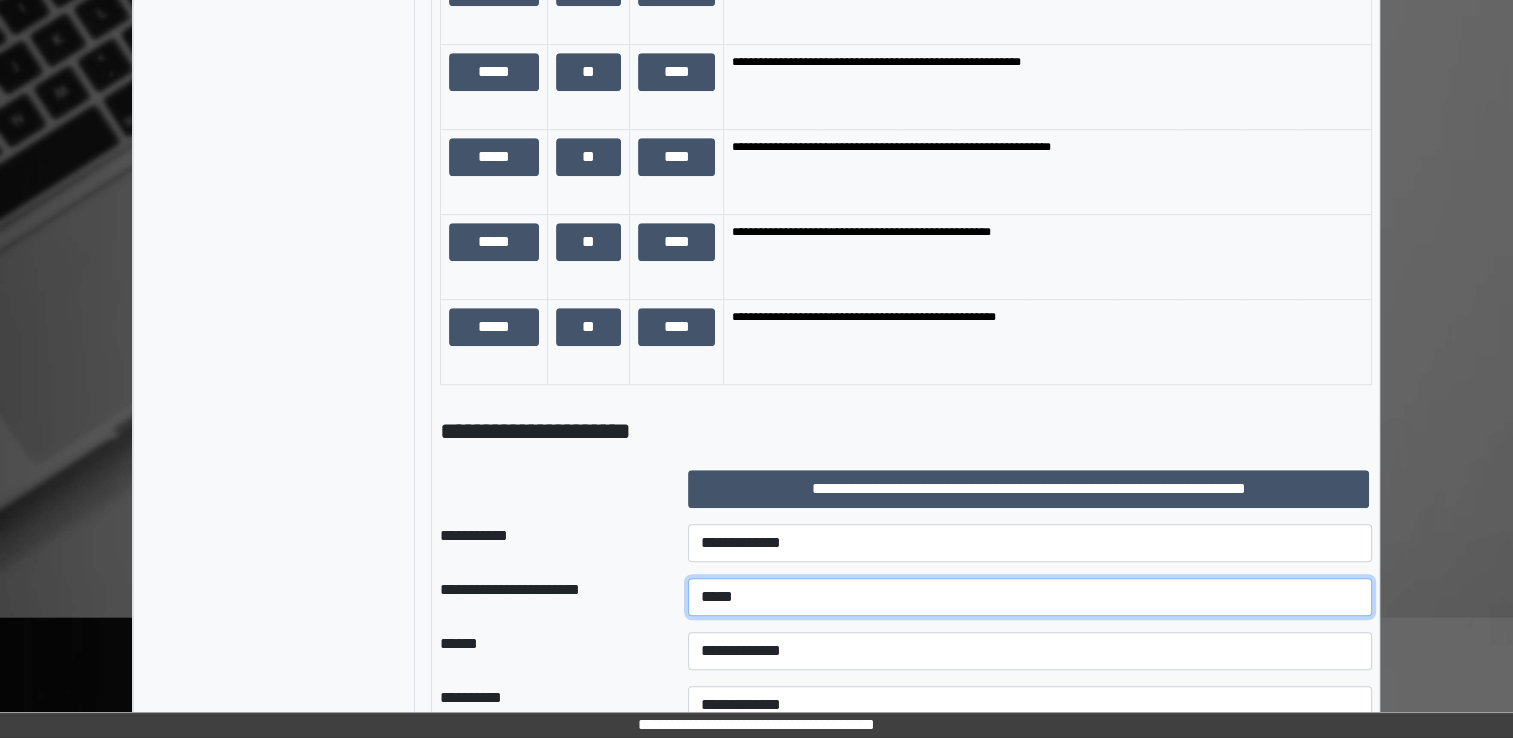 type on "*****" 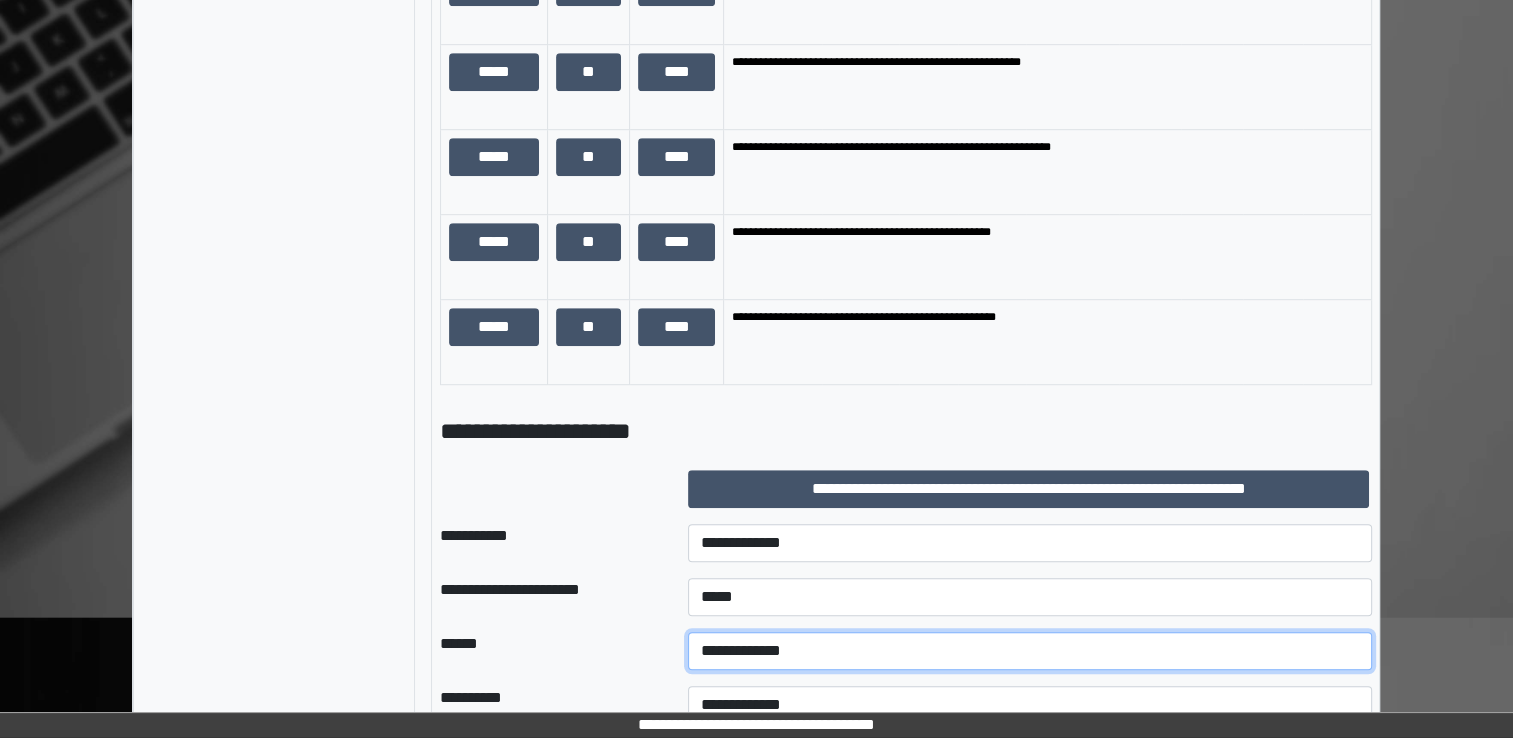 click on "**********" at bounding box center [1030, 651] 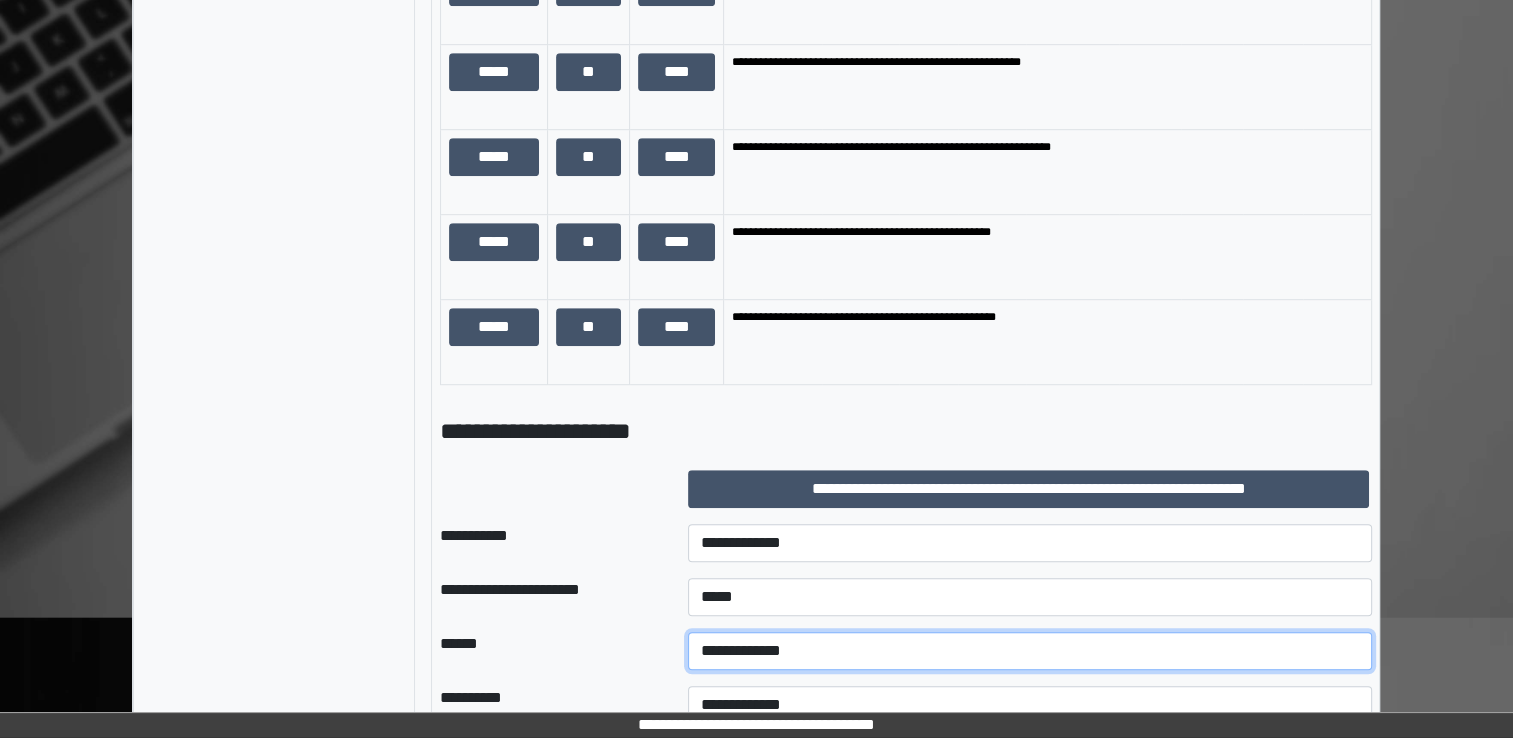 select on "*" 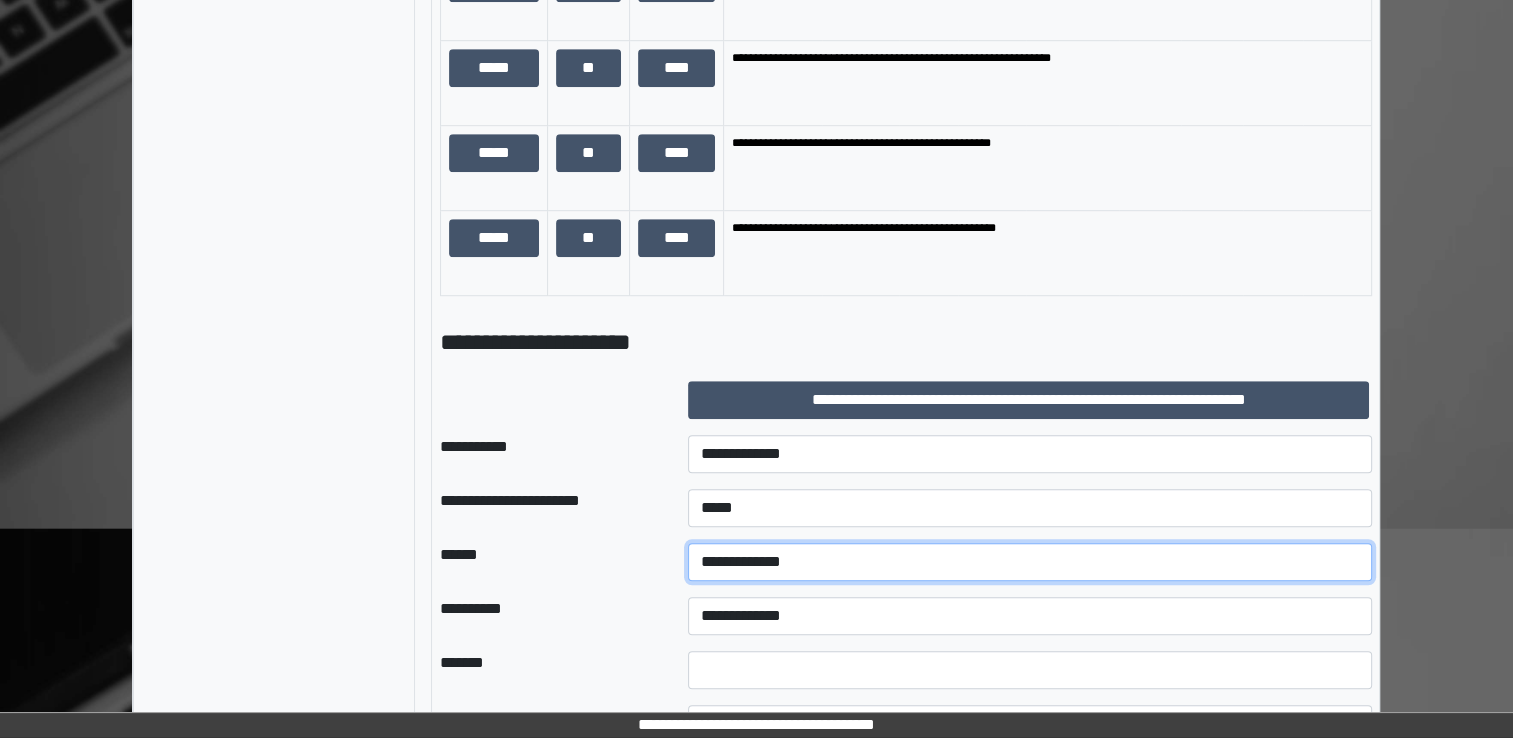 scroll, scrollTop: 1300, scrollLeft: 0, axis: vertical 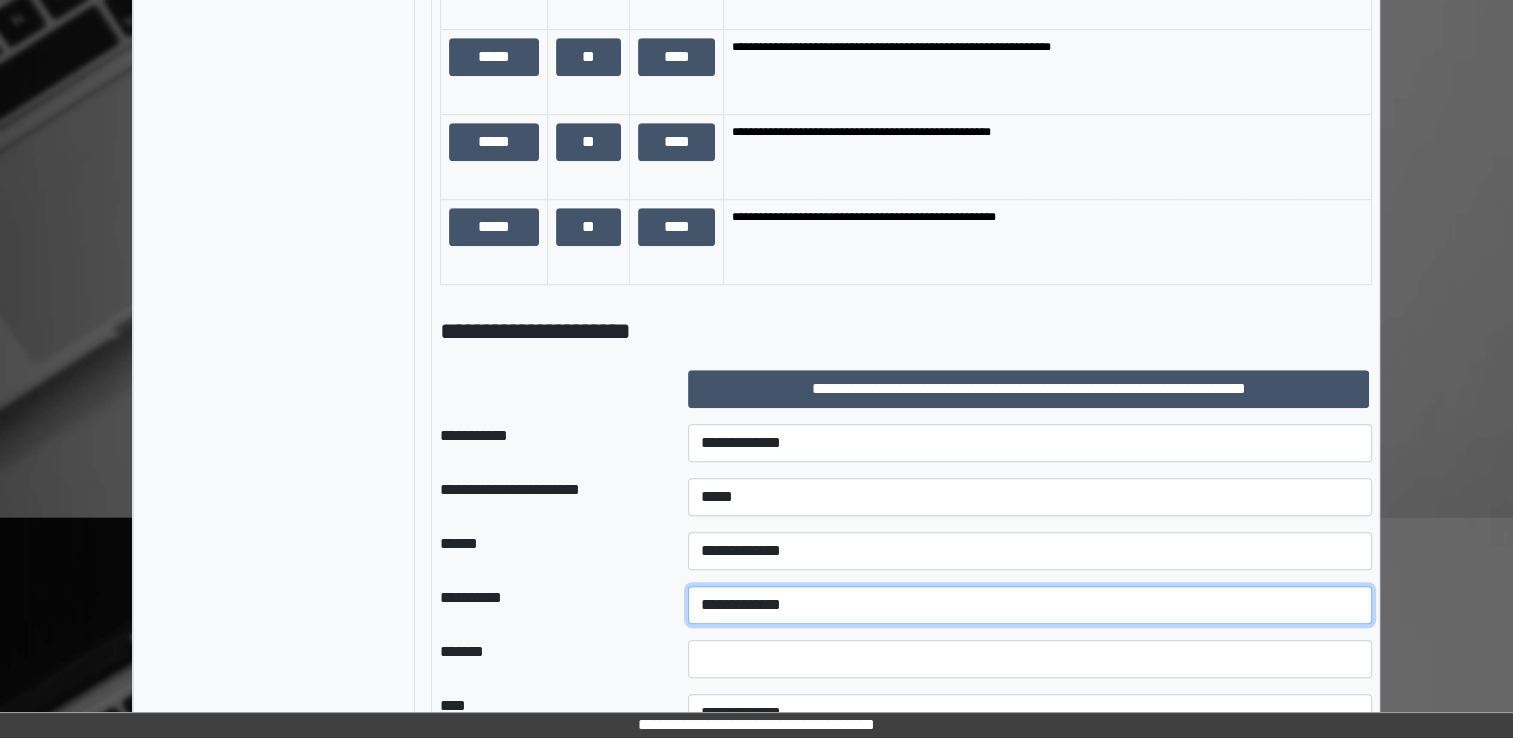click on "**********" at bounding box center (1030, 605) 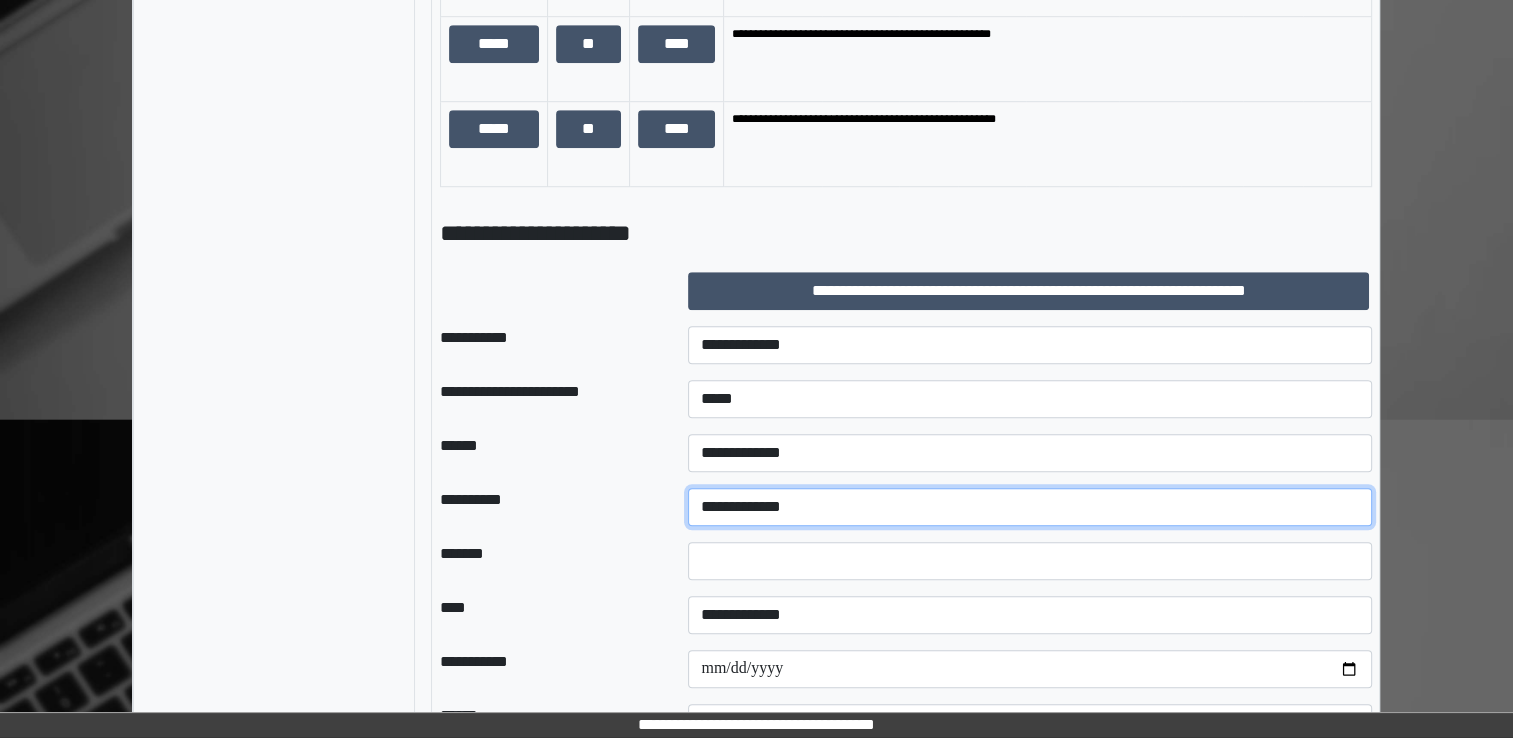 scroll, scrollTop: 1400, scrollLeft: 0, axis: vertical 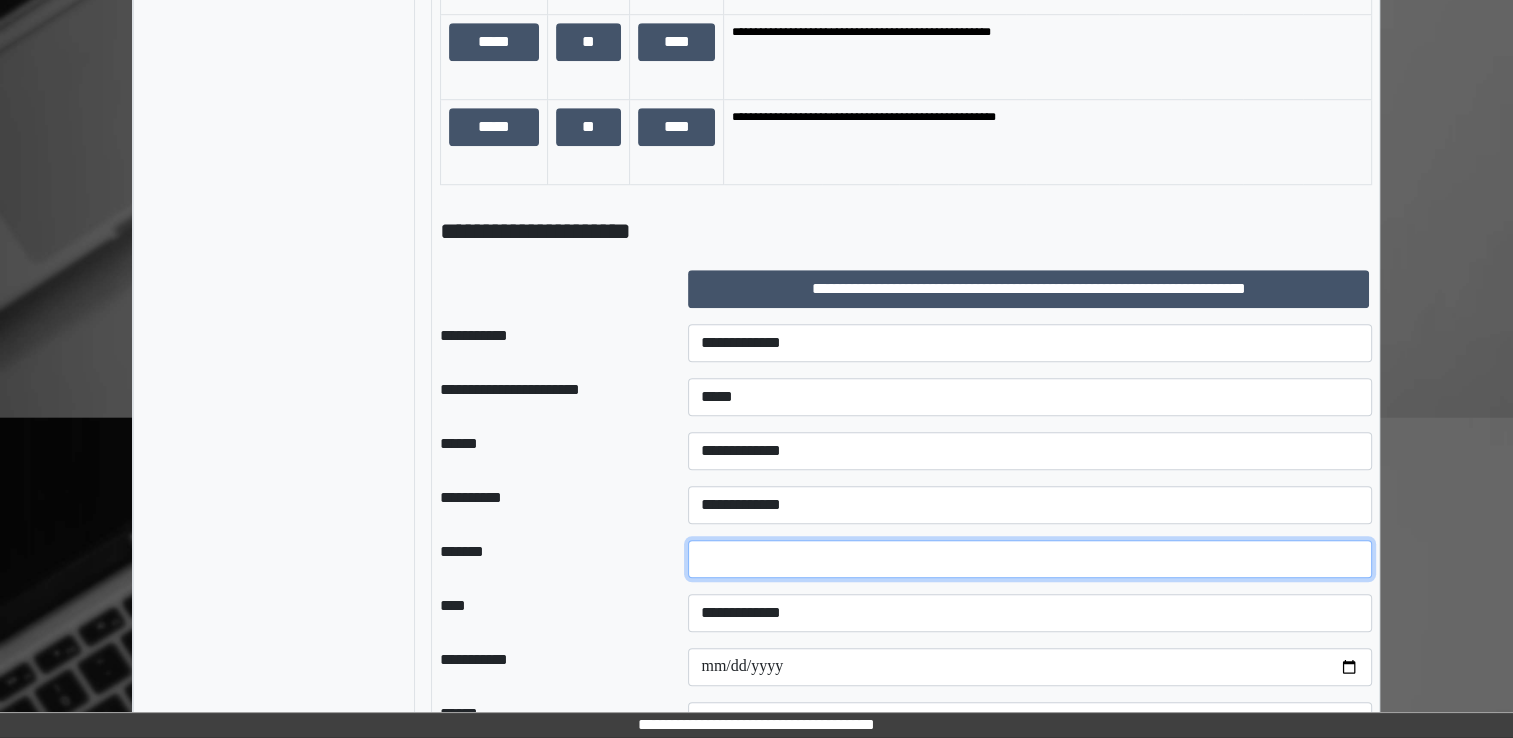 click at bounding box center [1030, 559] 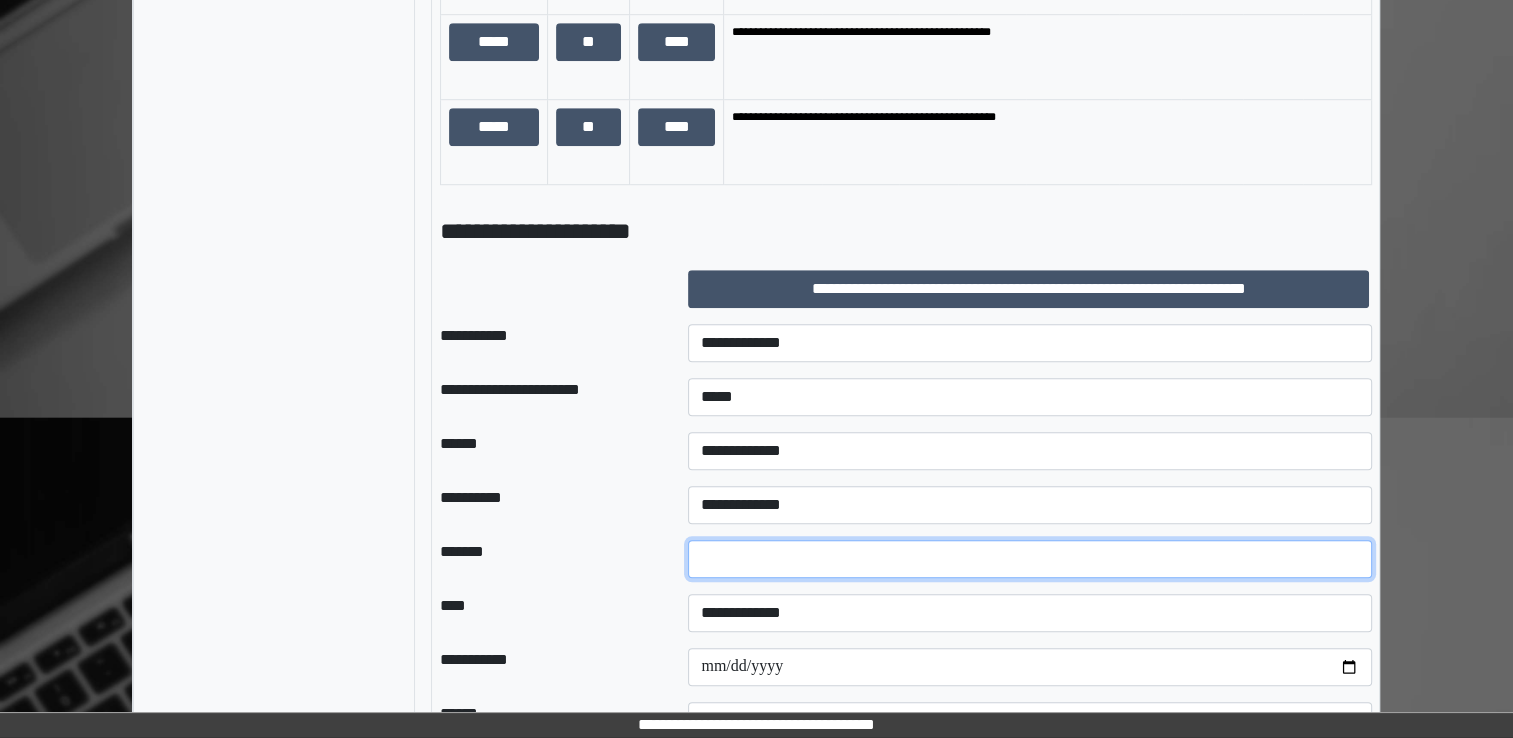 type on "*" 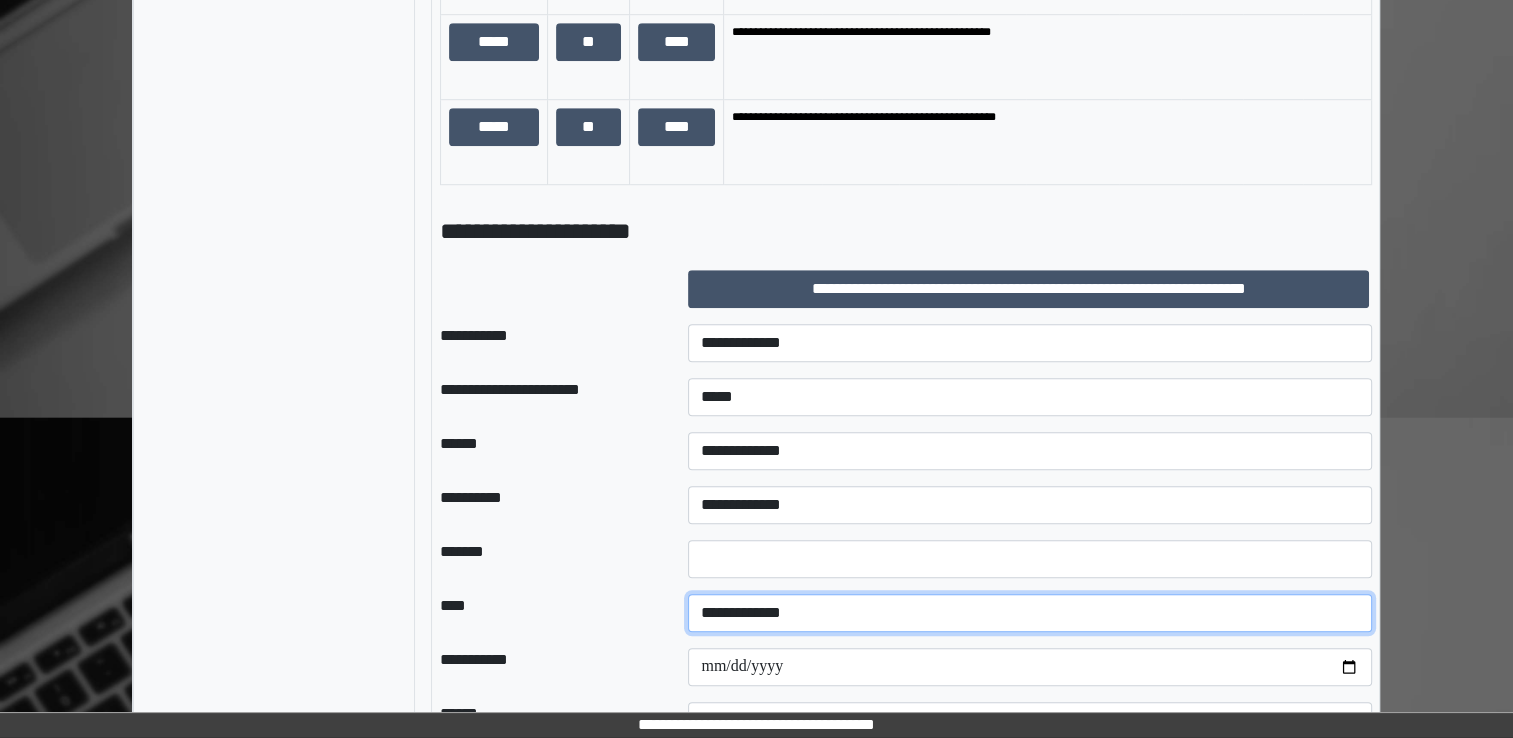 click on "**********" at bounding box center (1030, 613) 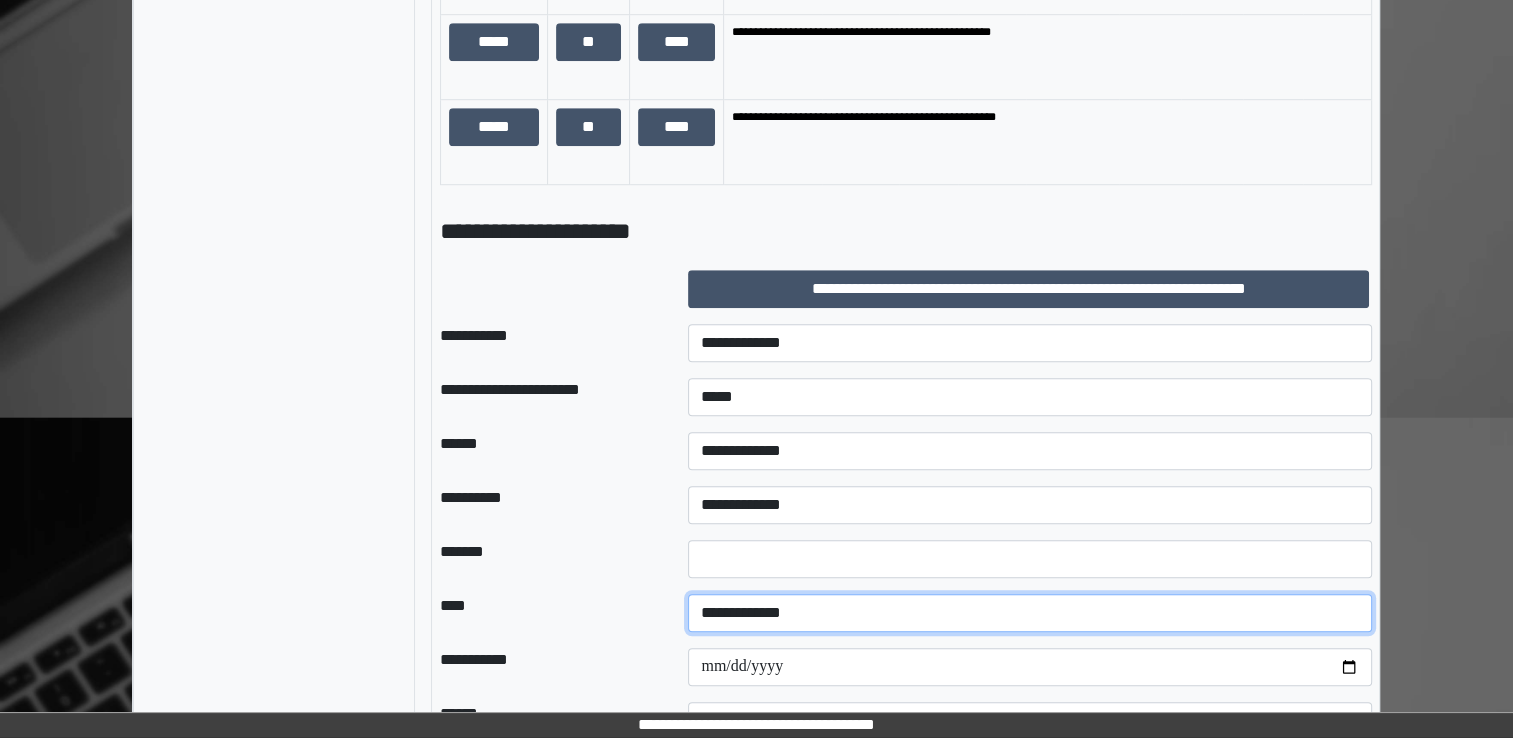 click on "**********" at bounding box center [1030, 613] 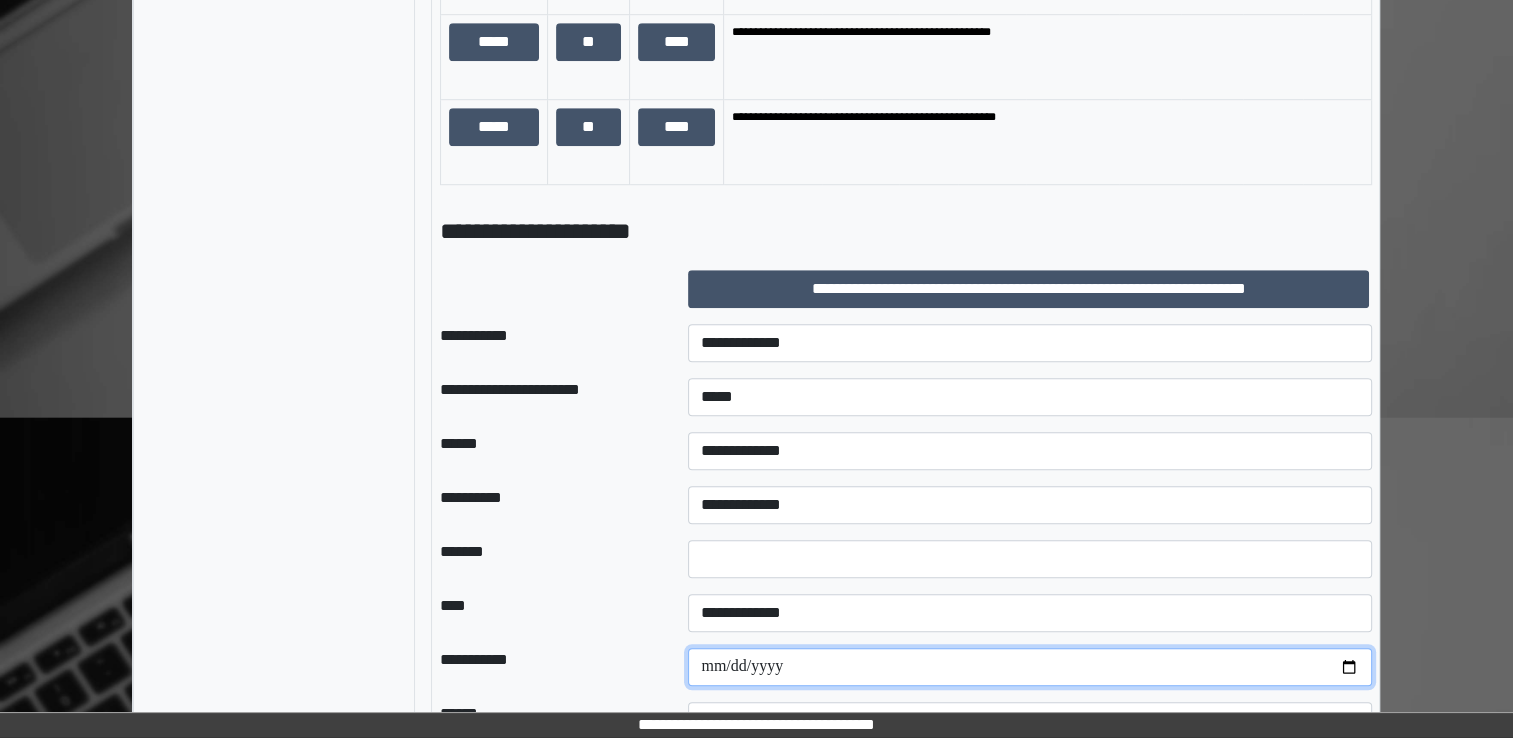drag, startPoint x: 1353, startPoint y: 658, endPoint x: 1316, endPoint y: 658, distance: 37 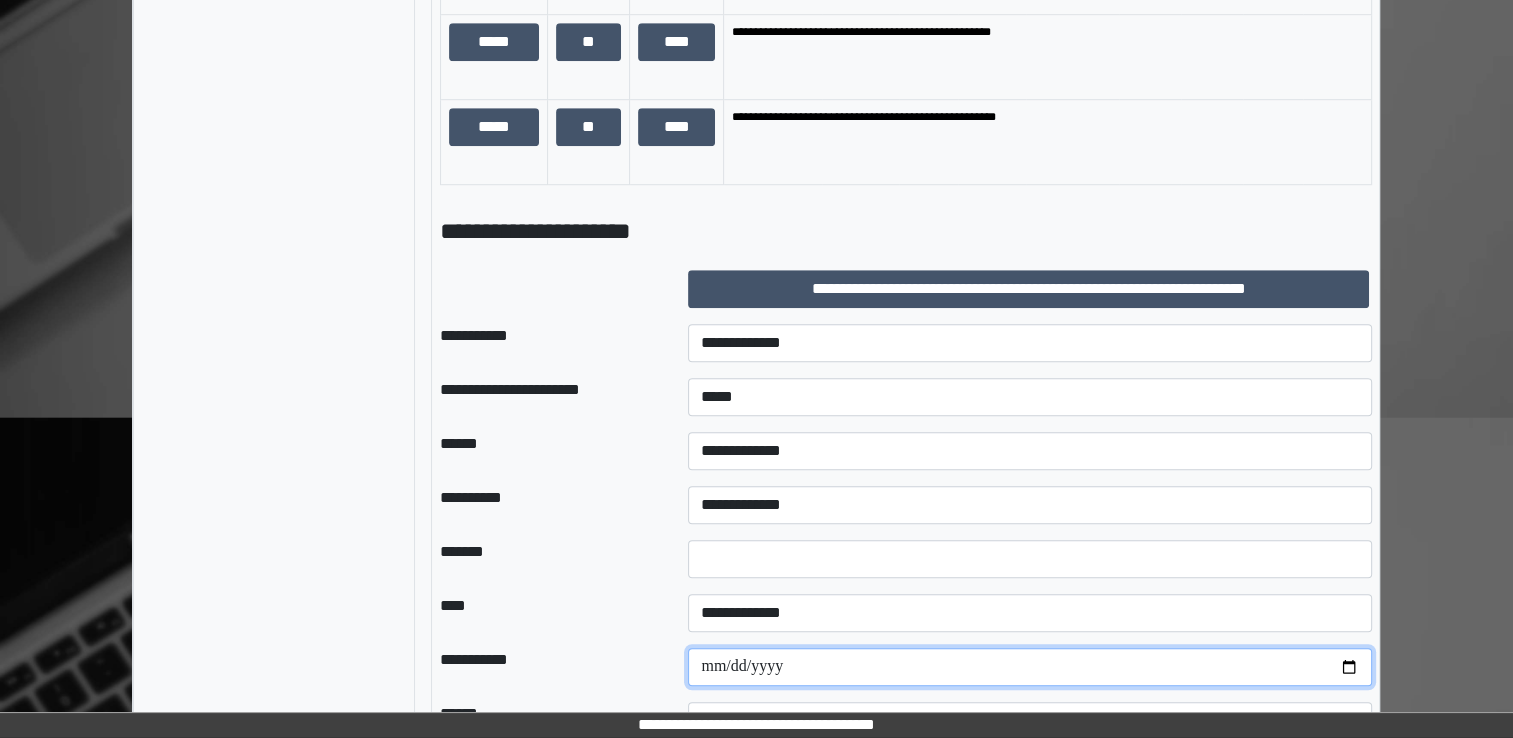 type on "**********" 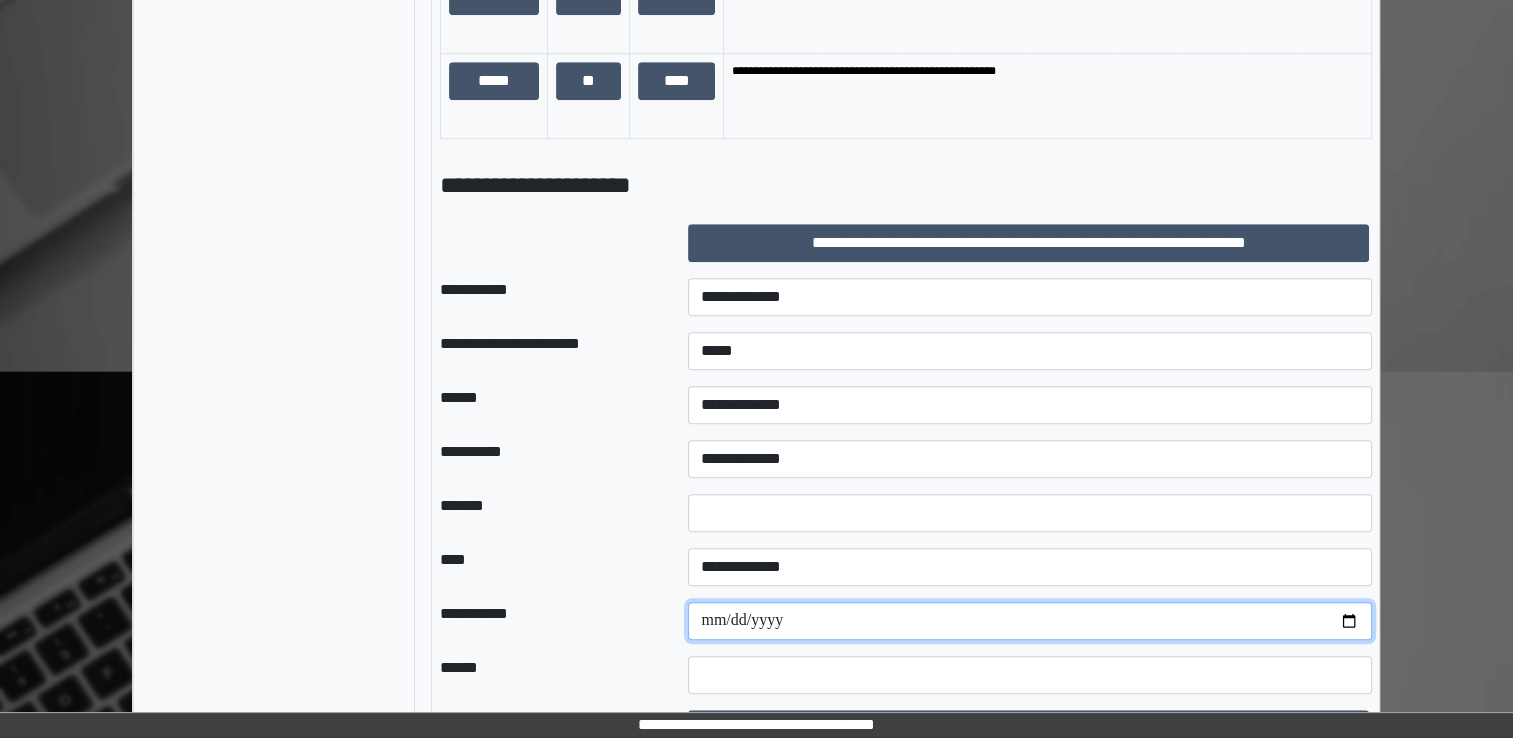 scroll, scrollTop: 1490, scrollLeft: 0, axis: vertical 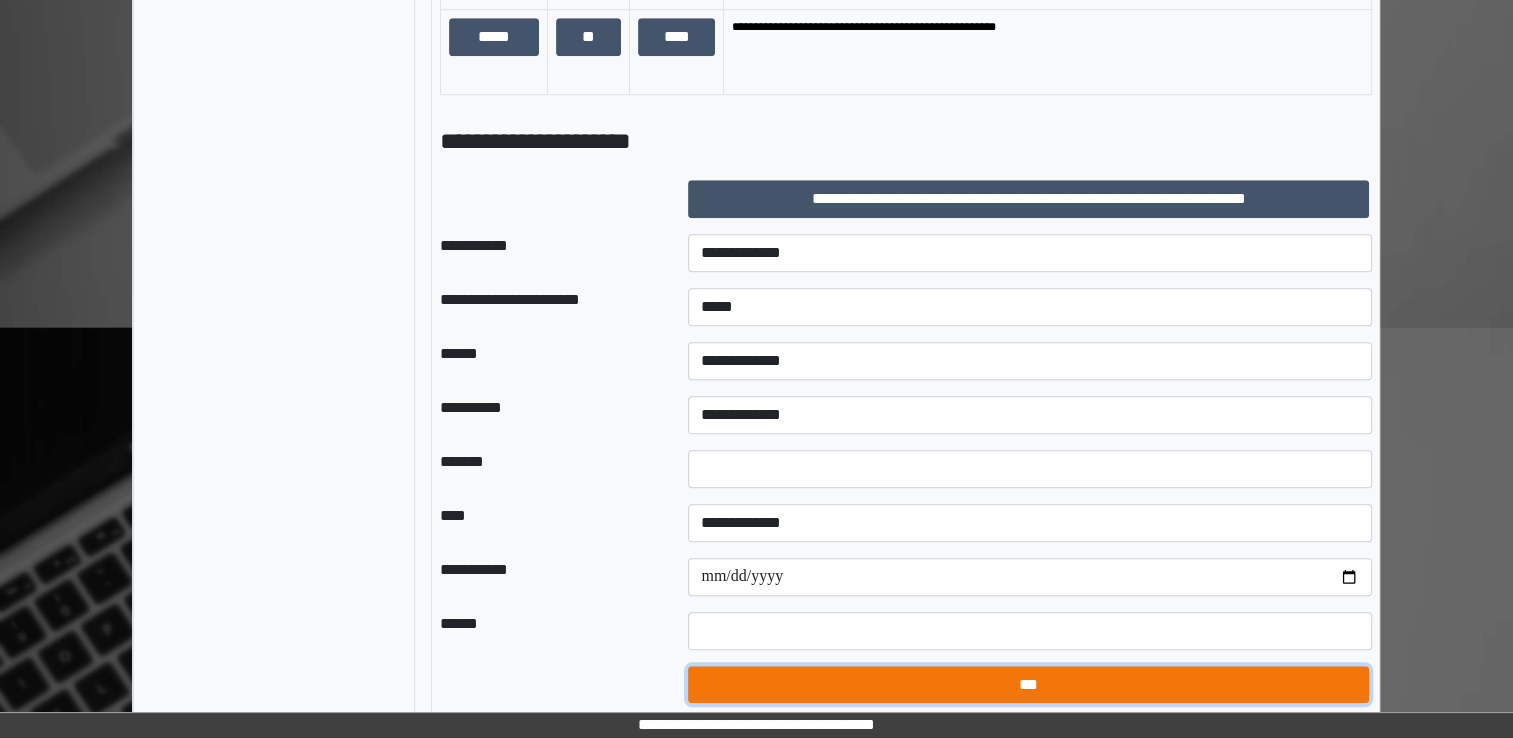 click on "***" at bounding box center [1028, 685] 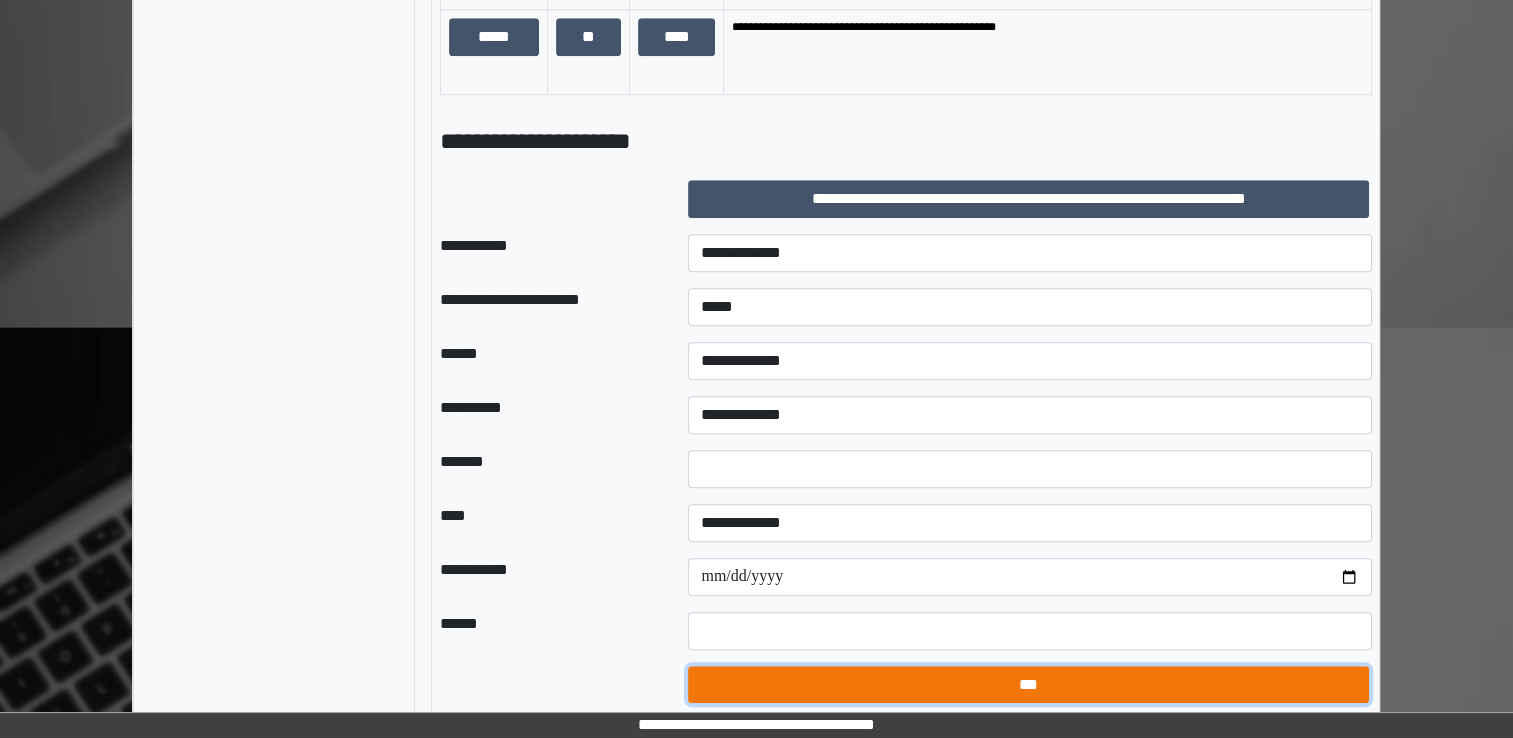 type on "*" 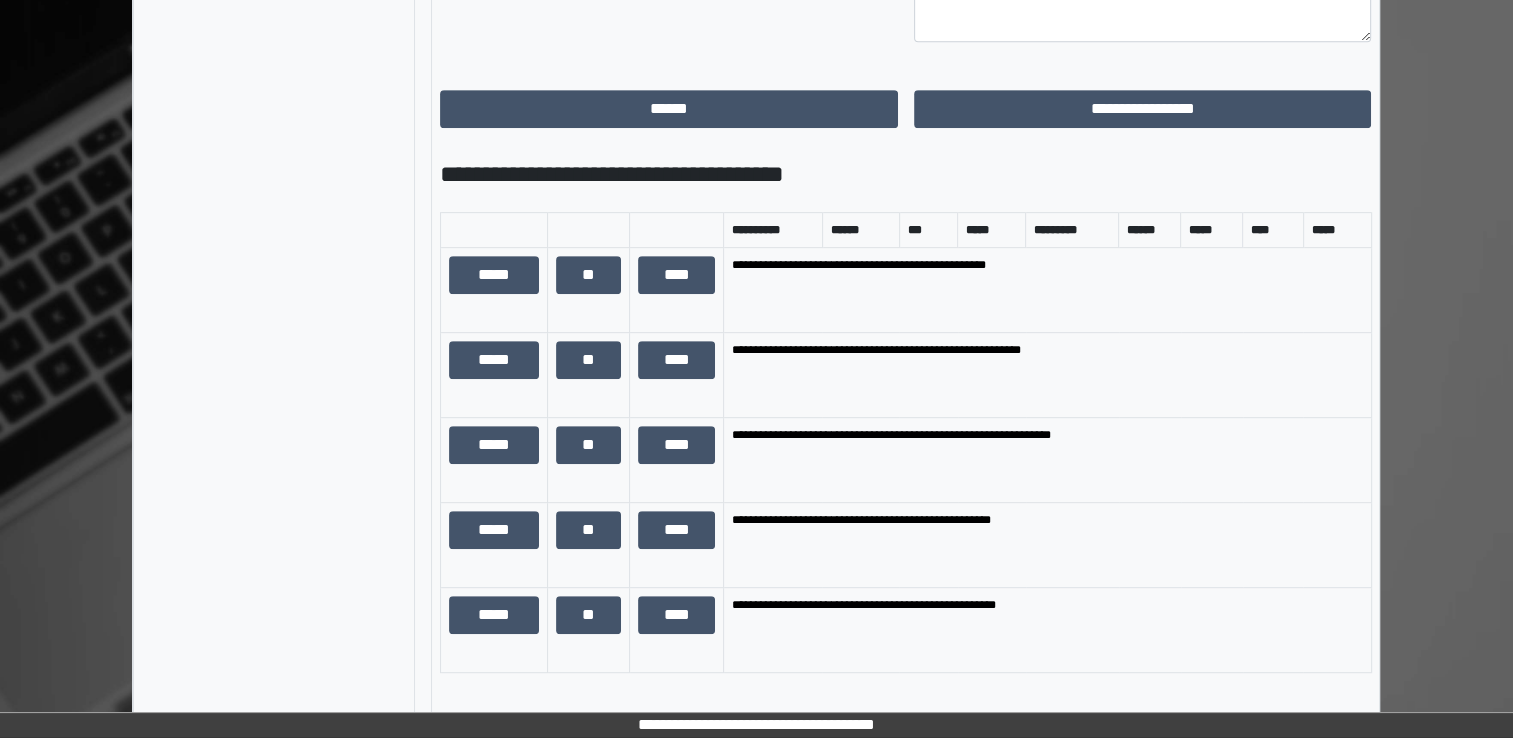scroll, scrollTop: 890, scrollLeft: 0, axis: vertical 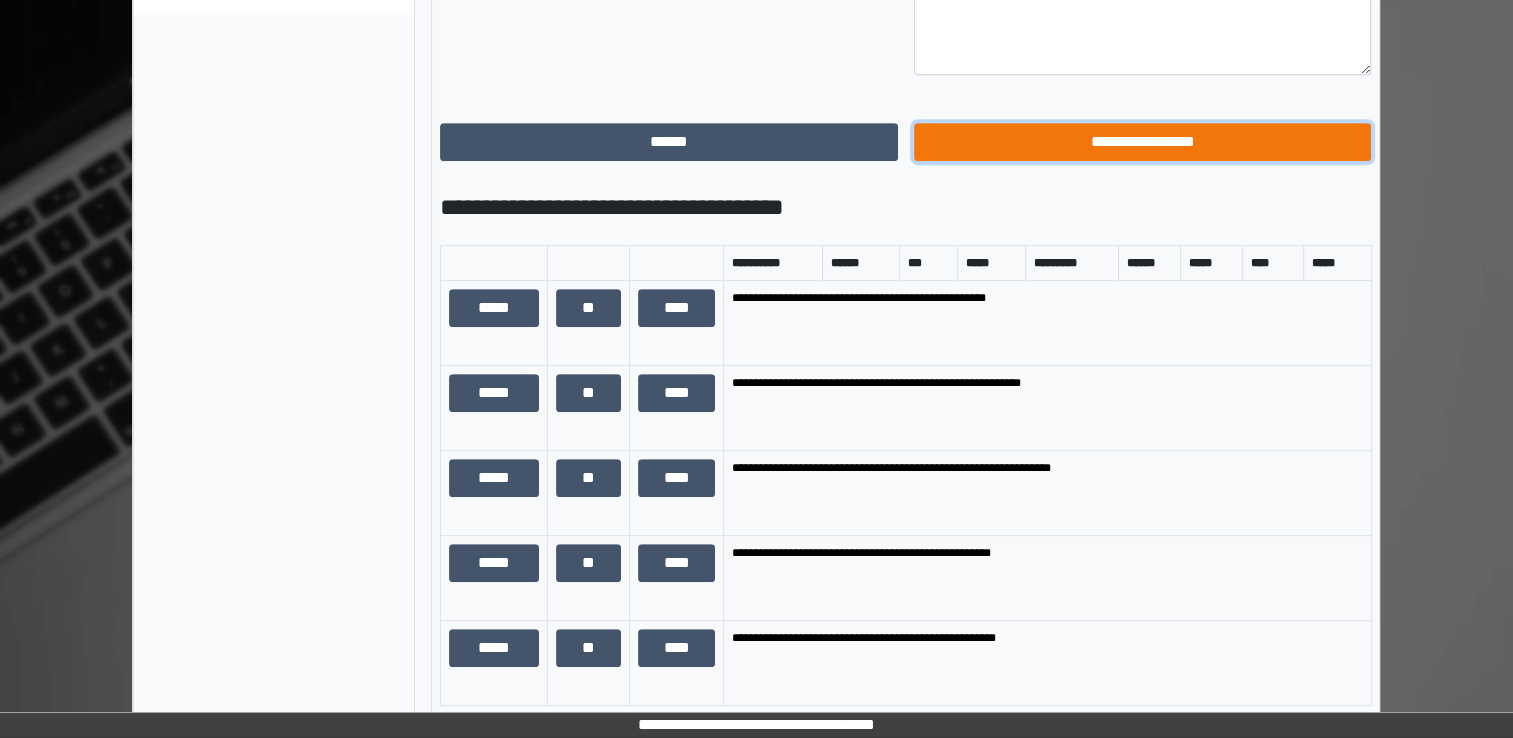 drag, startPoint x: 1127, startPoint y: 138, endPoint x: 1114, endPoint y: 138, distance: 13 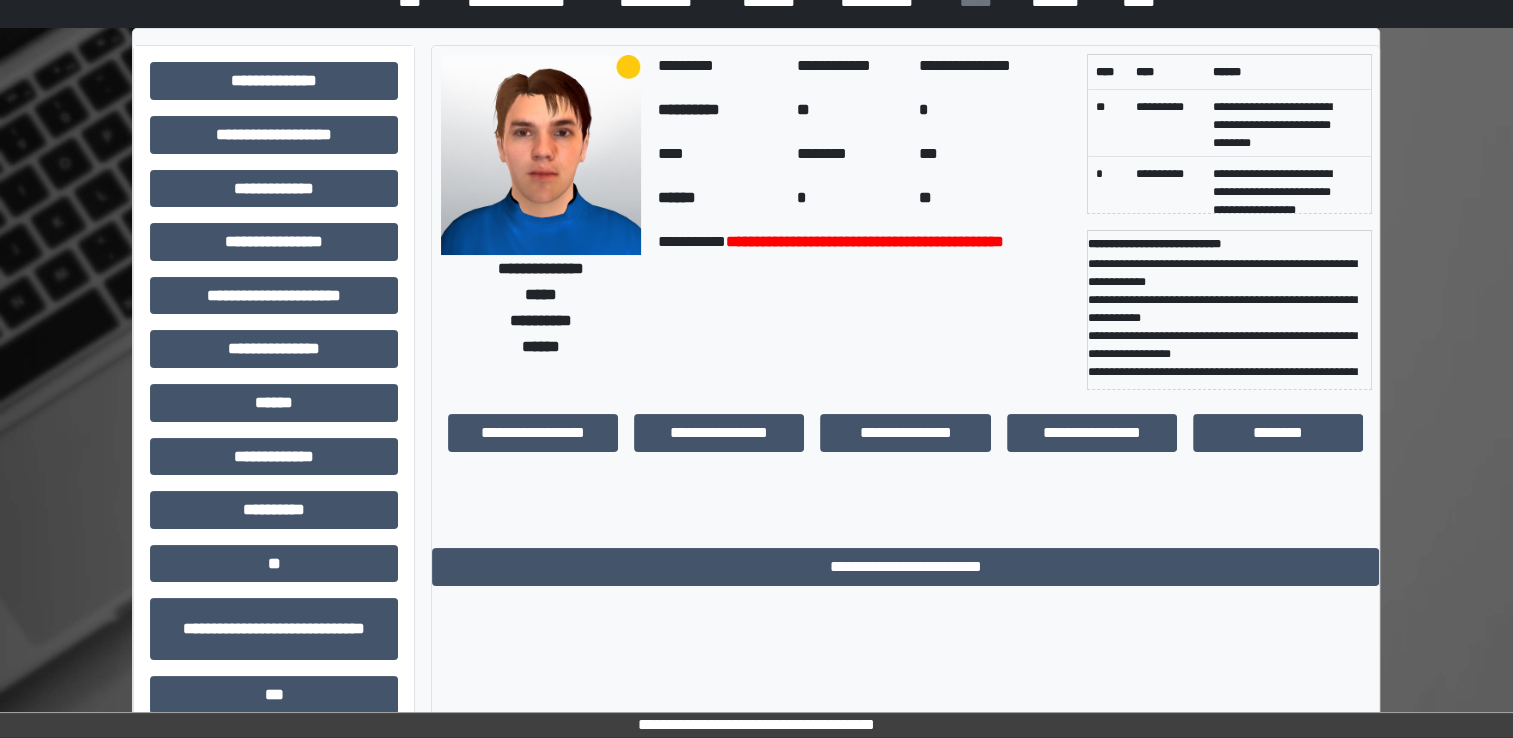 scroll, scrollTop: 0, scrollLeft: 0, axis: both 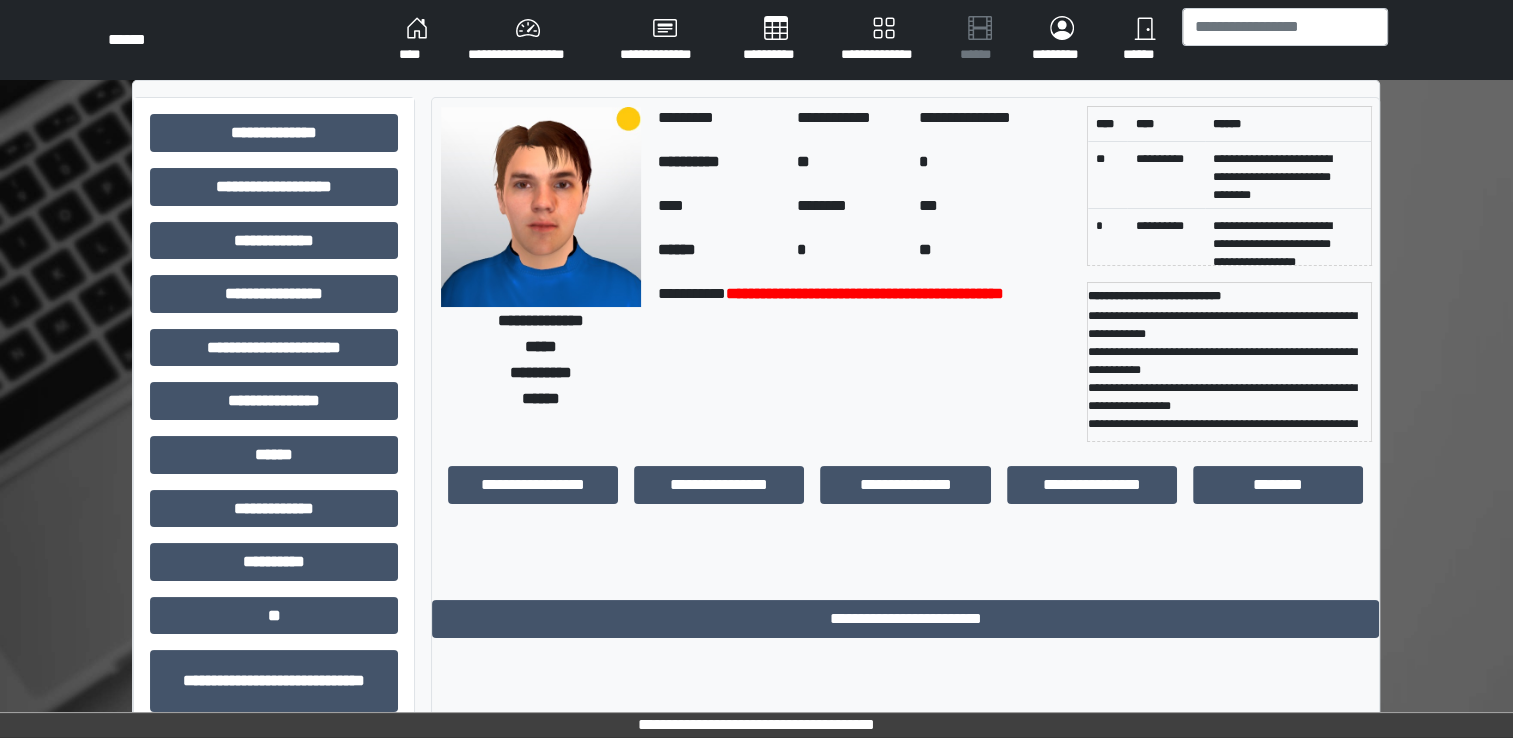 click on "****" at bounding box center (417, 40) 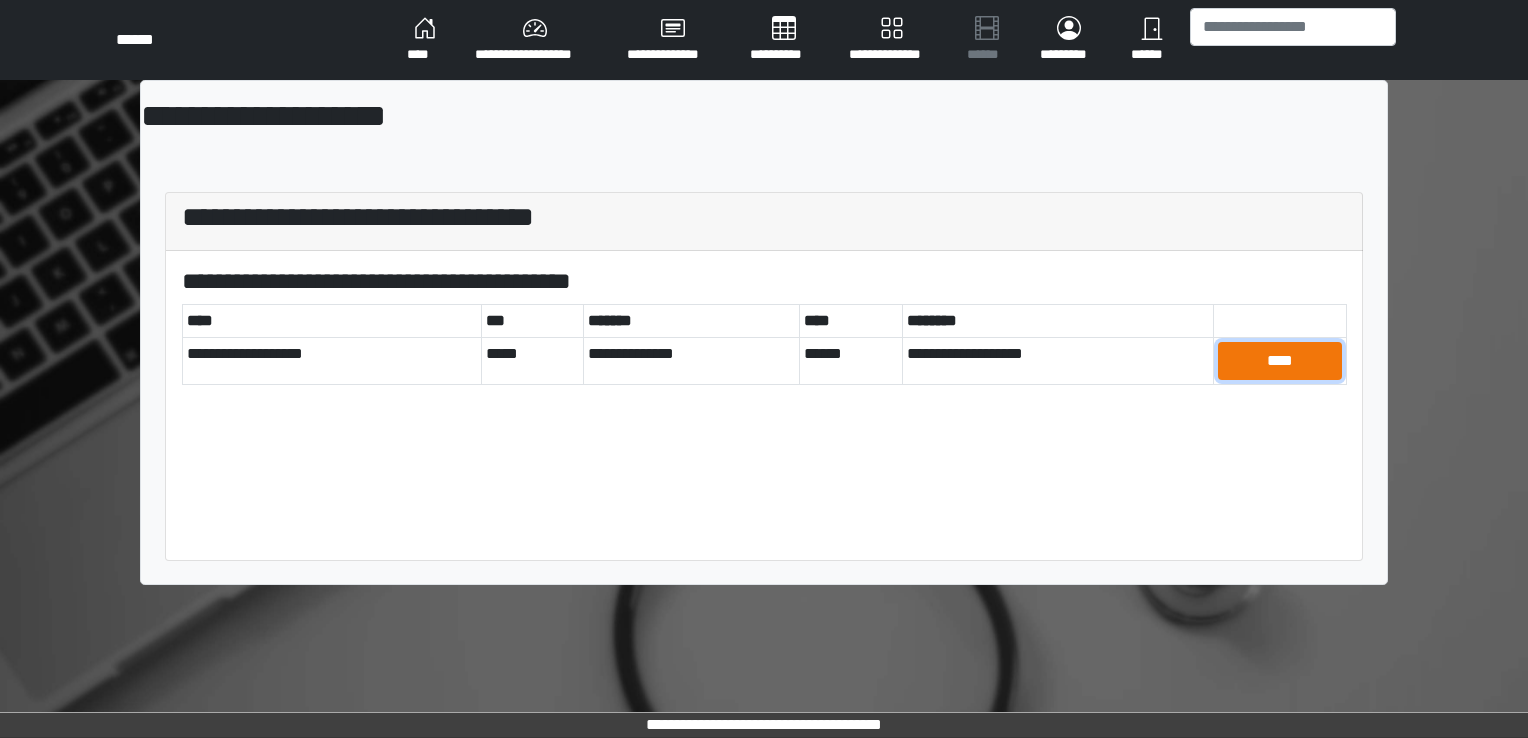 click on "****" at bounding box center (1280, 361) 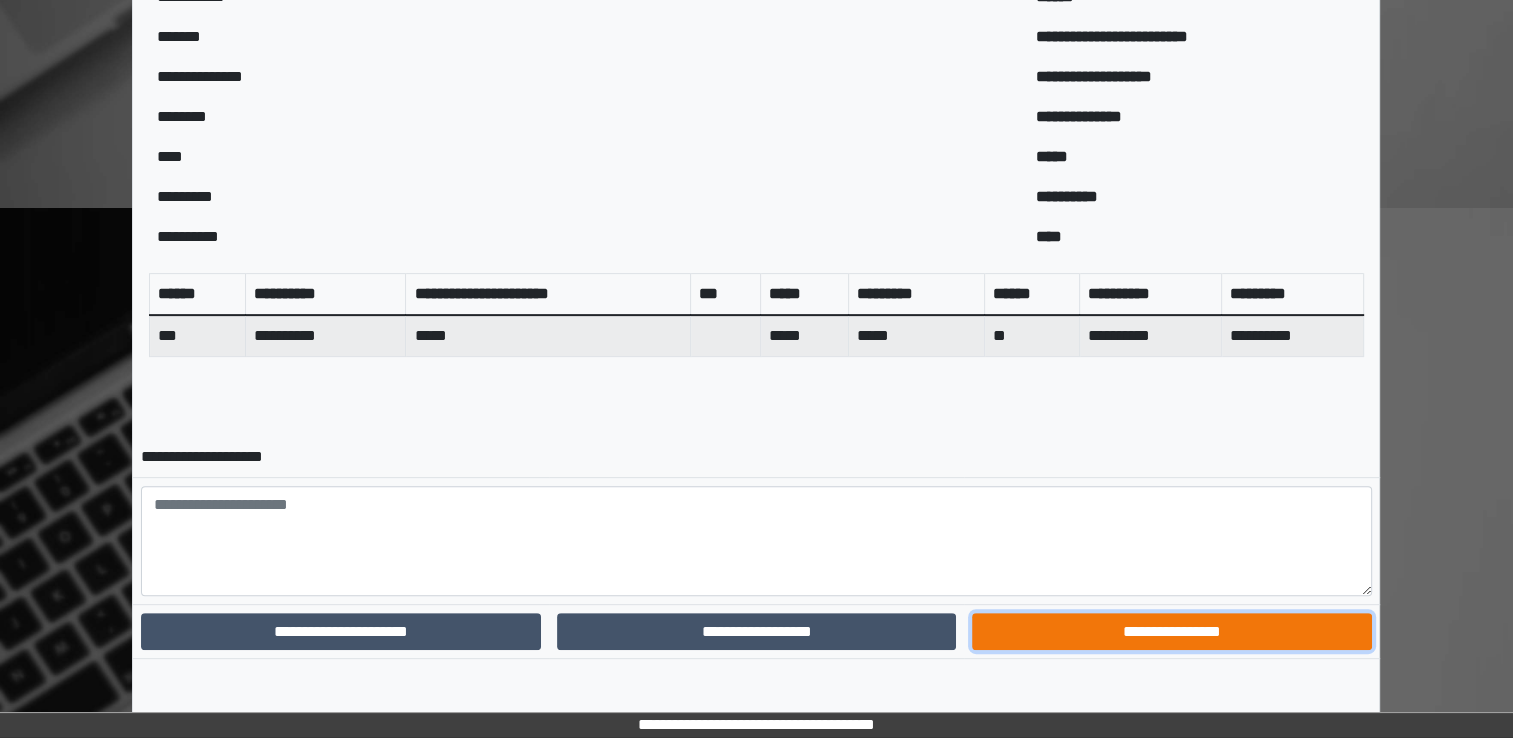 click on "**********" at bounding box center [1171, 632] 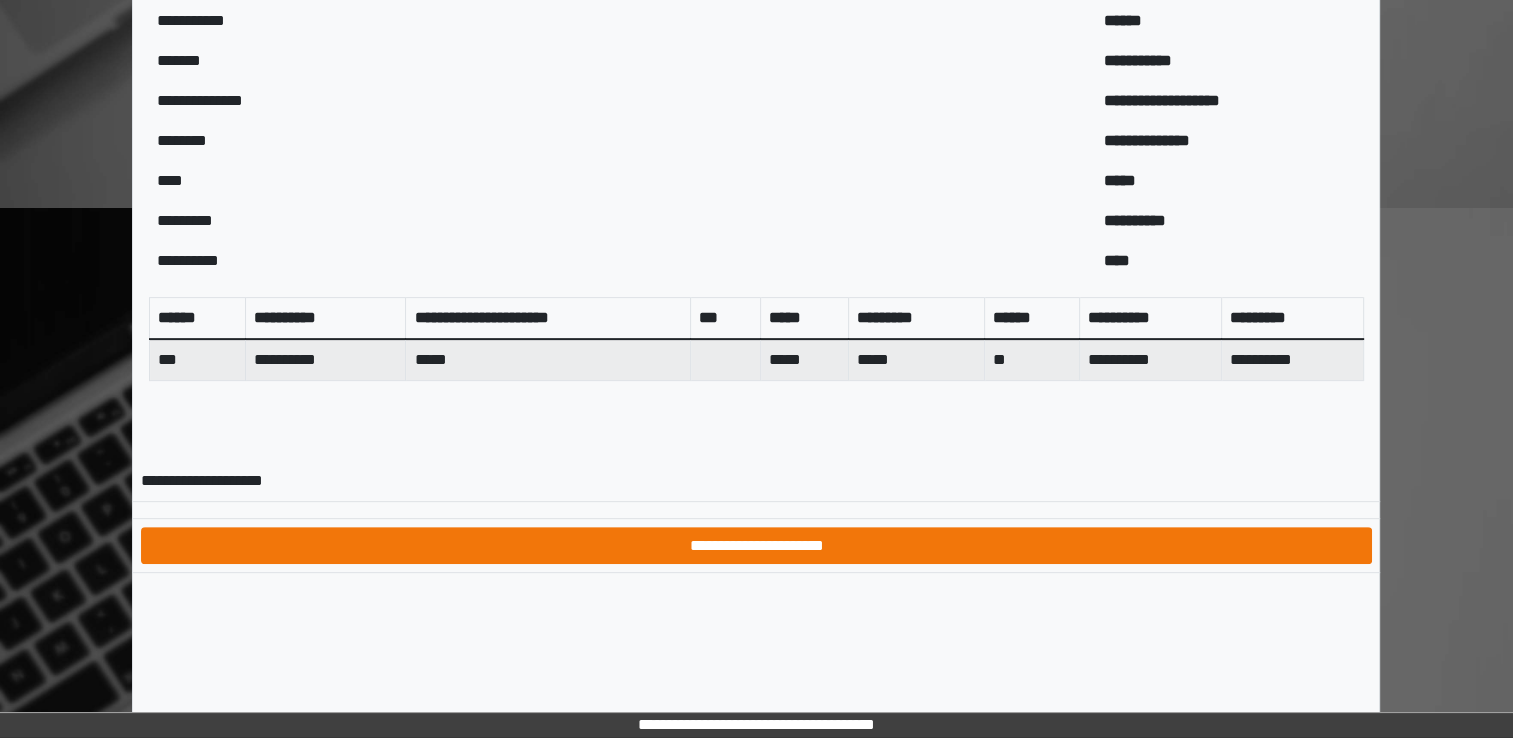 scroll, scrollTop: 559, scrollLeft: 0, axis: vertical 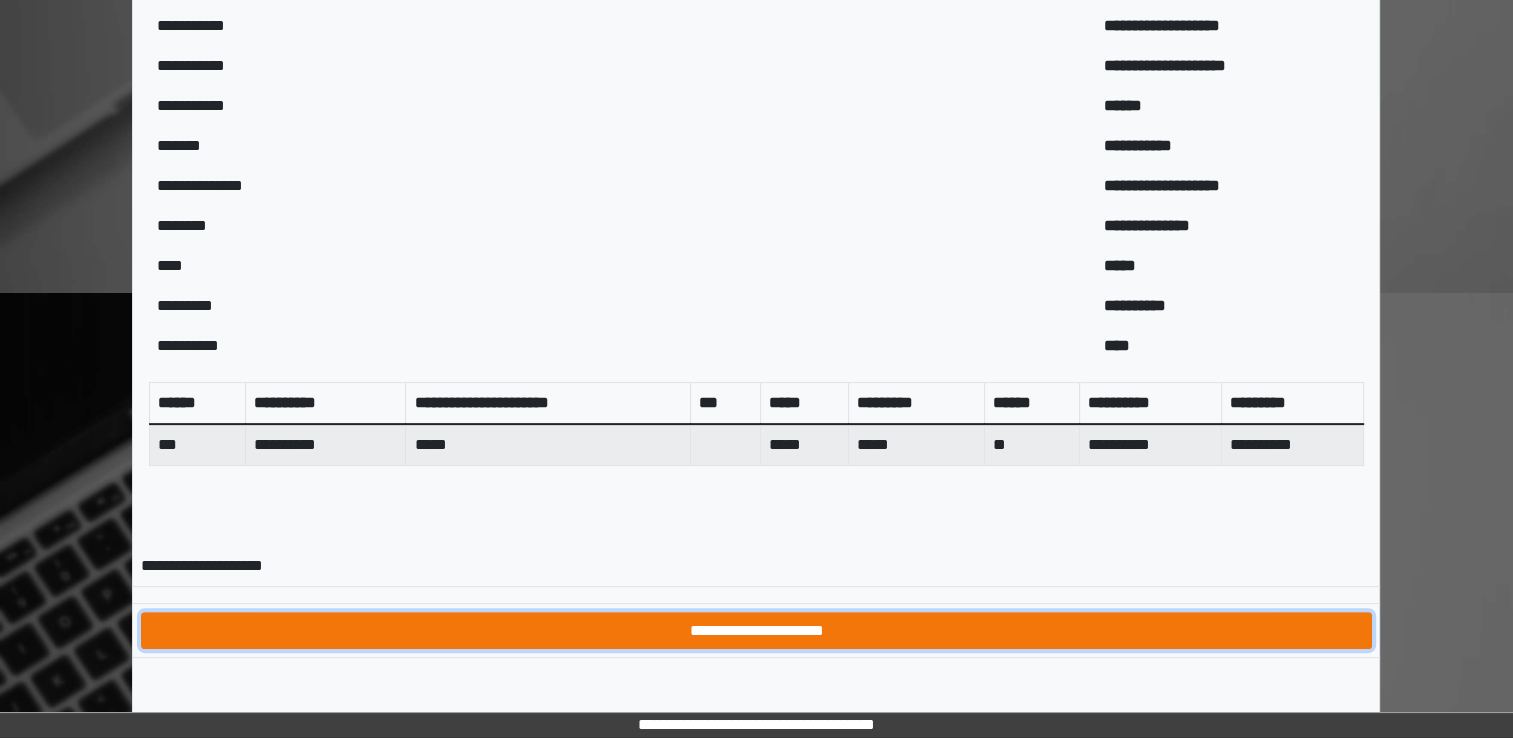 click on "**********" at bounding box center [756, 631] 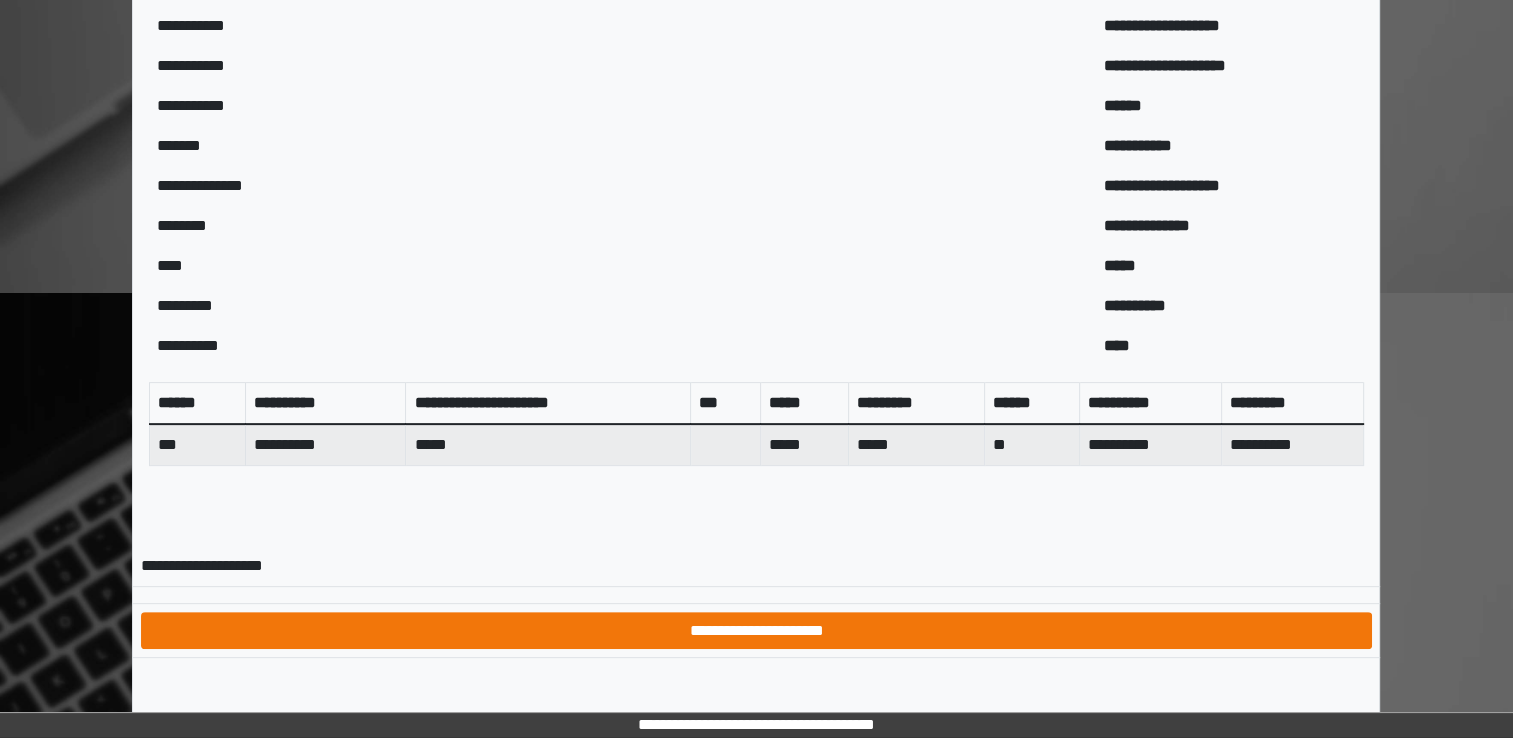 scroll, scrollTop: 0, scrollLeft: 0, axis: both 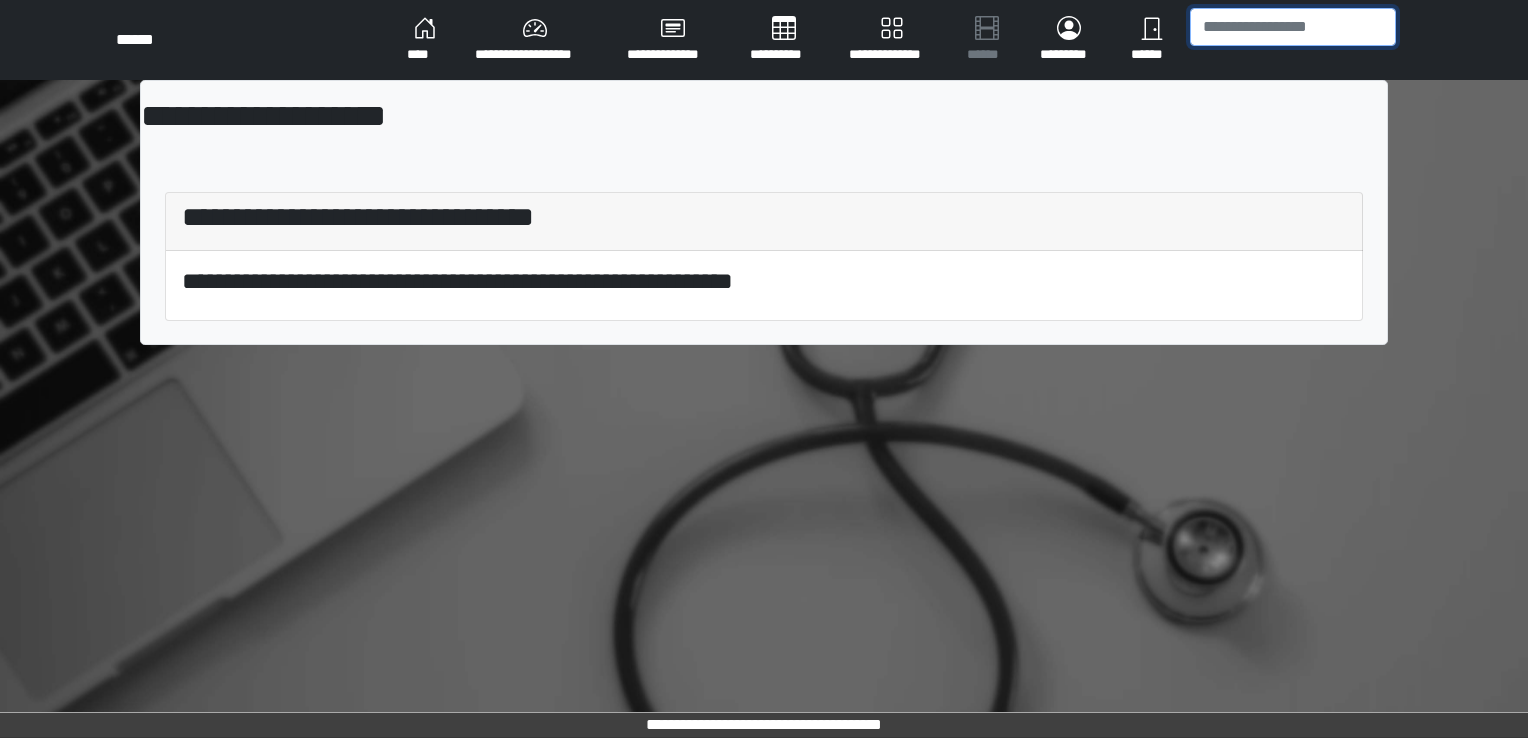 click at bounding box center [1293, 27] 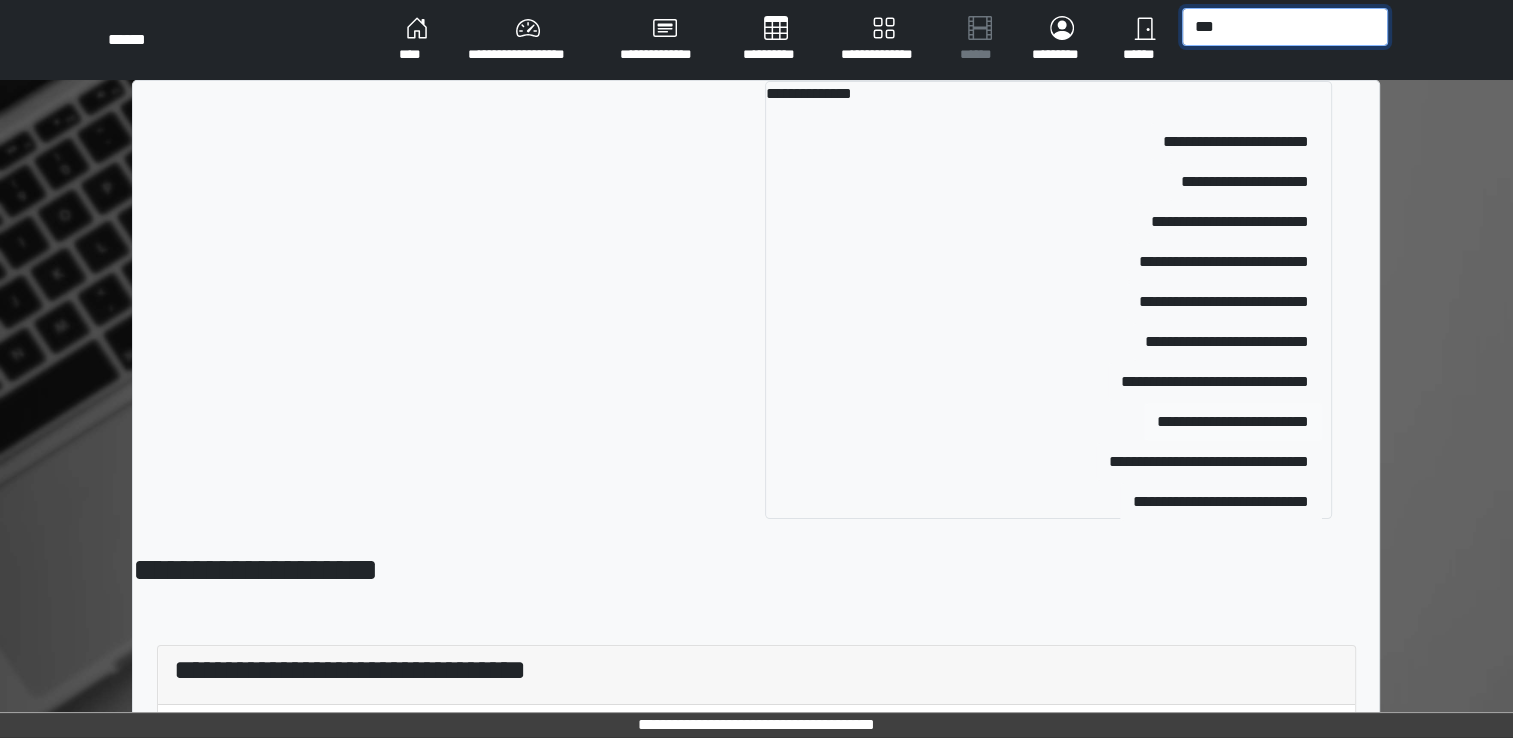 type on "***" 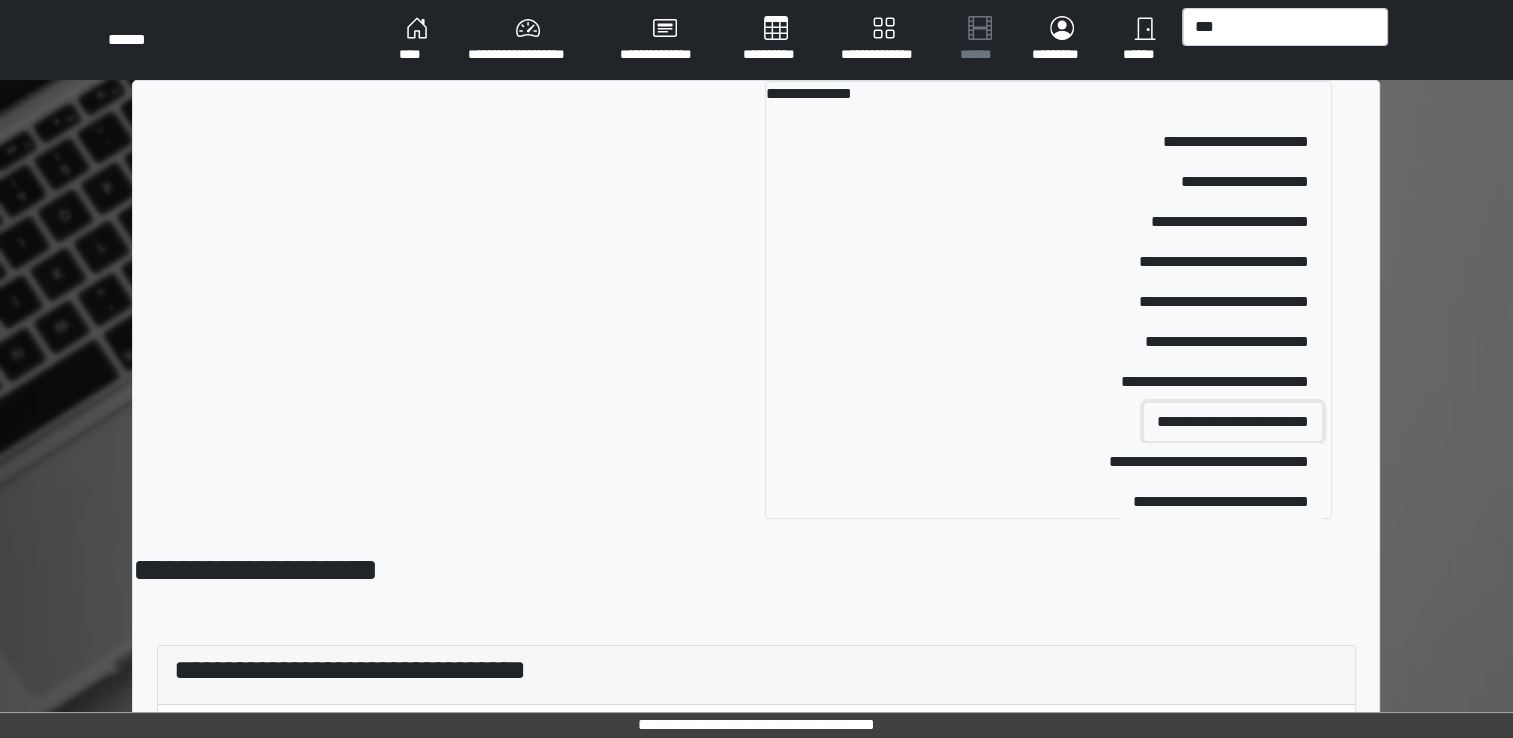 click on "**********" at bounding box center (1233, 422) 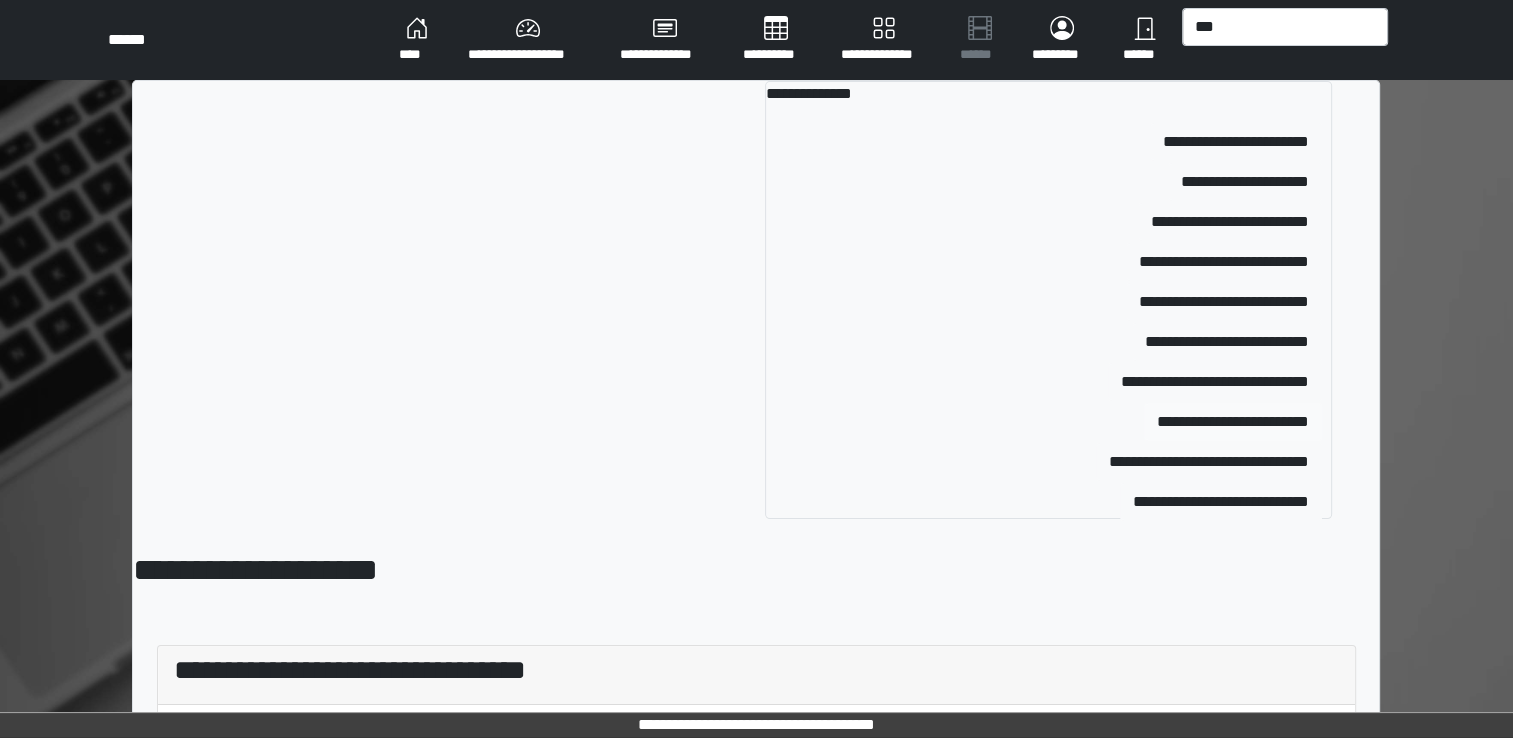 type 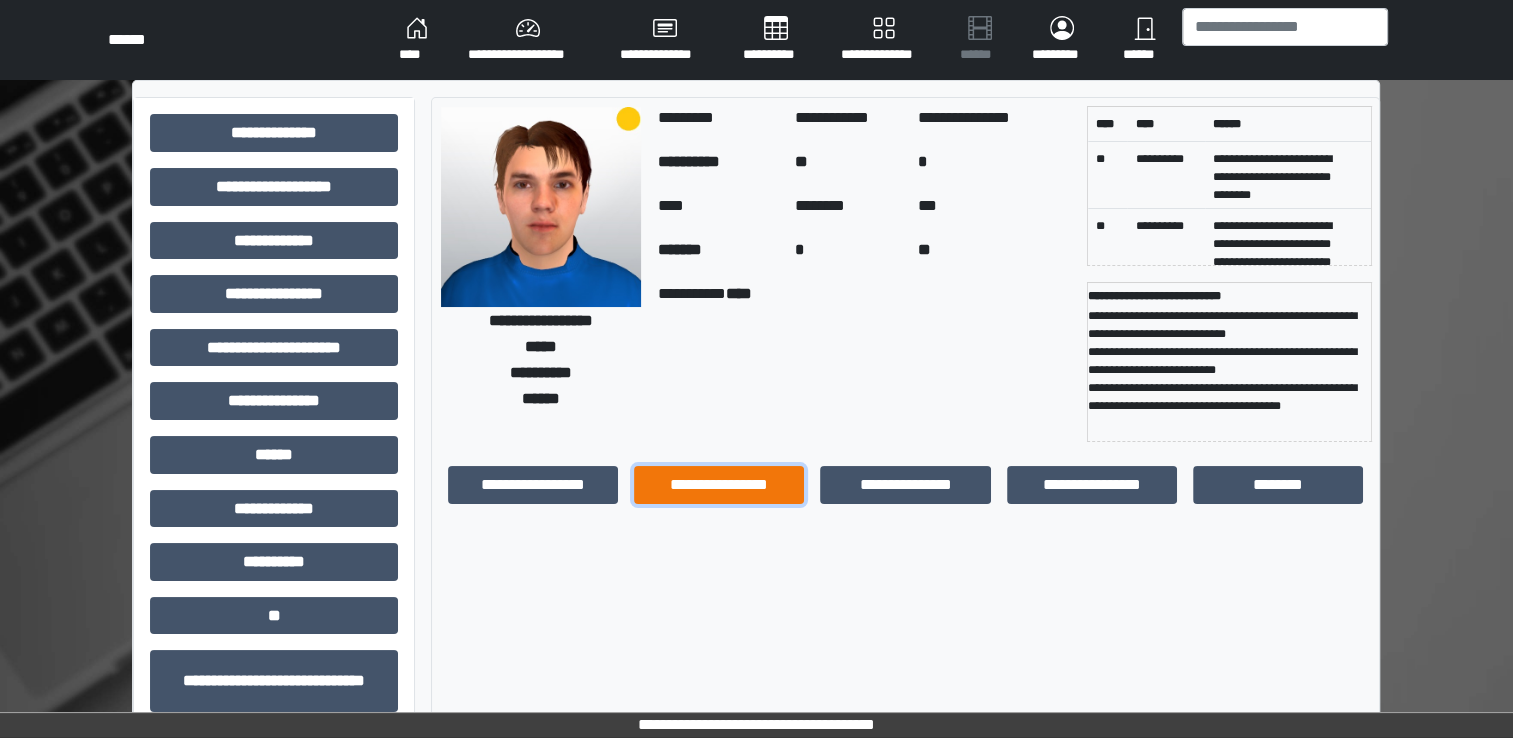 click on "**********" at bounding box center [719, 485] 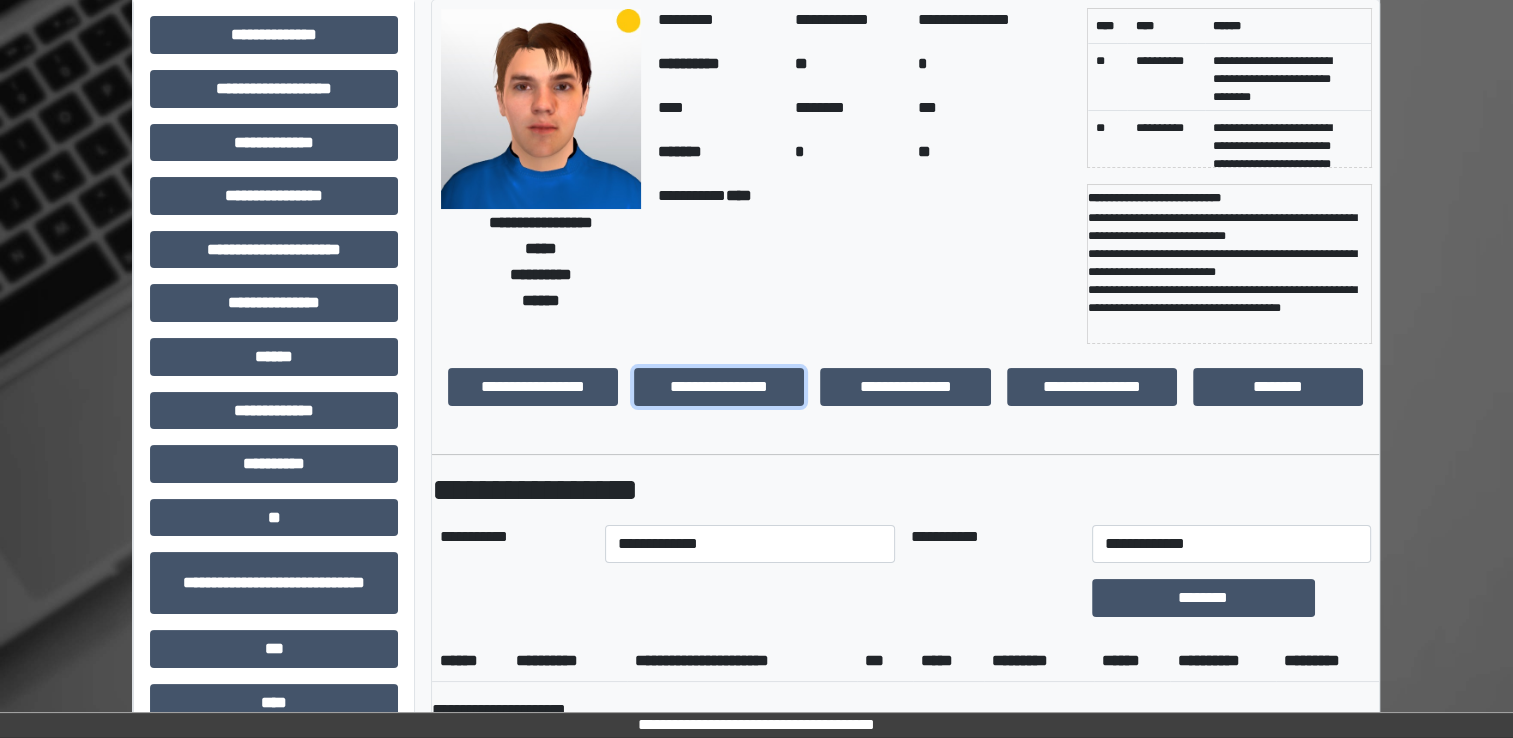 scroll, scrollTop: 100, scrollLeft: 0, axis: vertical 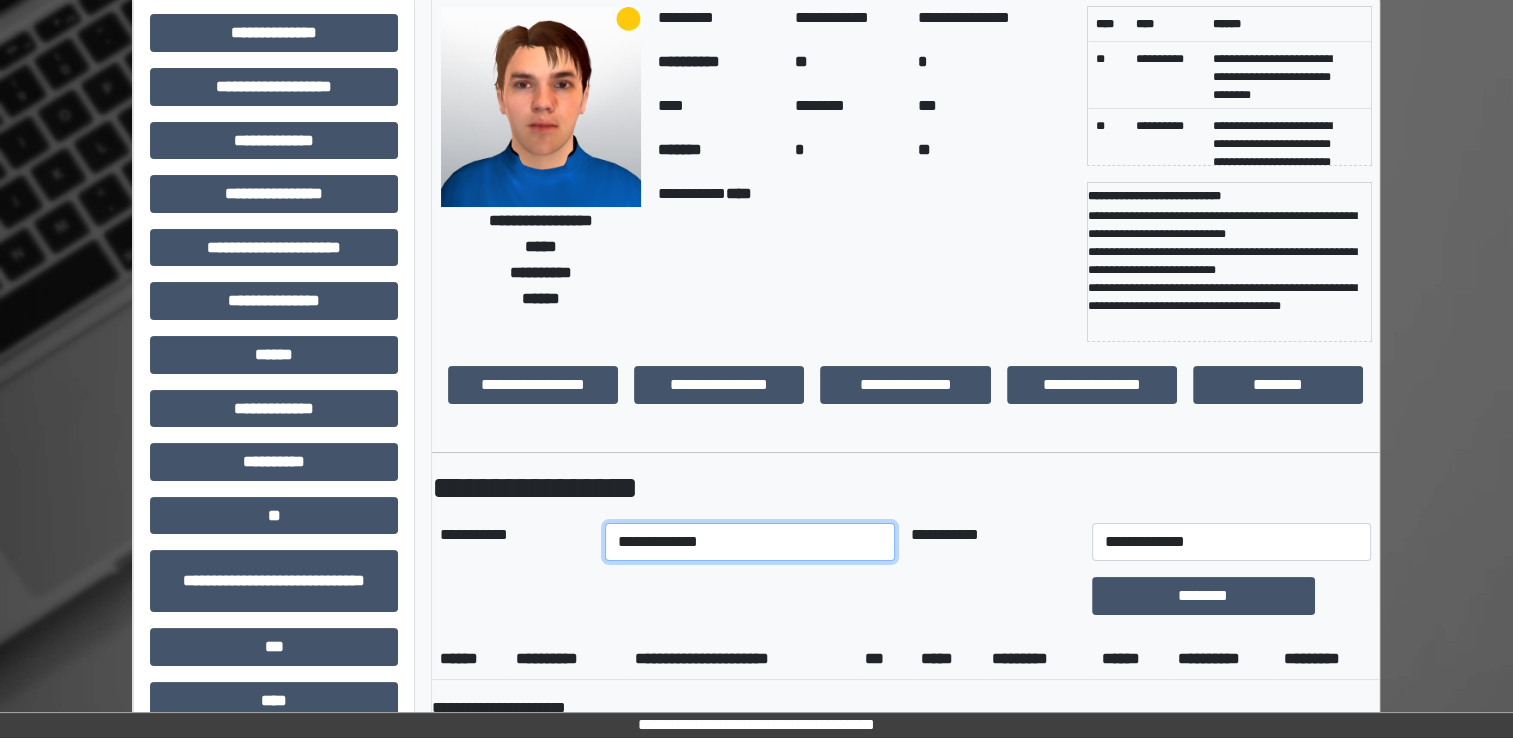 click on "**********" at bounding box center (750, 542) 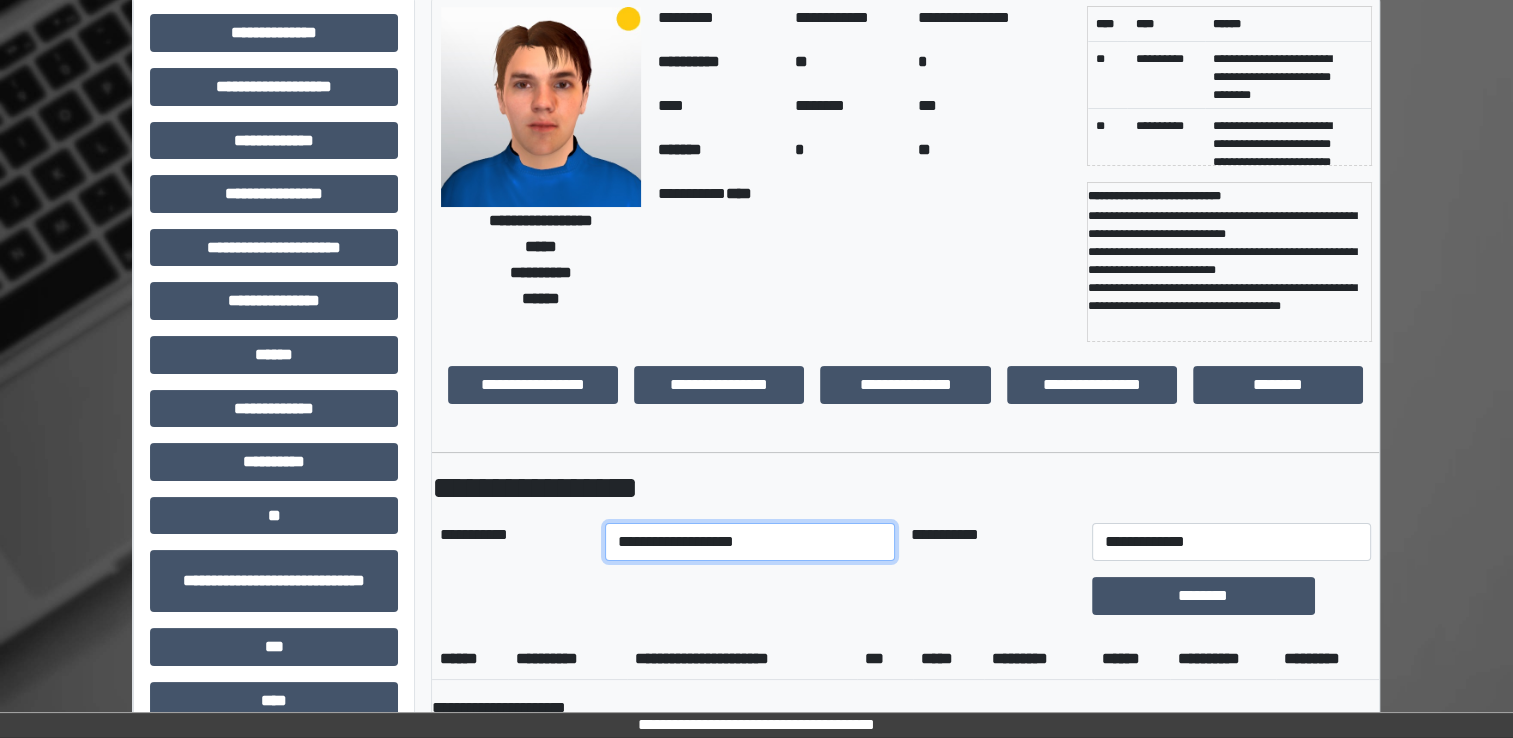 click on "**********" at bounding box center (750, 542) 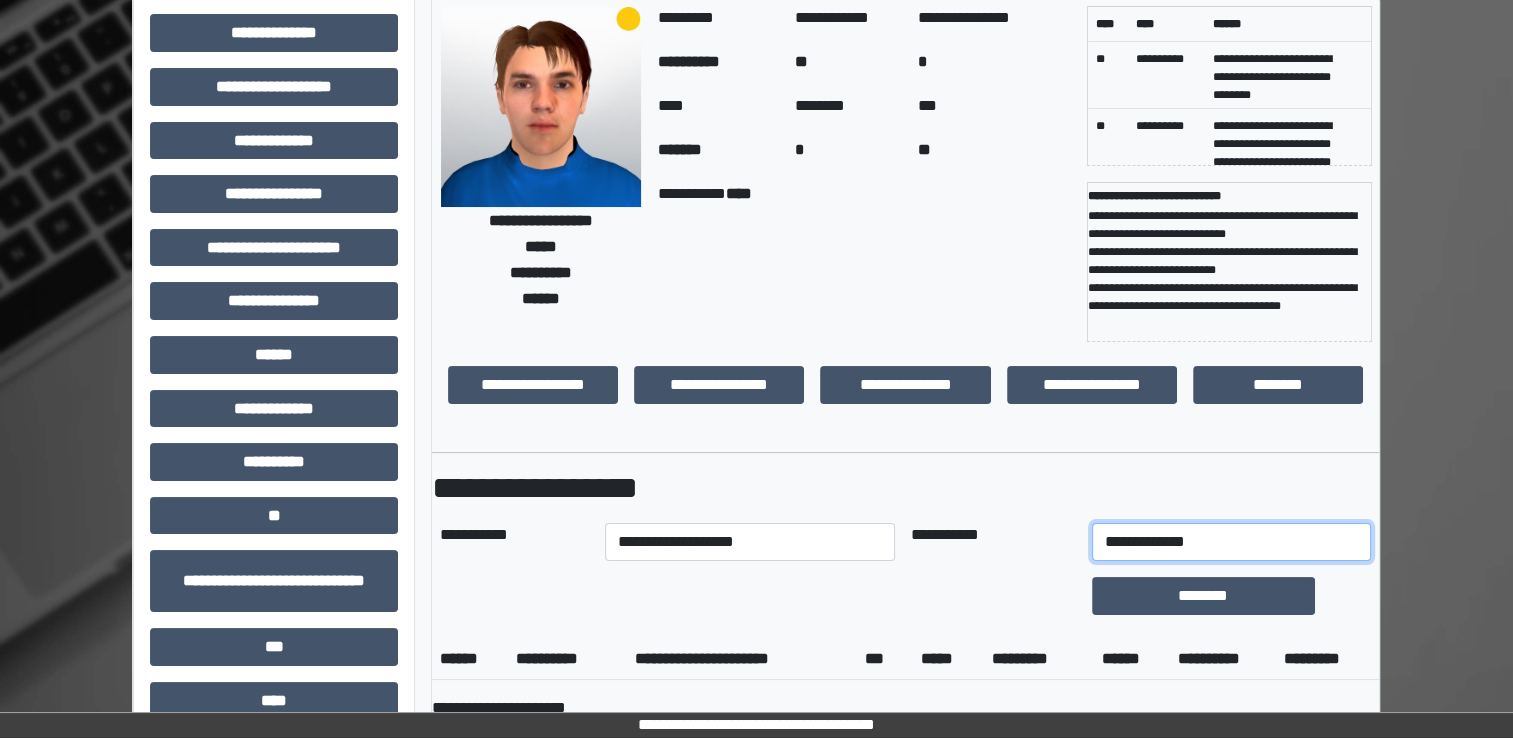 click on "**********" at bounding box center [1231, 542] 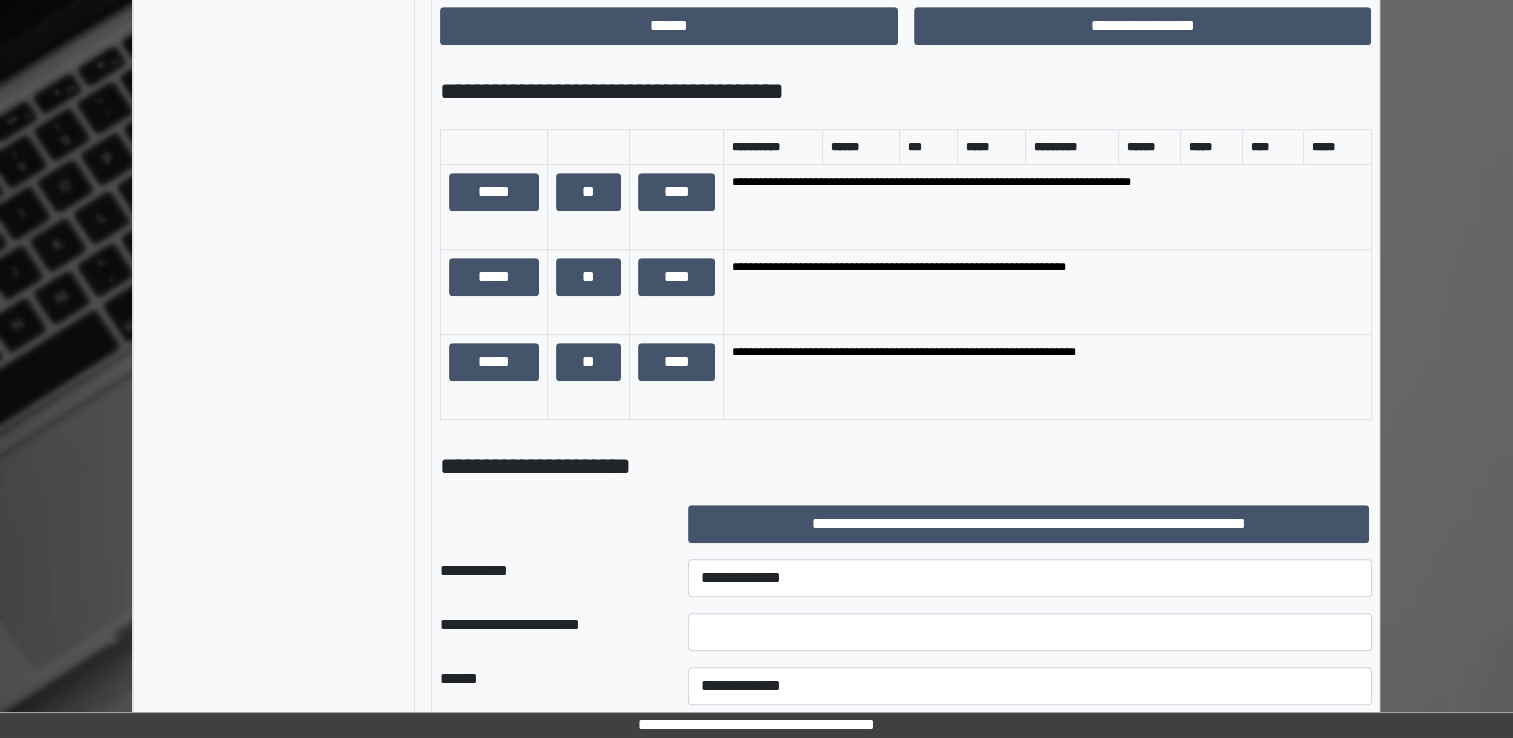 scroll, scrollTop: 1000, scrollLeft: 0, axis: vertical 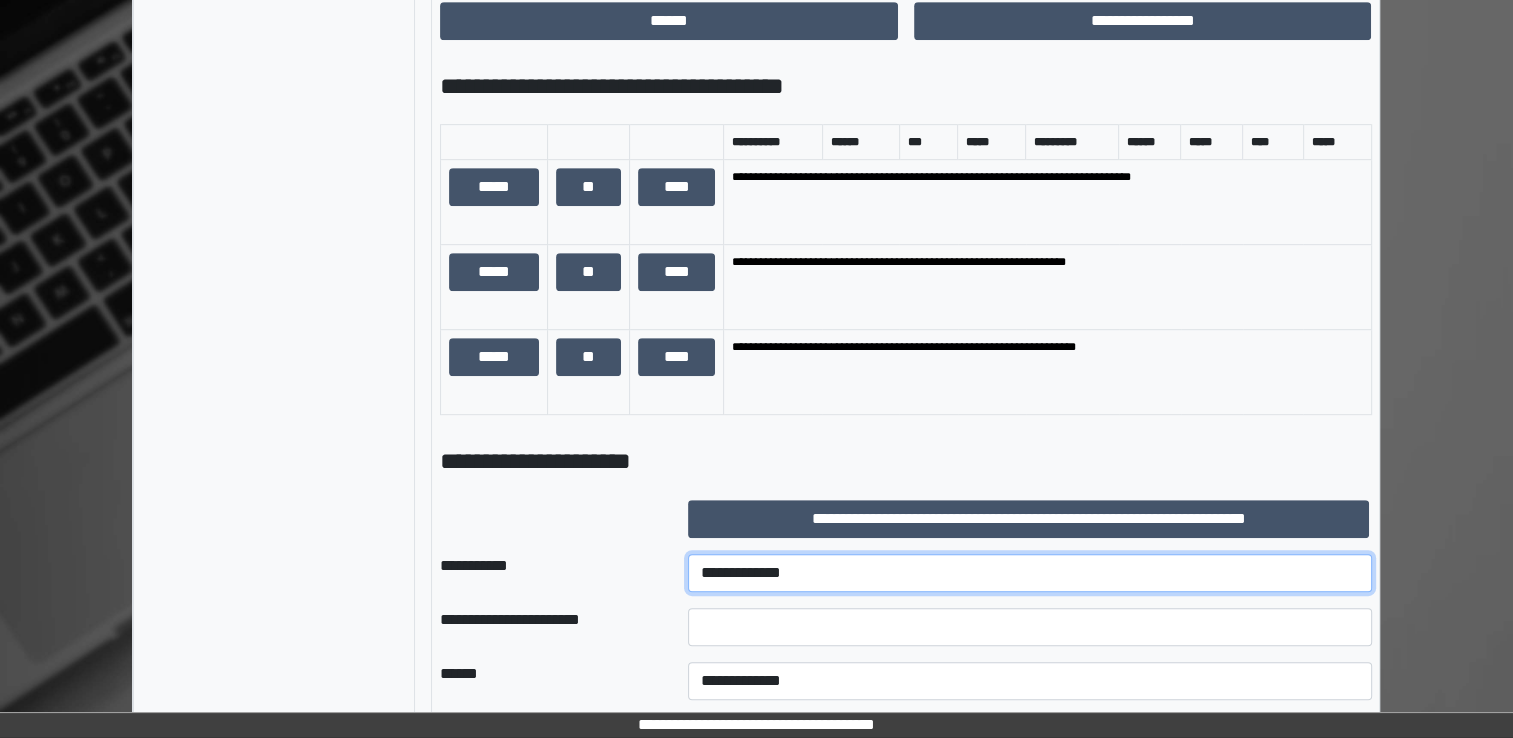 click on "**********" at bounding box center (1030, 573) 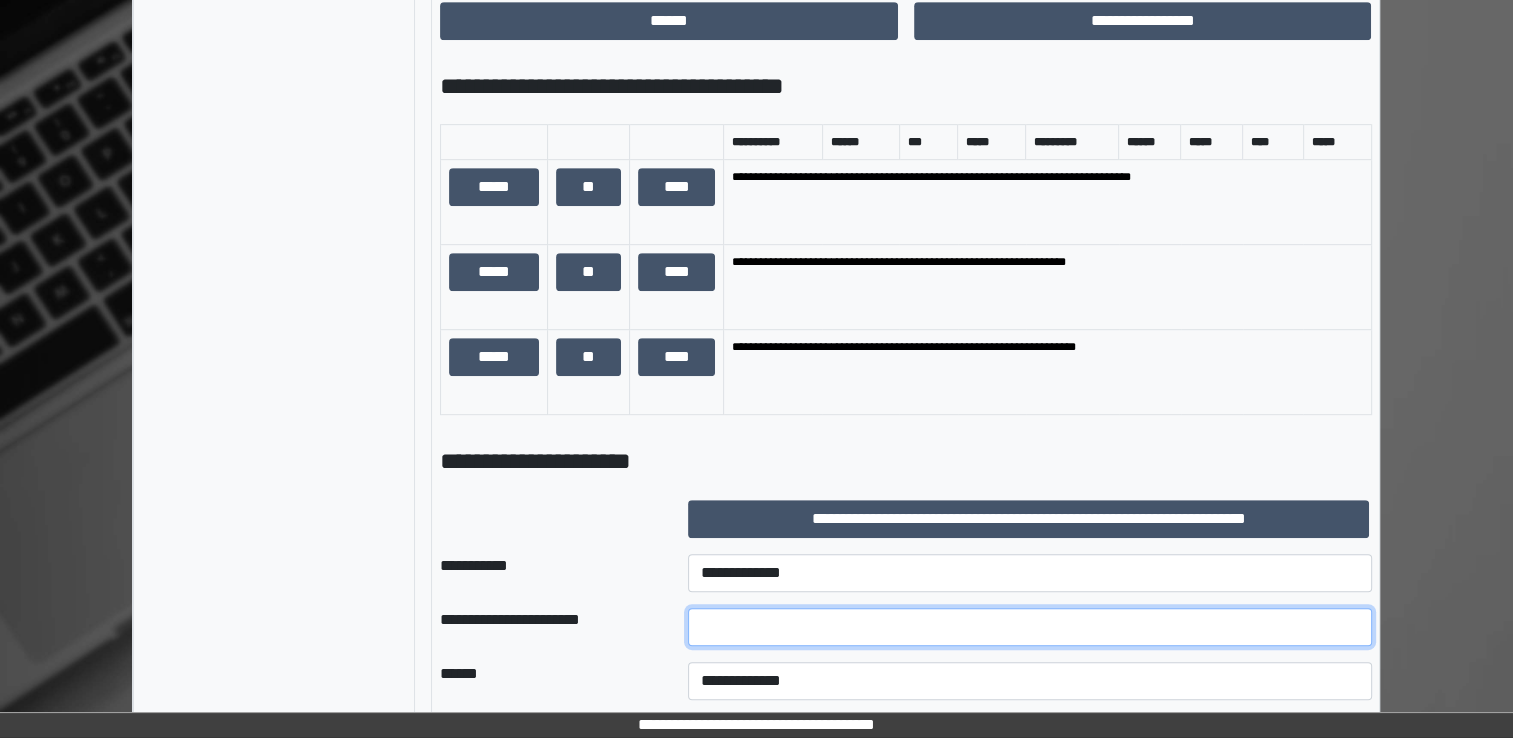 click at bounding box center (1030, 627) 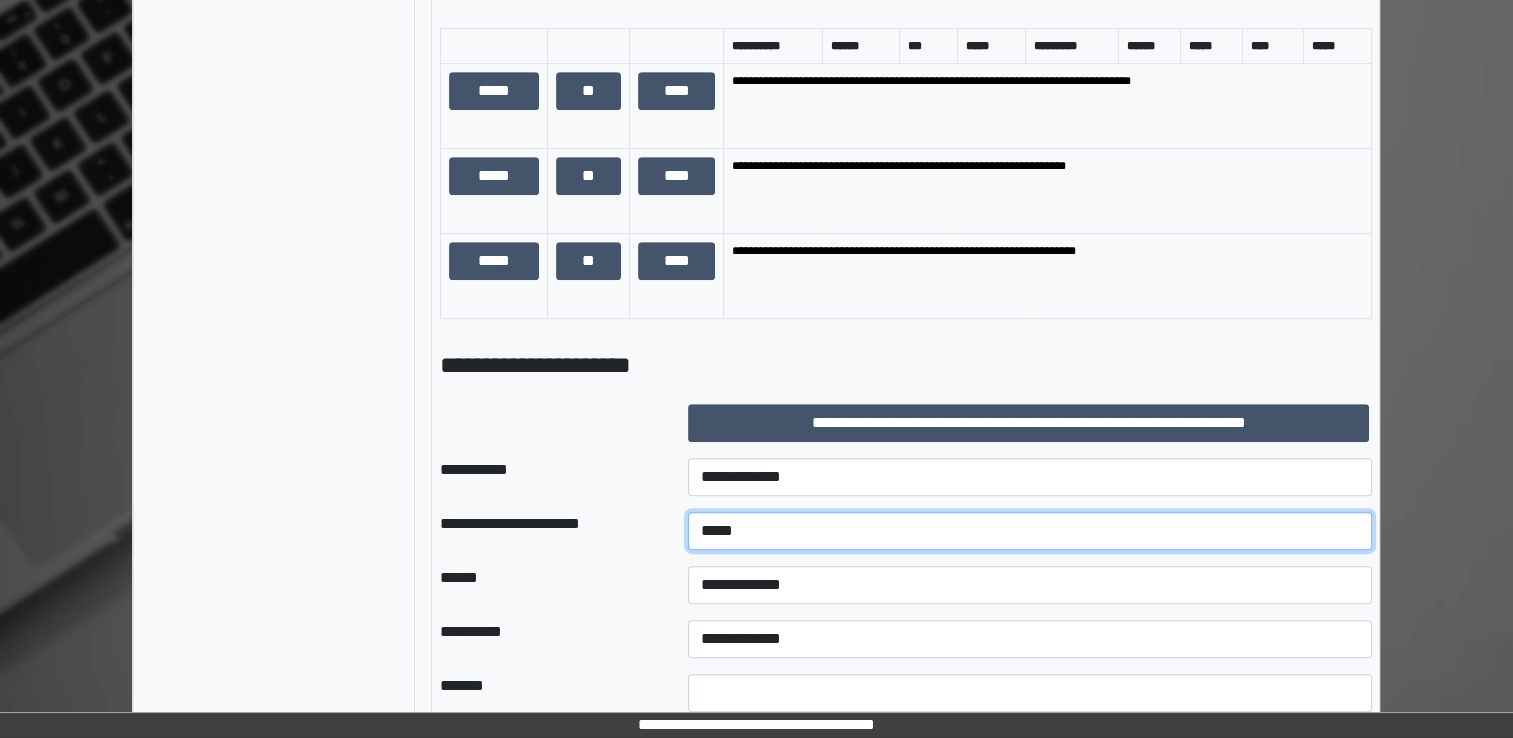 scroll, scrollTop: 1100, scrollLeft: 0, axis: vertical 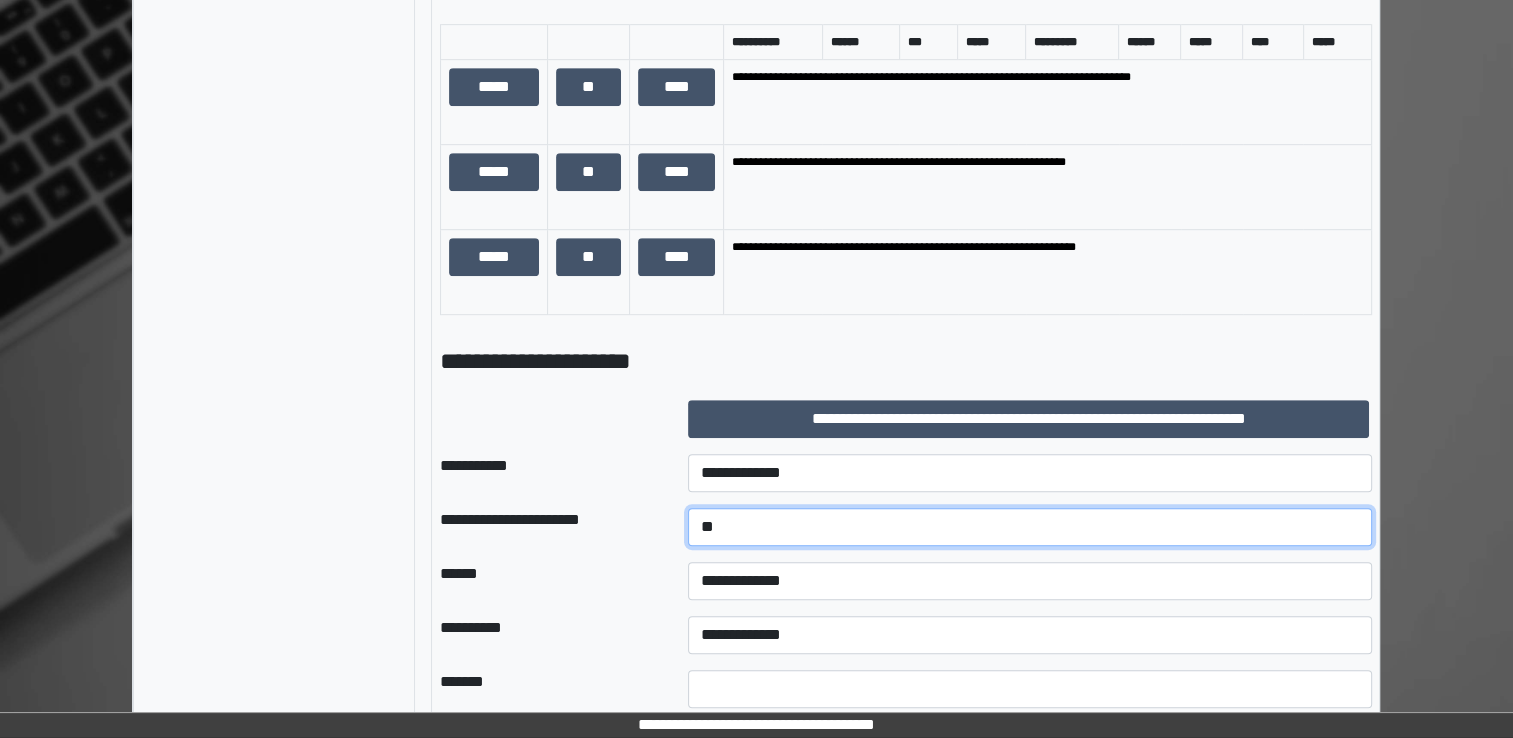 type on "*" 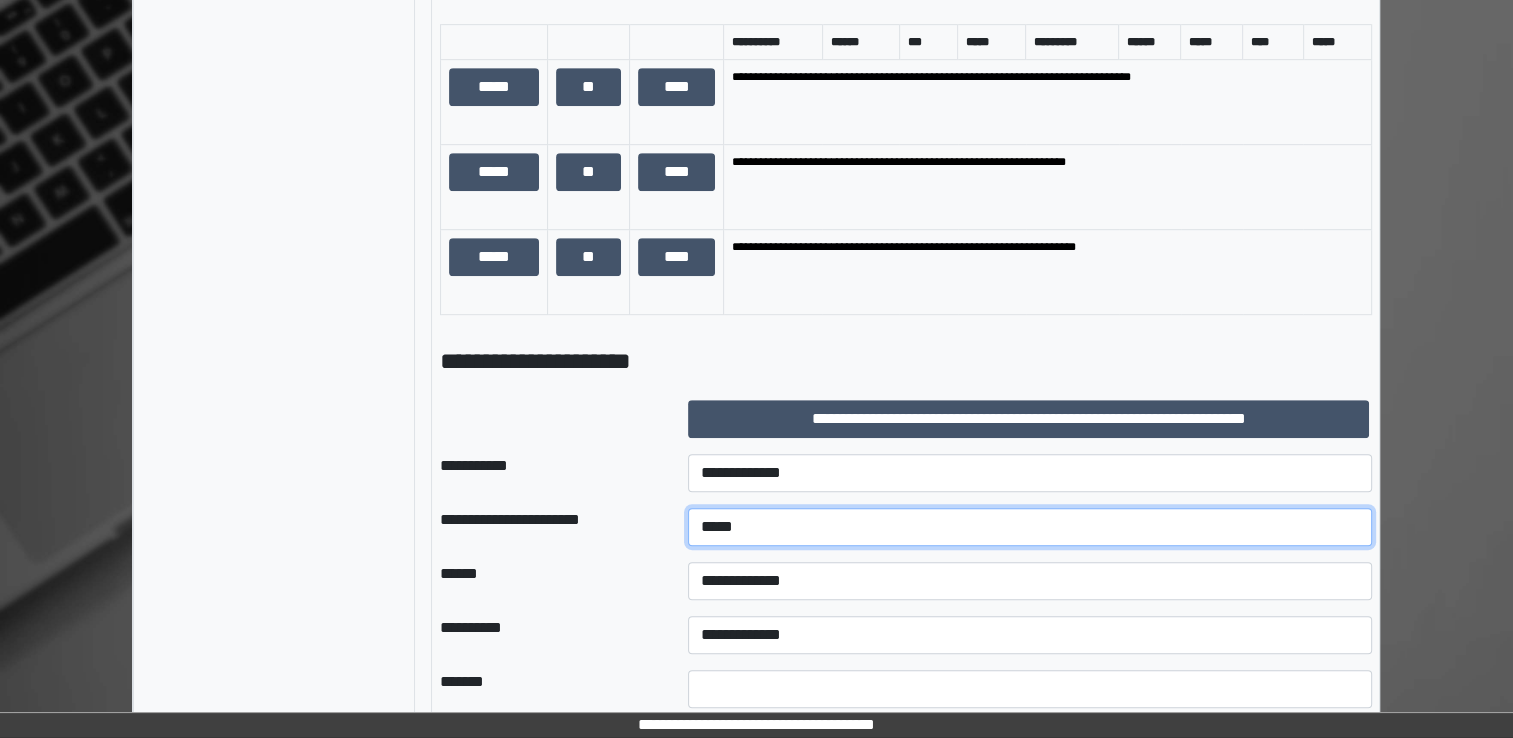 type on "*****" 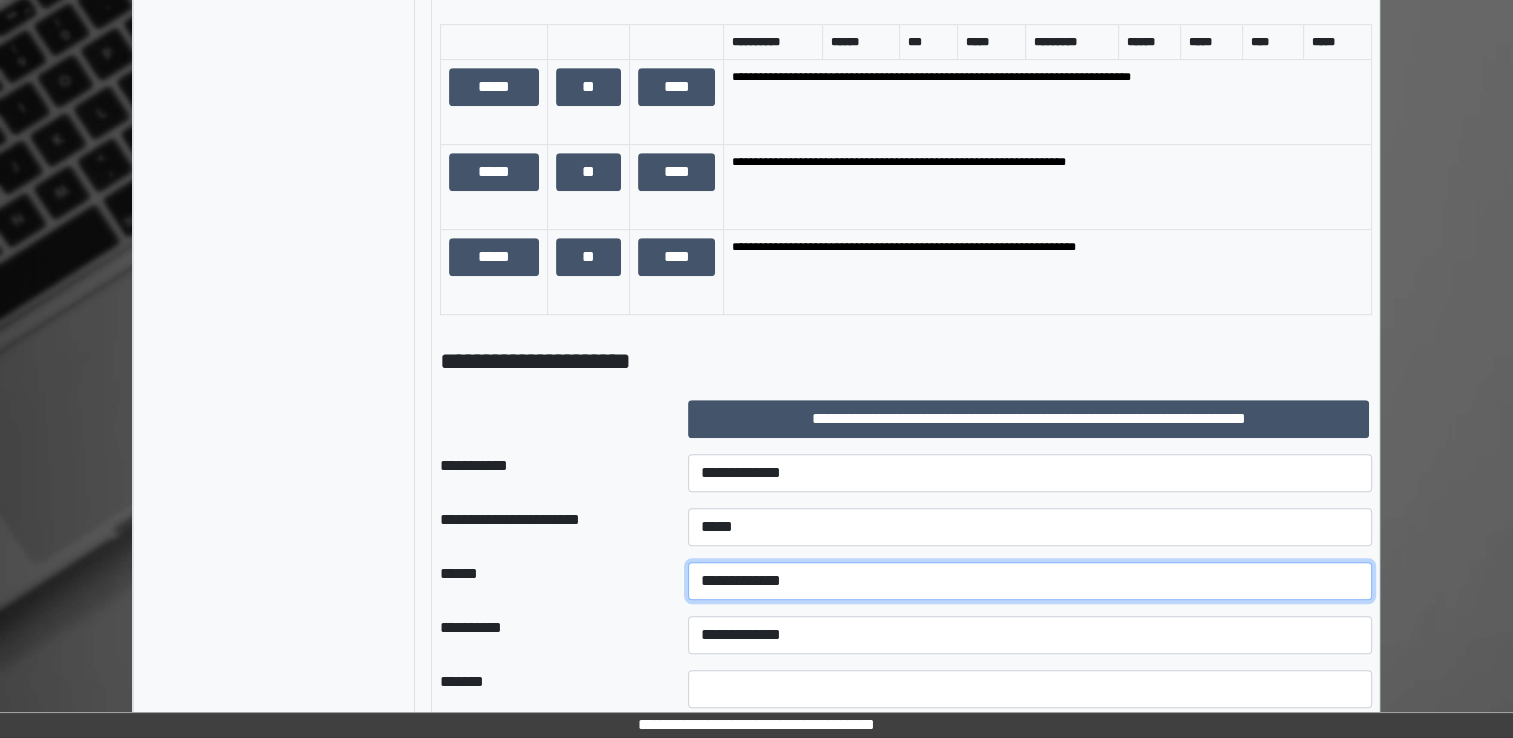 click on "**********" at bounding box center (1030, 581) 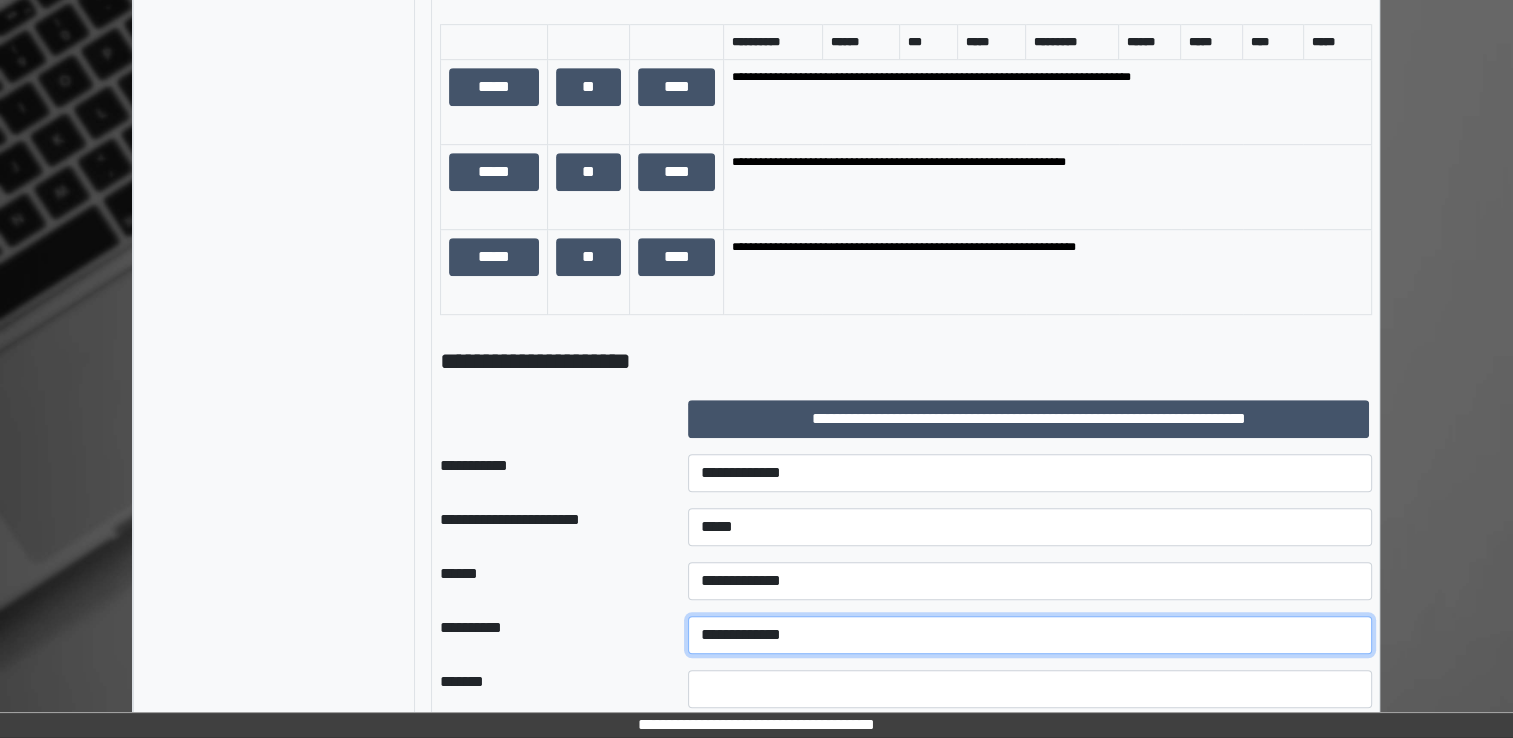 click on "**********" at bounding box center [1030, 635] 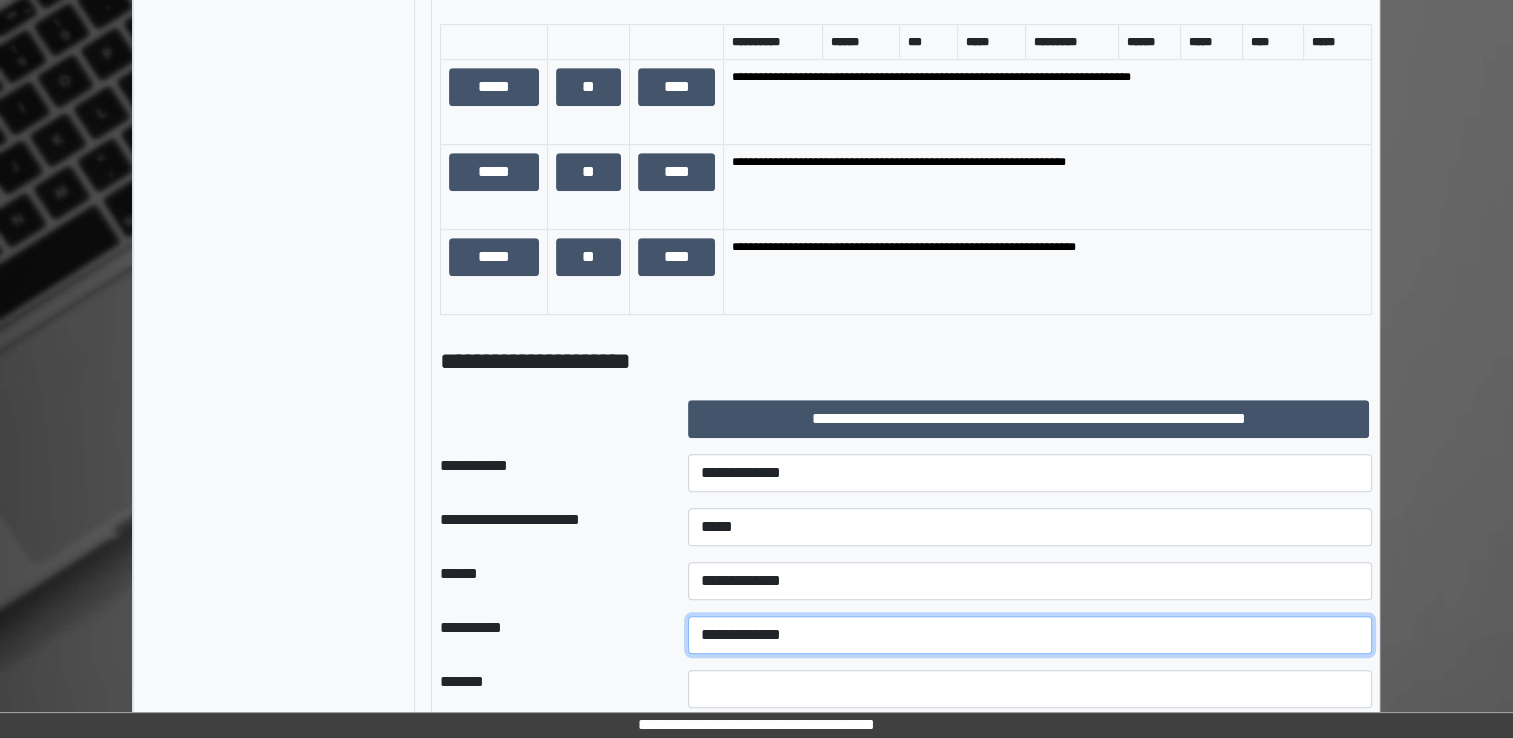 select on "**" 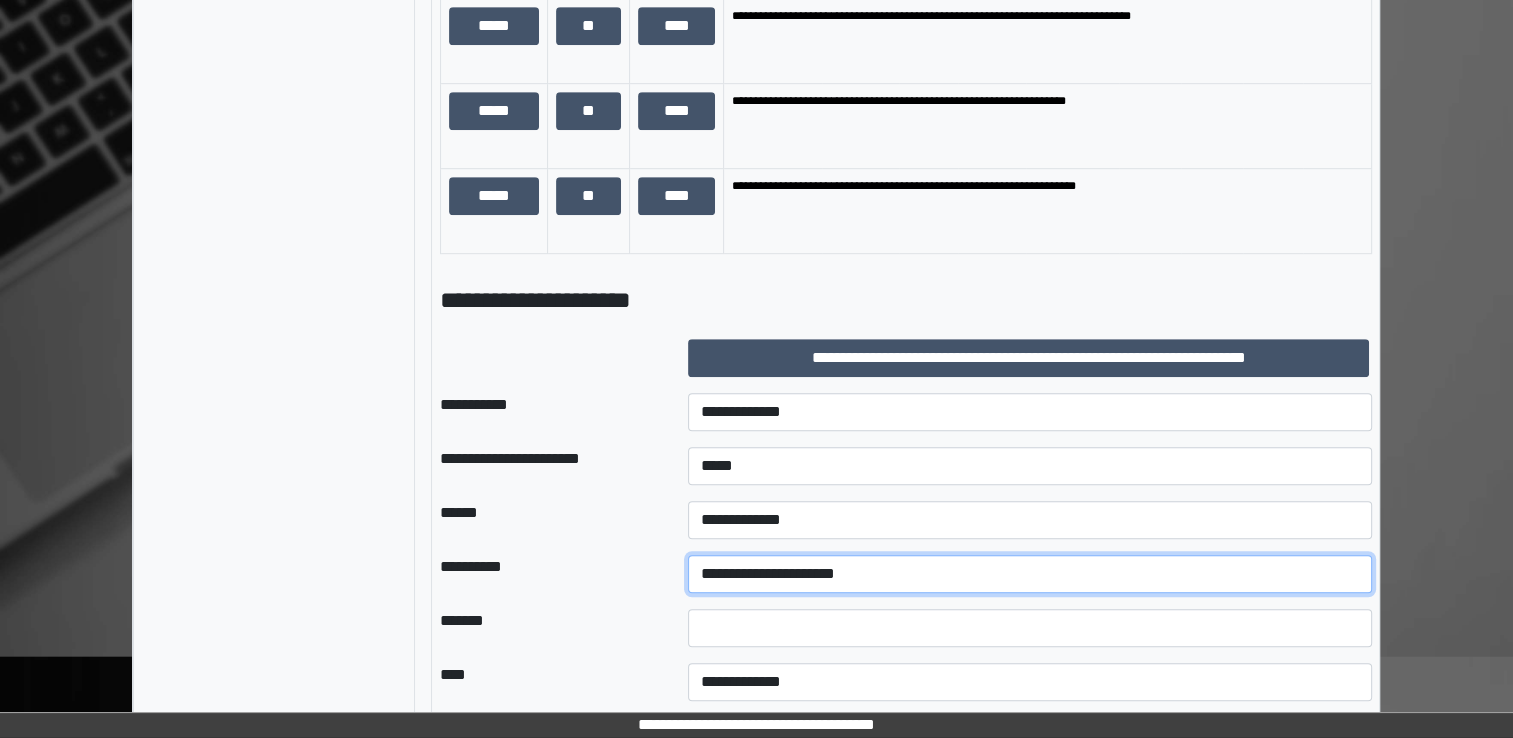 scroll, scrollTop: 1300, scrollLeft: 0, axis: vertical 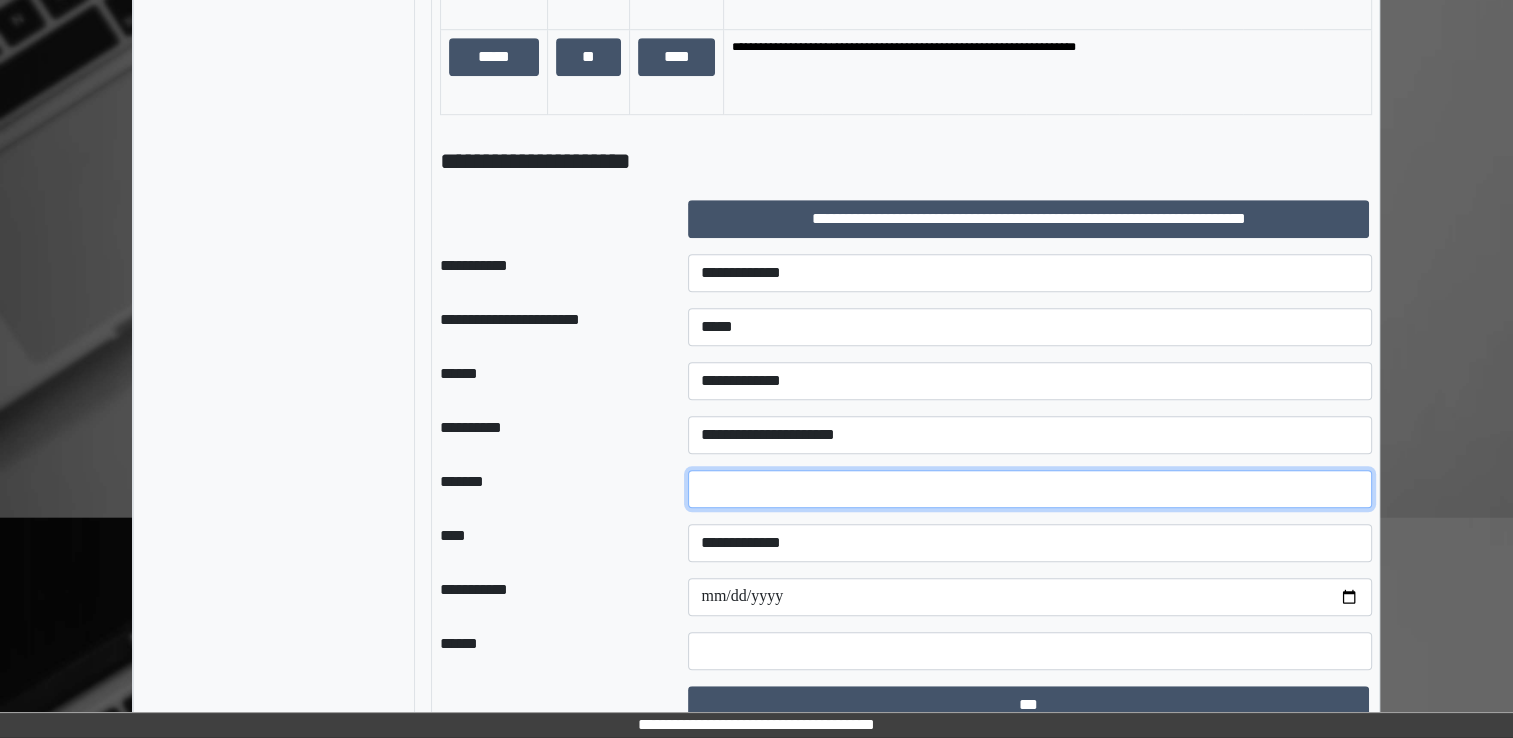 click at bounding box center [1030, 489] 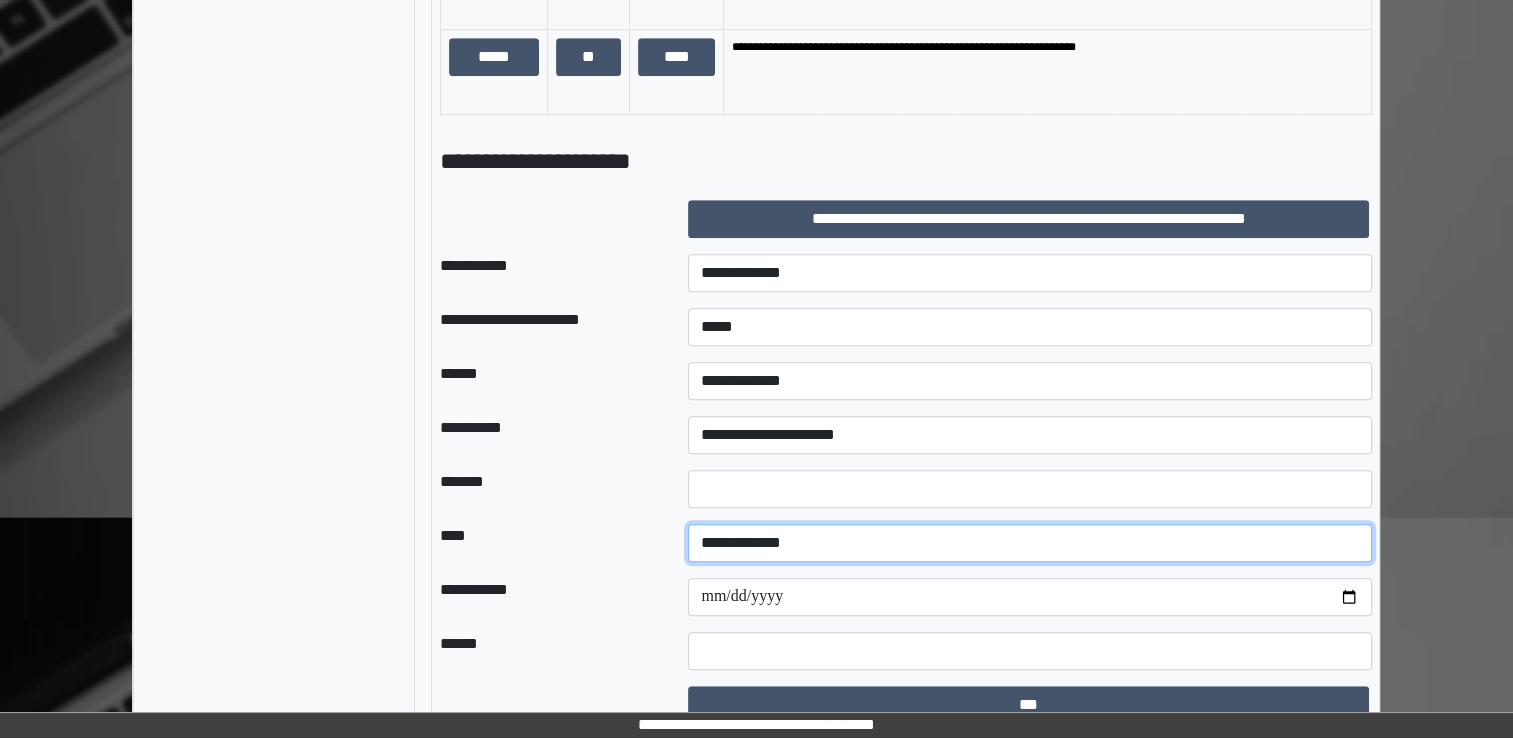 click on "**********" at bounding box center (1030, 543) 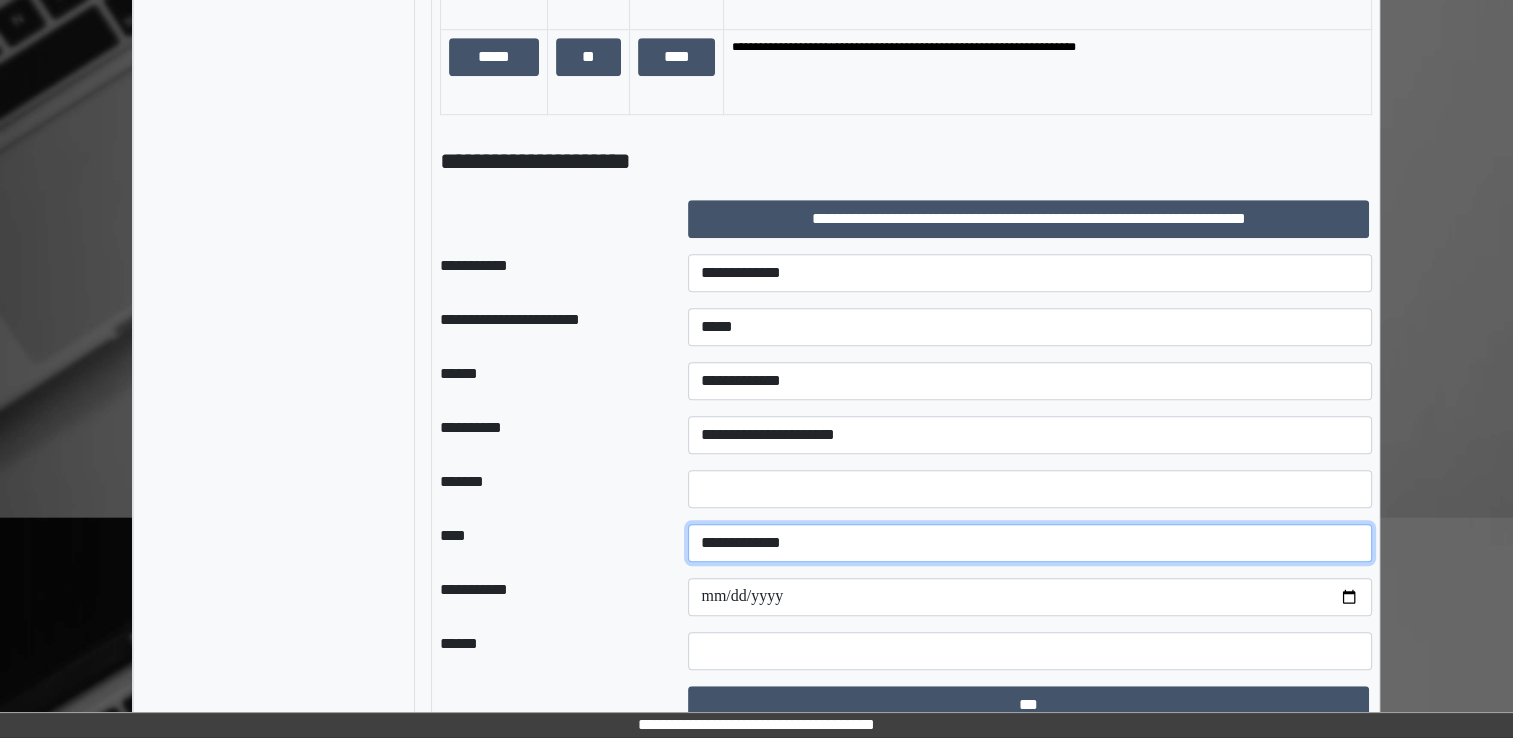 click on "**********" at bounding box center [1030, 543] 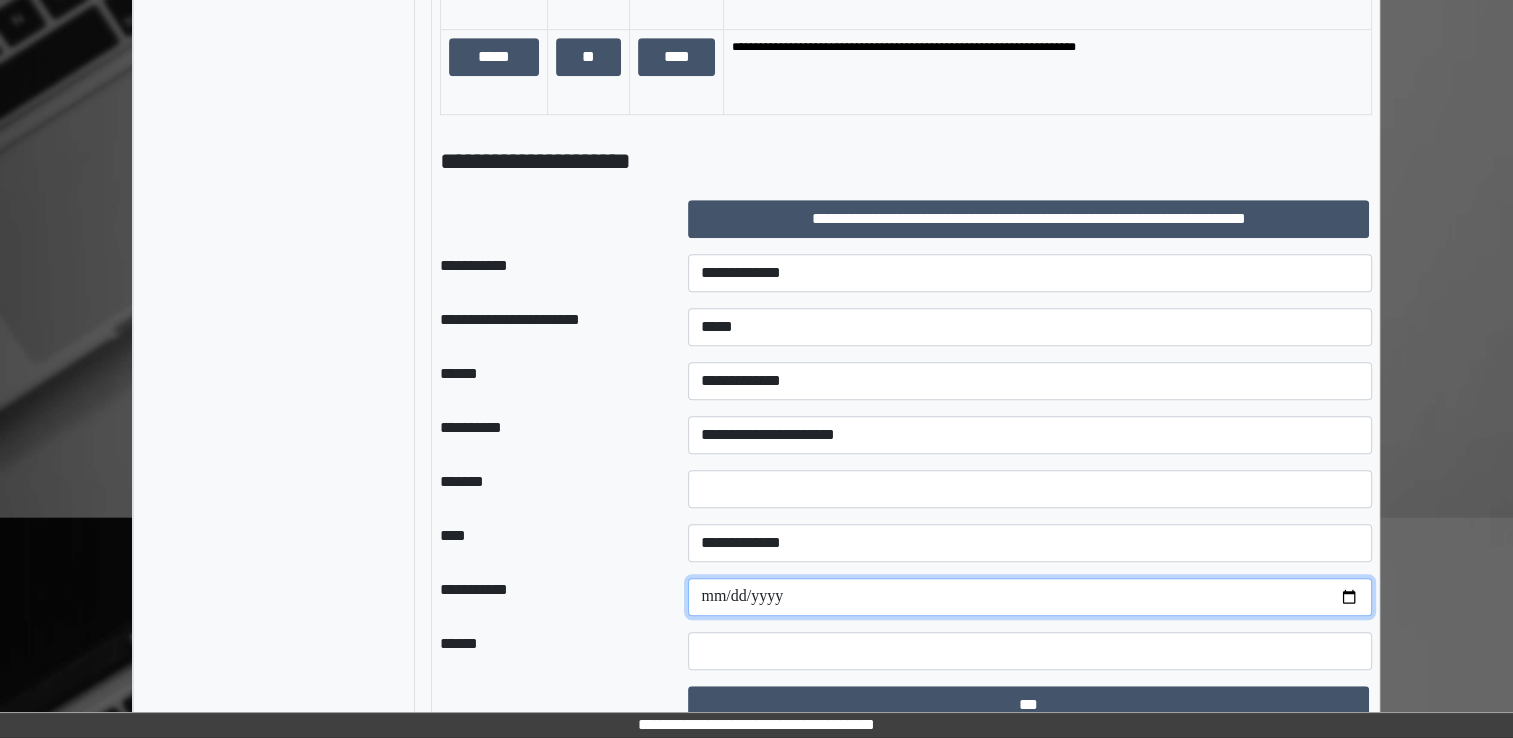 click at bounding box center (1030, 597) 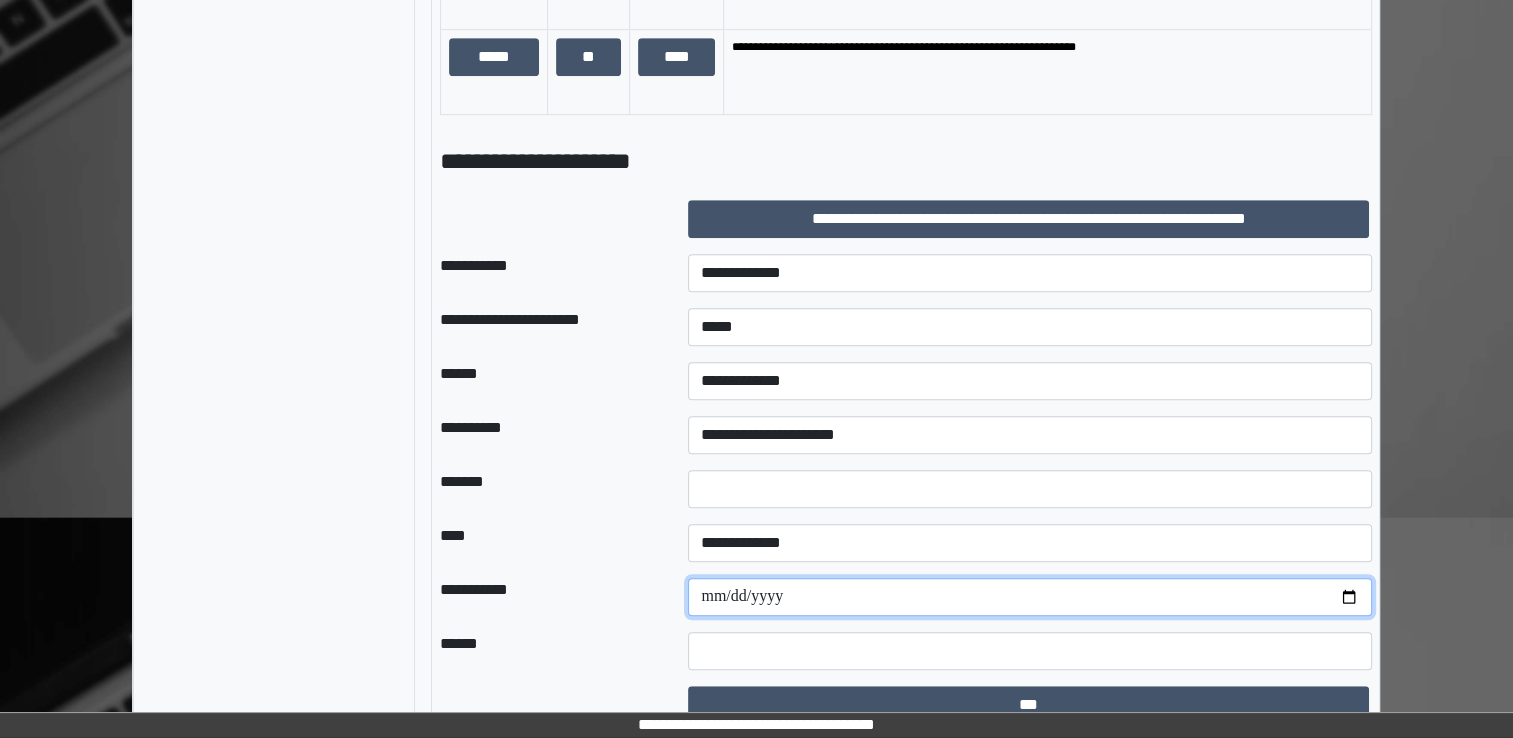 type on "**********" 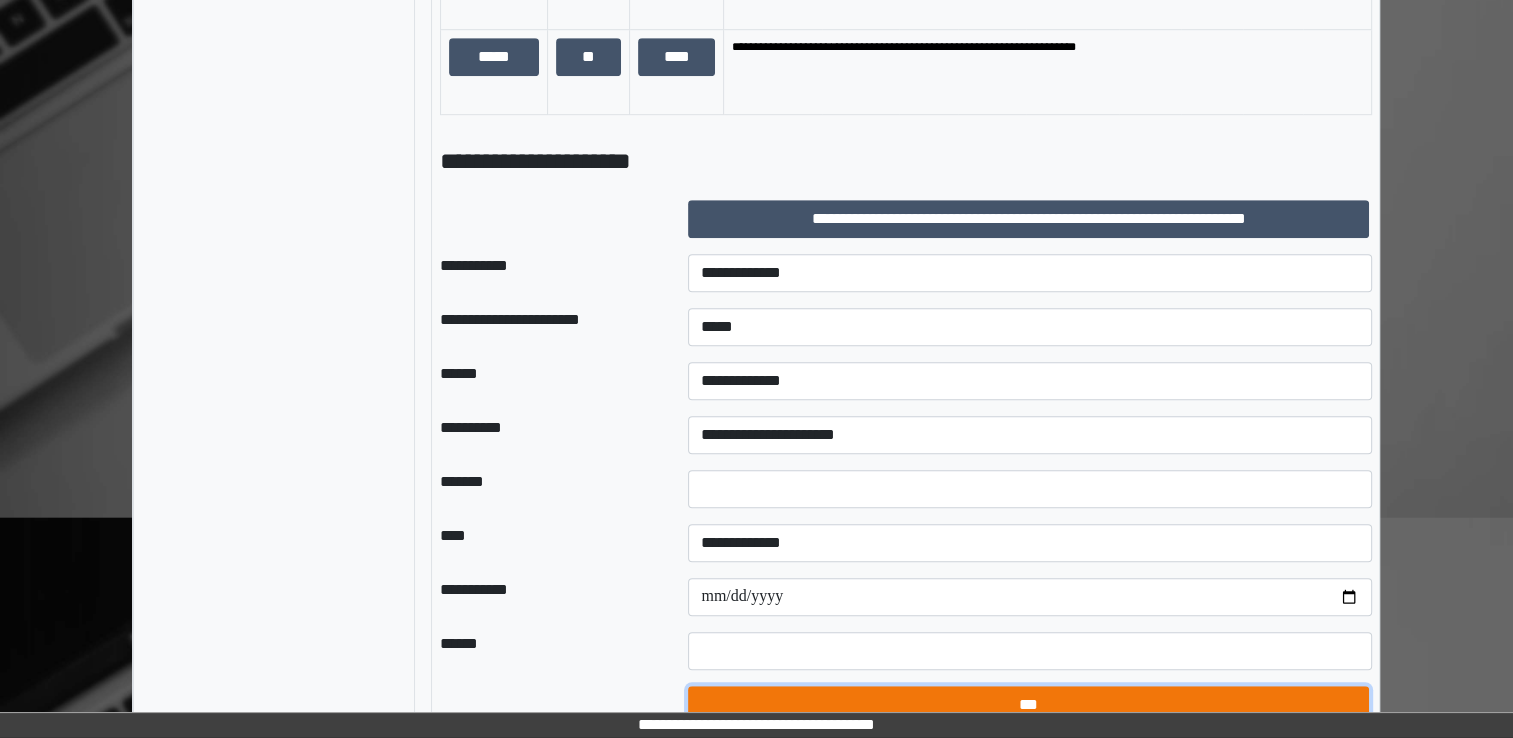 click on "***" at bounding box center (1028, 705) 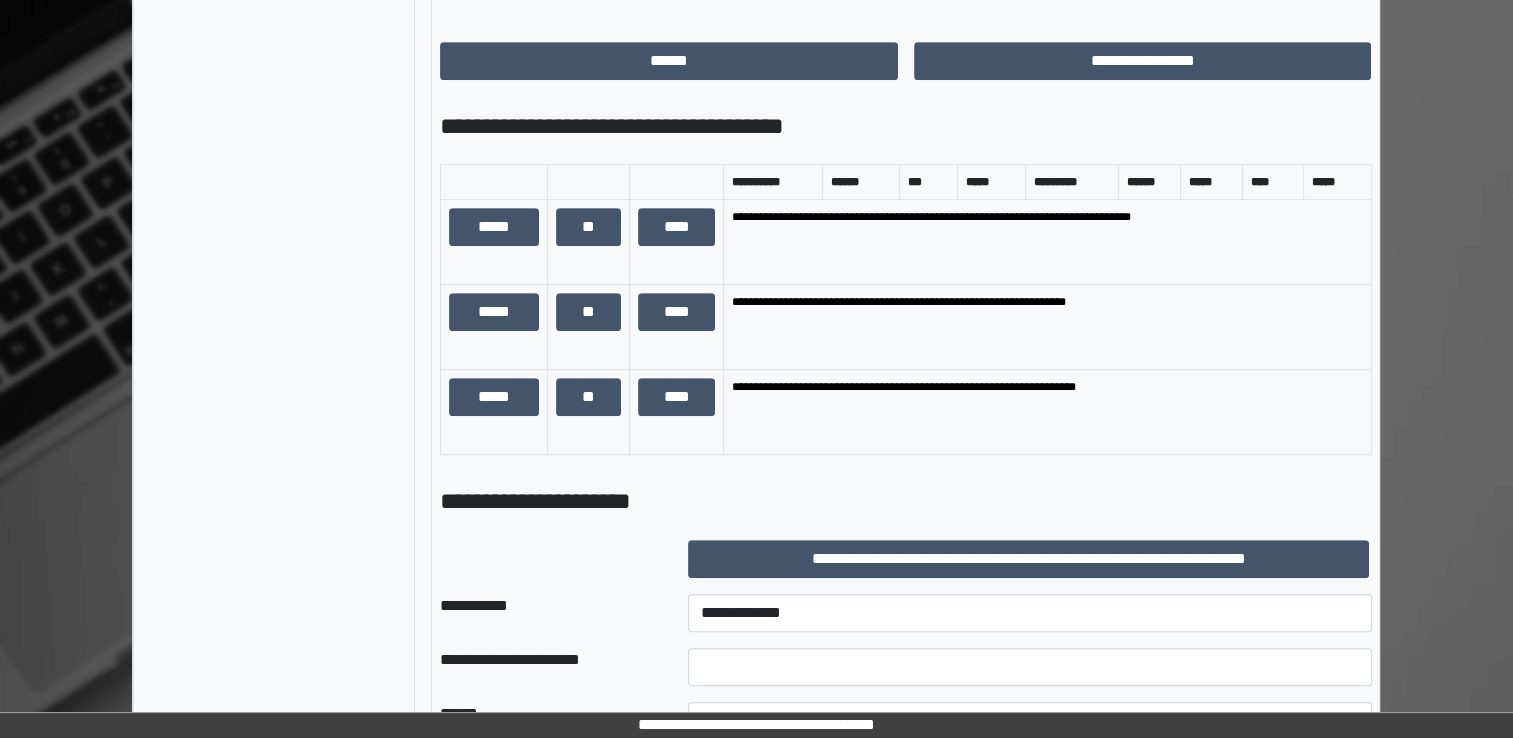 scroll, scrollTop: 1100, scrollLeft: 0, axis: vertical 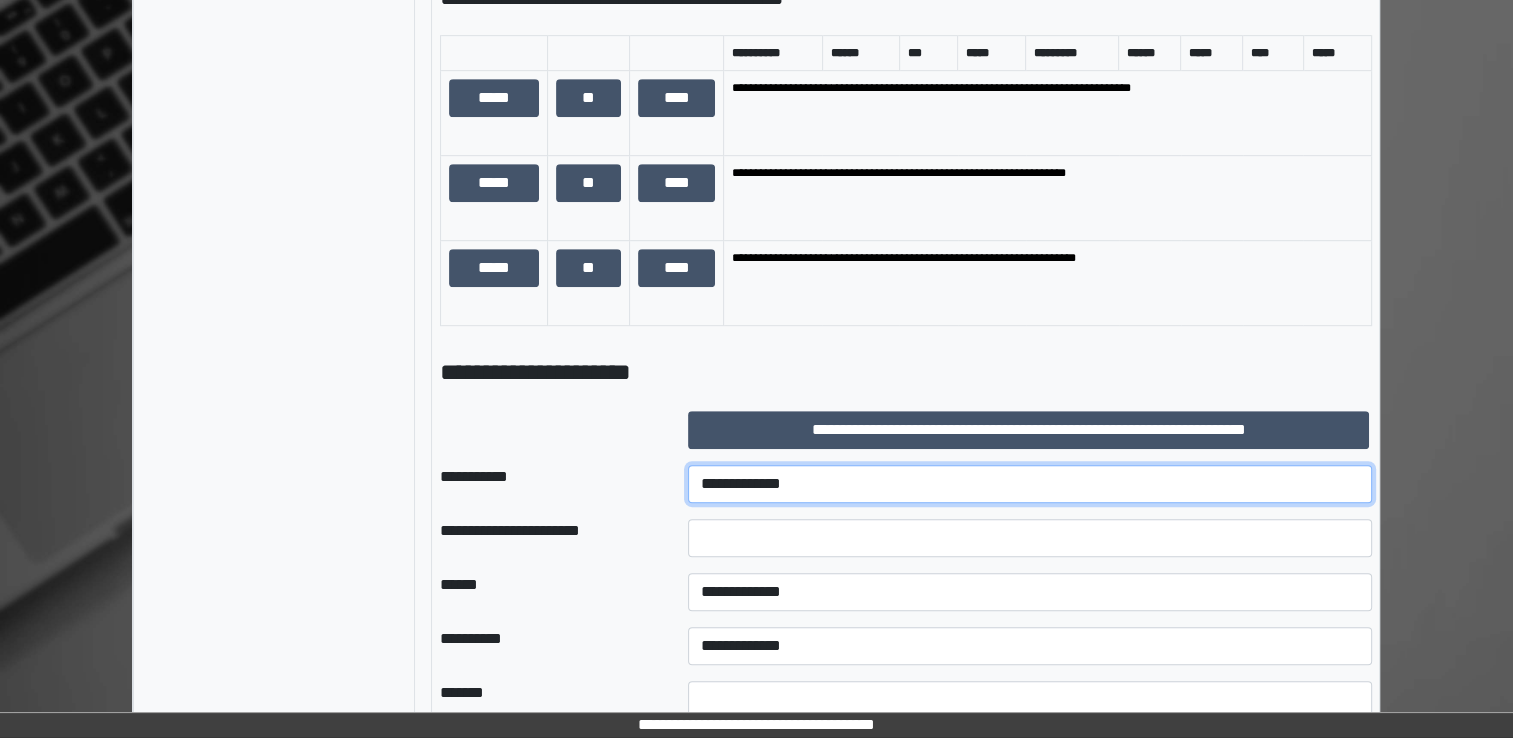 click on "**********" at bounding box center [1030, 484] 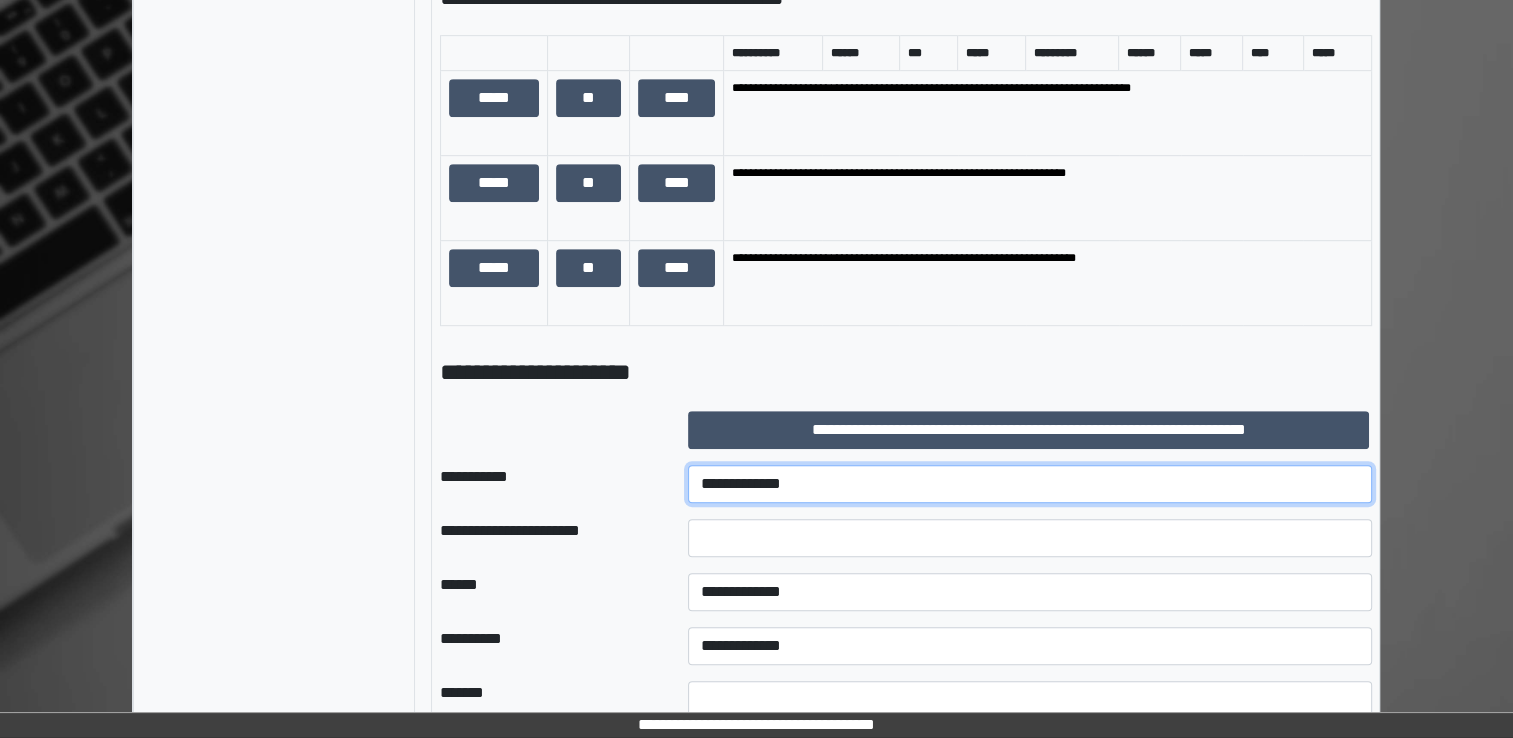 select on "***" 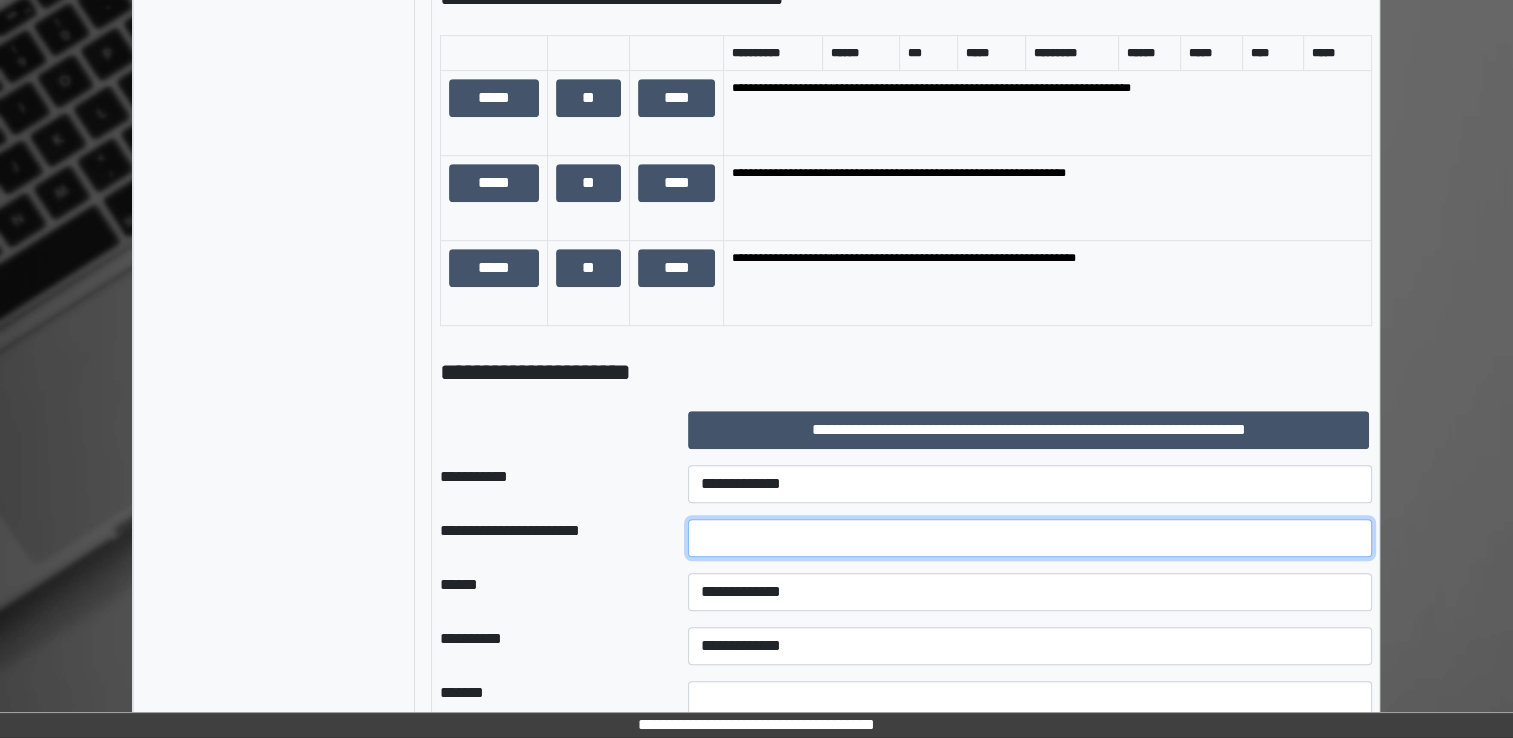 click at bounding box center (1030, 538) 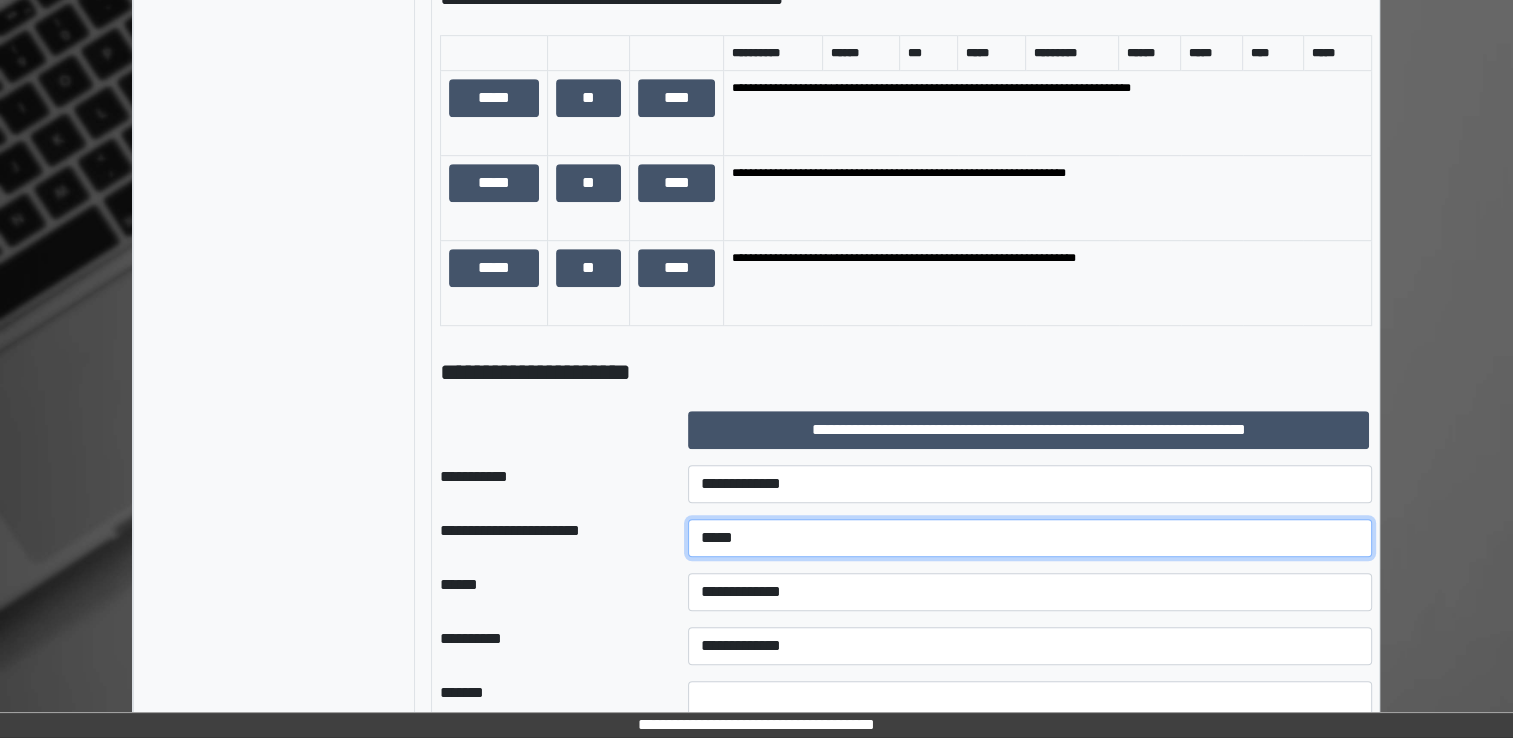 type on "*****" 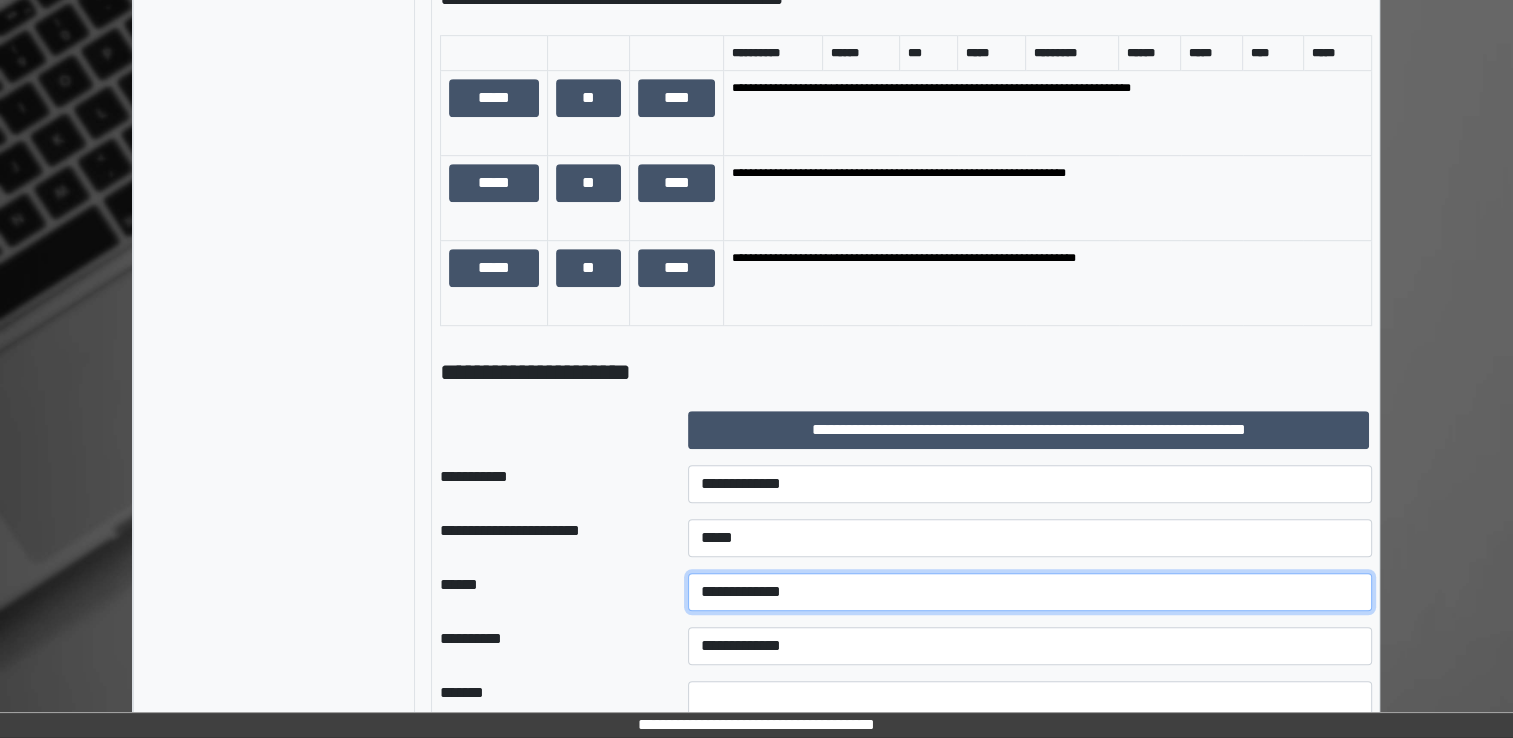 click on "**********" at bounding box center [1030, 592] 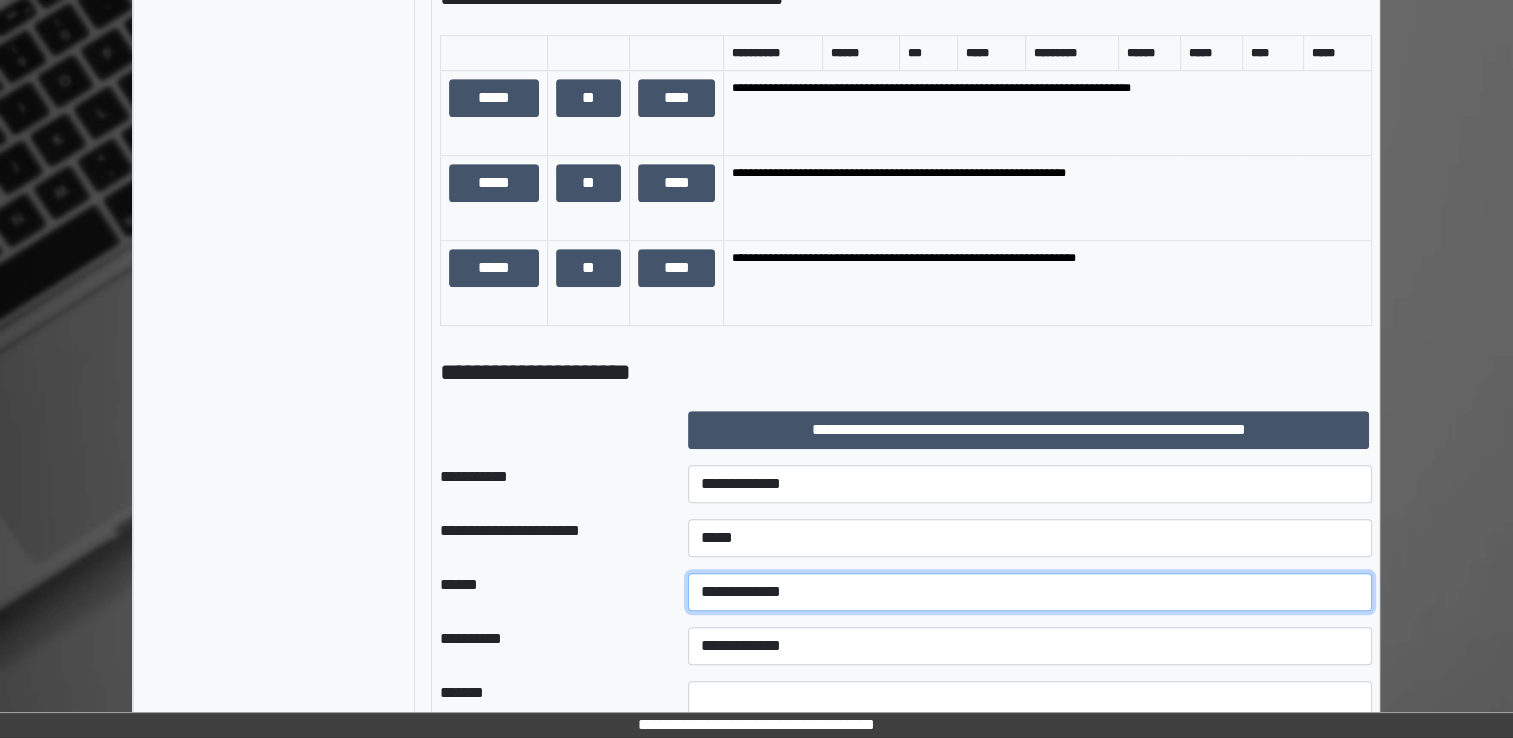 select on "*" 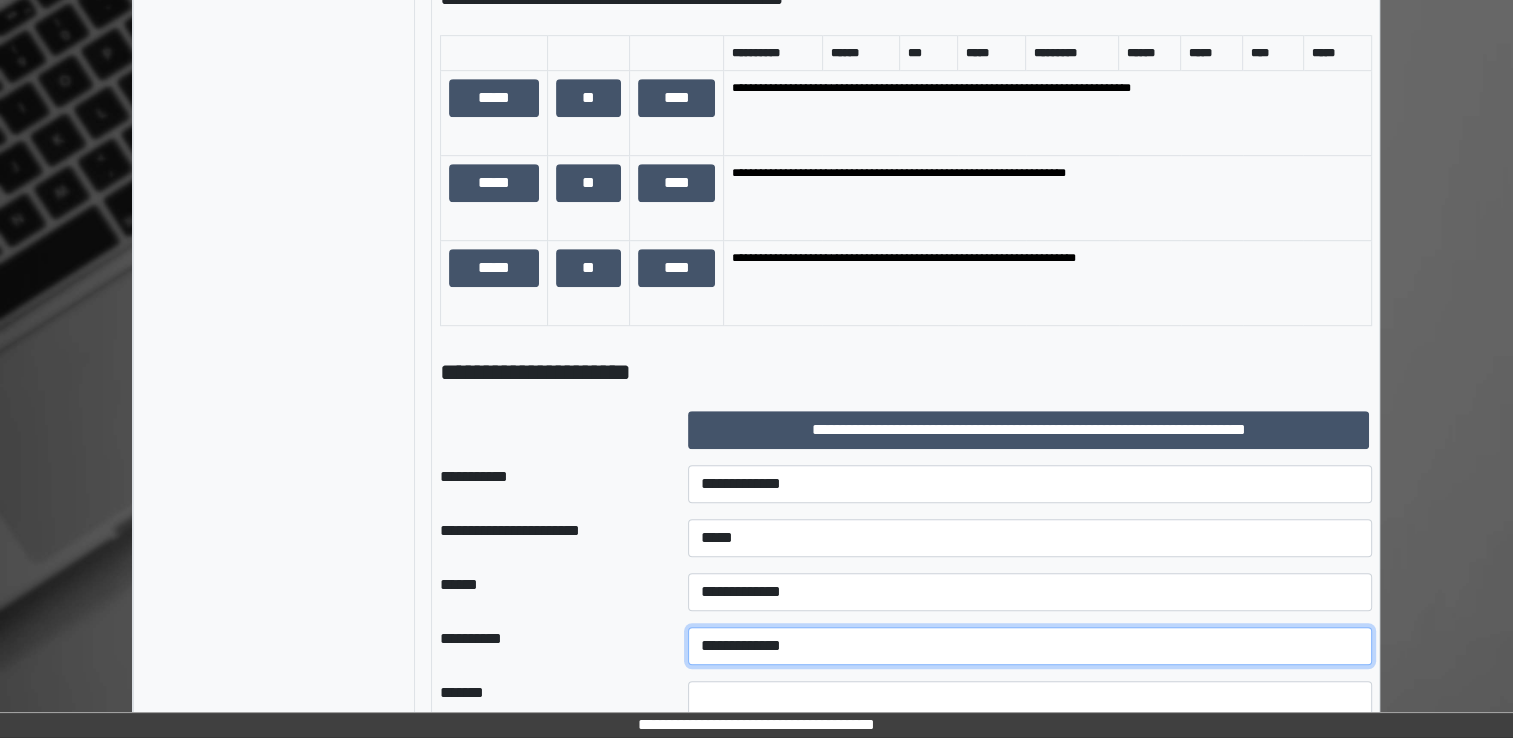 click on "**********" at bounding box center (1030, 646) 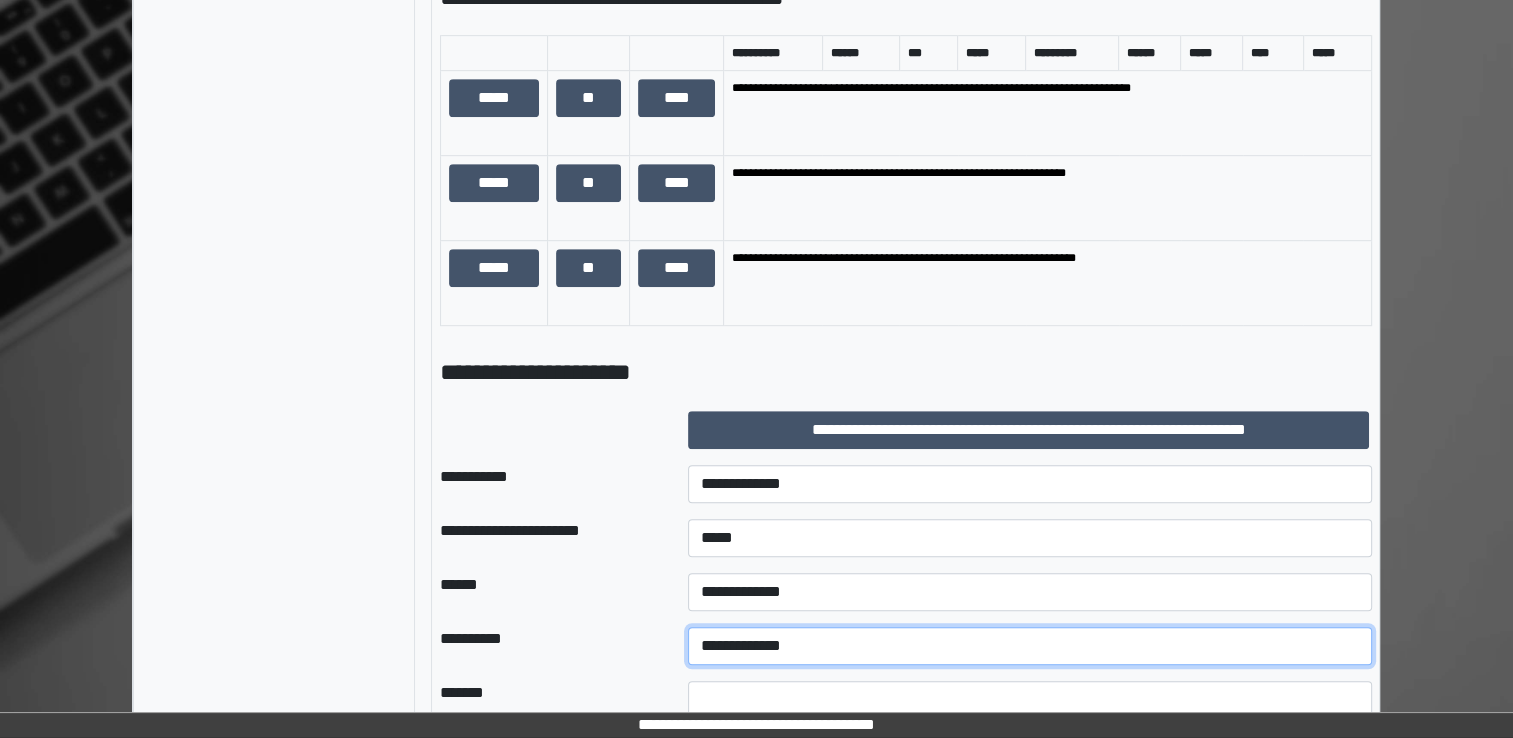 select on "**" 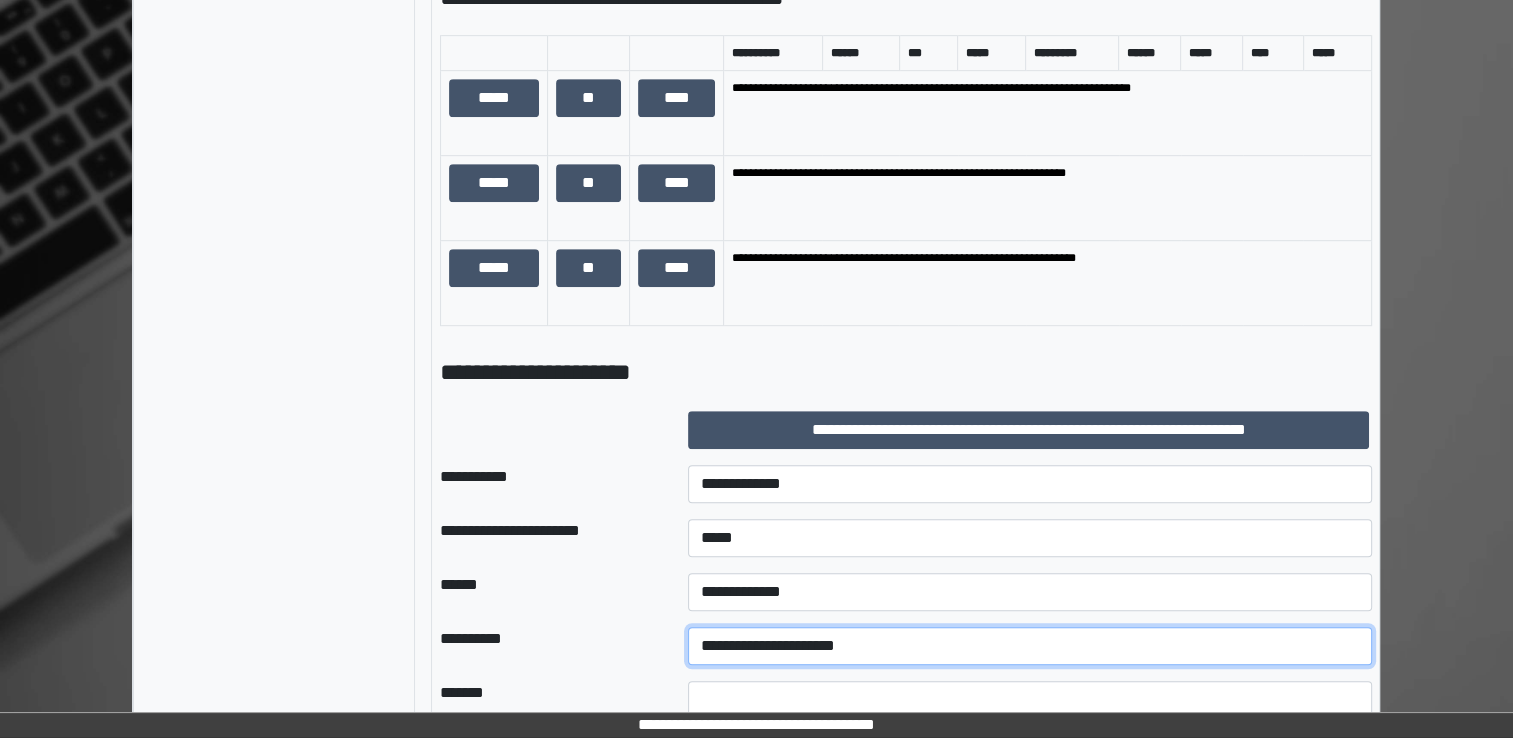 scroll, scrollTop: 1200, scrollLeft: 0, axis: vertical 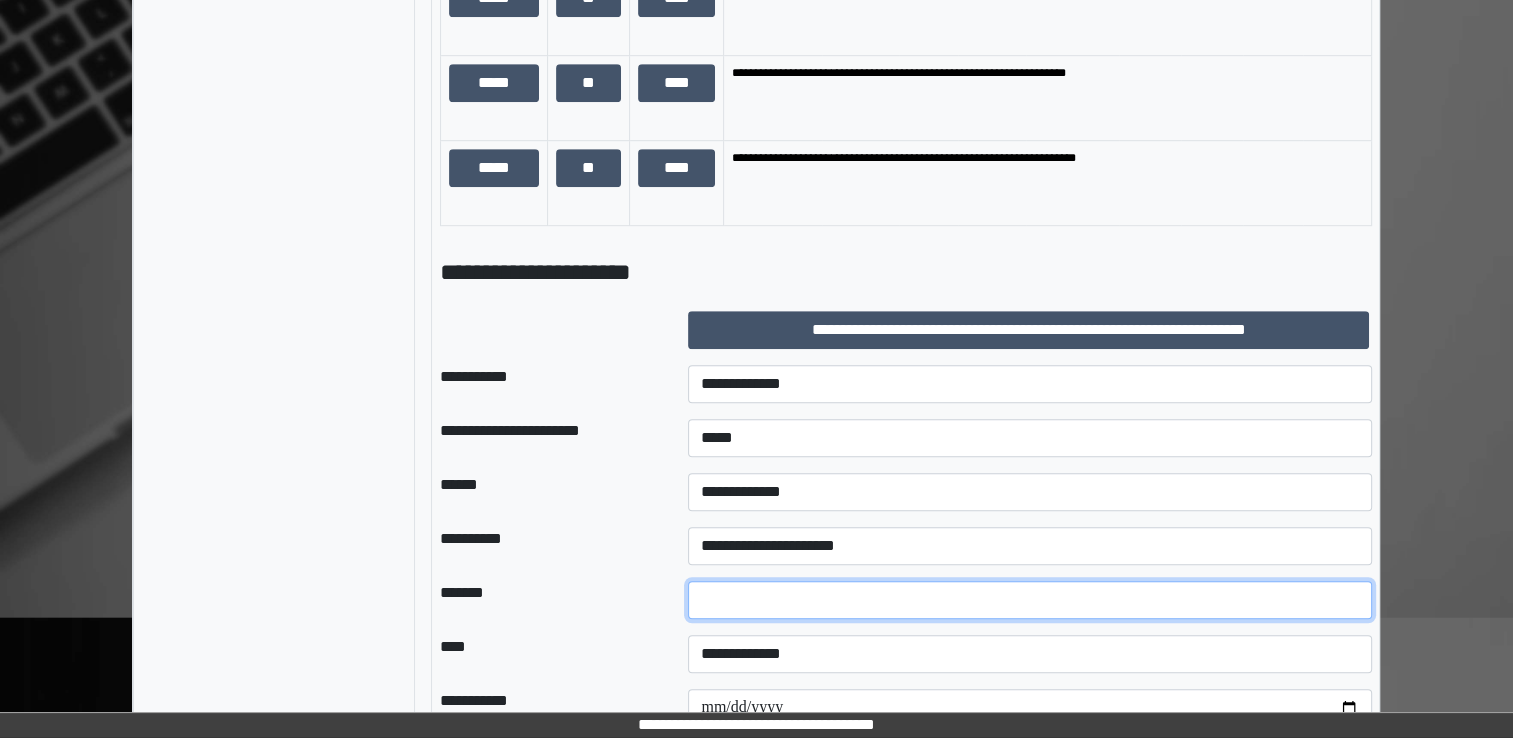 click on "*" at bounding box center [1030, 600] 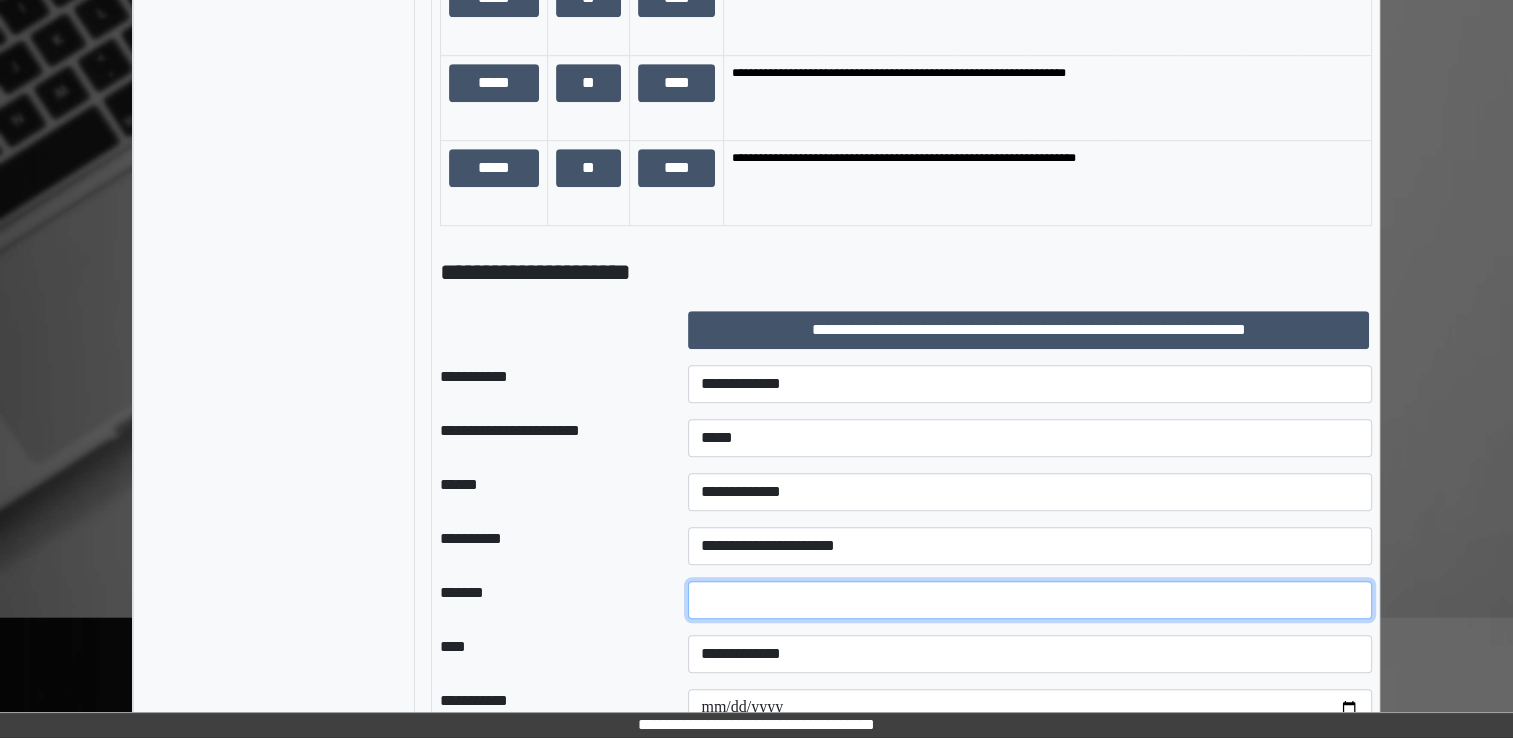 type on "**" 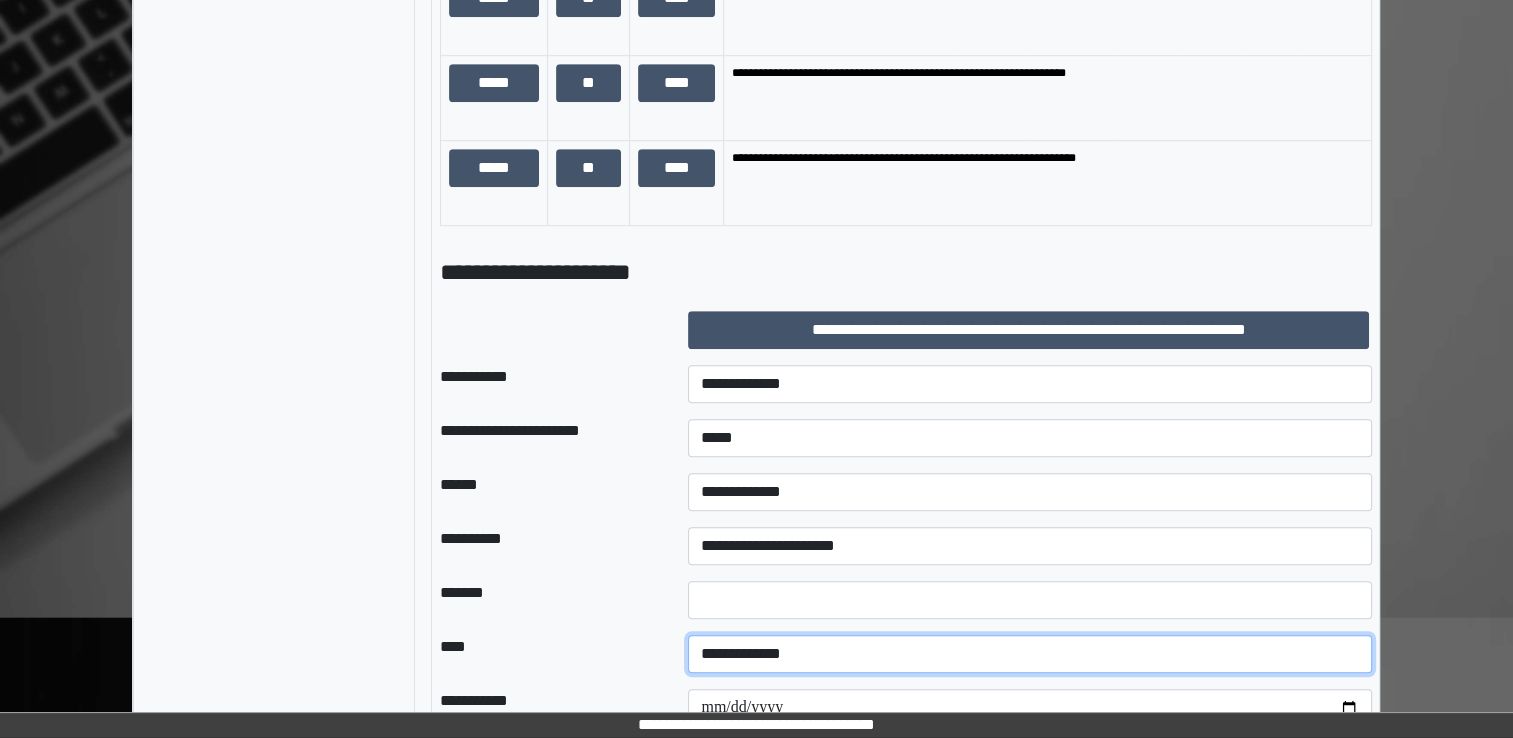 click on "**********" at bounding box center [1030, 654] 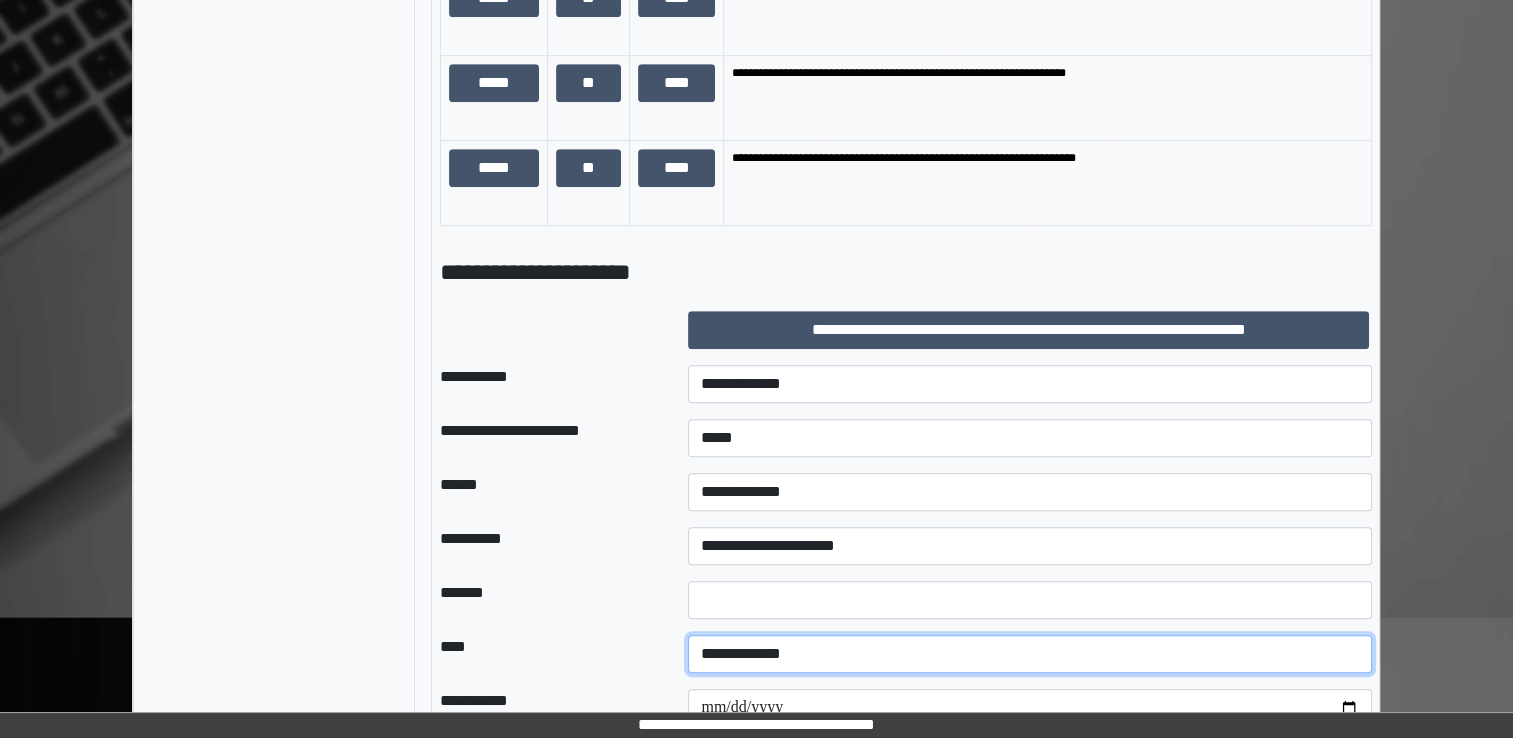 select on "*" 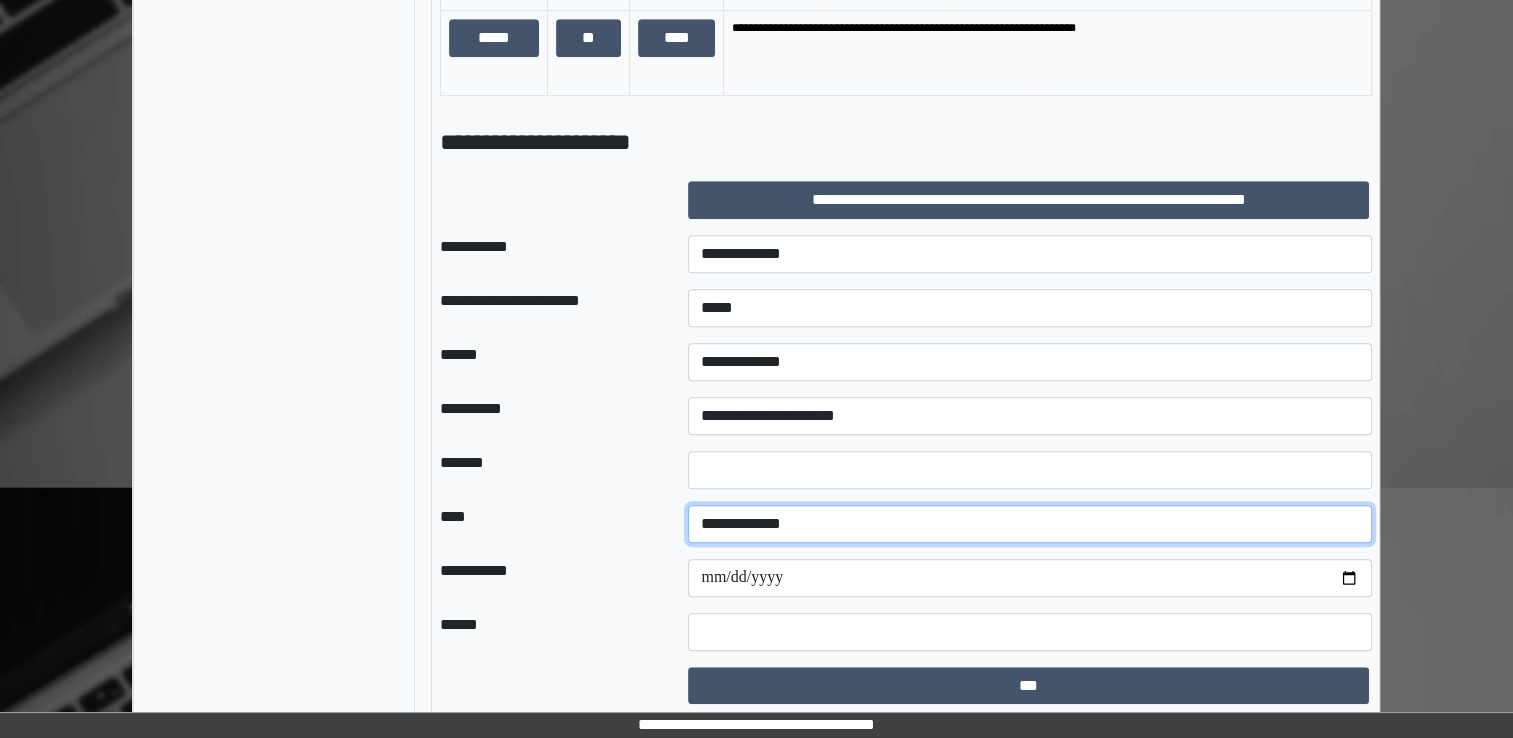 scroll, scrollTop: 1332, scrollLeft: 0, axis: vertical 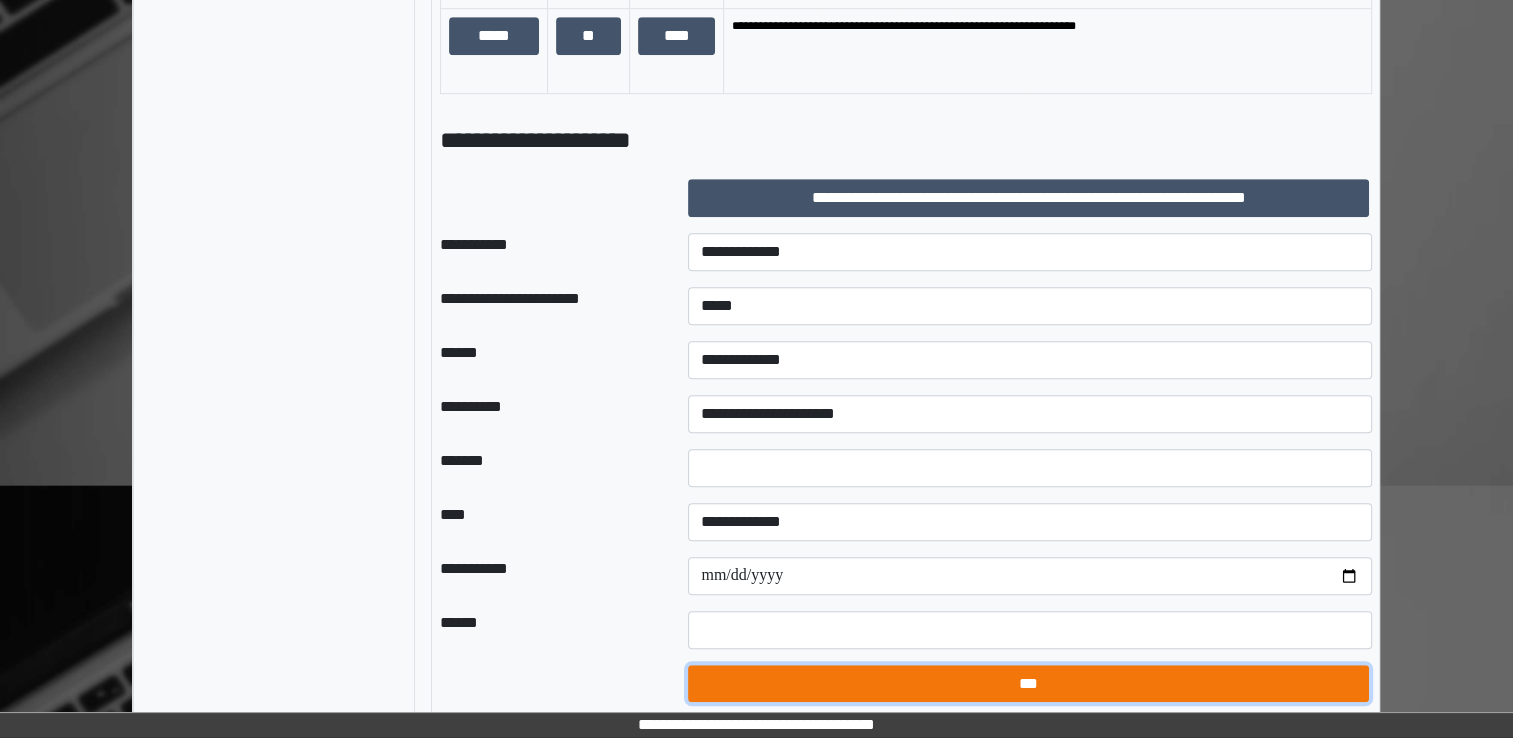 click on "***" at bounding box center [1028, 684] 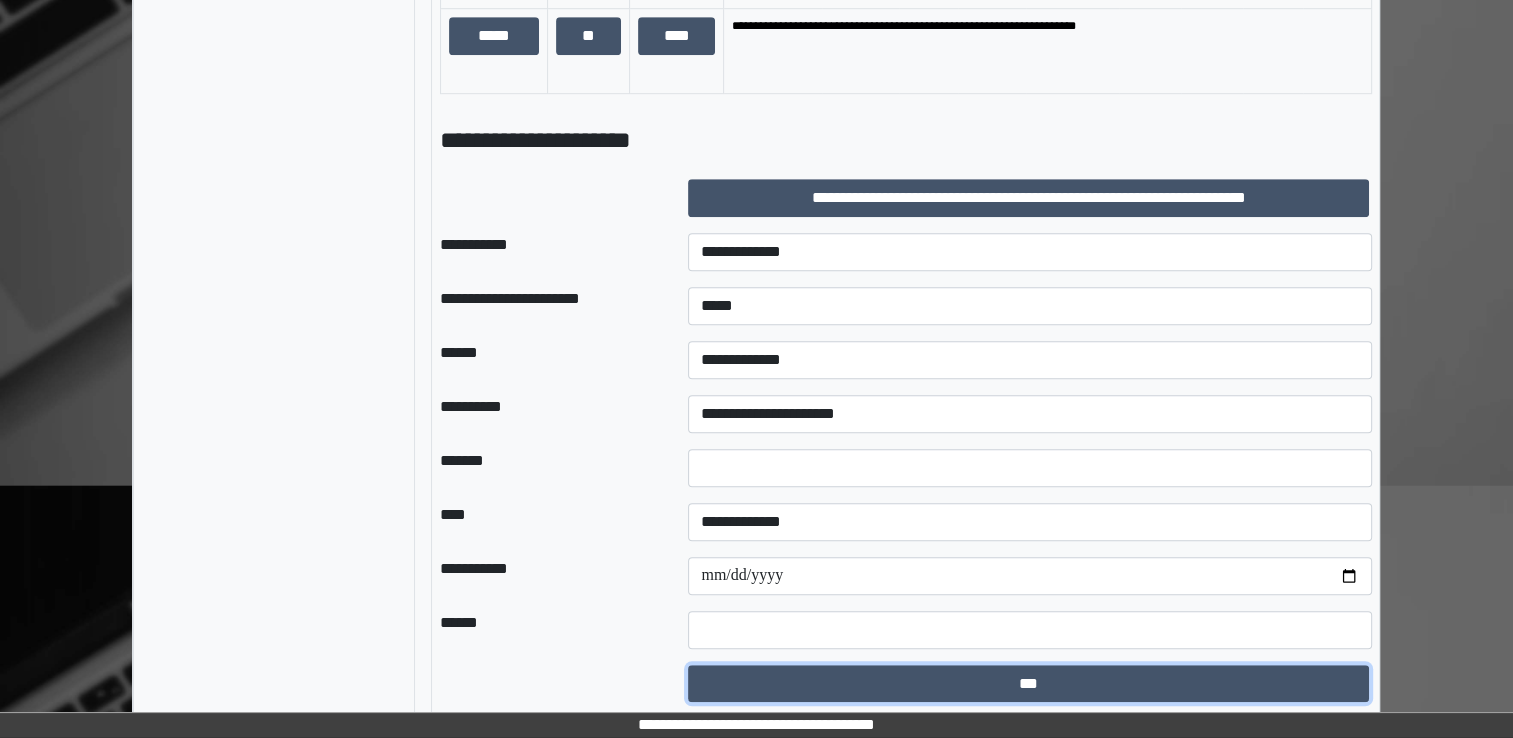 select on "*" 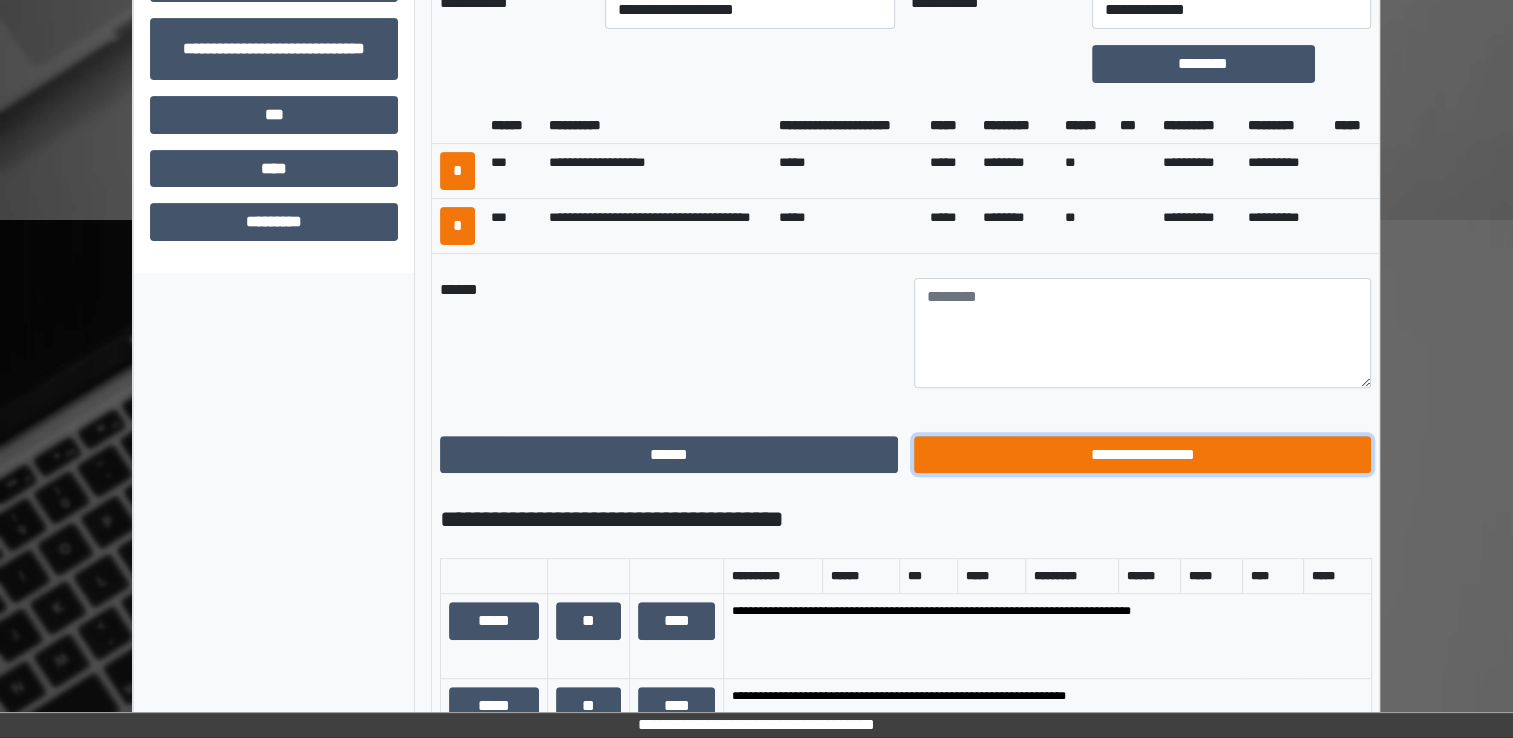 click on "**********" at bounding box center (1143, 455) 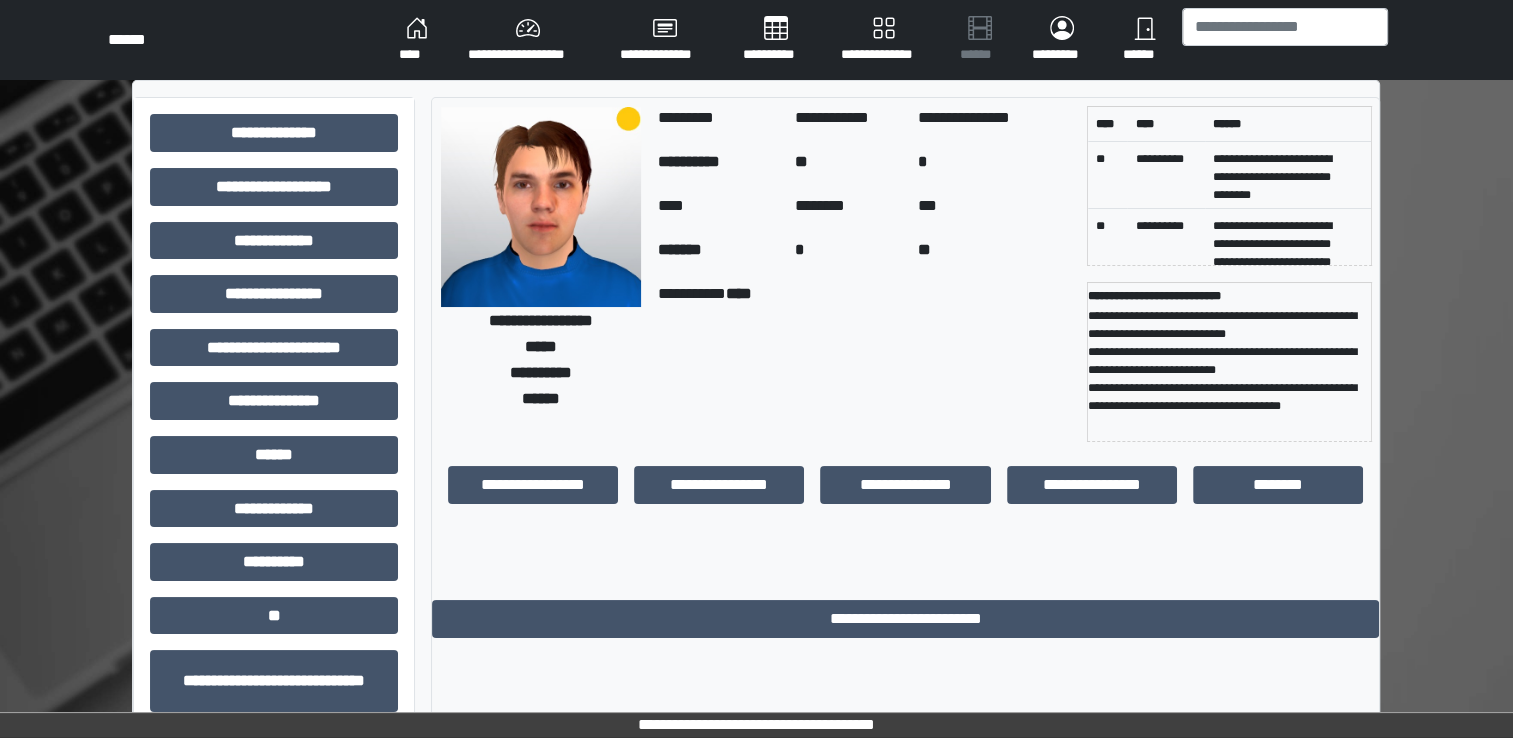 scroll, scrollTop: 0, scrollLeft: 0, axis: both 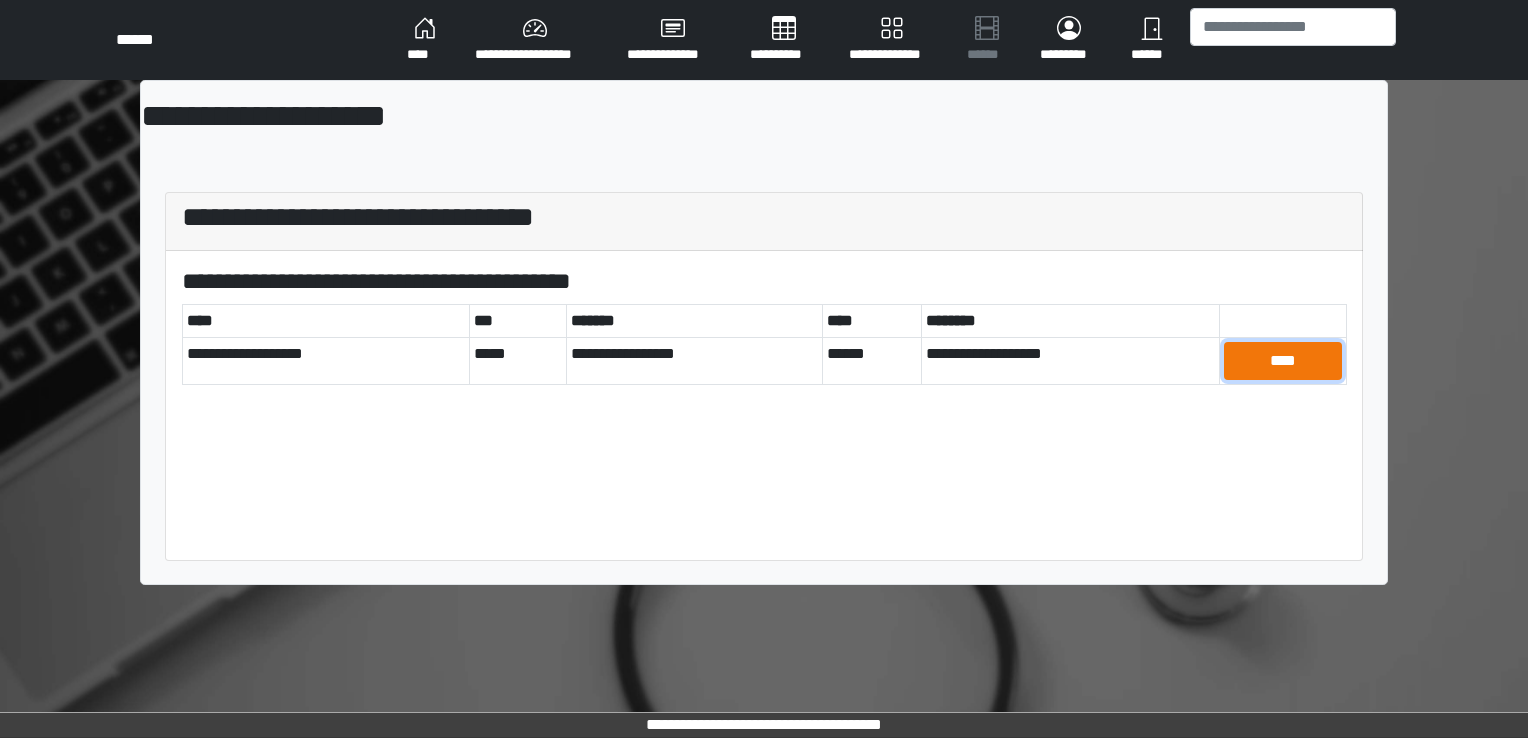 click on "****" at bounding box center [1283, 361] 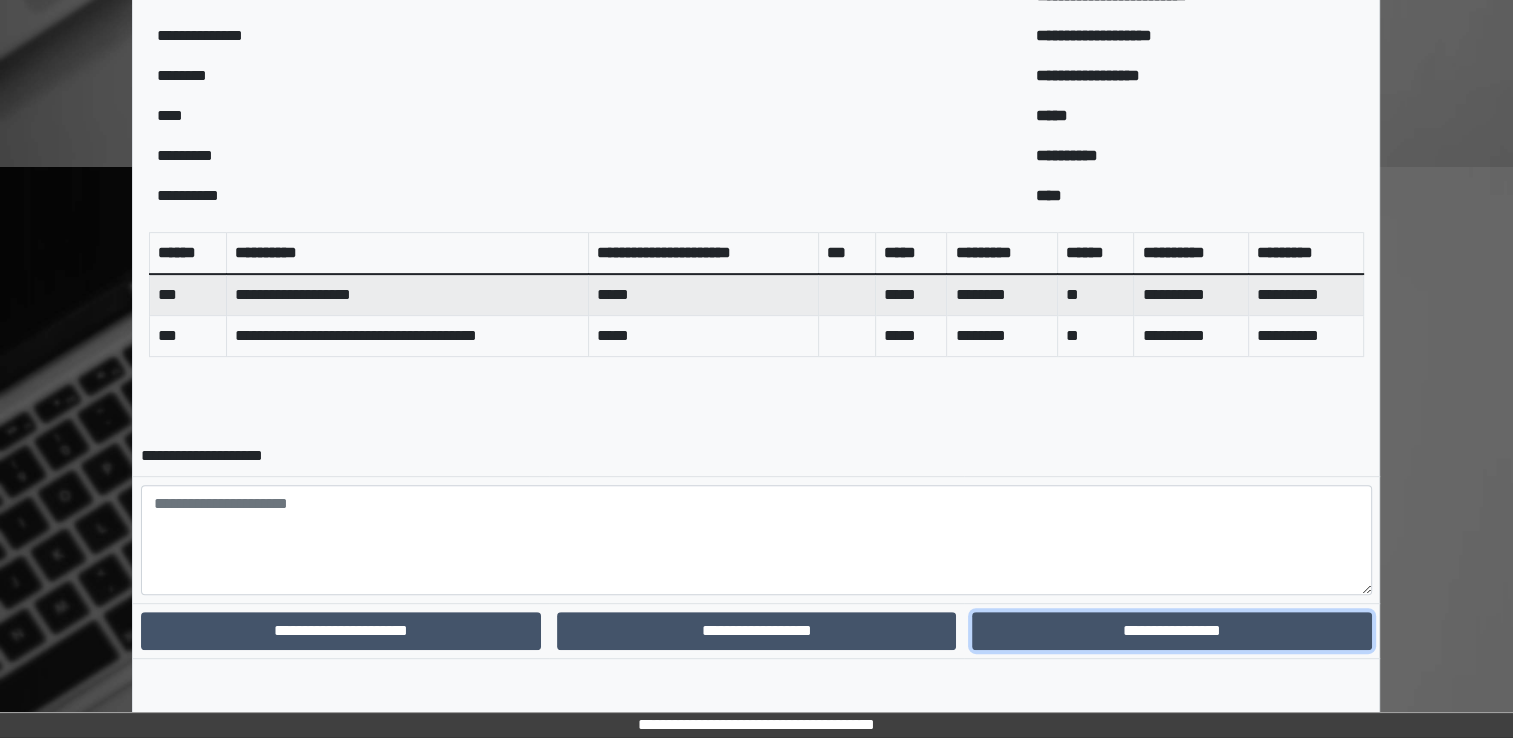 click on "**********" at bounding box center [1171, 631] 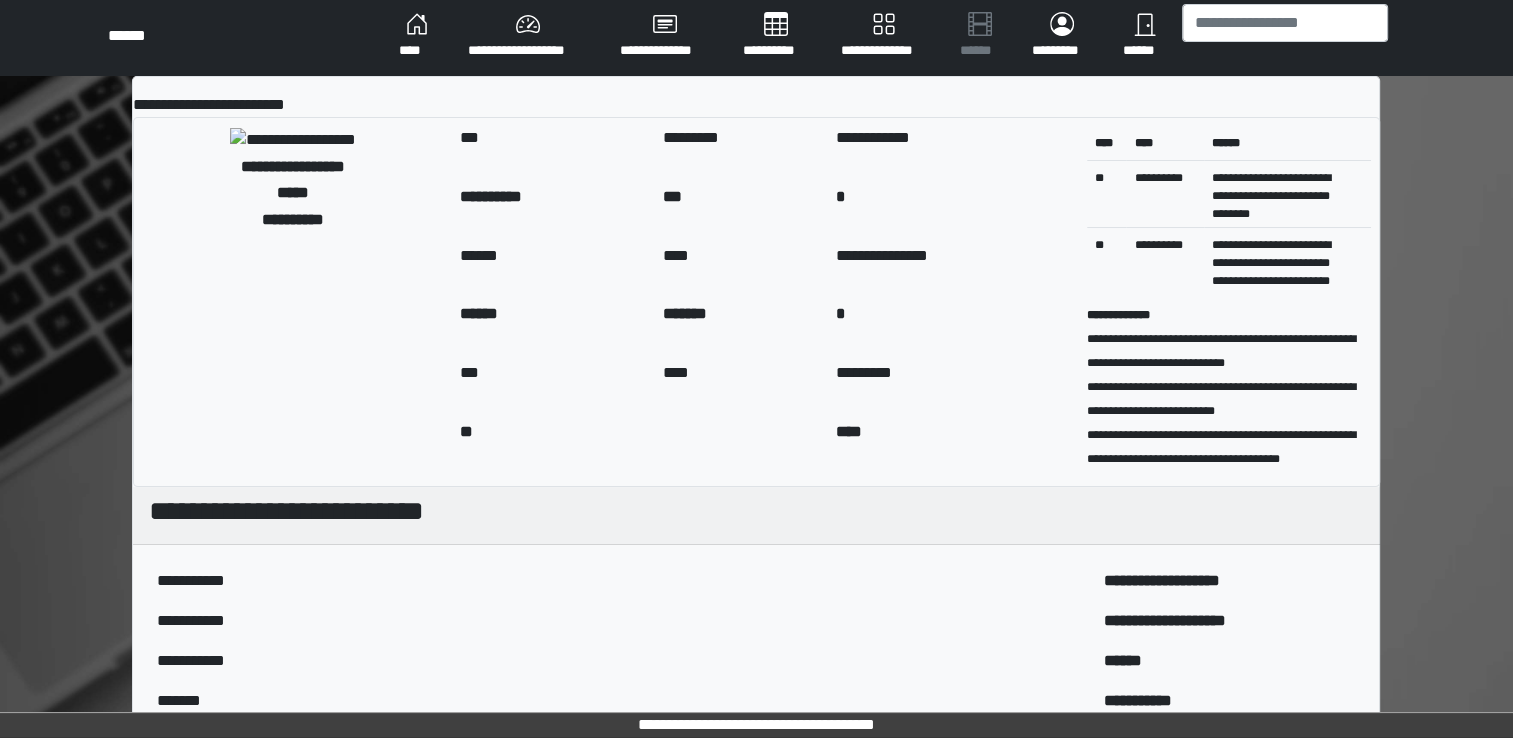 scroll, scrollTop: 0, scrollLeft: 0, axis: both 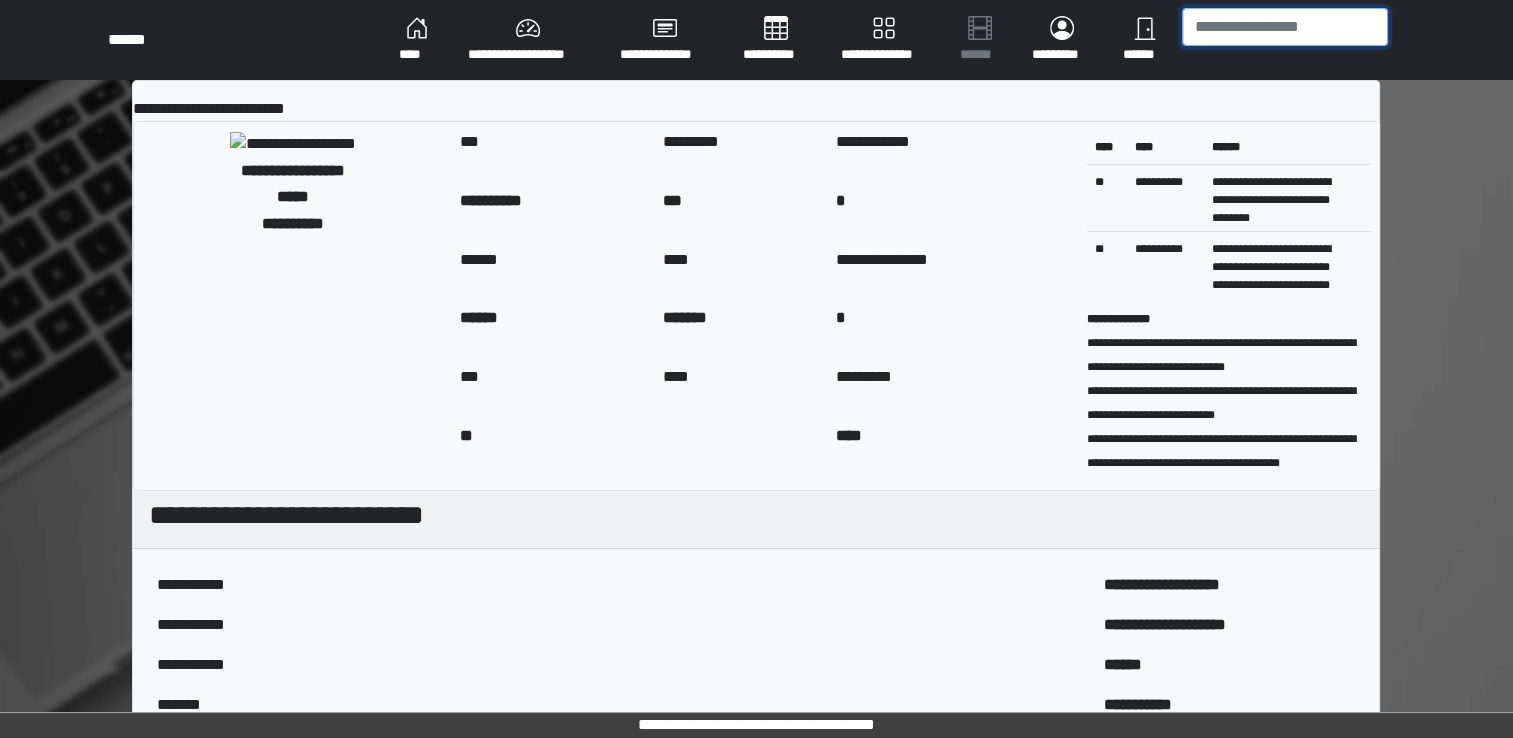 click at bounding box center (1285, 27) 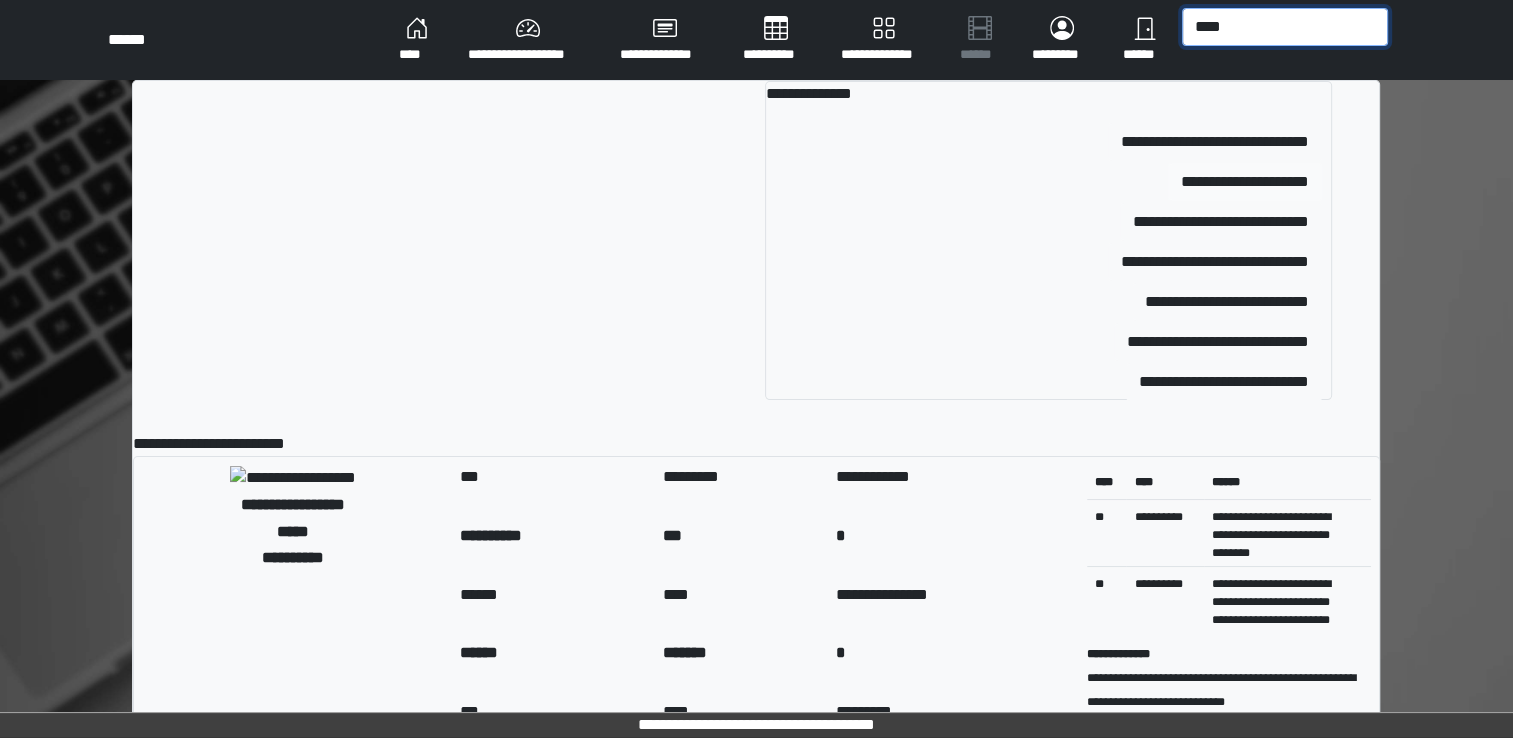 type on "****" 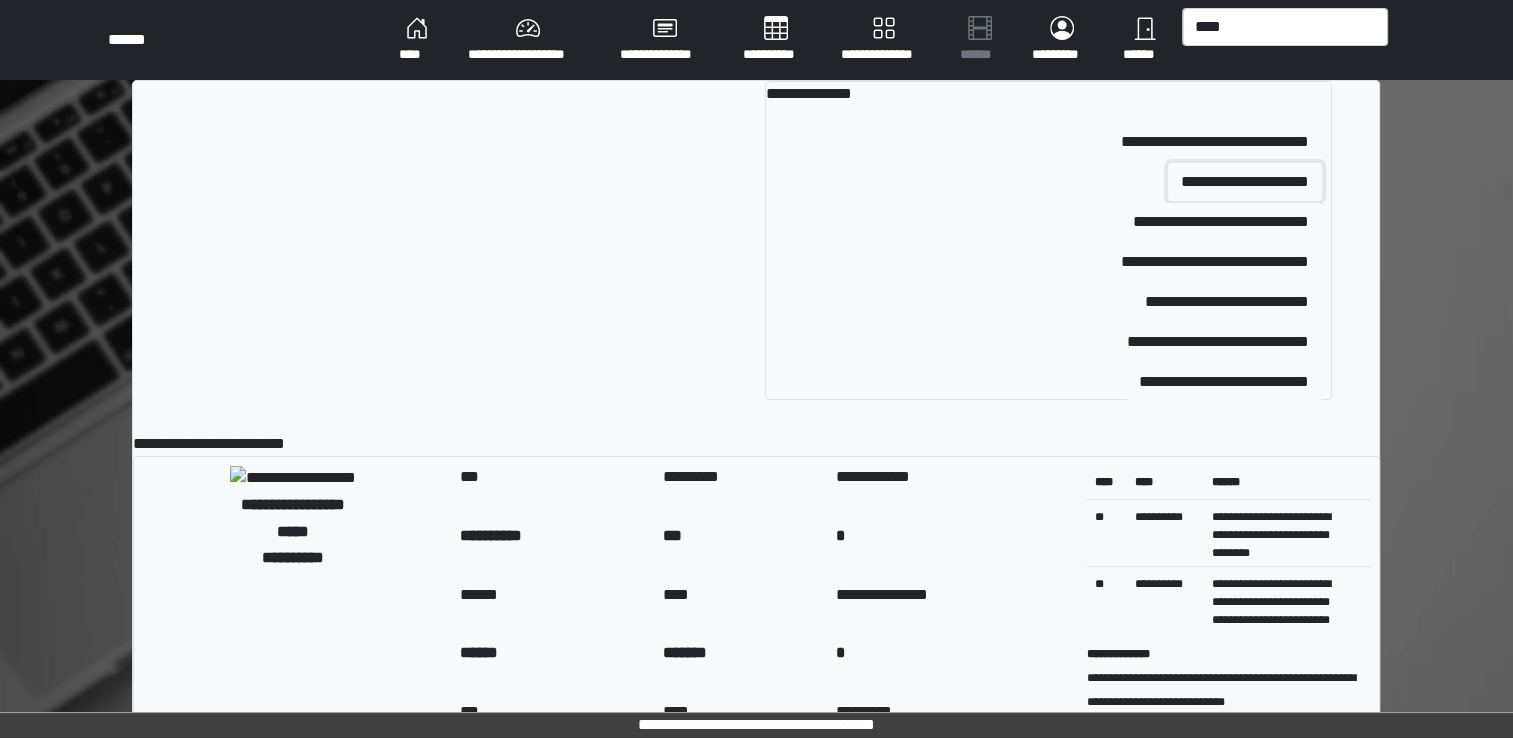 click on "**********" at bounding box center [1245, 182] 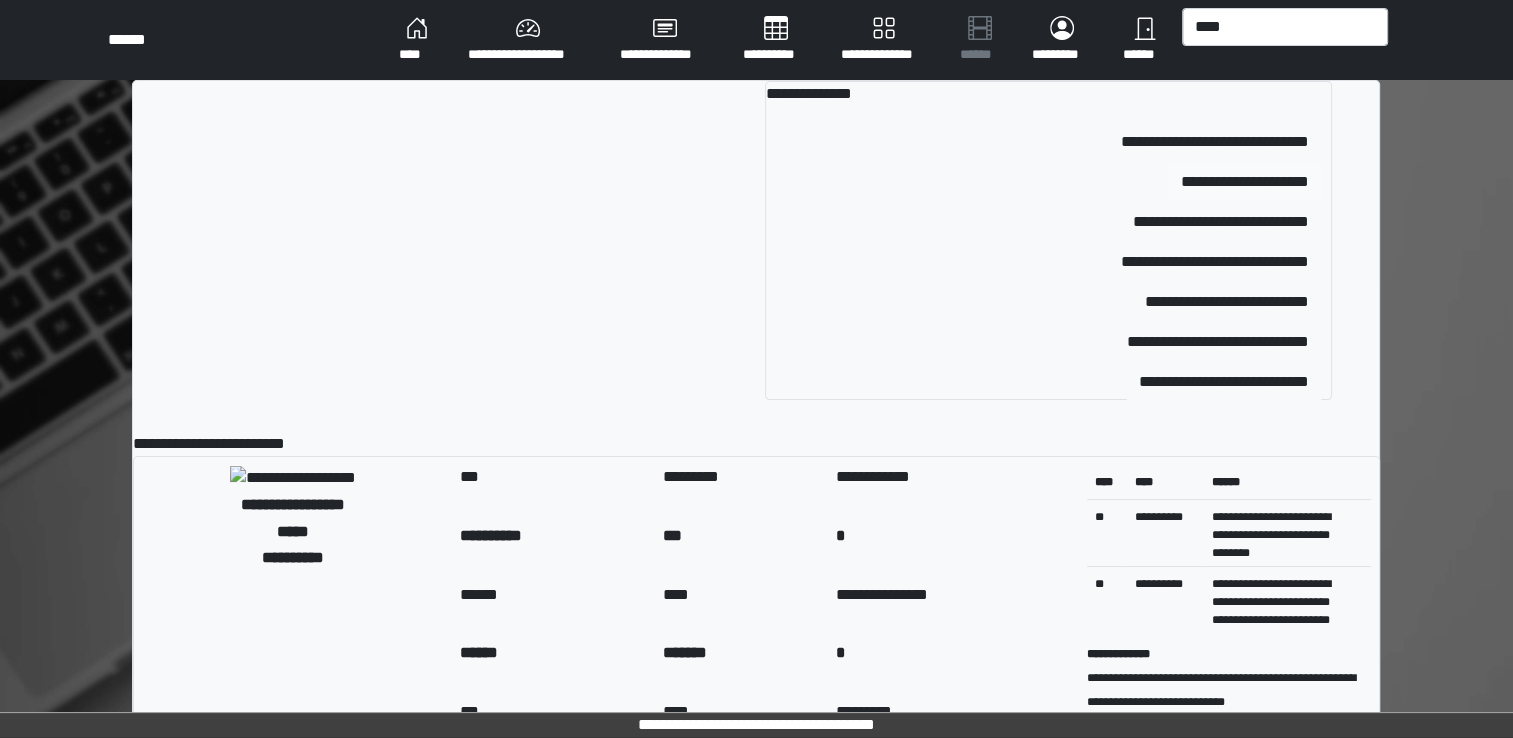 type 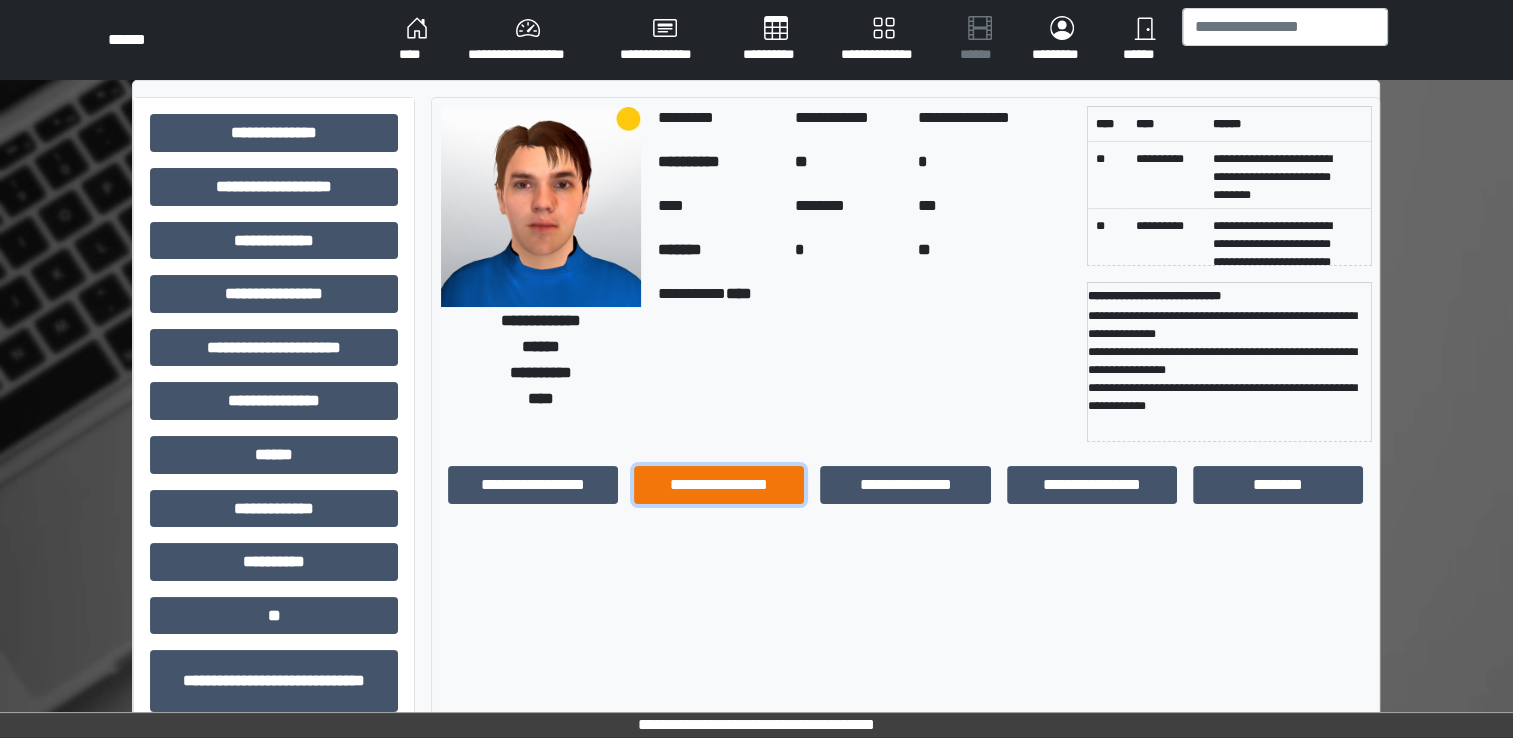 drag, startPoint x: 724, startPoint y: 485, endPoint x: 679, endPoint y: 514, distance: 53.535034 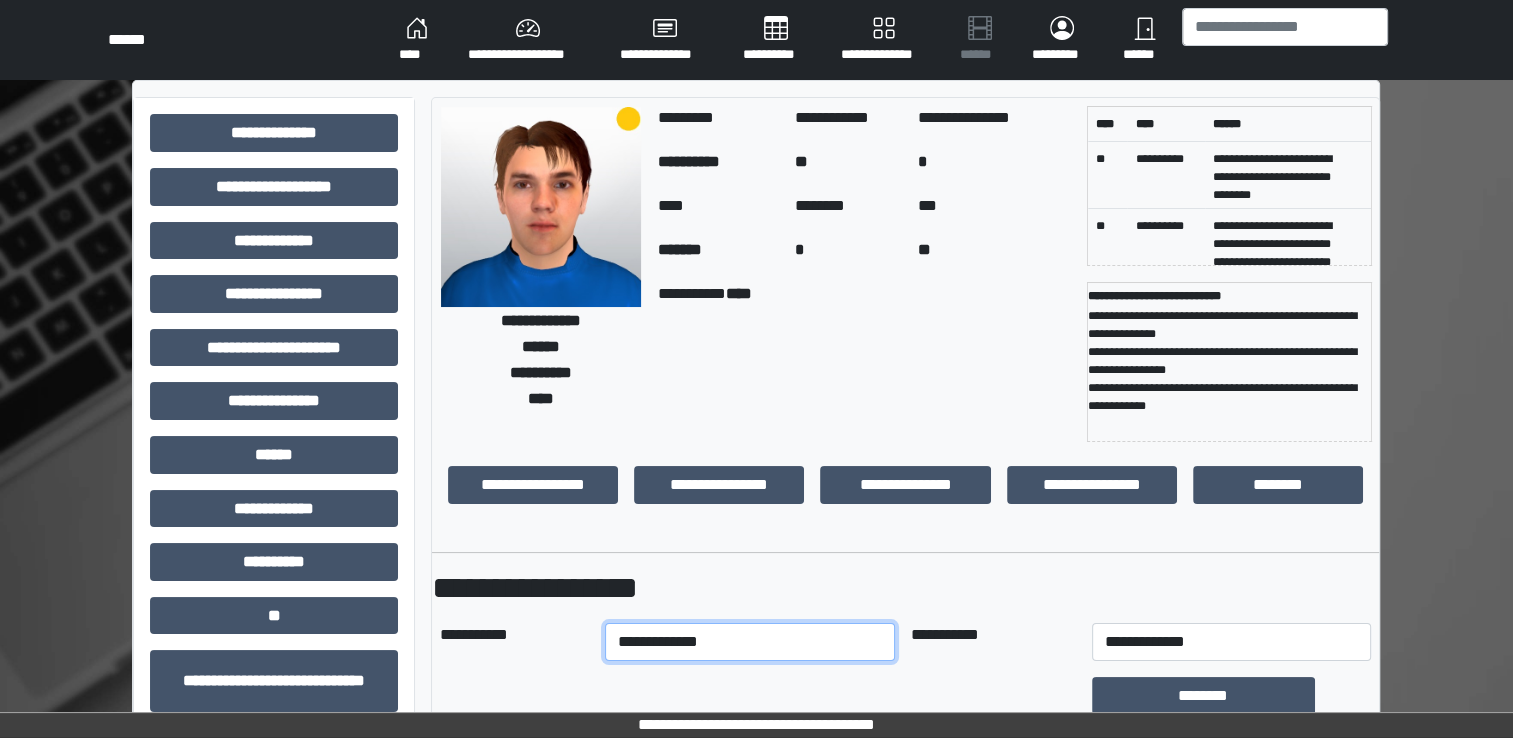 click on "**********" at bounding box center (750, 642) 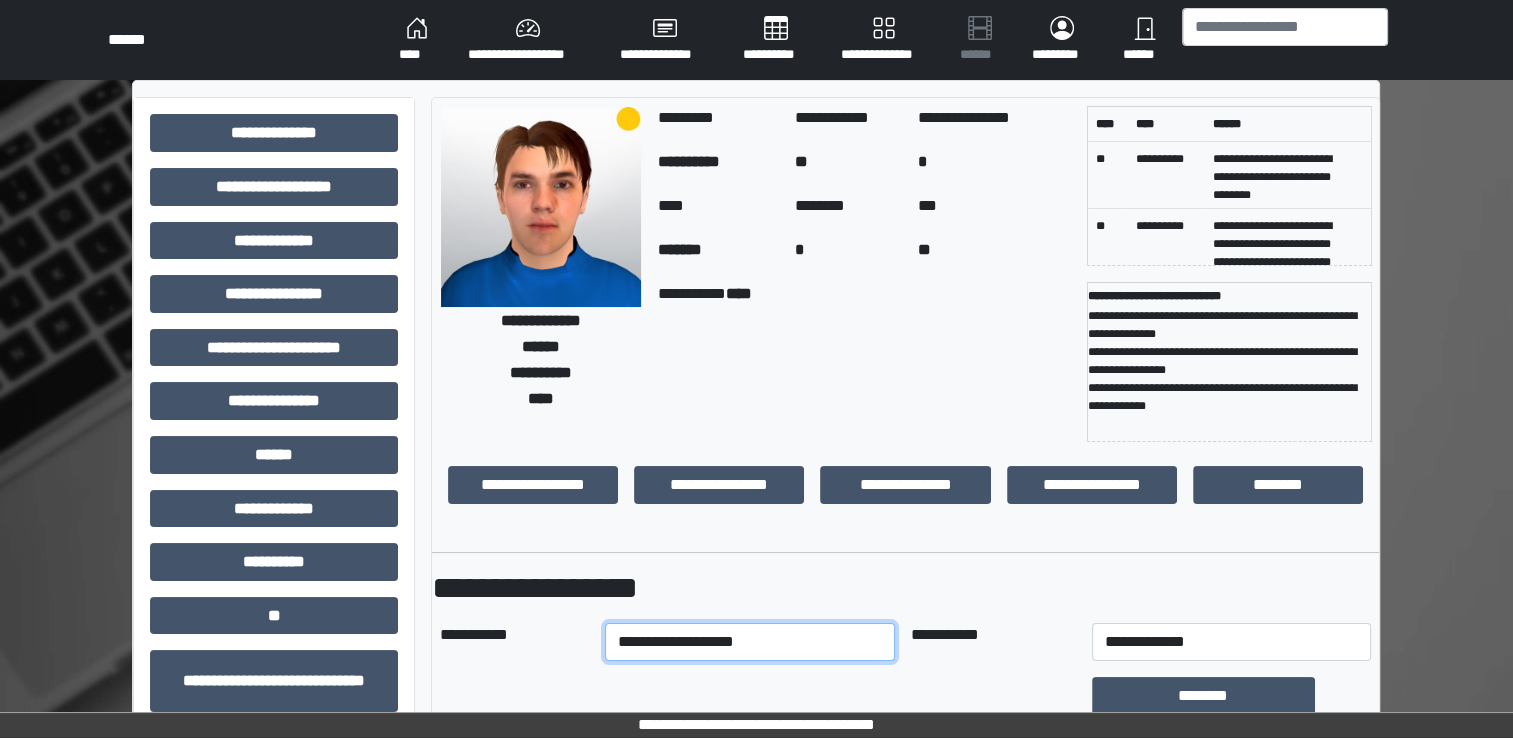 click on "**********" at bounding box center (750, 642) 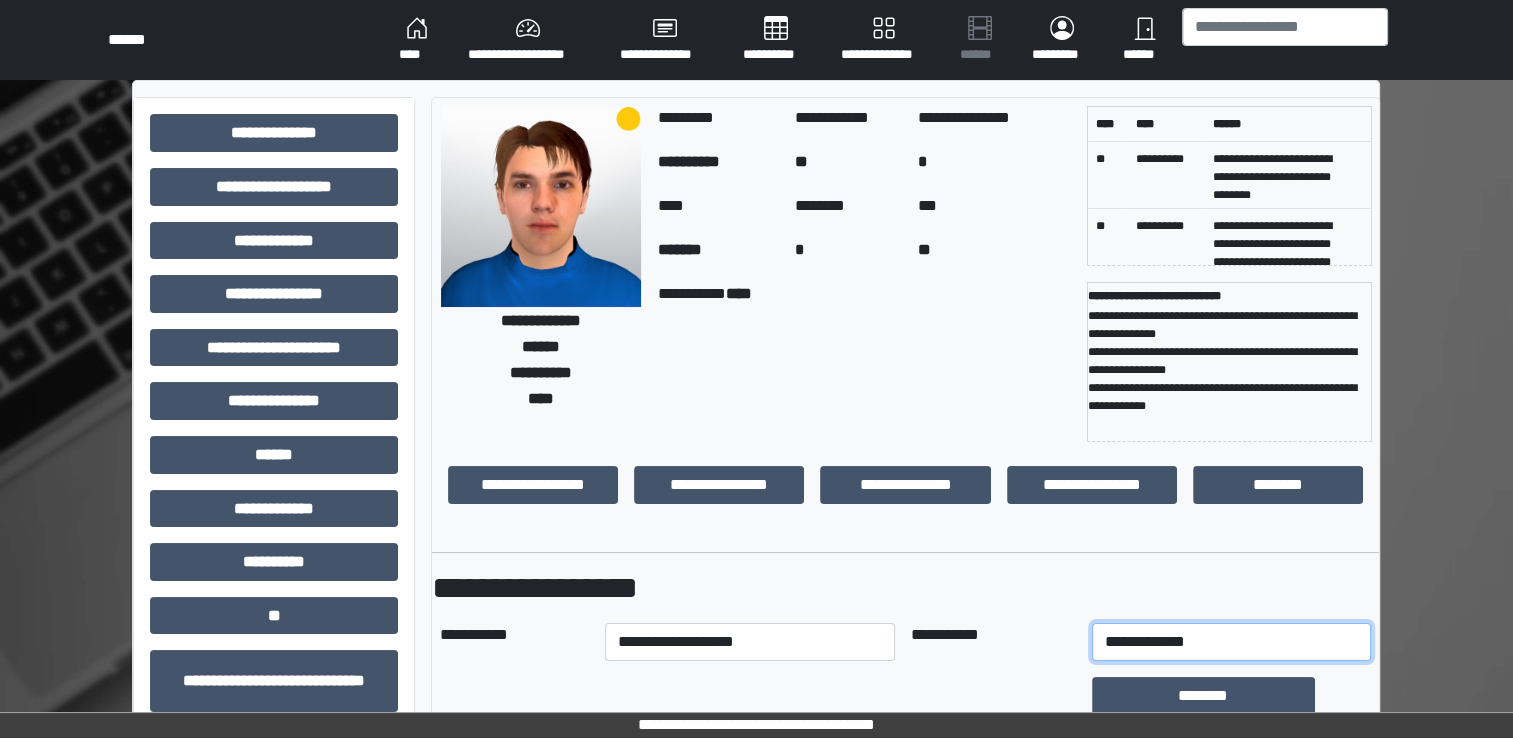 click on "**********" at bounding box center (1231, 642) 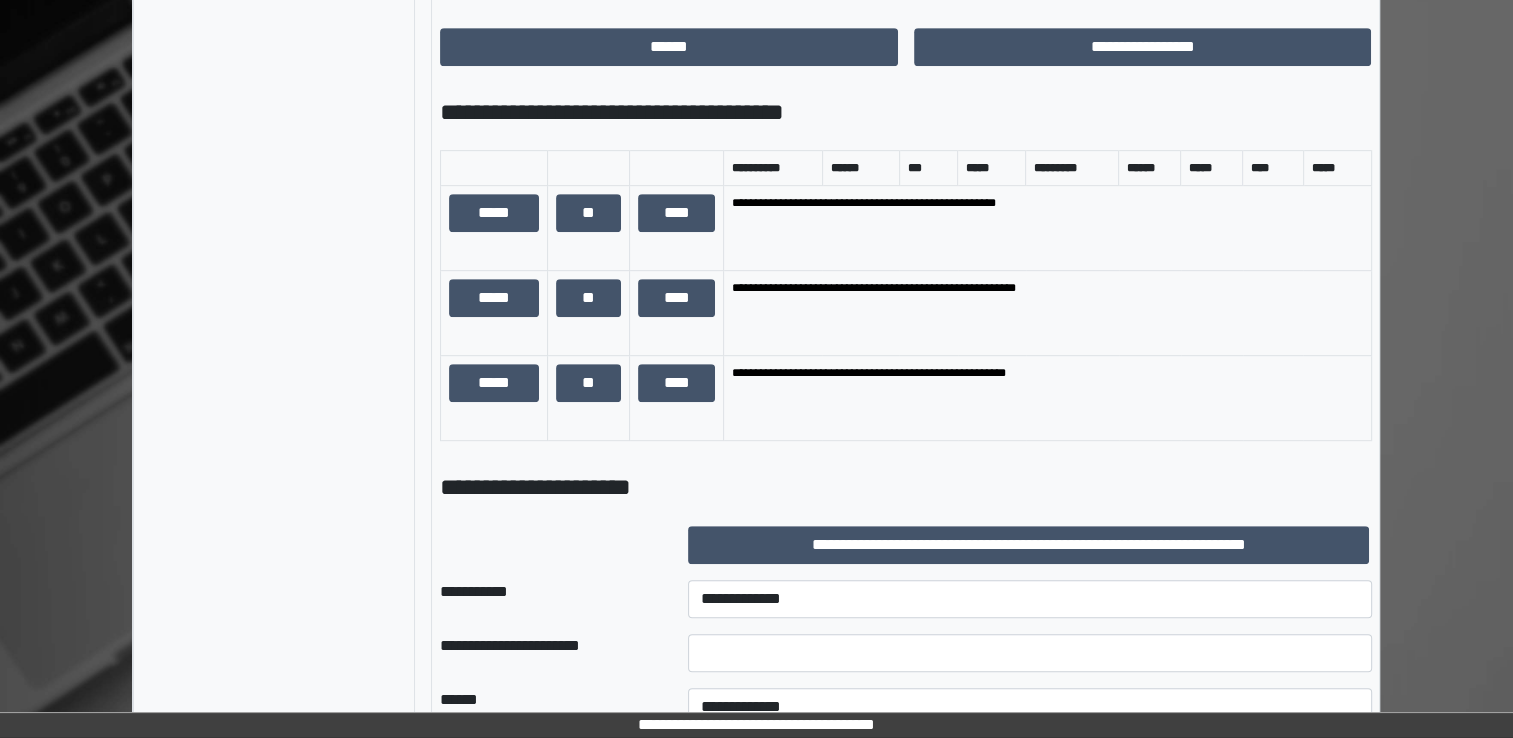 scroll, scrollTop: 1000, scrollLeft: 0, axis: vertical 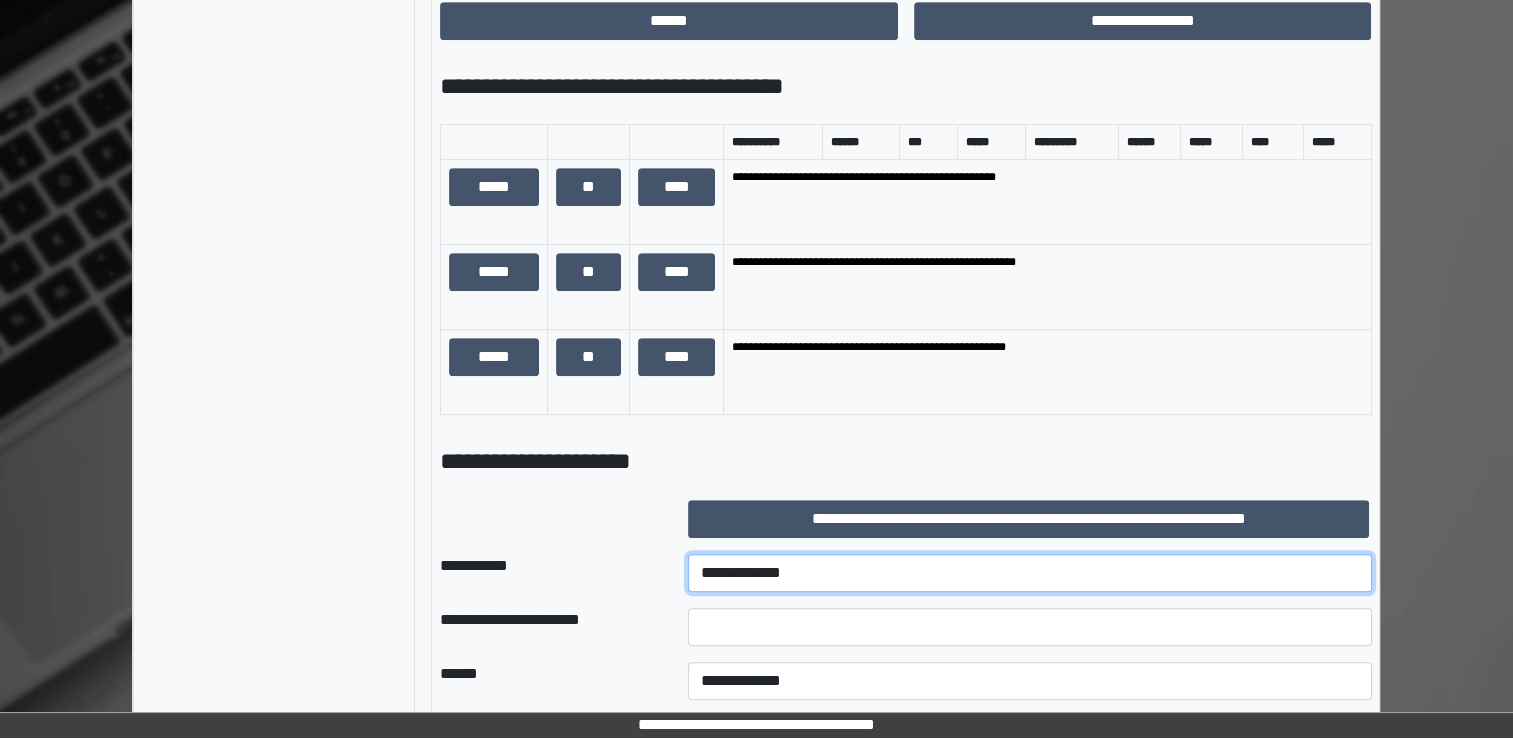 click on "**********" at bounding box center [1030, 573] 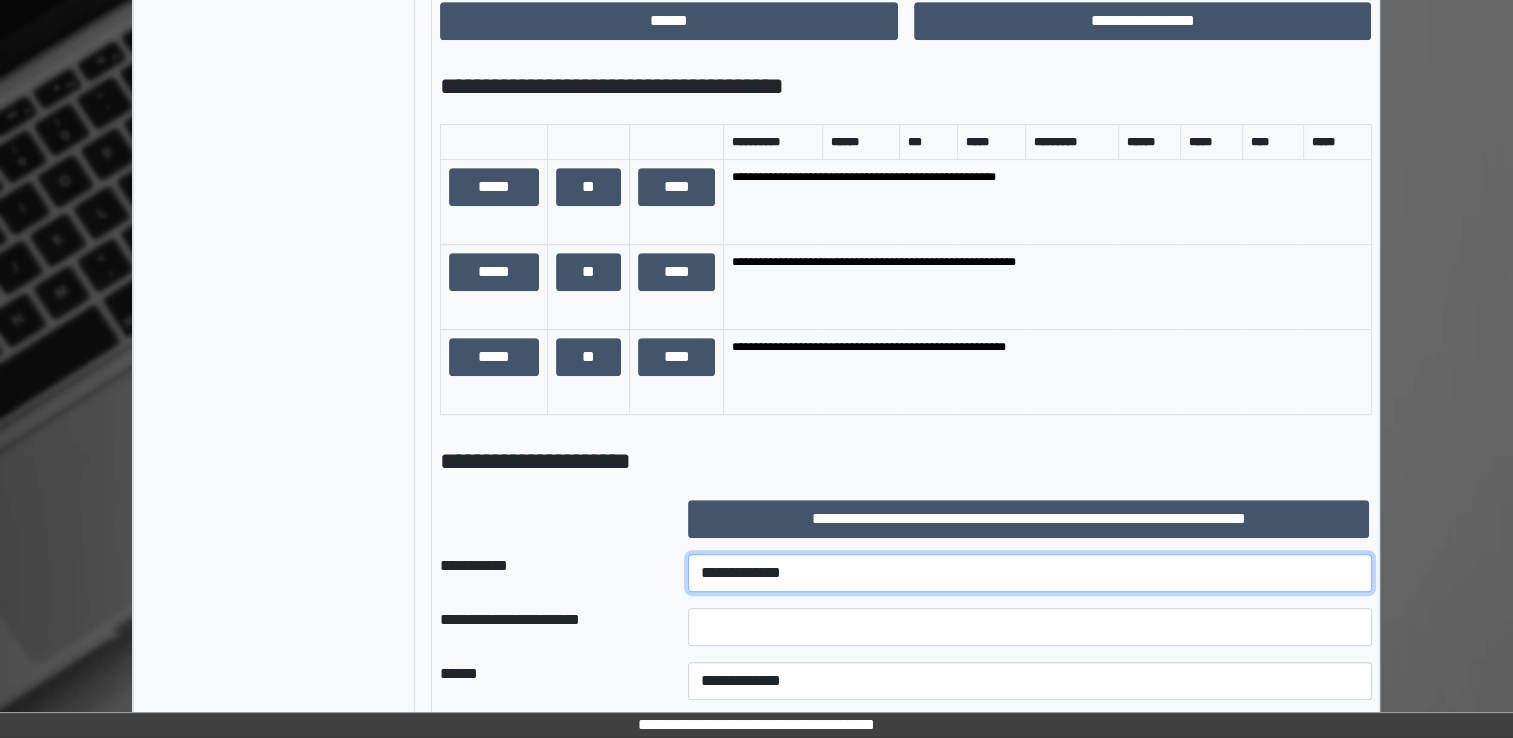 select on "***" 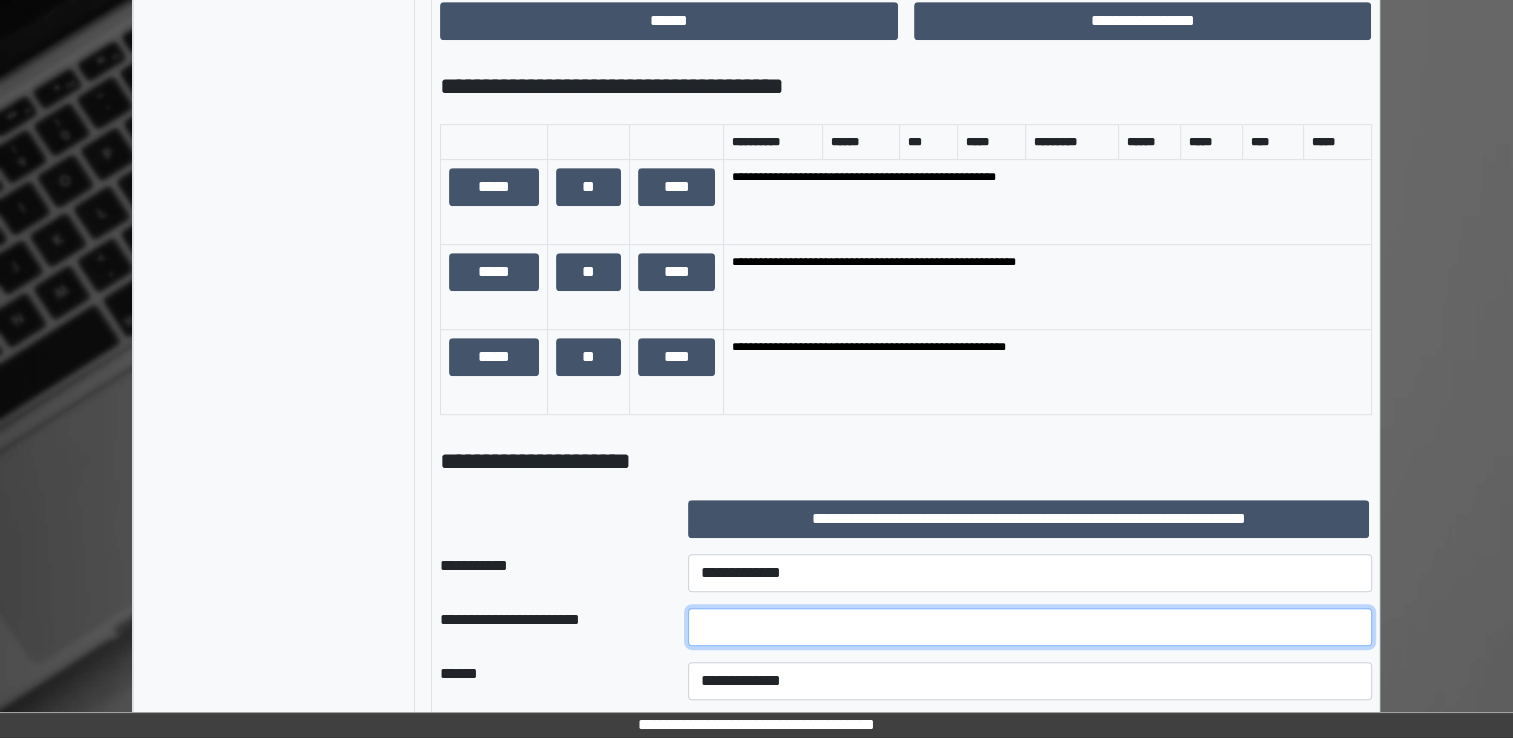 click at bounding box center (1030, 627) 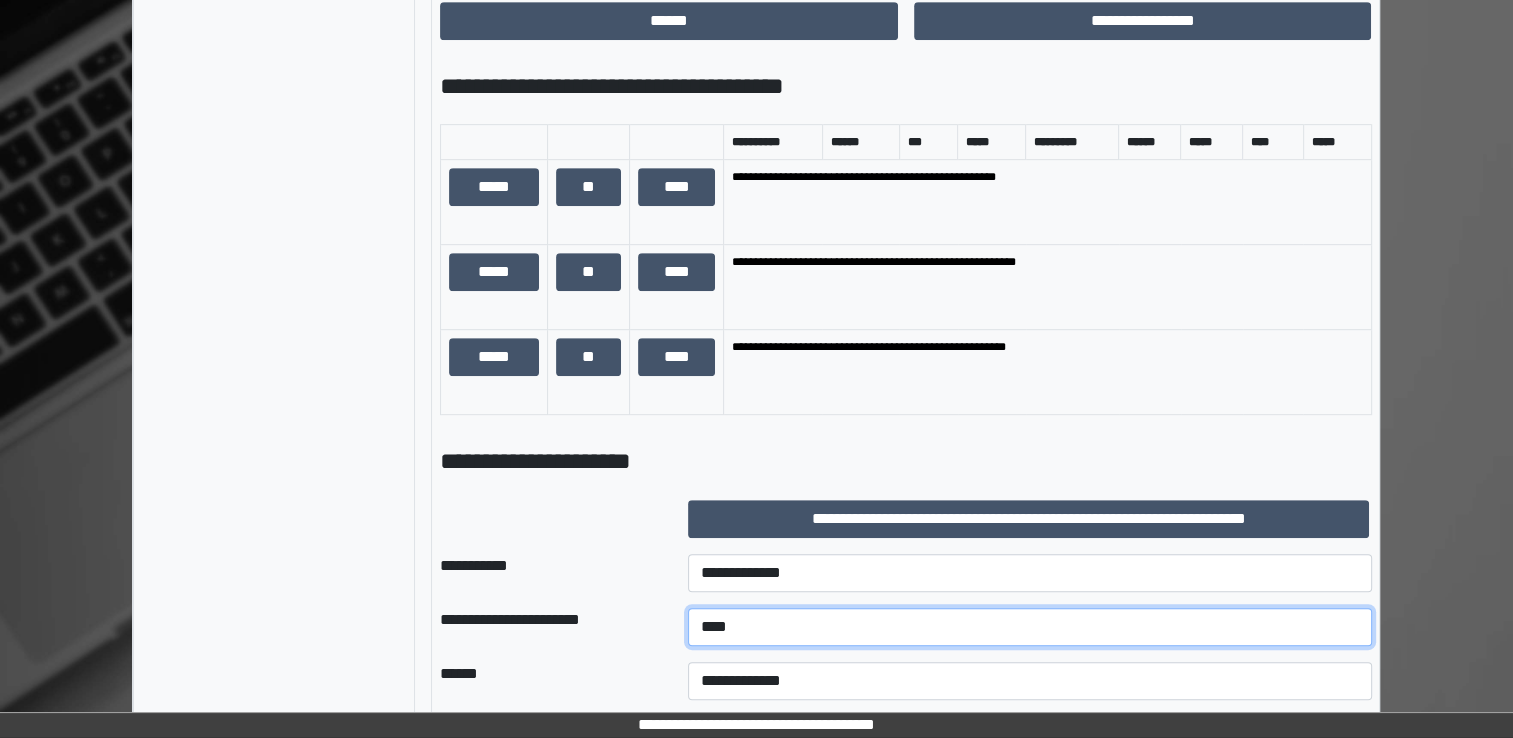 type on "****" 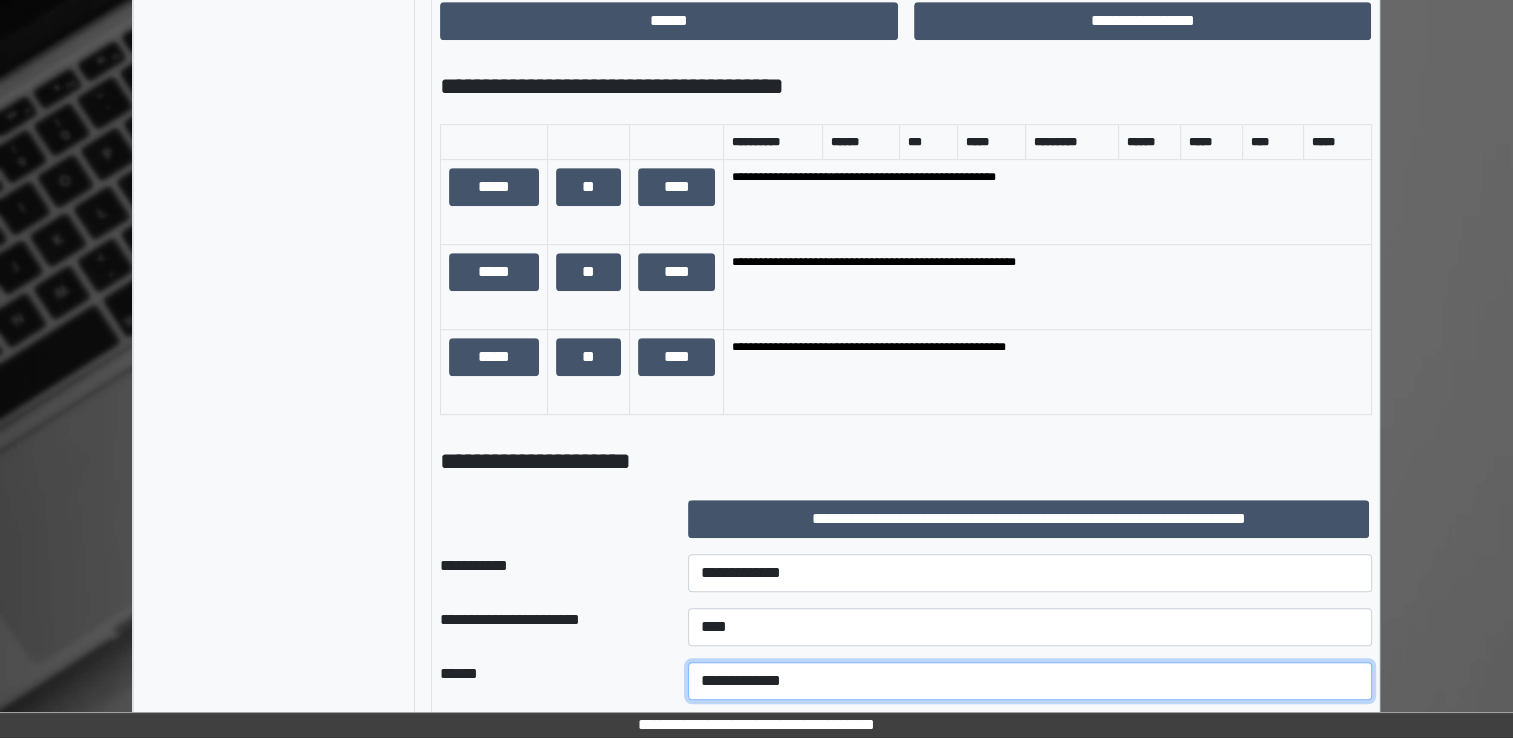 click on "**********" at bounding box center [1030, 681] 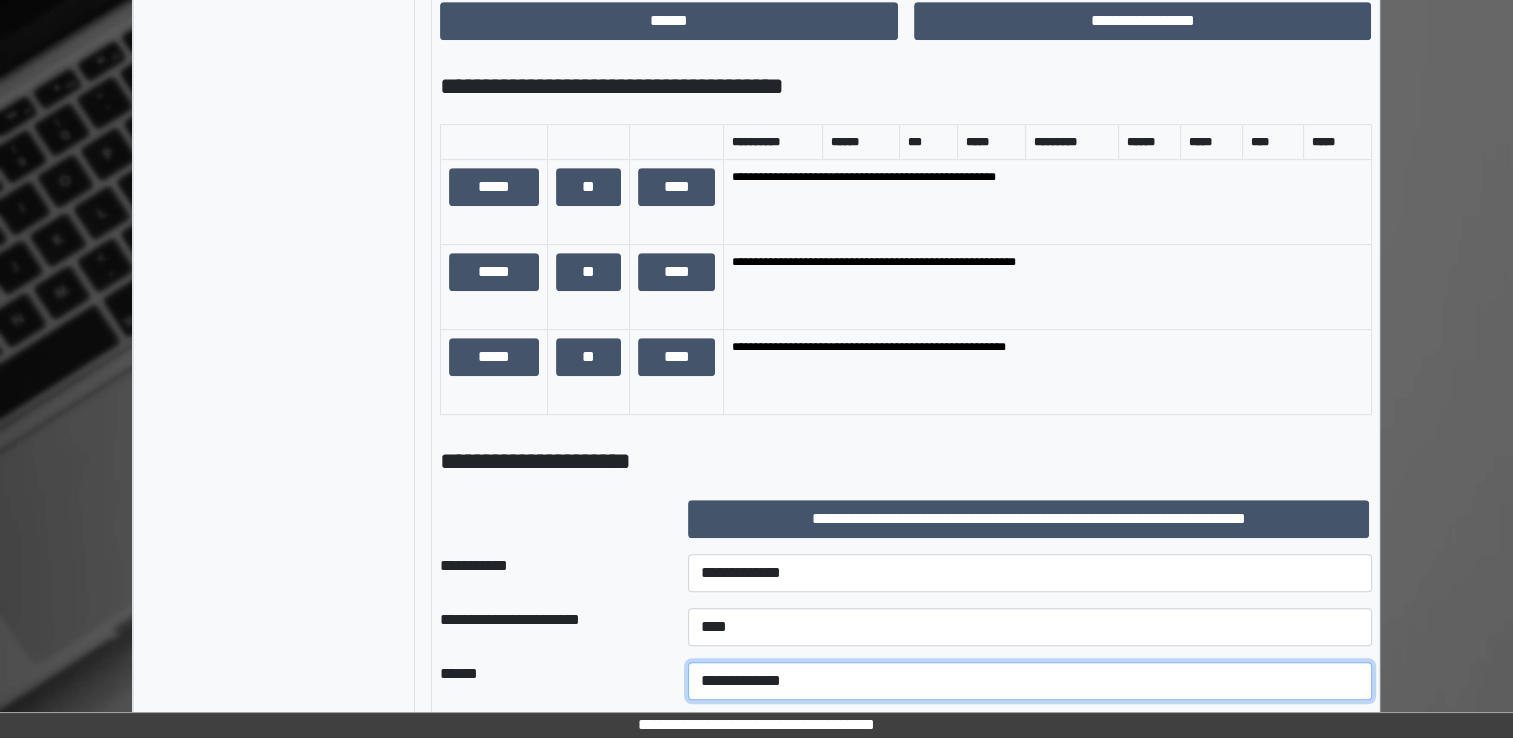 select on "*" 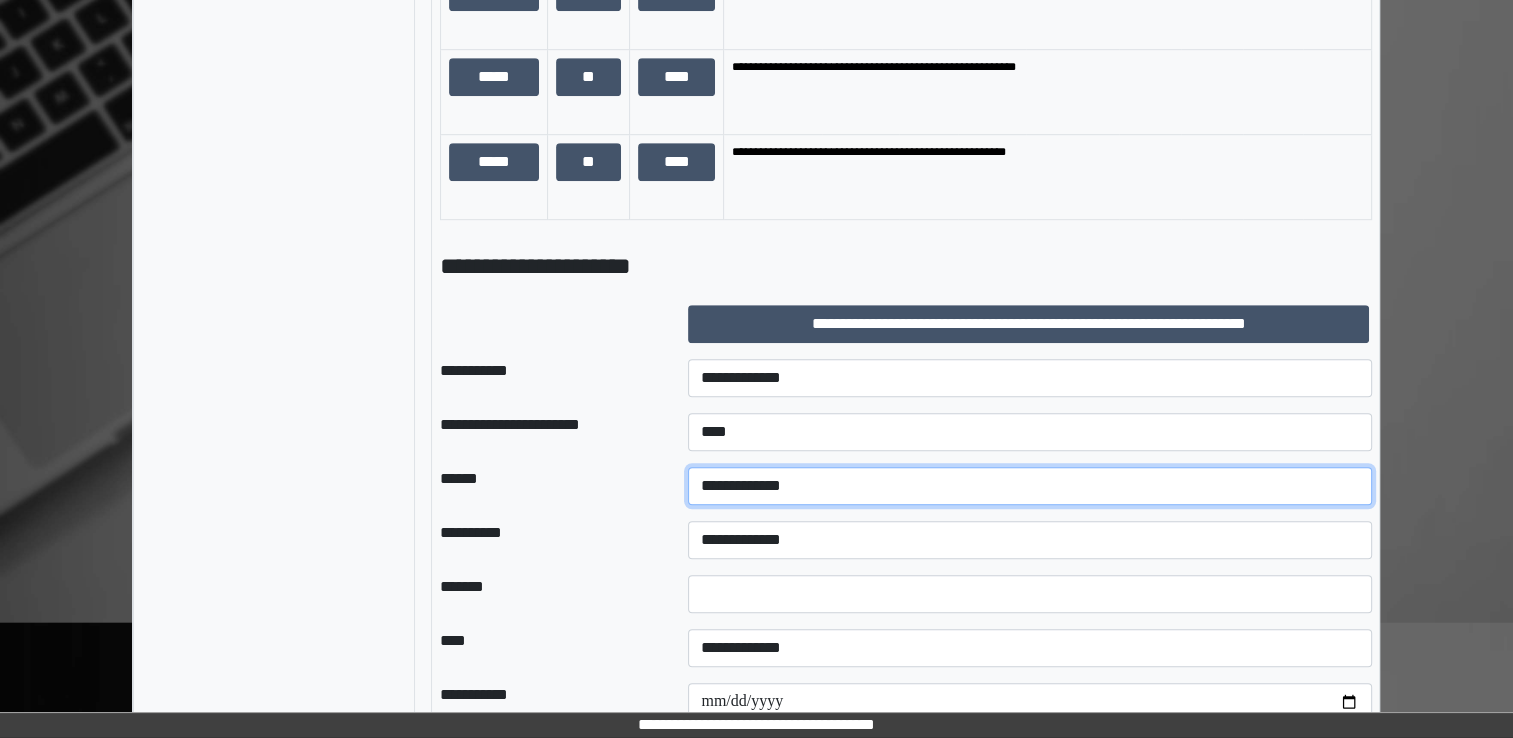 scroll, scrollTop: 1200, scrollLeft: 0, axis: vertical 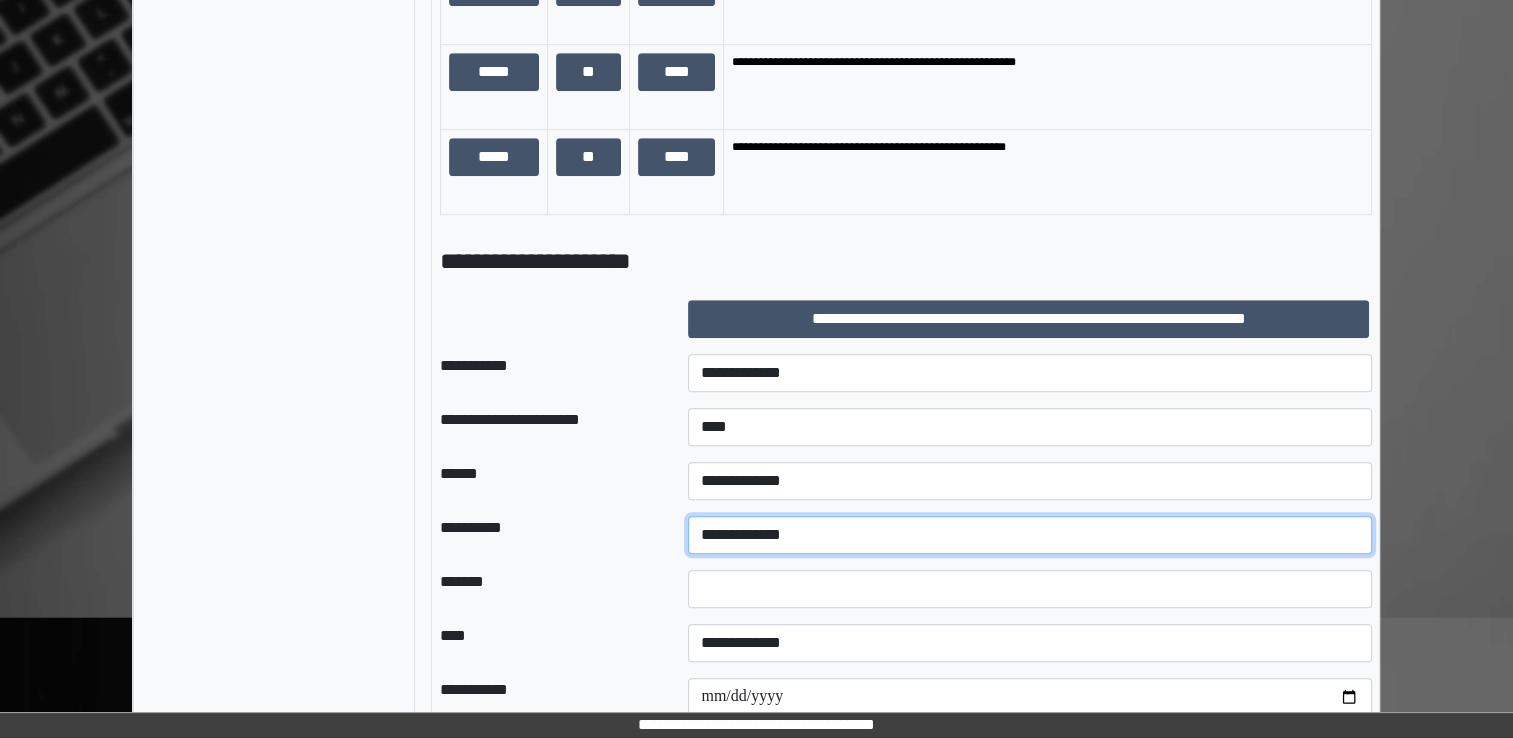 click on "**********" at bounding box center [1030, 535] 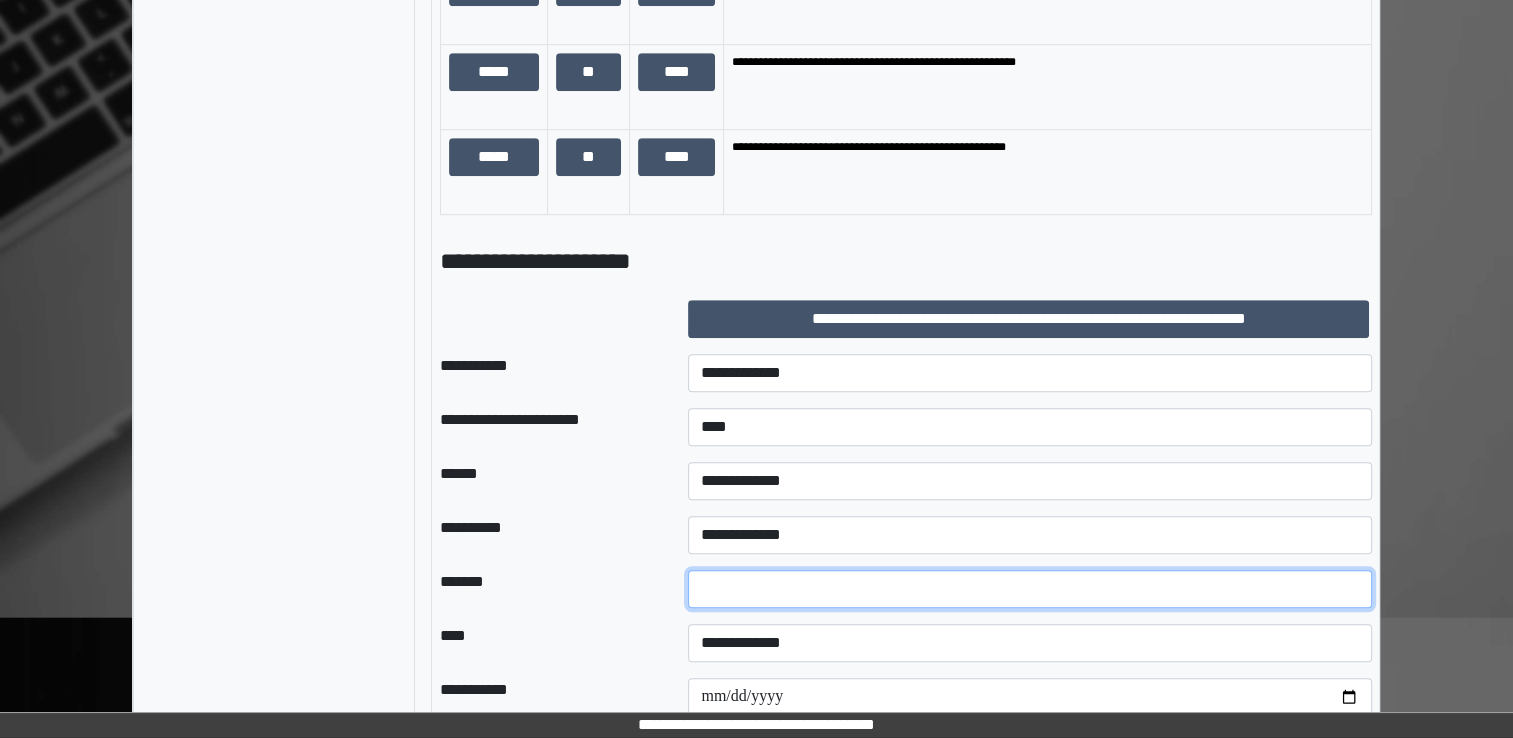 click at bounding box center [1030, 589] 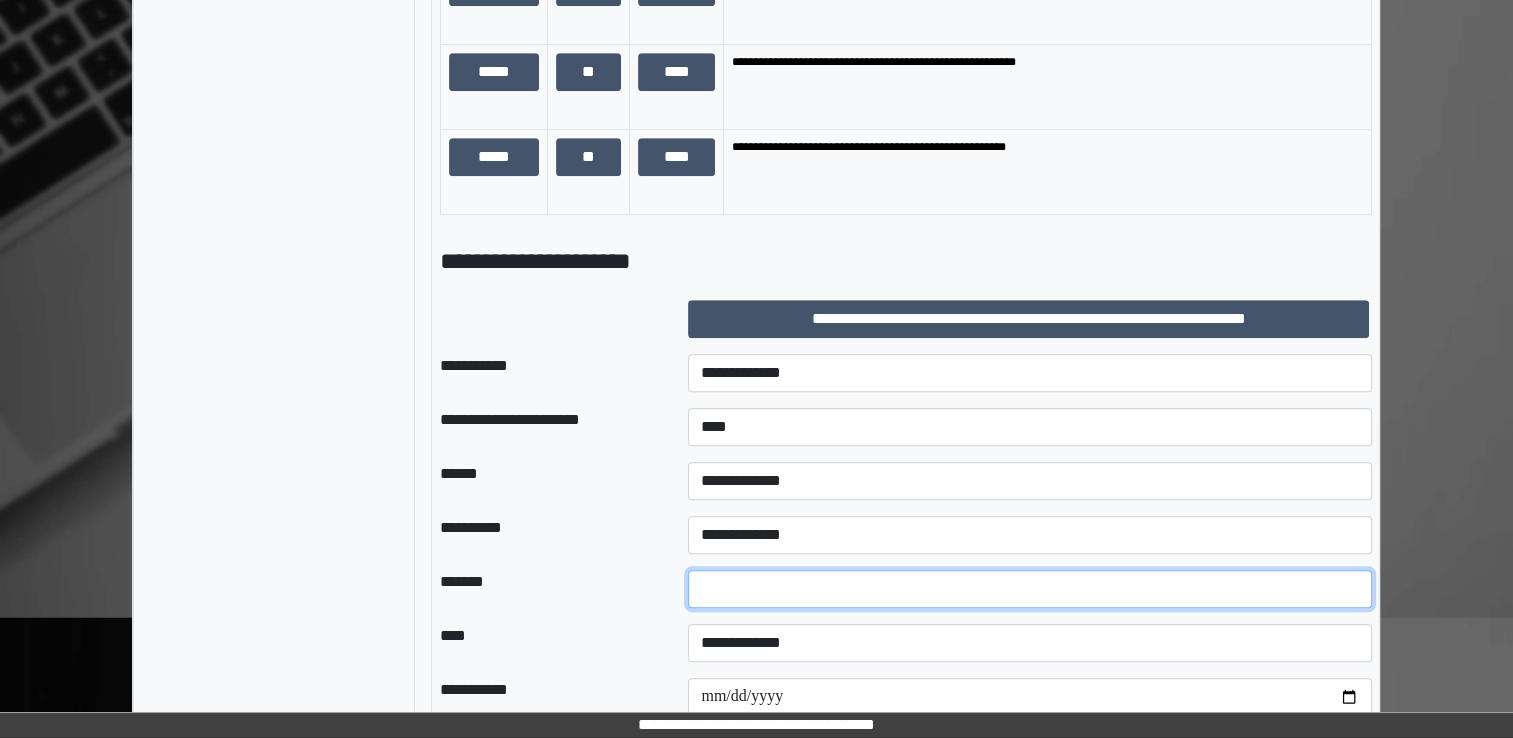 type on "**" 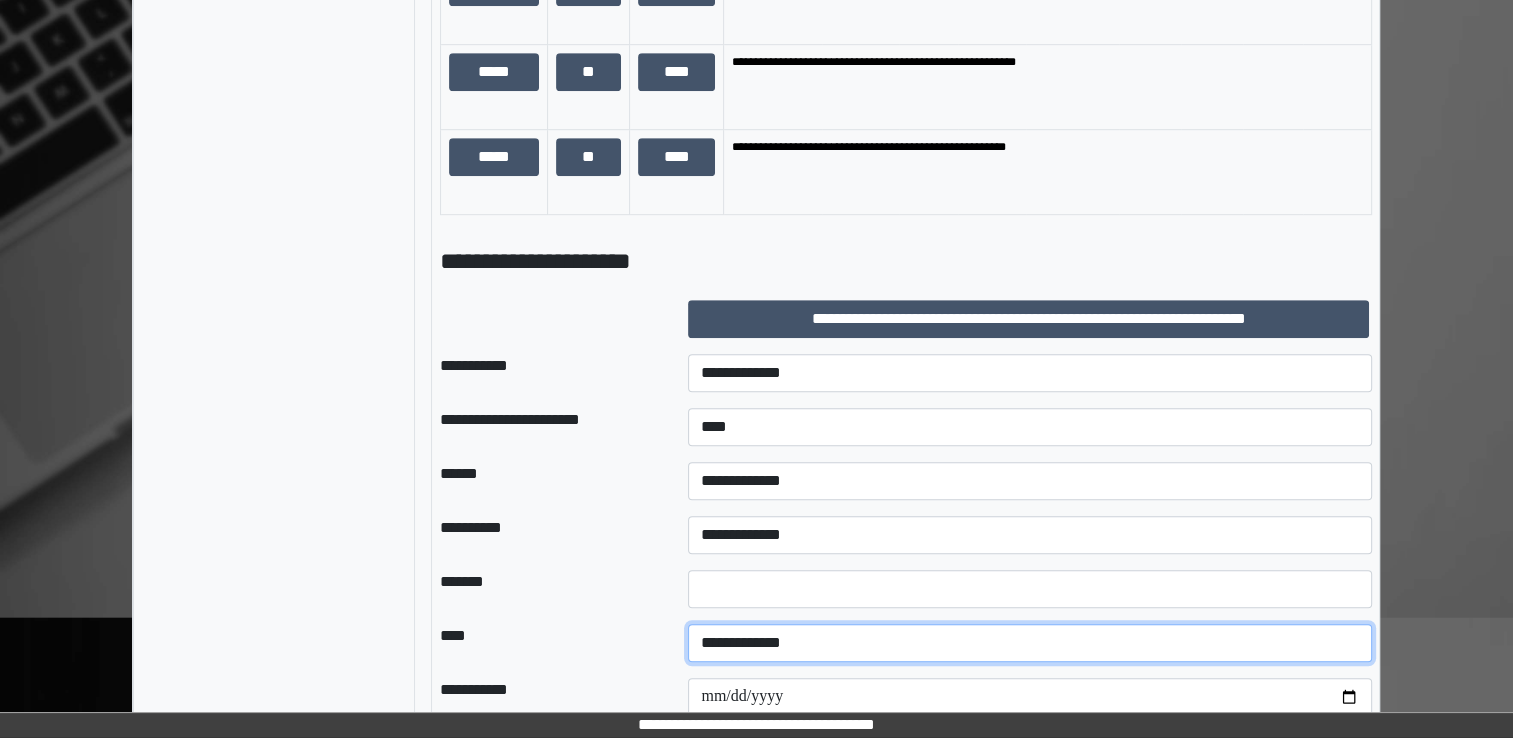 click on "**********" at bounding box center (1030, 643) 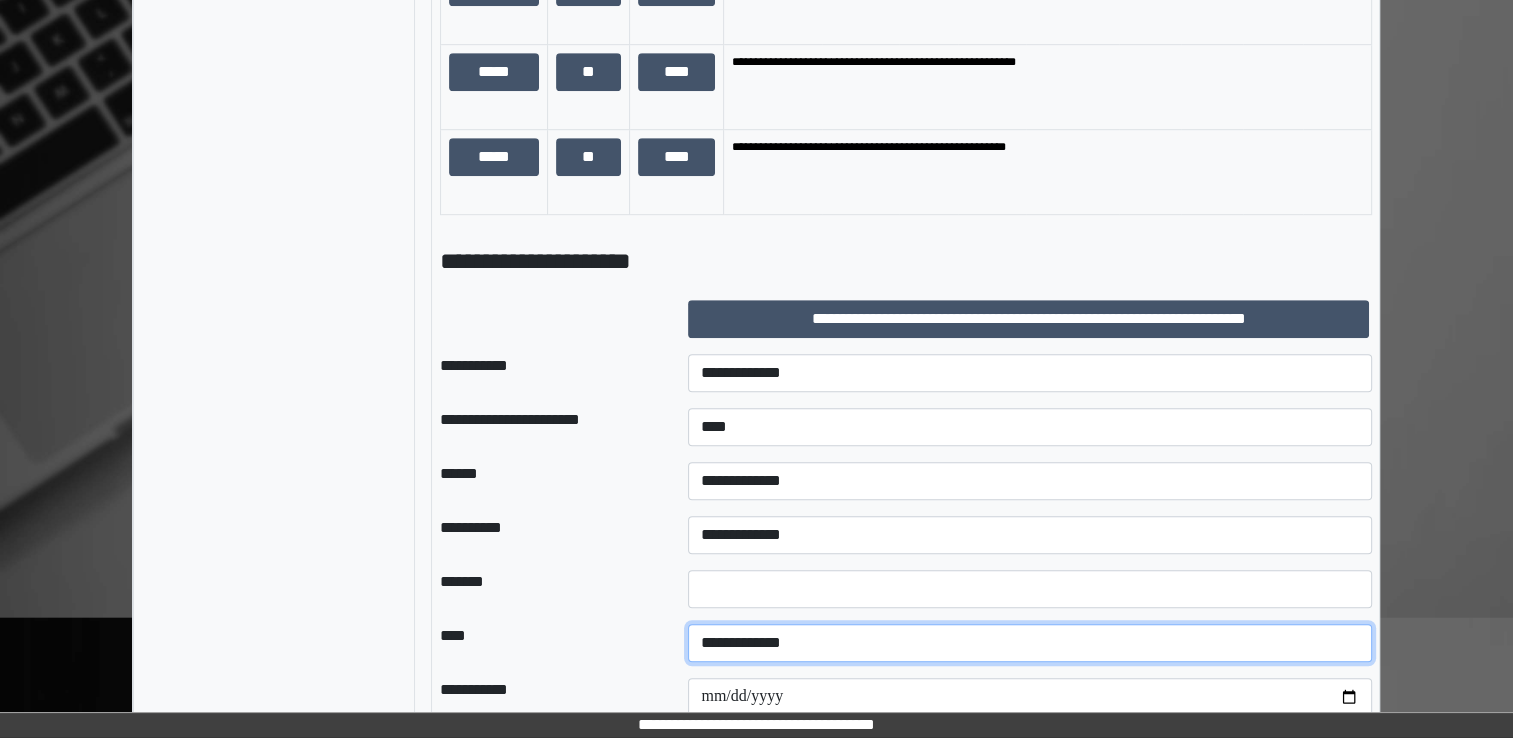 click on "**********" at bounding box center [1030, 643] 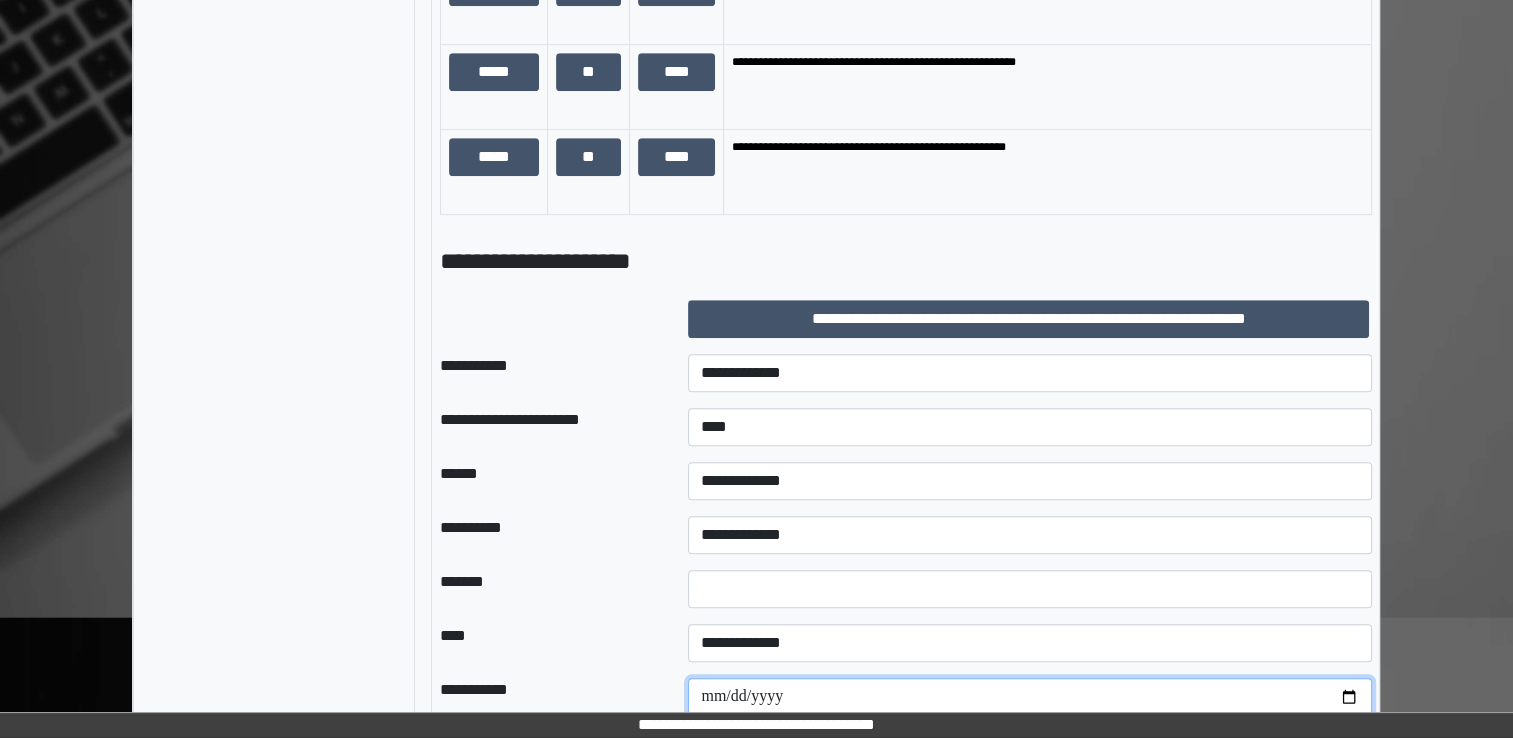 click at bounding box center [1030, 697] 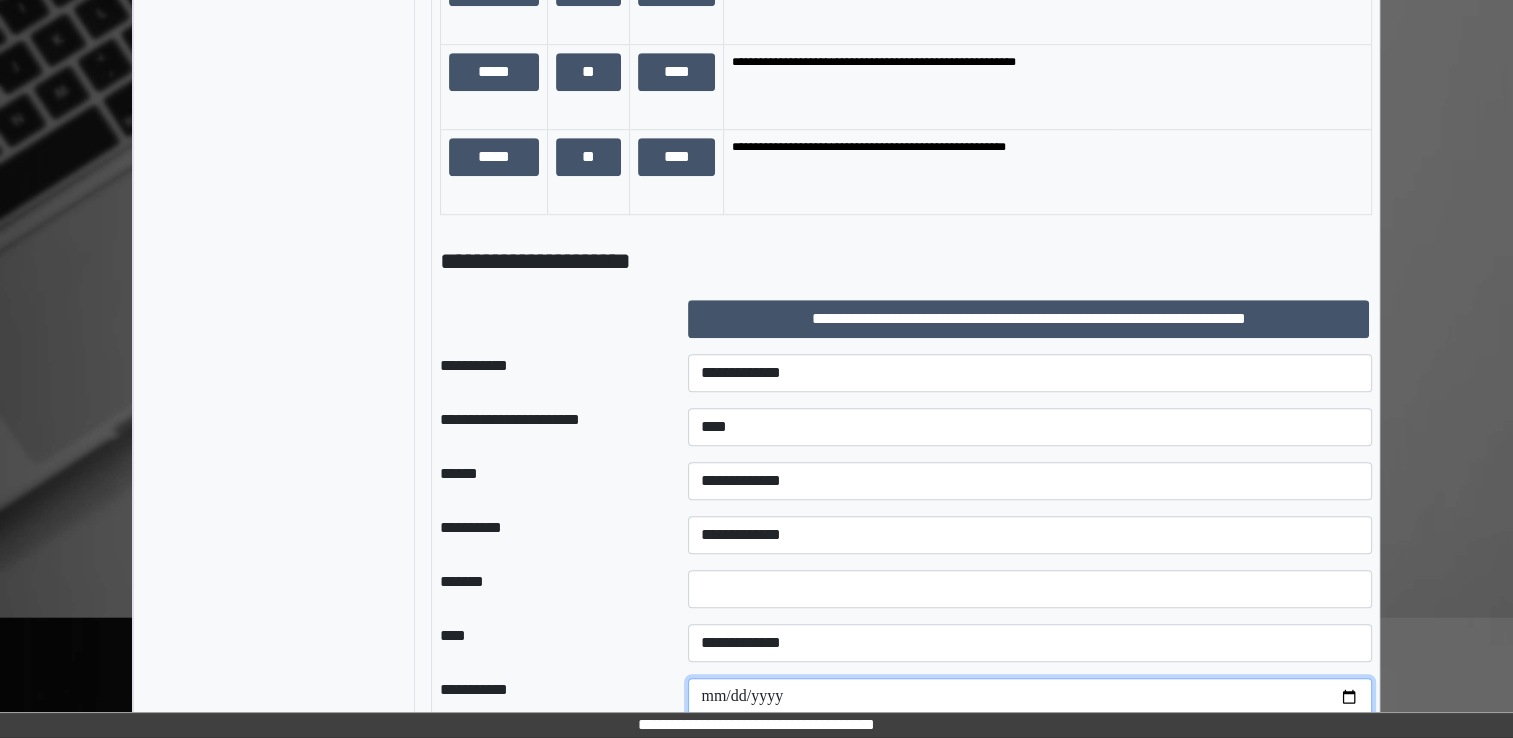 type on "**********" 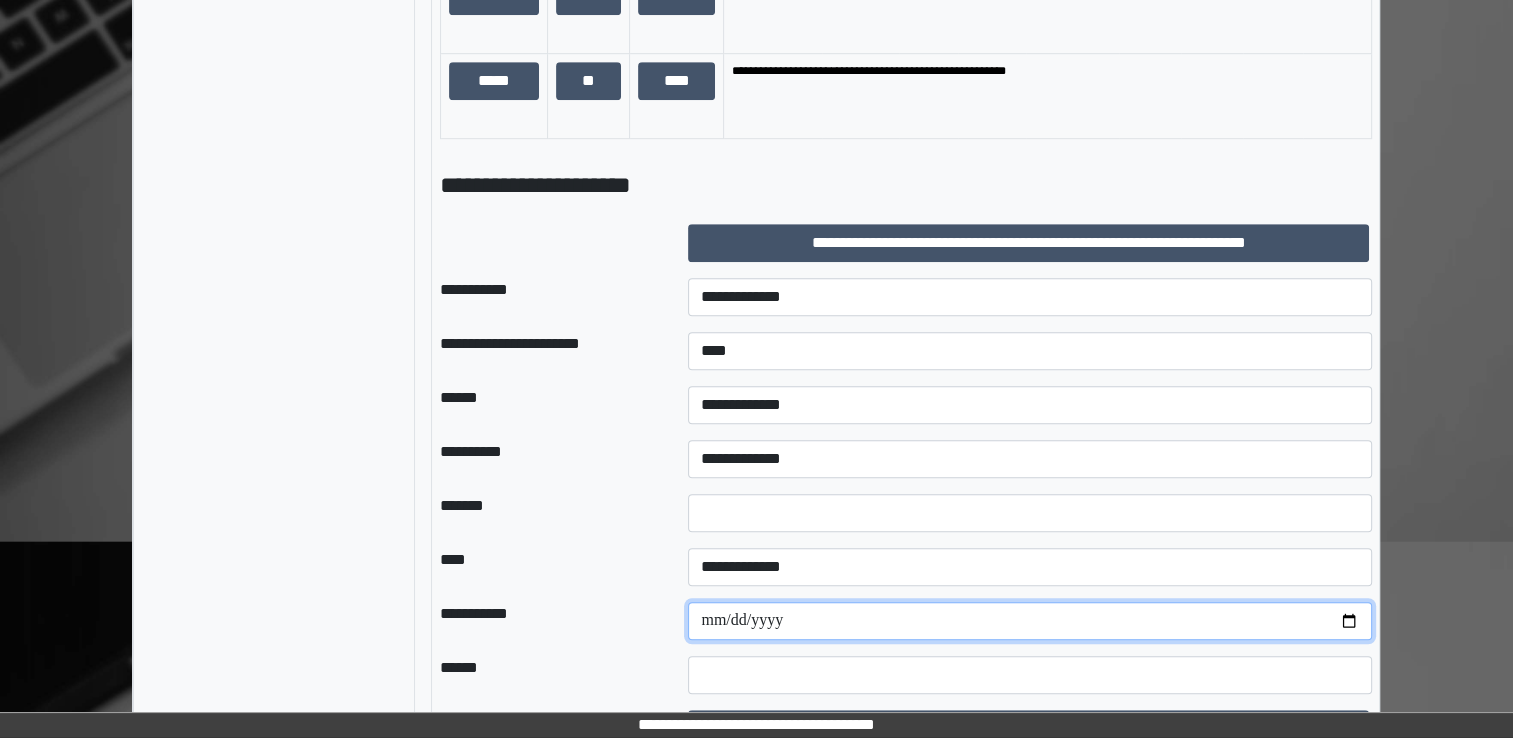 scroll, scrollTop: 1320, scrollLeft: 0, axis: vertical 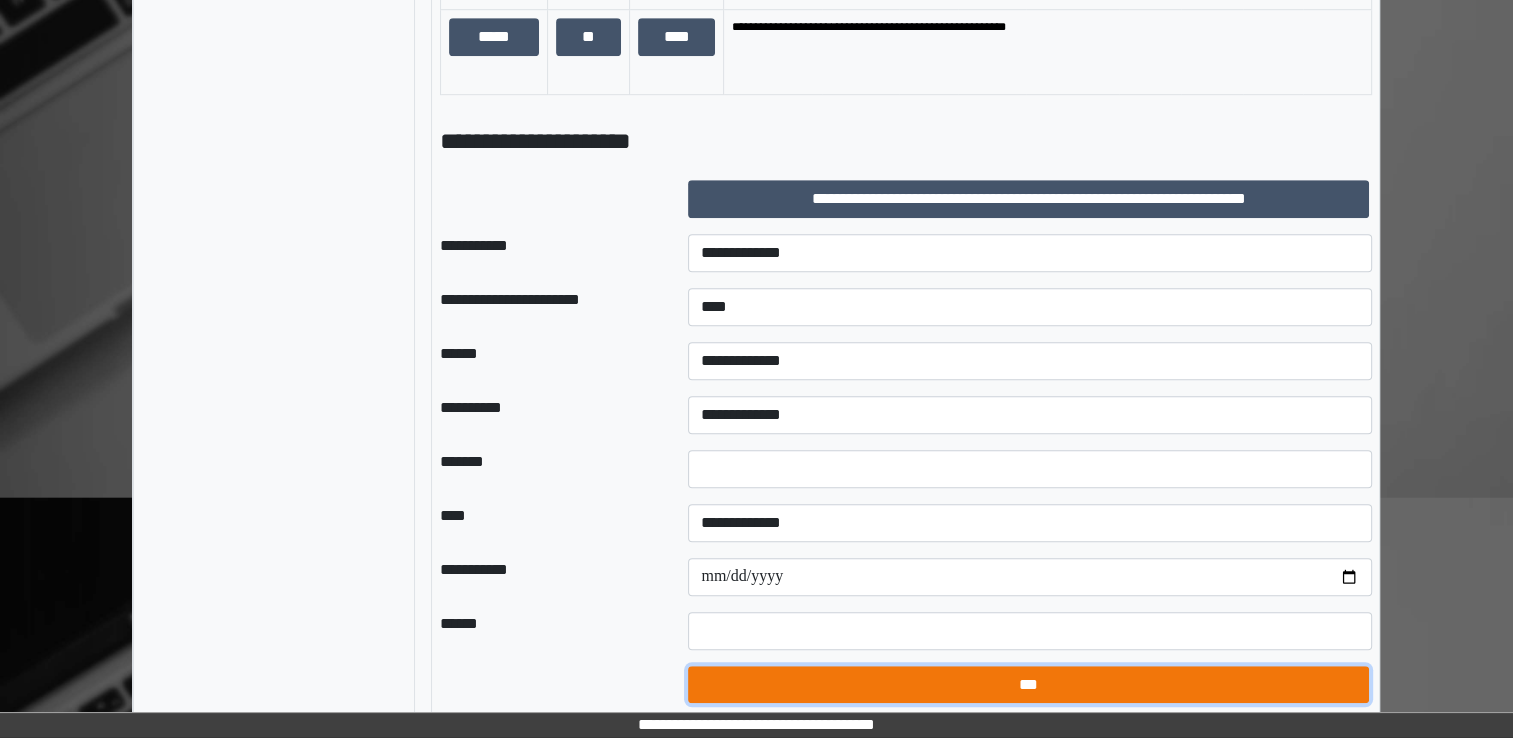 click on "***" at bounding box center [1028, 685] 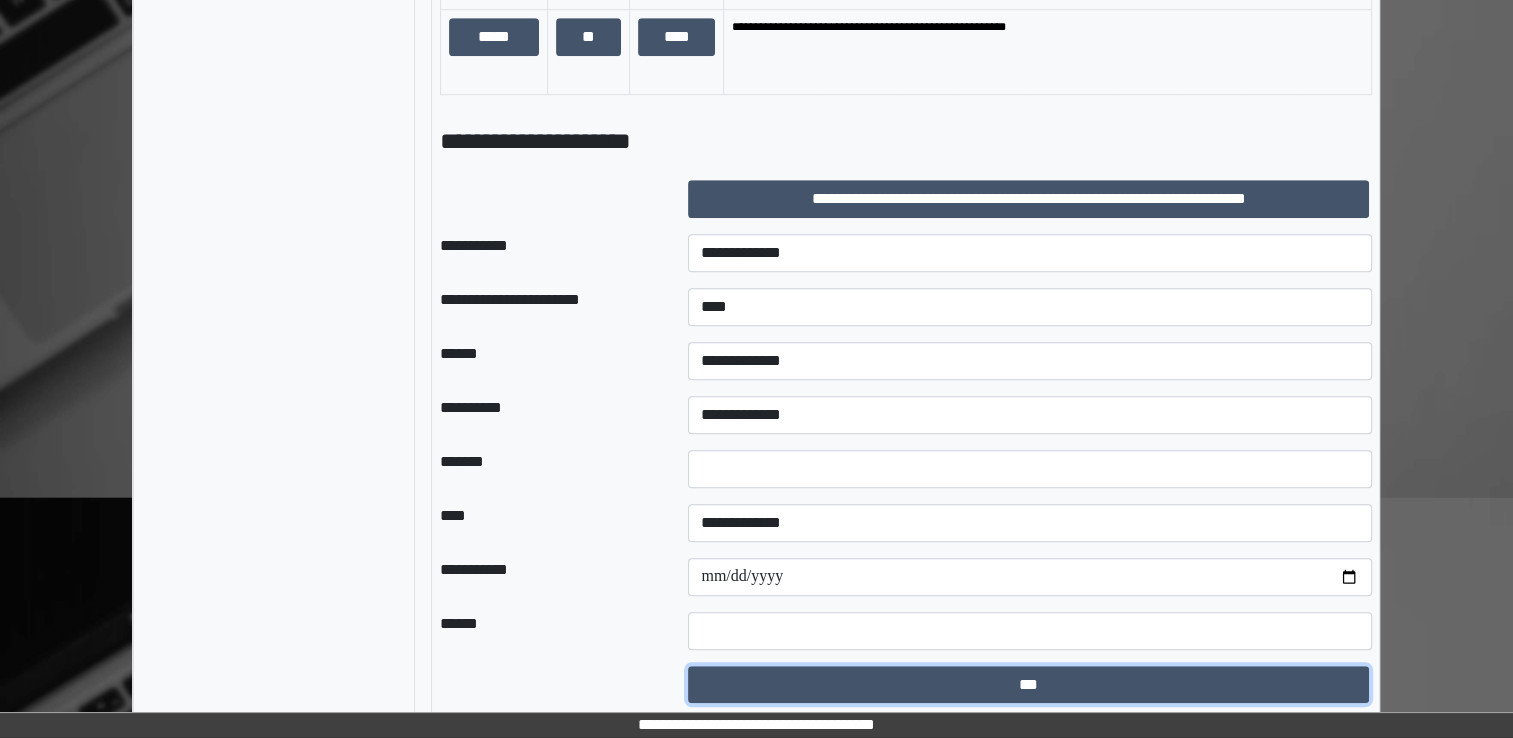 select on "*" 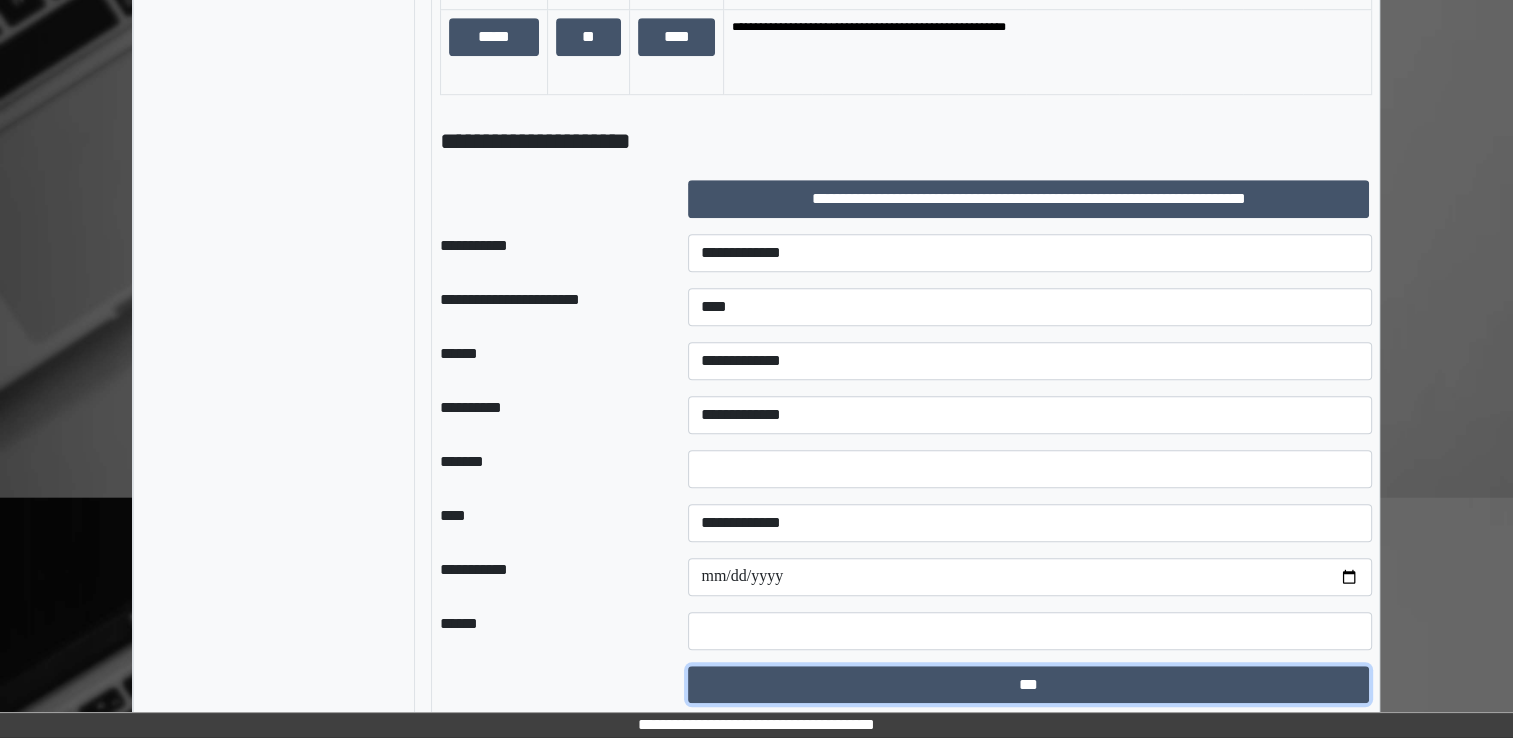select on "*" 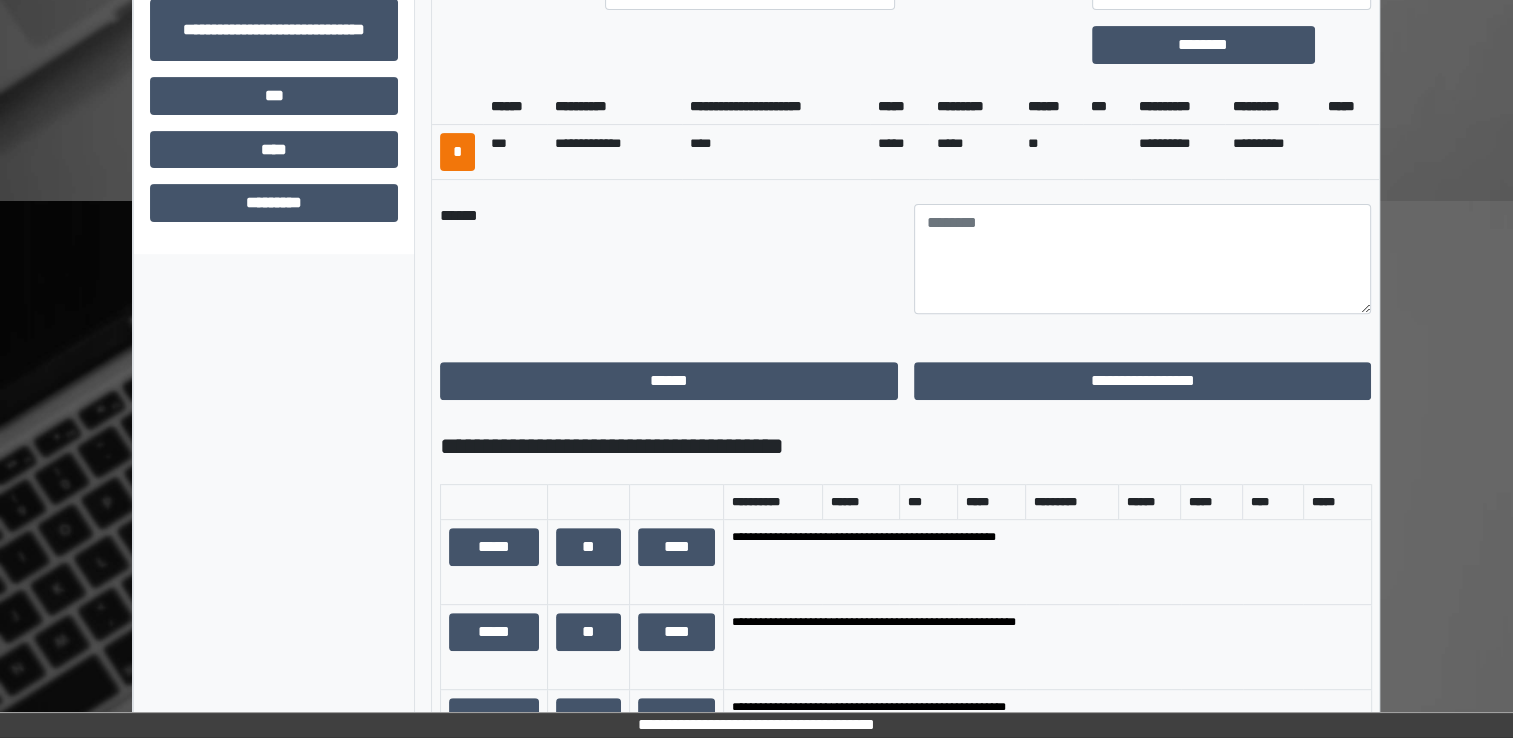 scroll, scrollTop: 620, scrollLeft: 0, axis: vertical 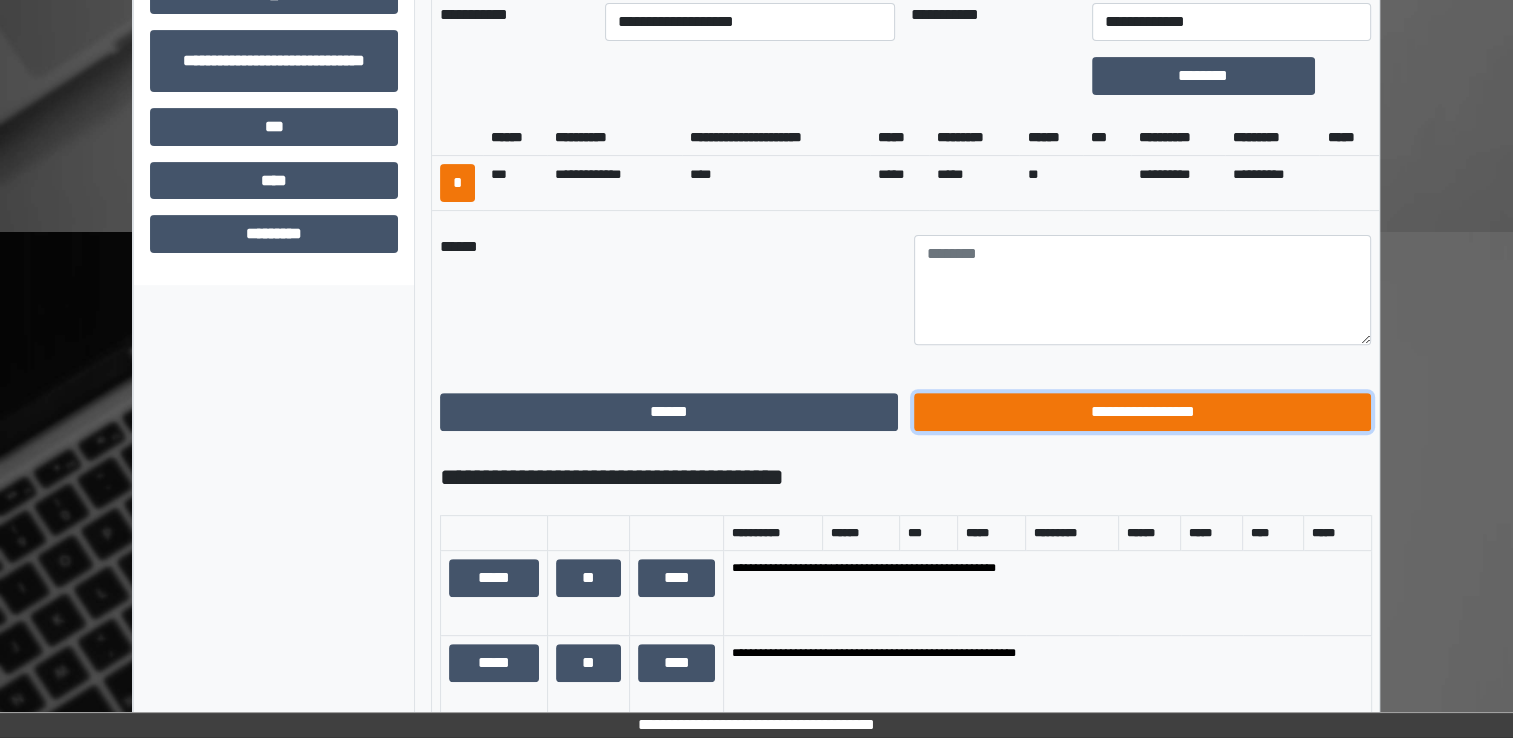 click on "**********" at bounding box center [1143, 412] 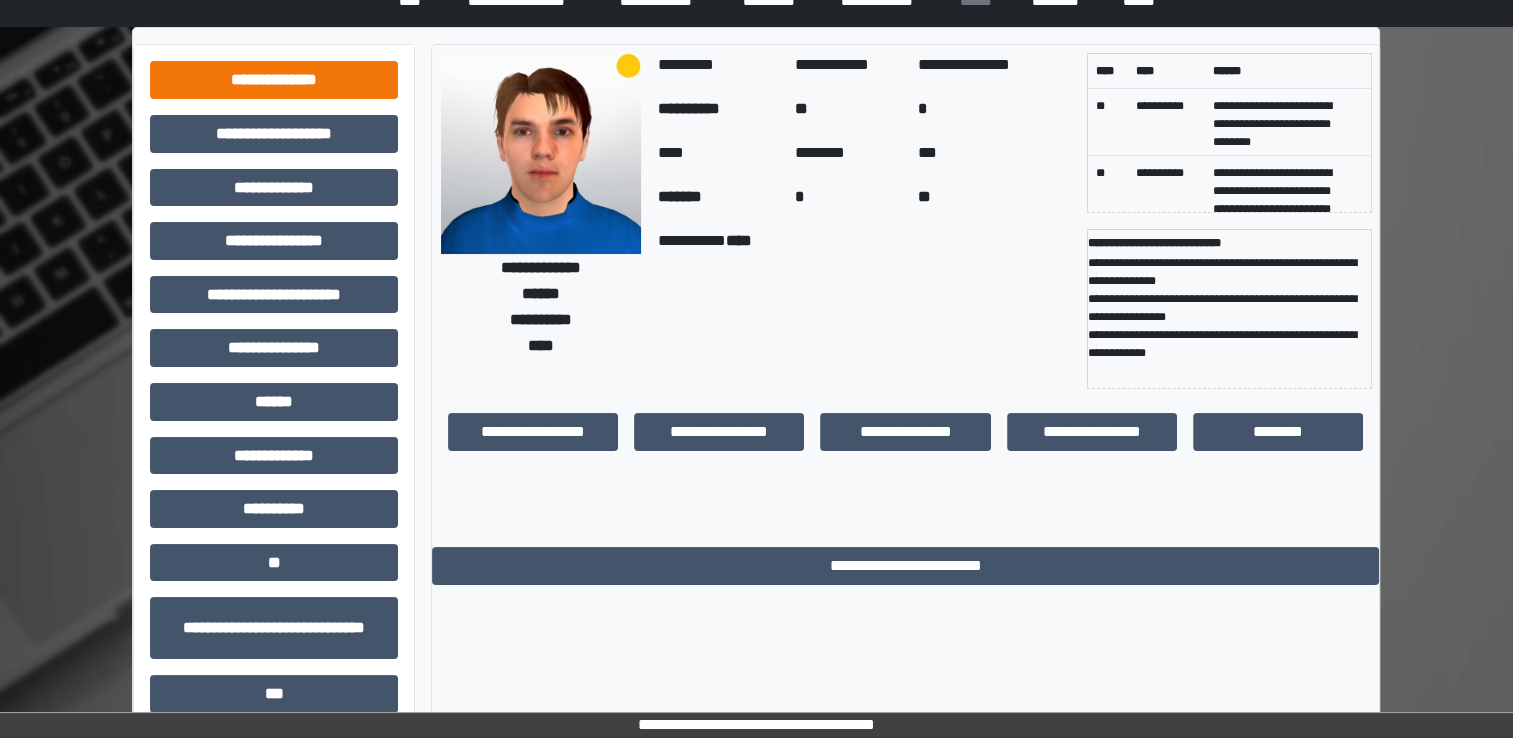 scroll, scrollTop: 0, scrollLeft: 0, axis: both 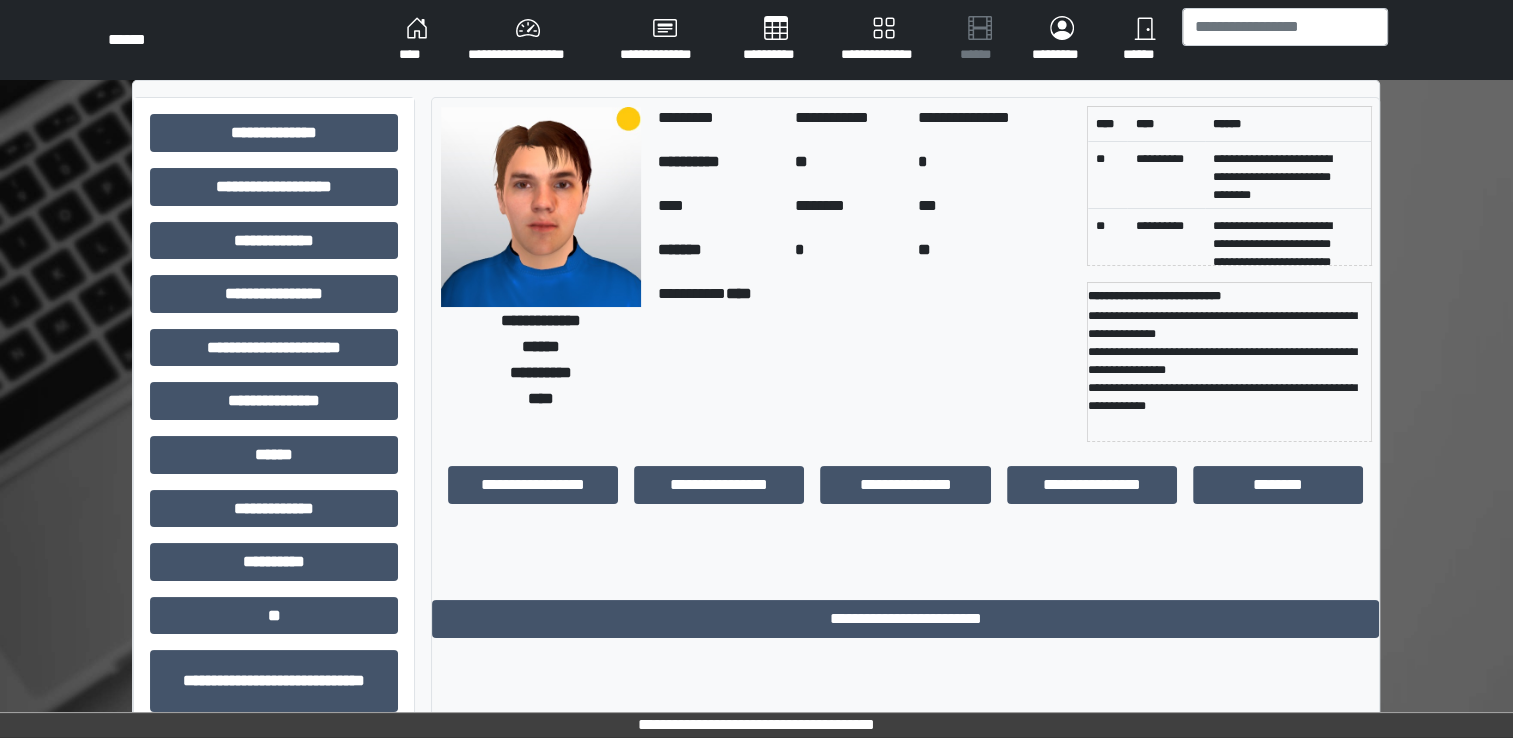 click on "****" at bounding box center [417, 40] 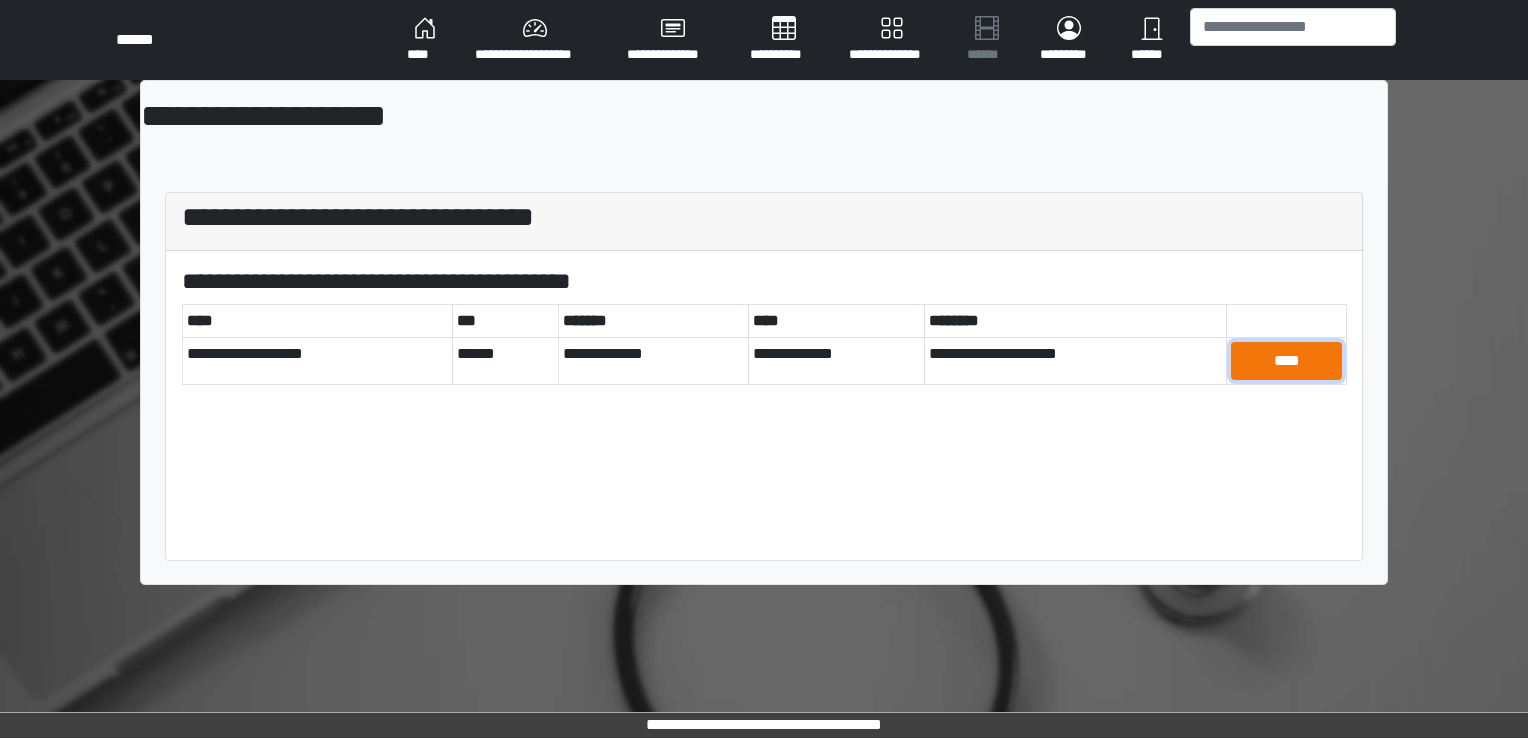 click on "****" at bounding box center (1286, 361) 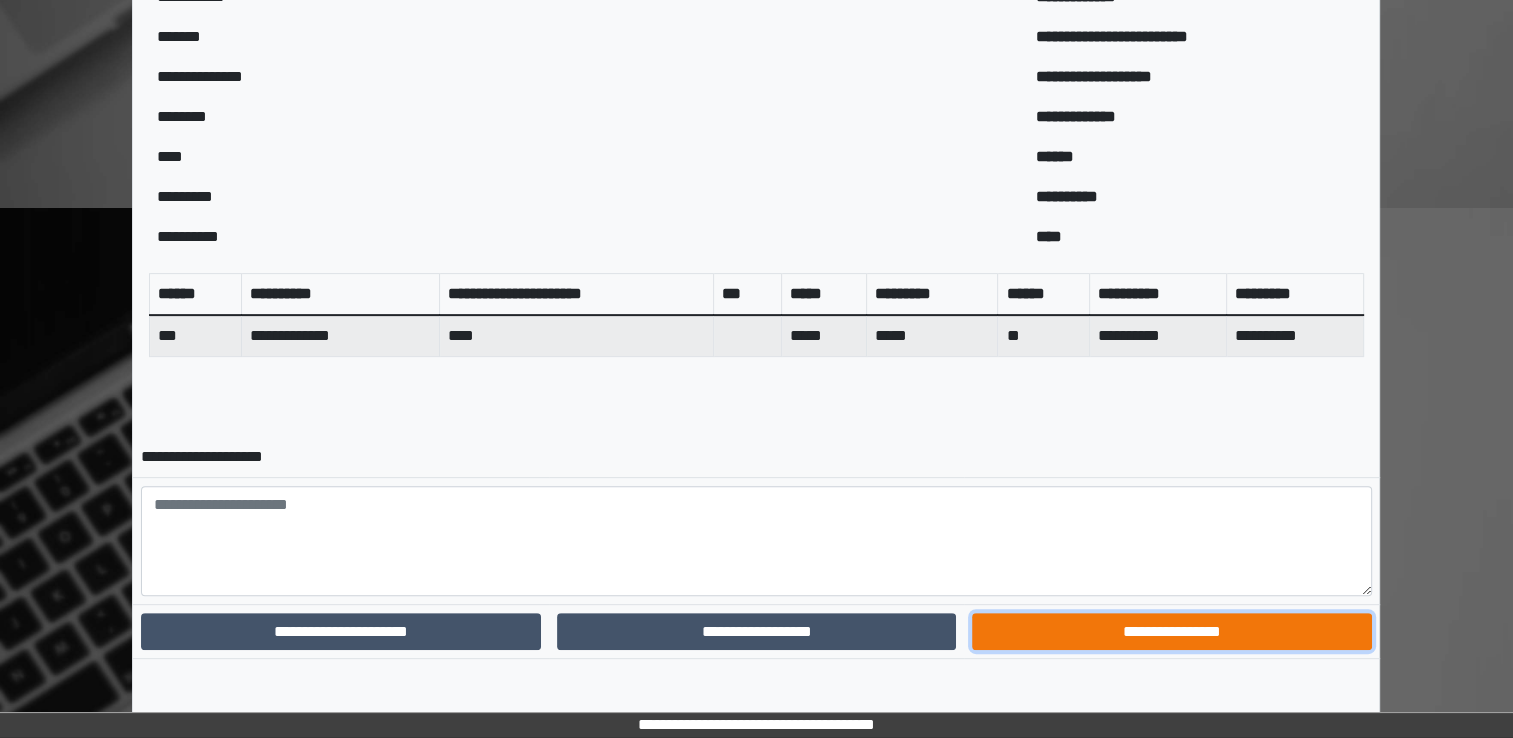 click on "**********" at bounding box center [1171, 632] 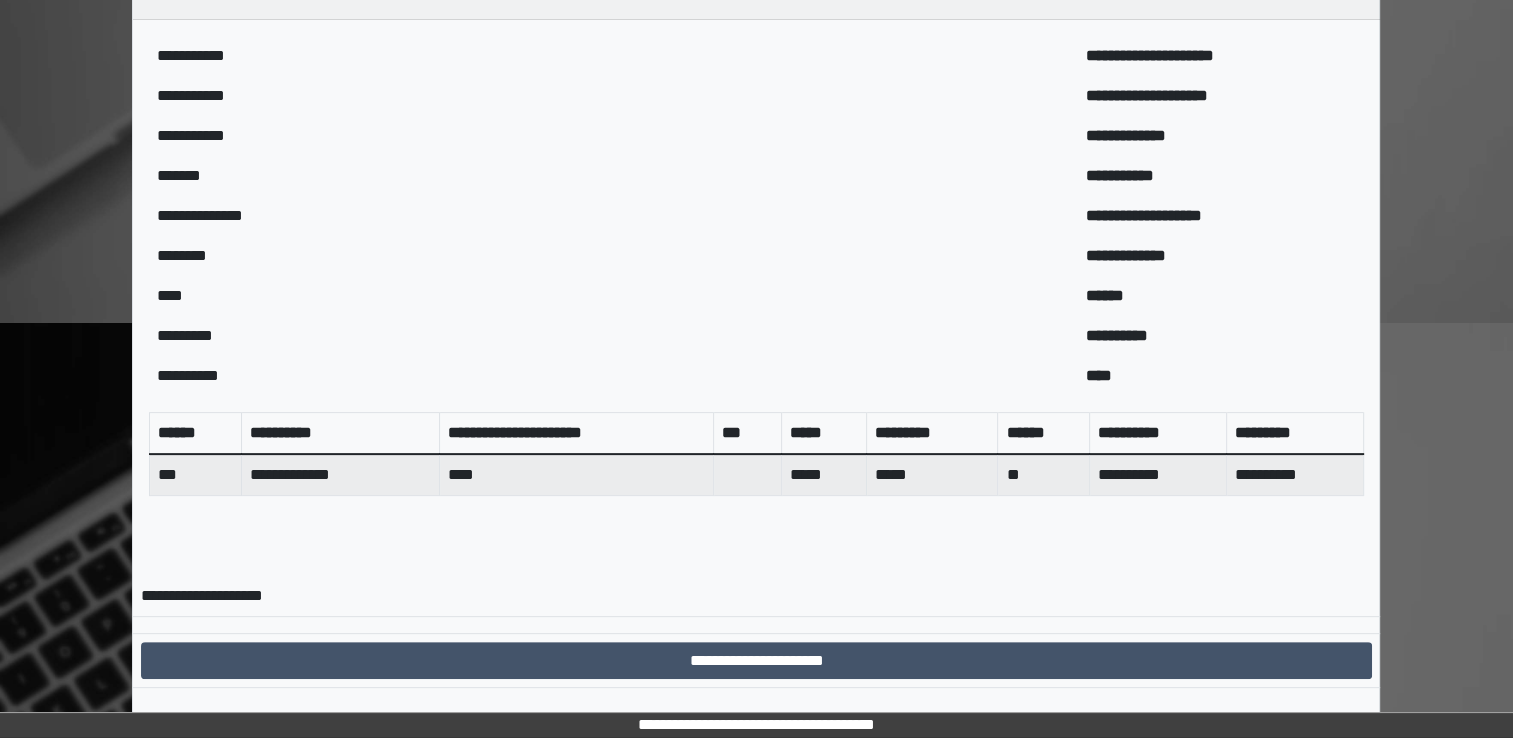 scroll, scrollTop: 559, scrollLeft: 0, axis: vertical 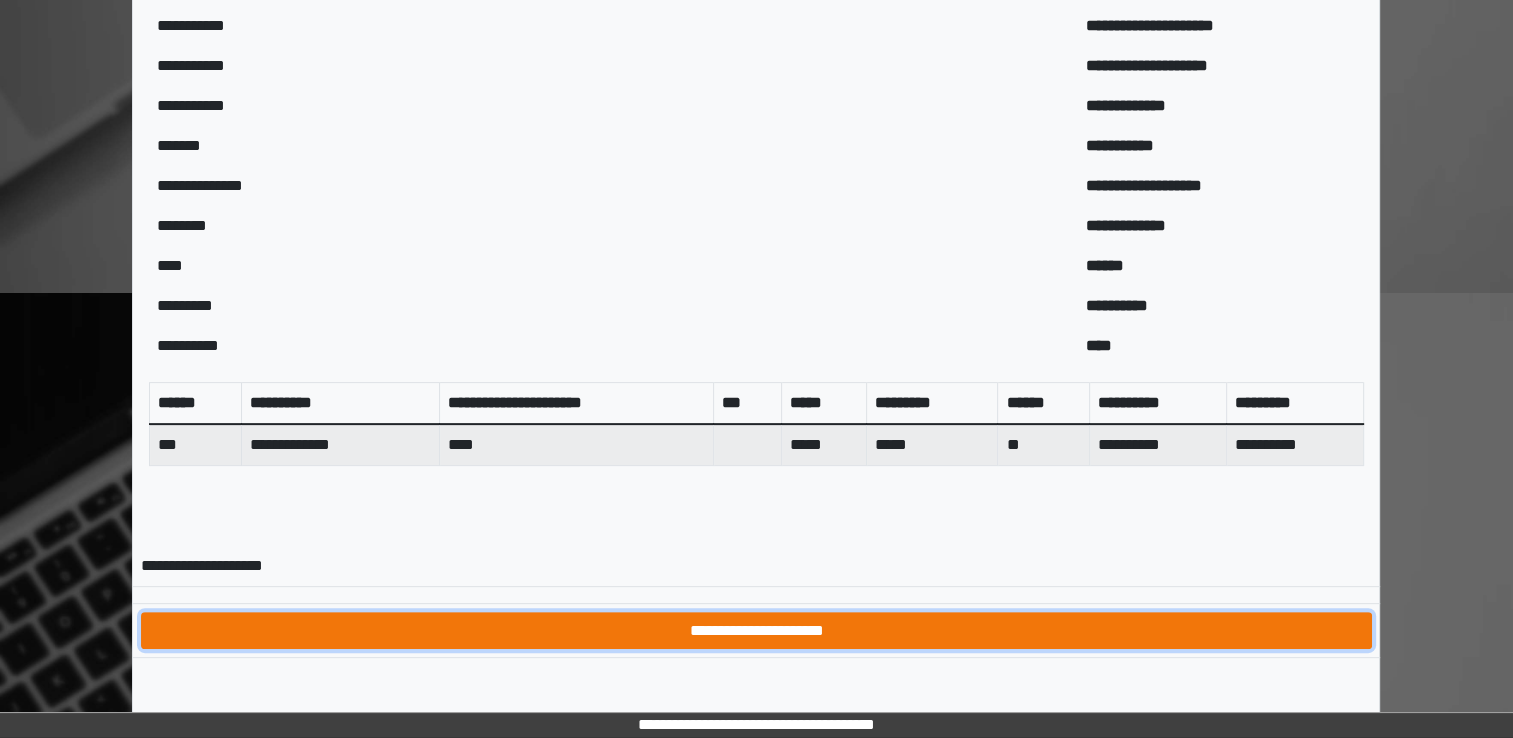 click on "**********" at bounding box center [756, 631] 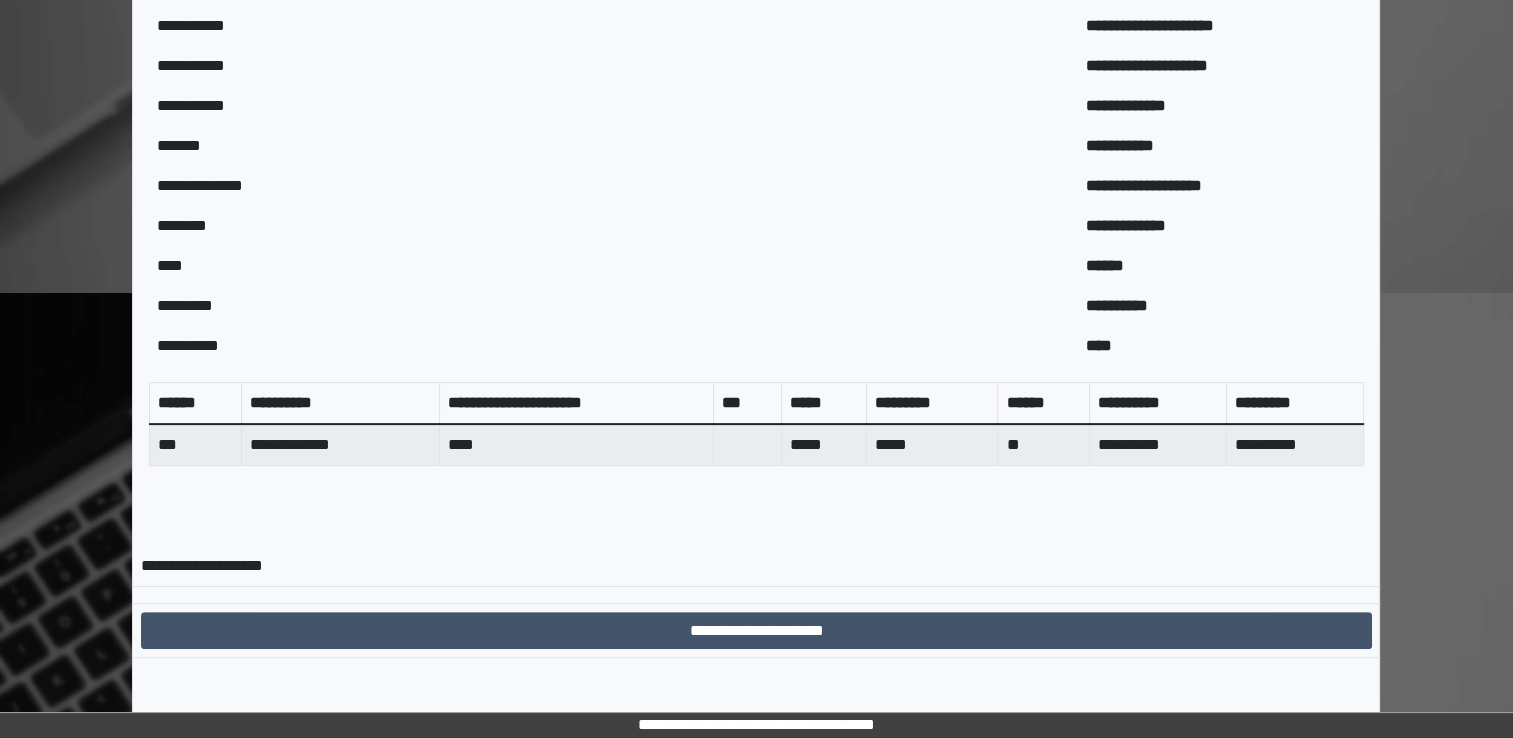 scroll, scrollTop: 0, scrollLeft: 0, axis: both 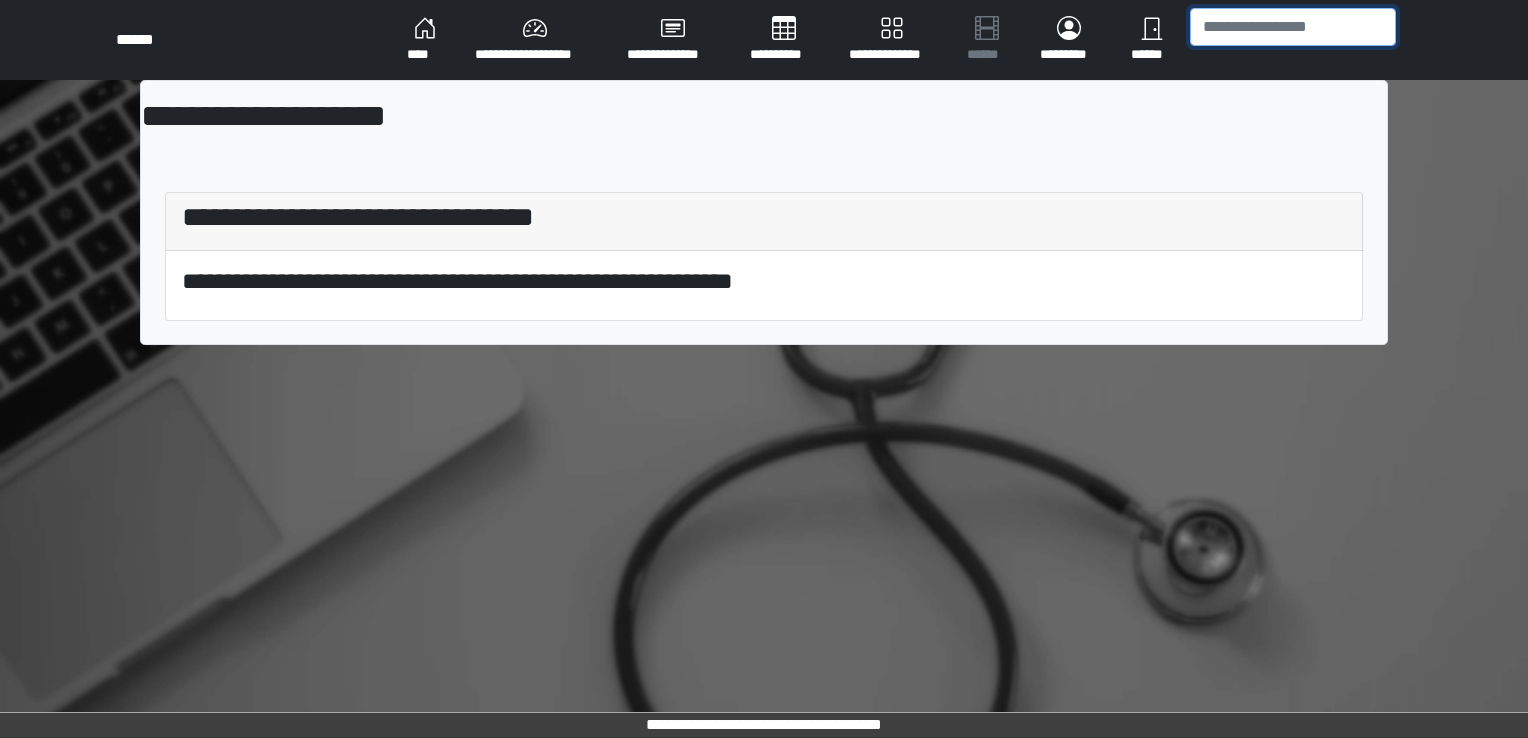 click at bounding box center [1293, 27] 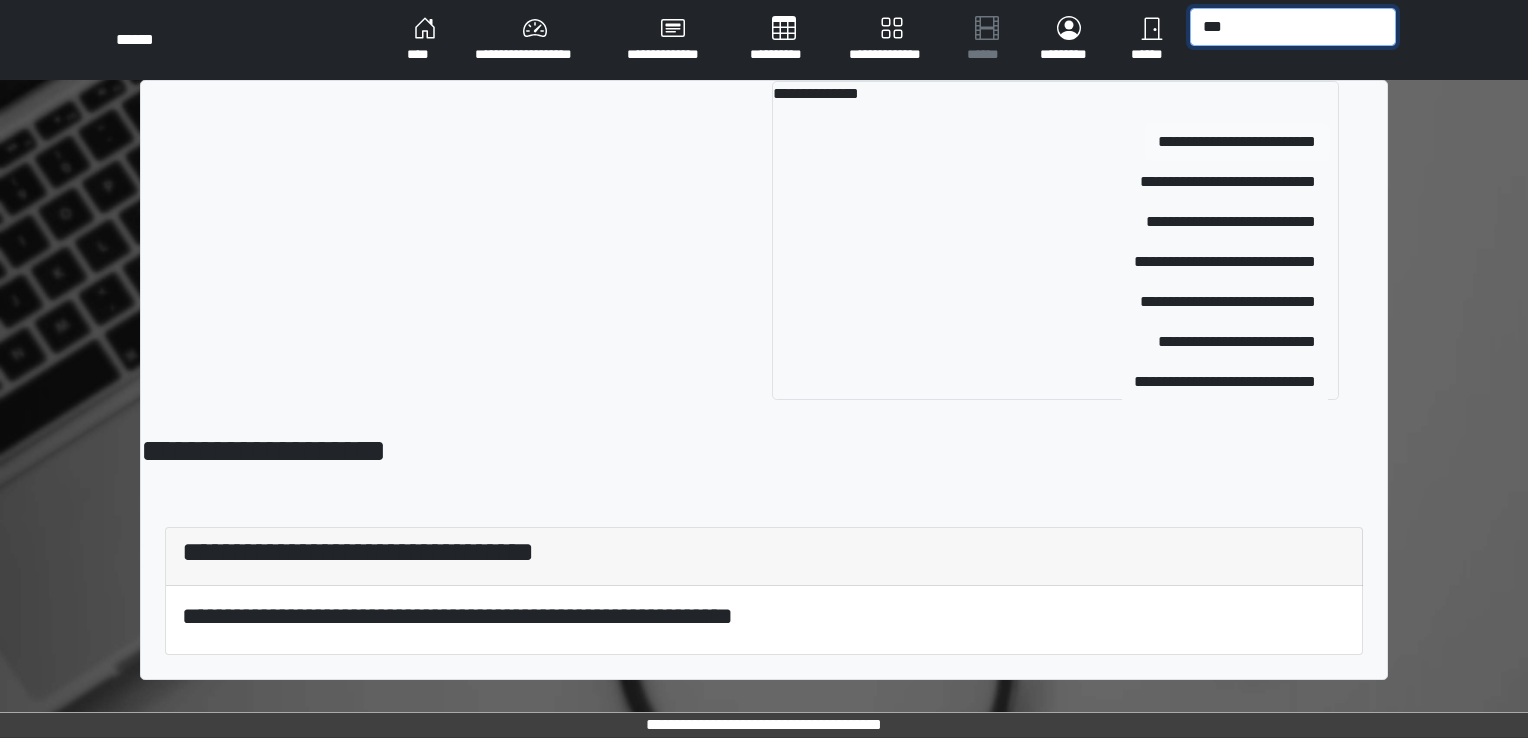 type on "***" 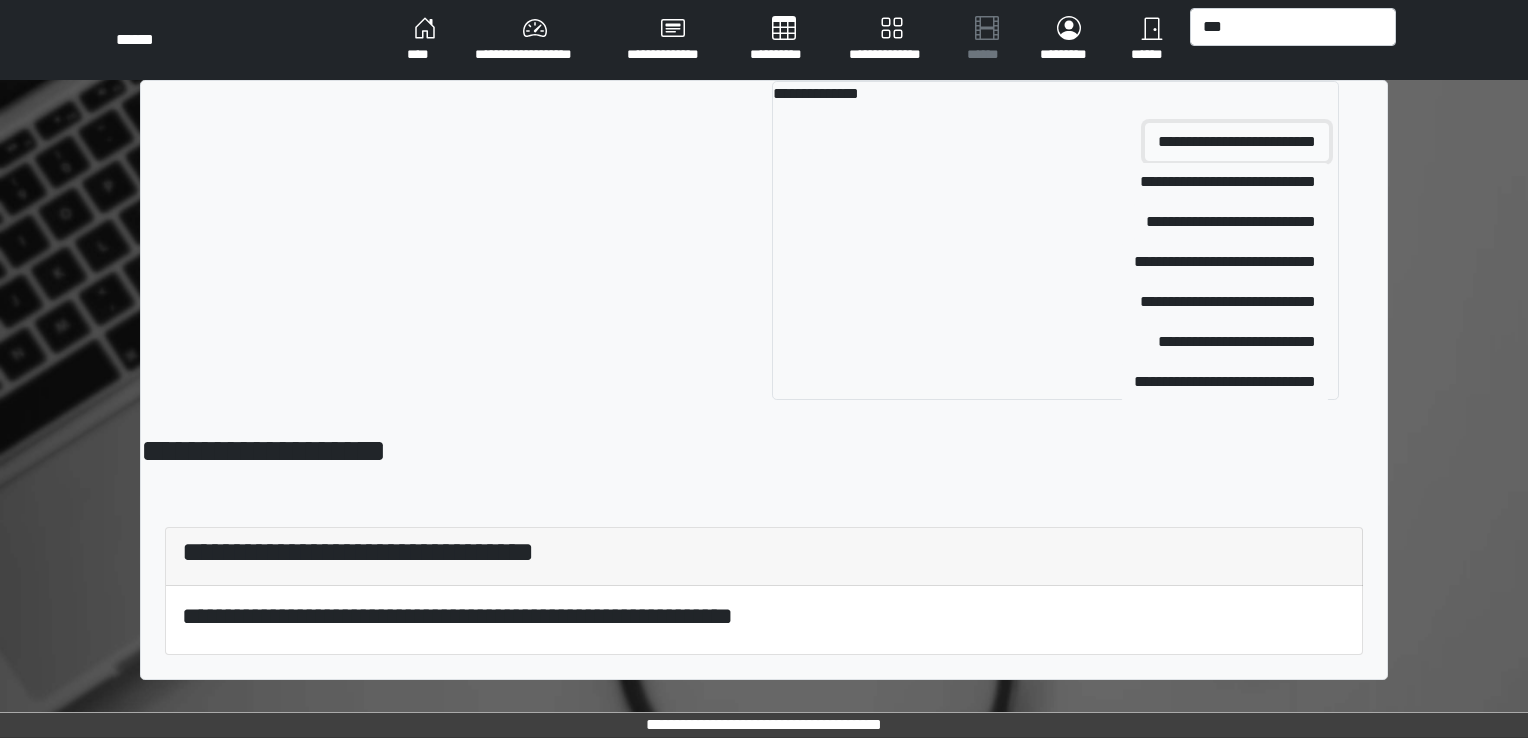 click on "**********" at bounding box center (1237, 142) 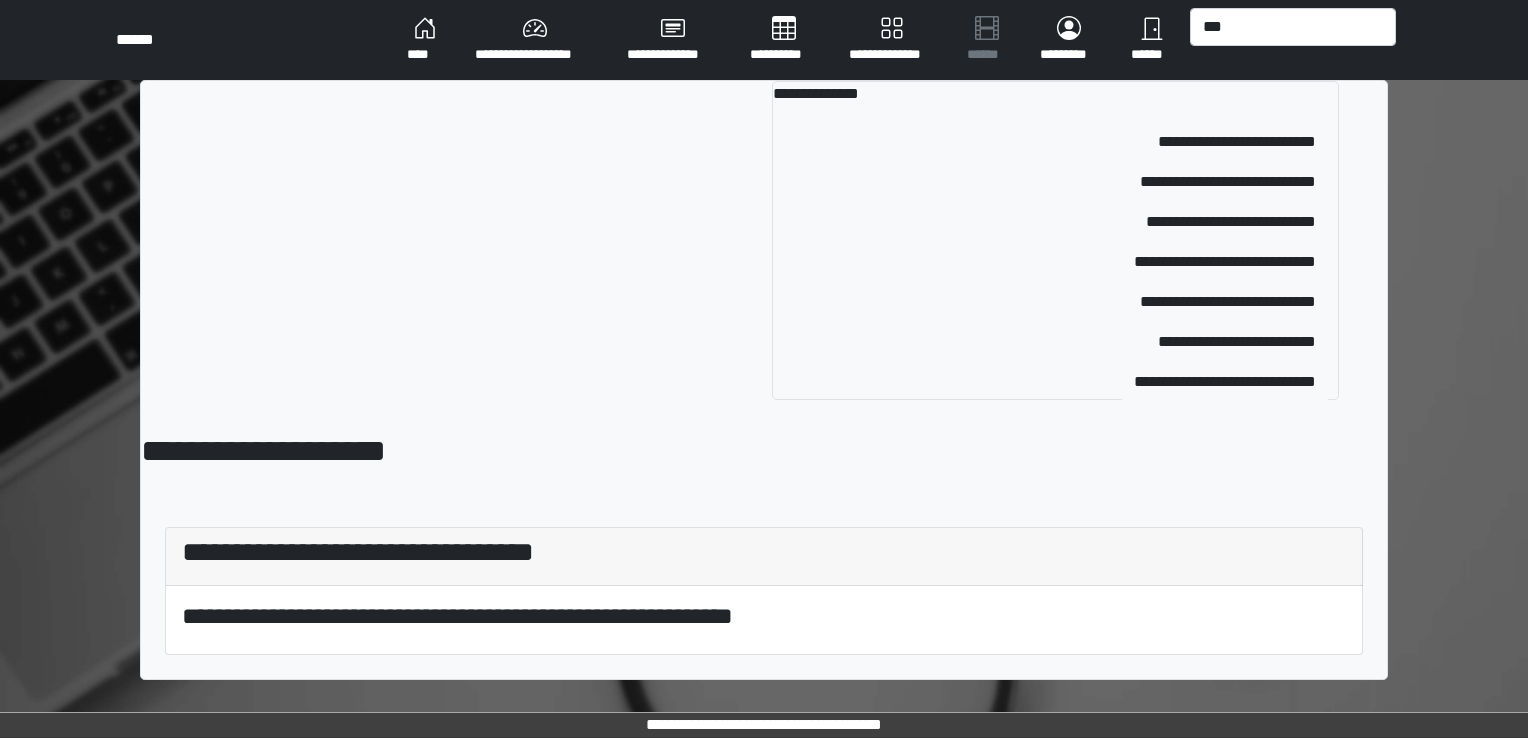 type 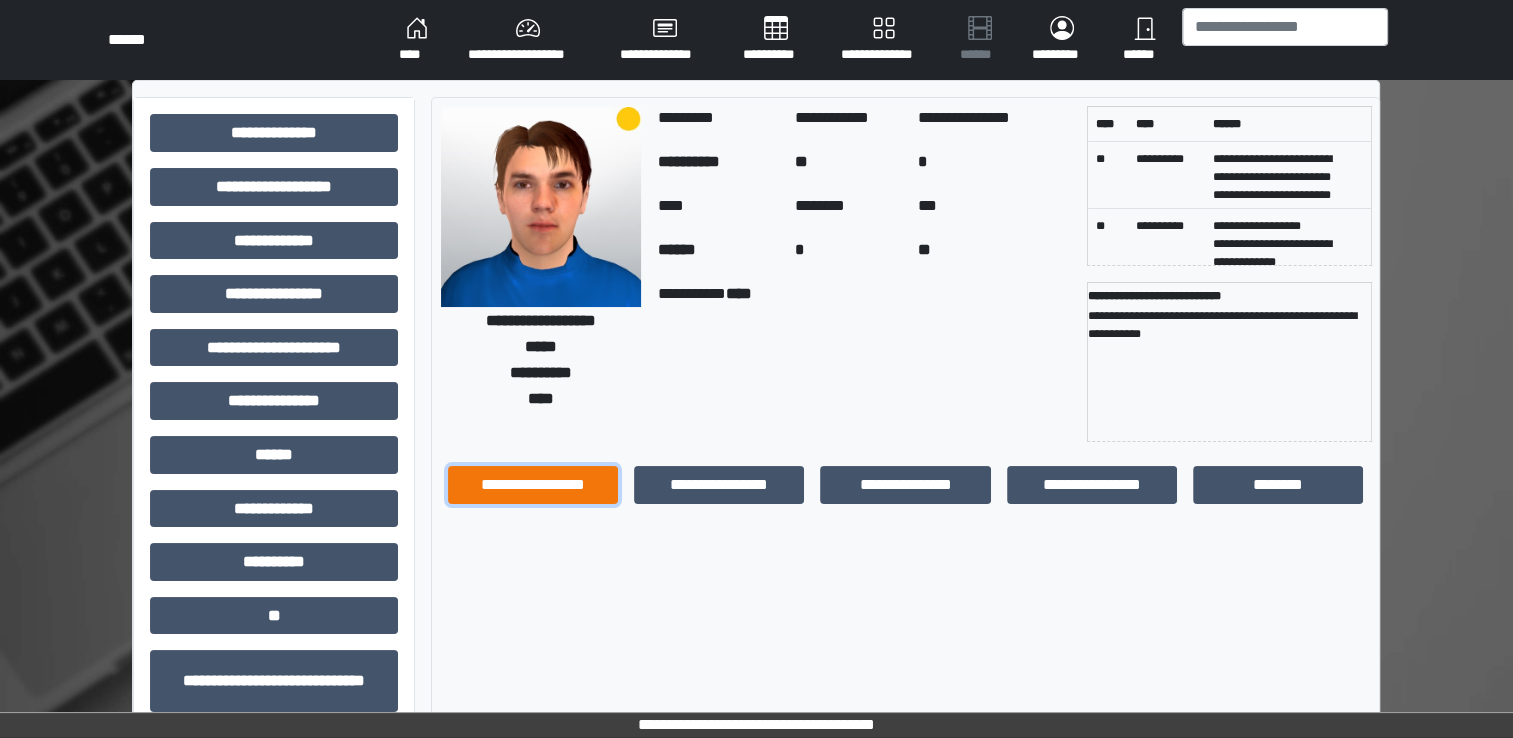 click on "**********" at bounding box center [533, 485] 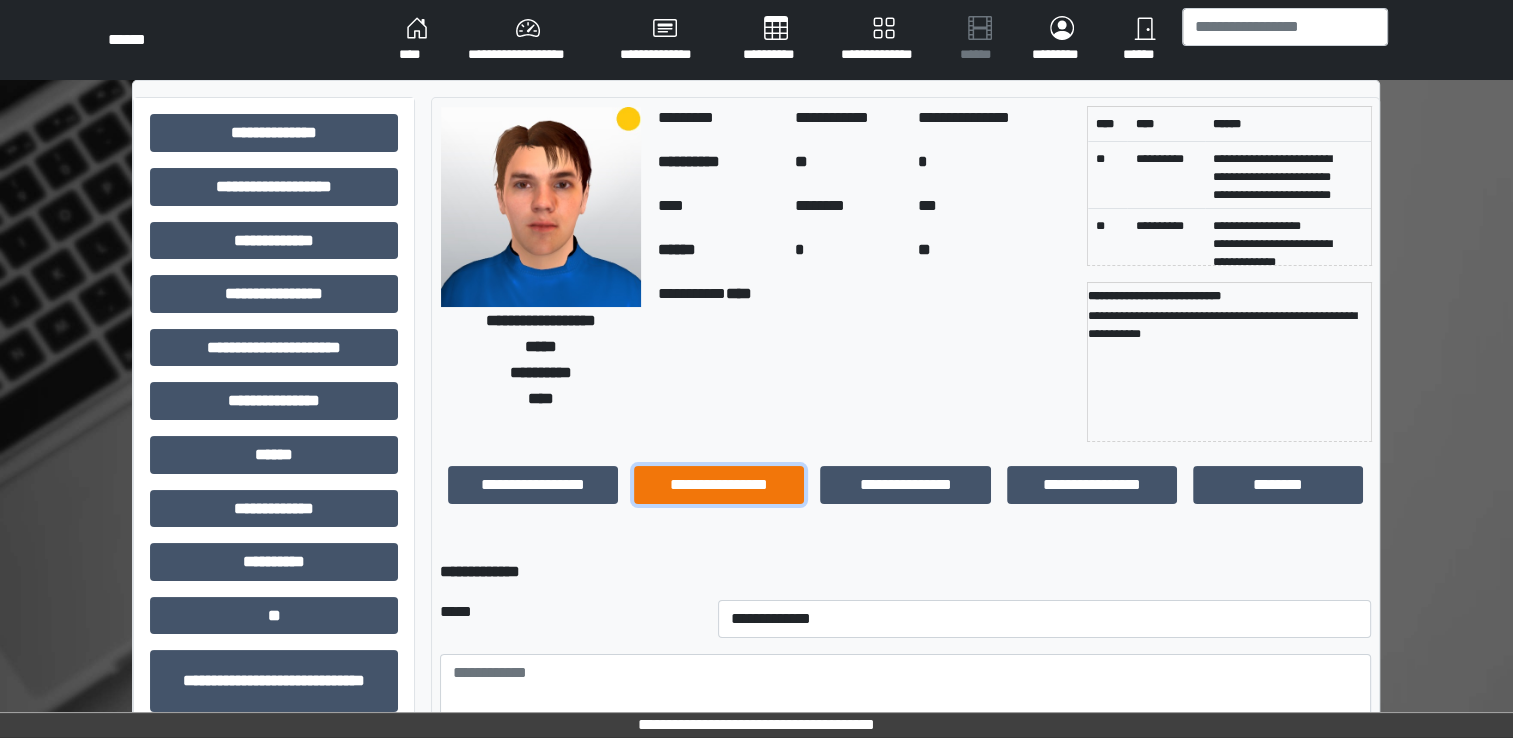 click on "**********" at bounding box center [719, 485] 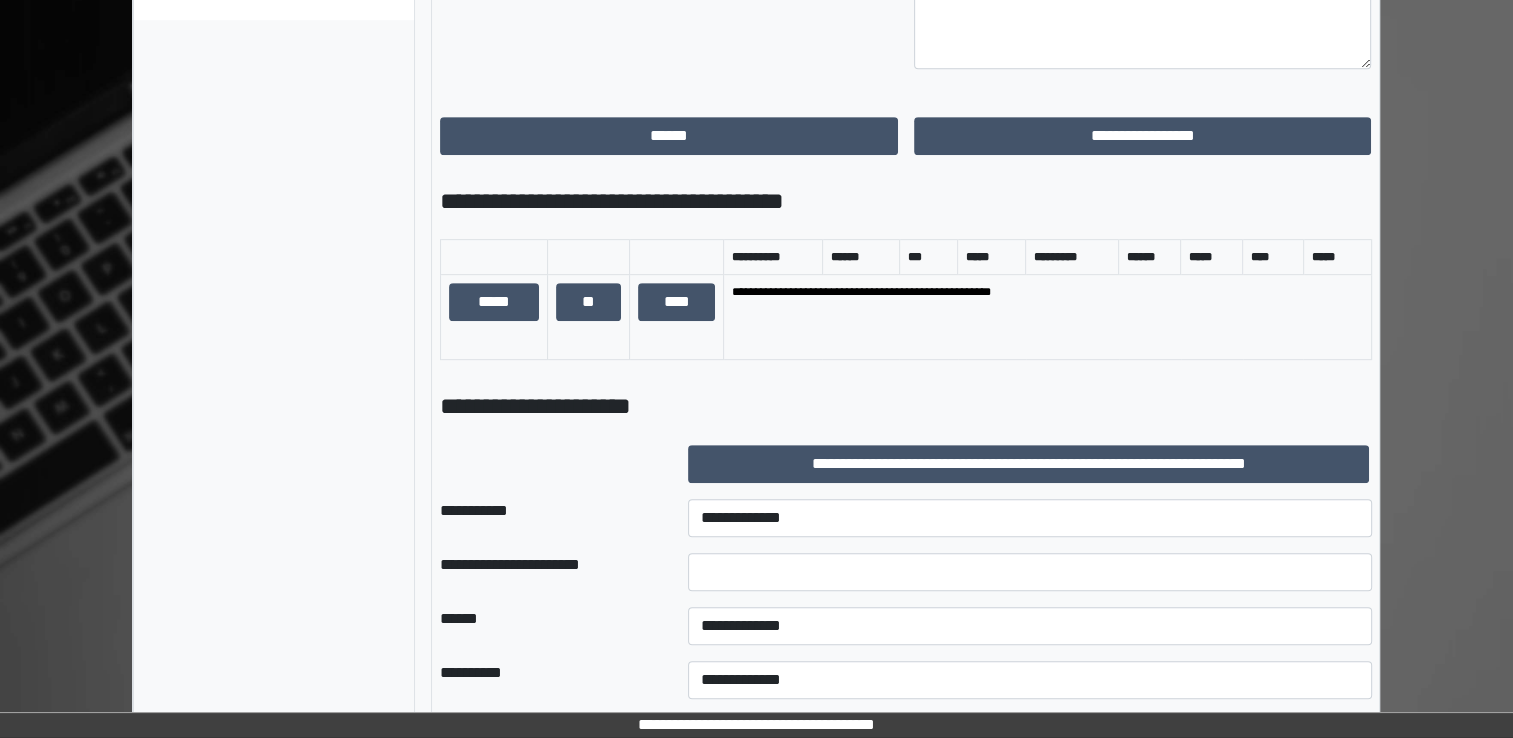 scroll, scrollTop: 900, scrollLeft: 0, axis: vertical 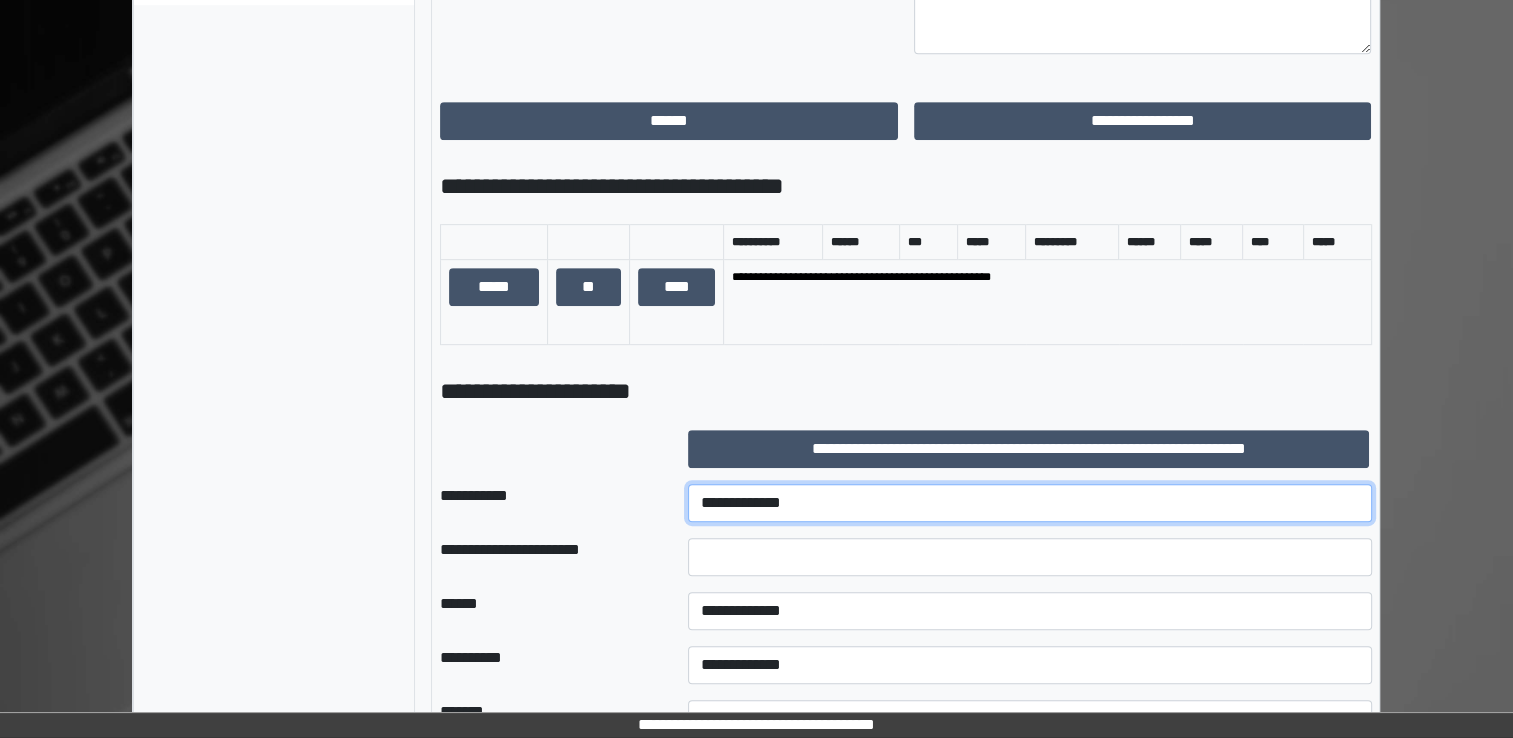 drag, startPoint x: 773, startPoint y: 500, endPoint x: 793, endPoint y: 486, distance: 24.41311 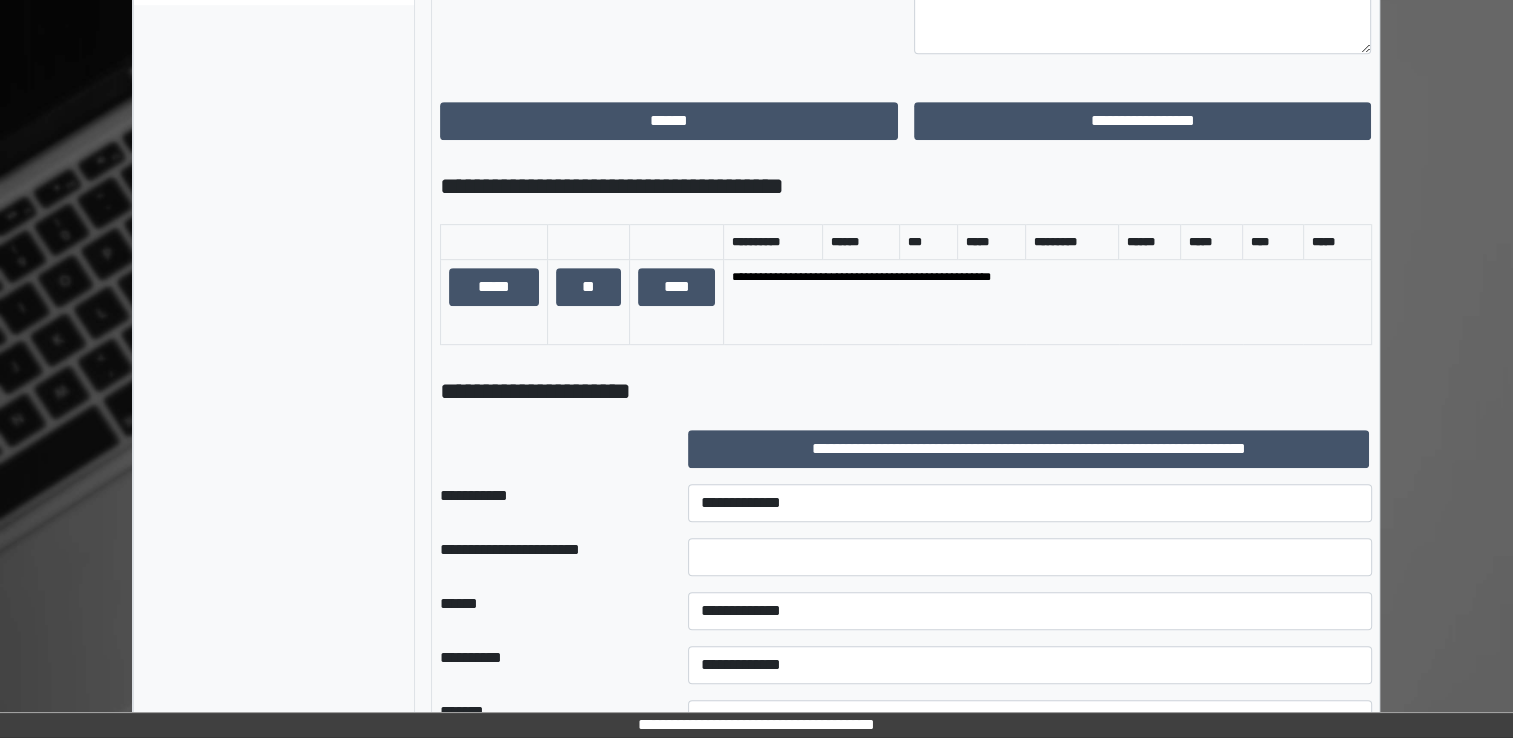 click on "**********" at bounding box center (906, 292) 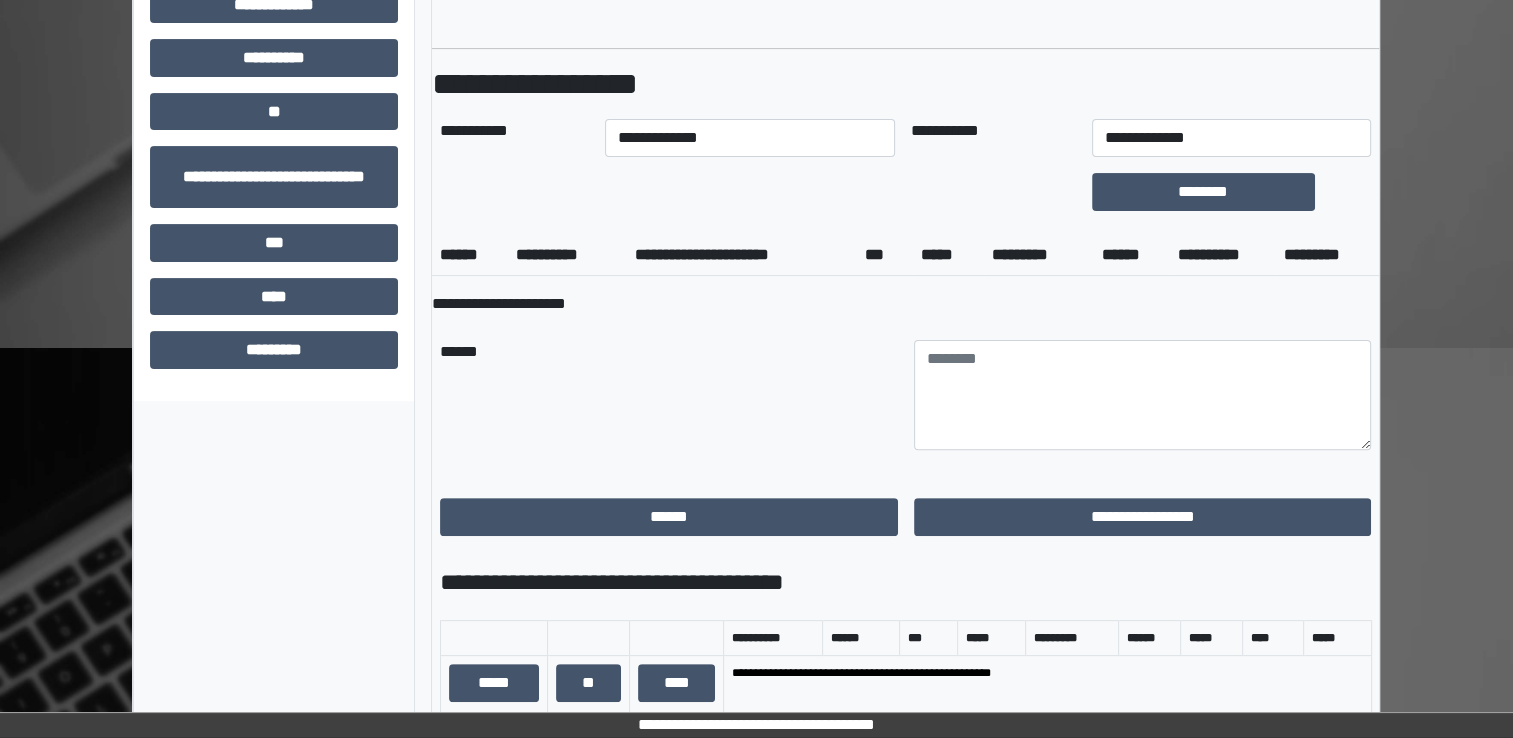 scroll, scrollTop: 500, scrollLeft: 0, axis: vertical 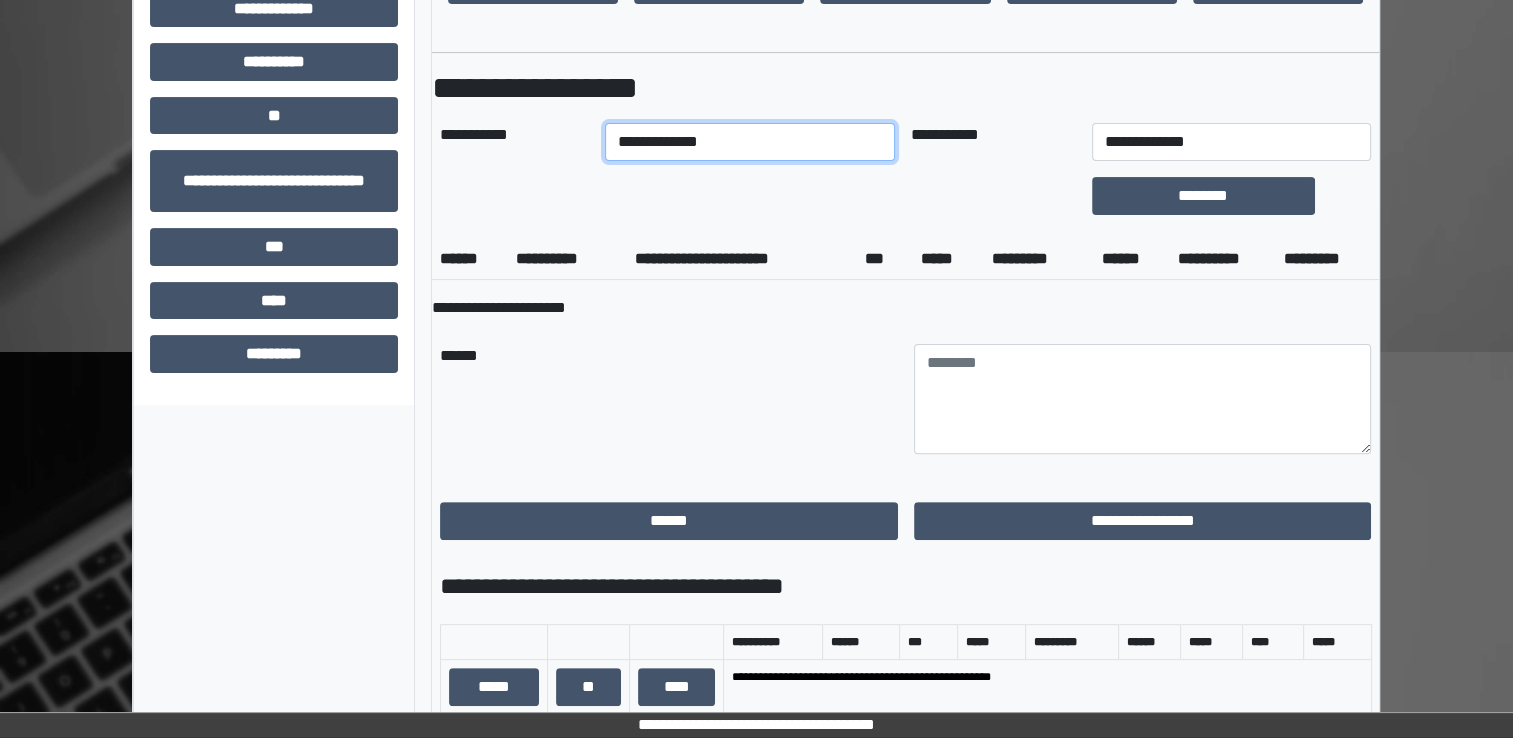 click on "**********" at bounding box center [750, 142] 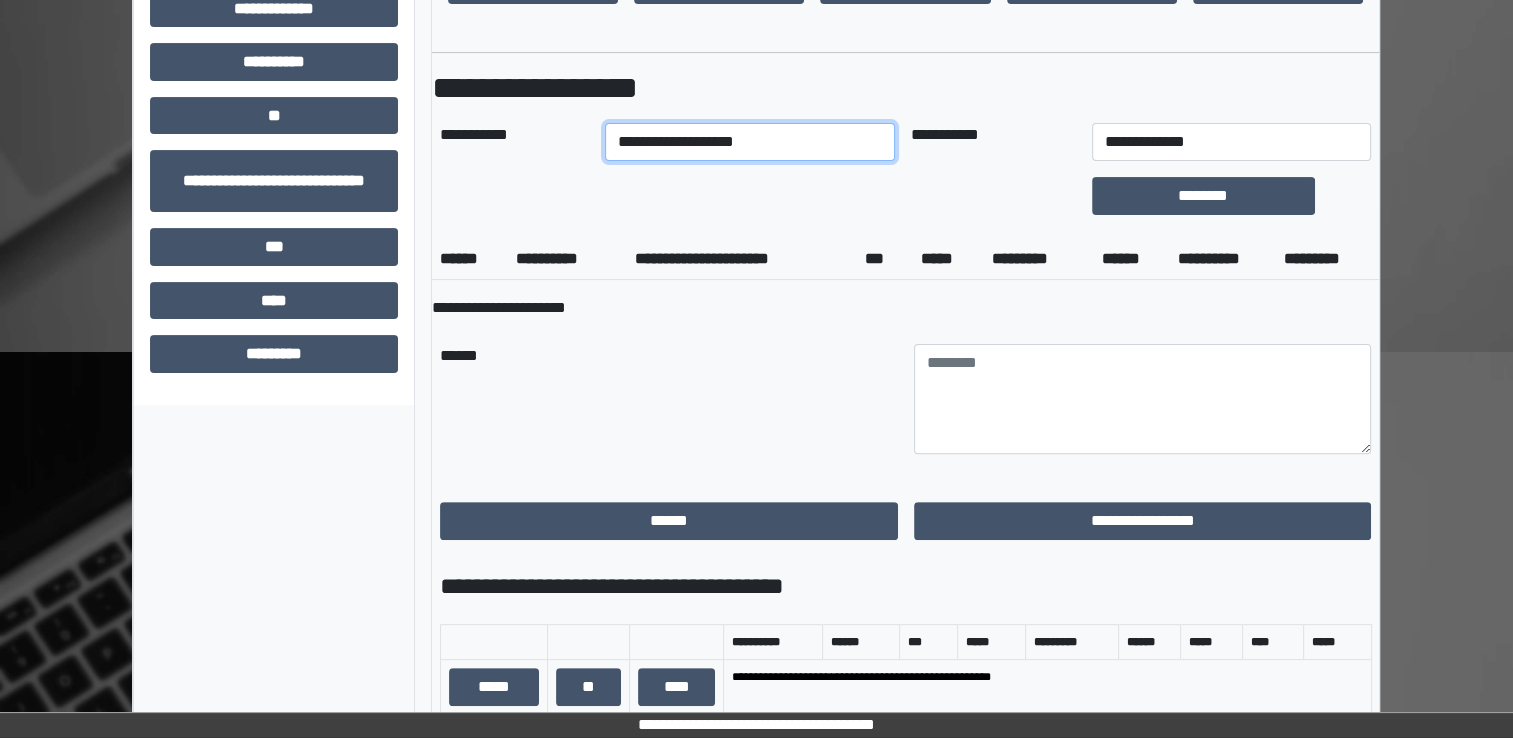 click on "**********" at bounding box center [750, 142] 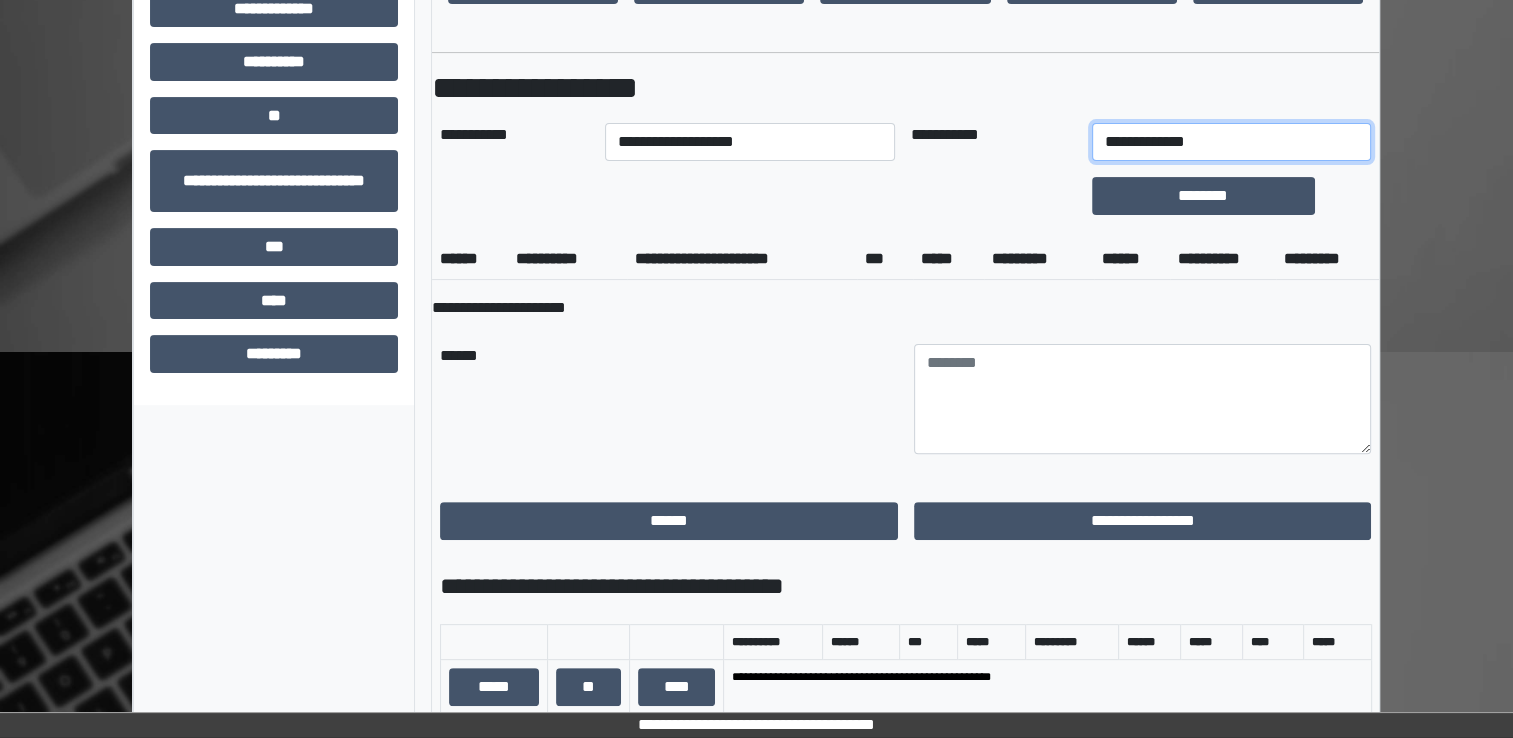 click on "**********" at bounding box center [1231, 142] 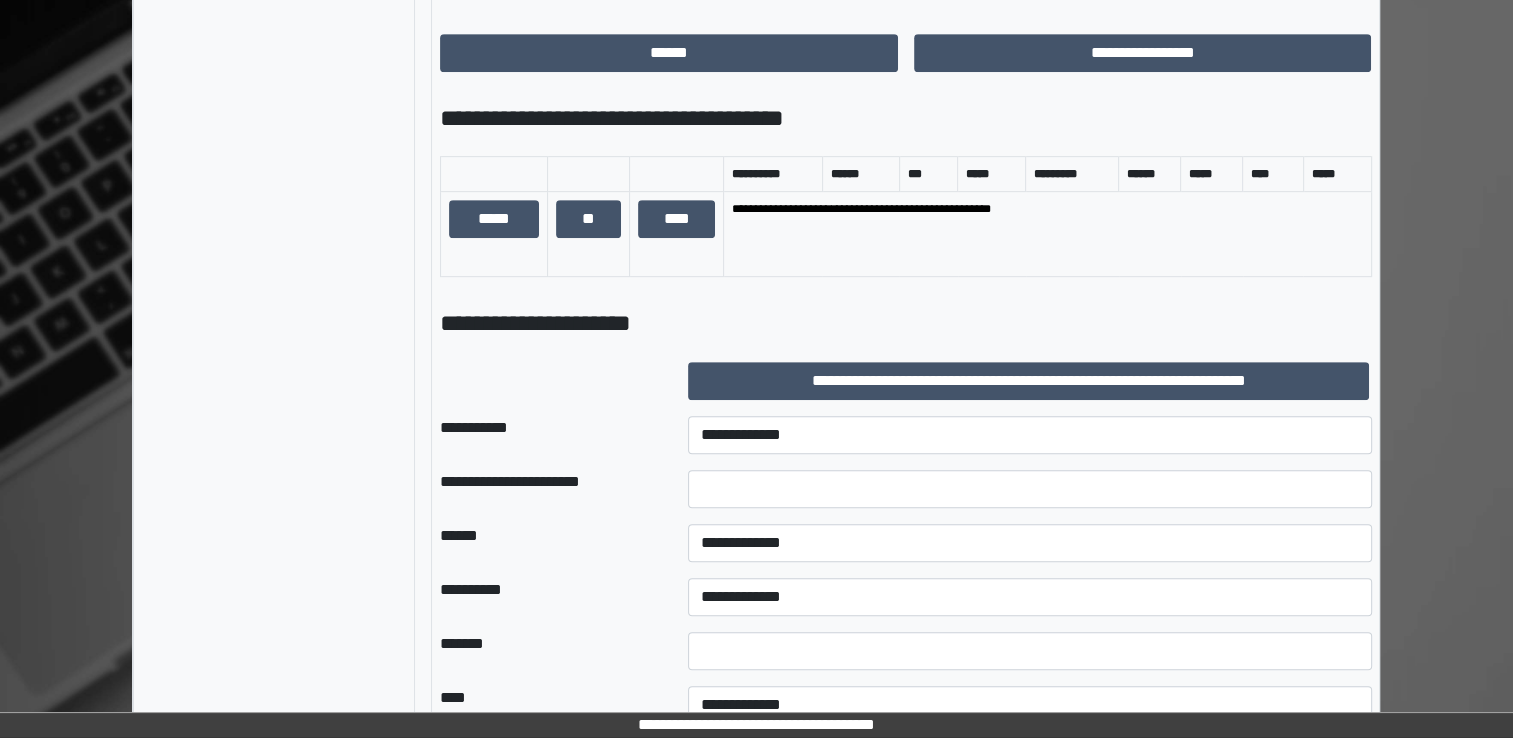 scroll, scrollTop: 1100, scrollLeft: 0, axis: vertical 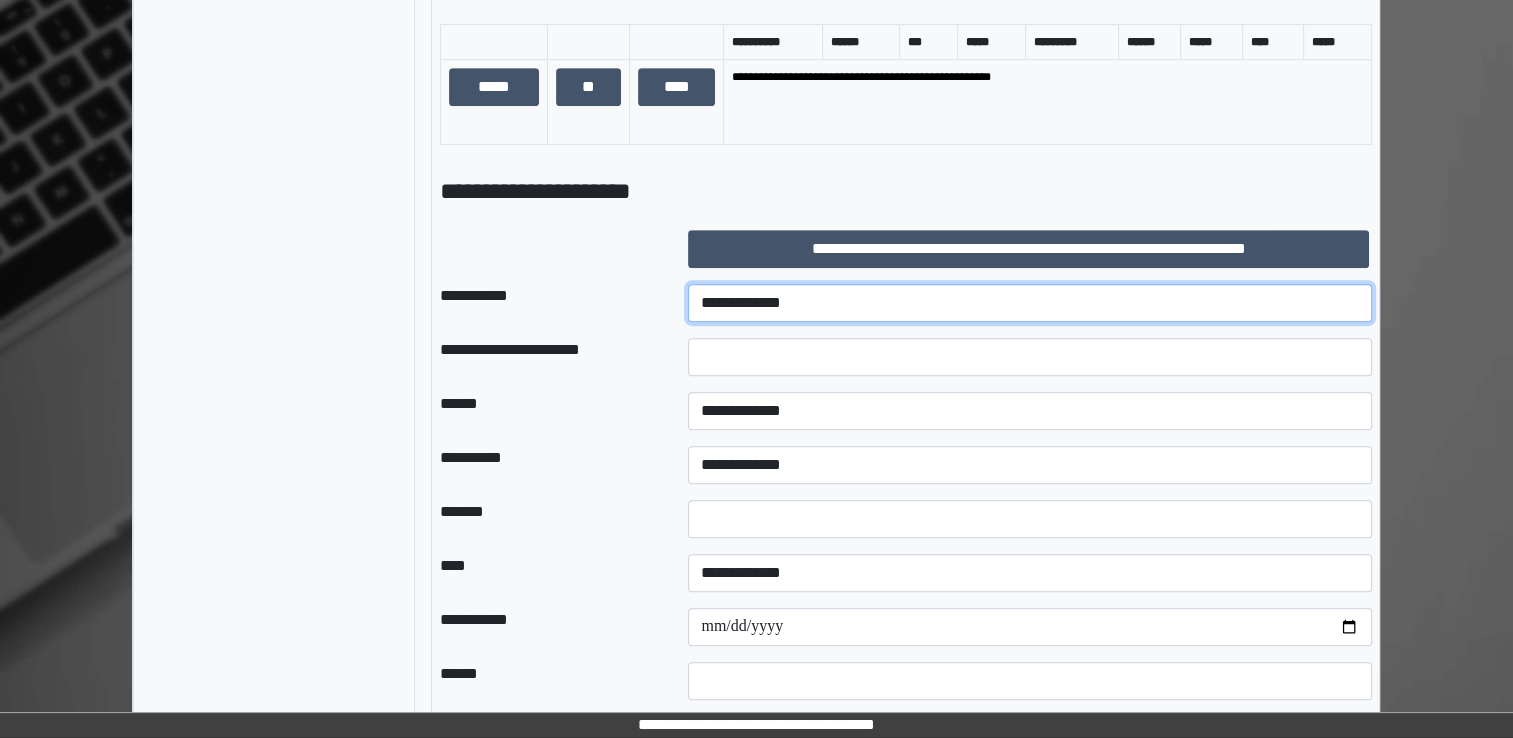 click on "**********" at bounding box center (1030, 303) 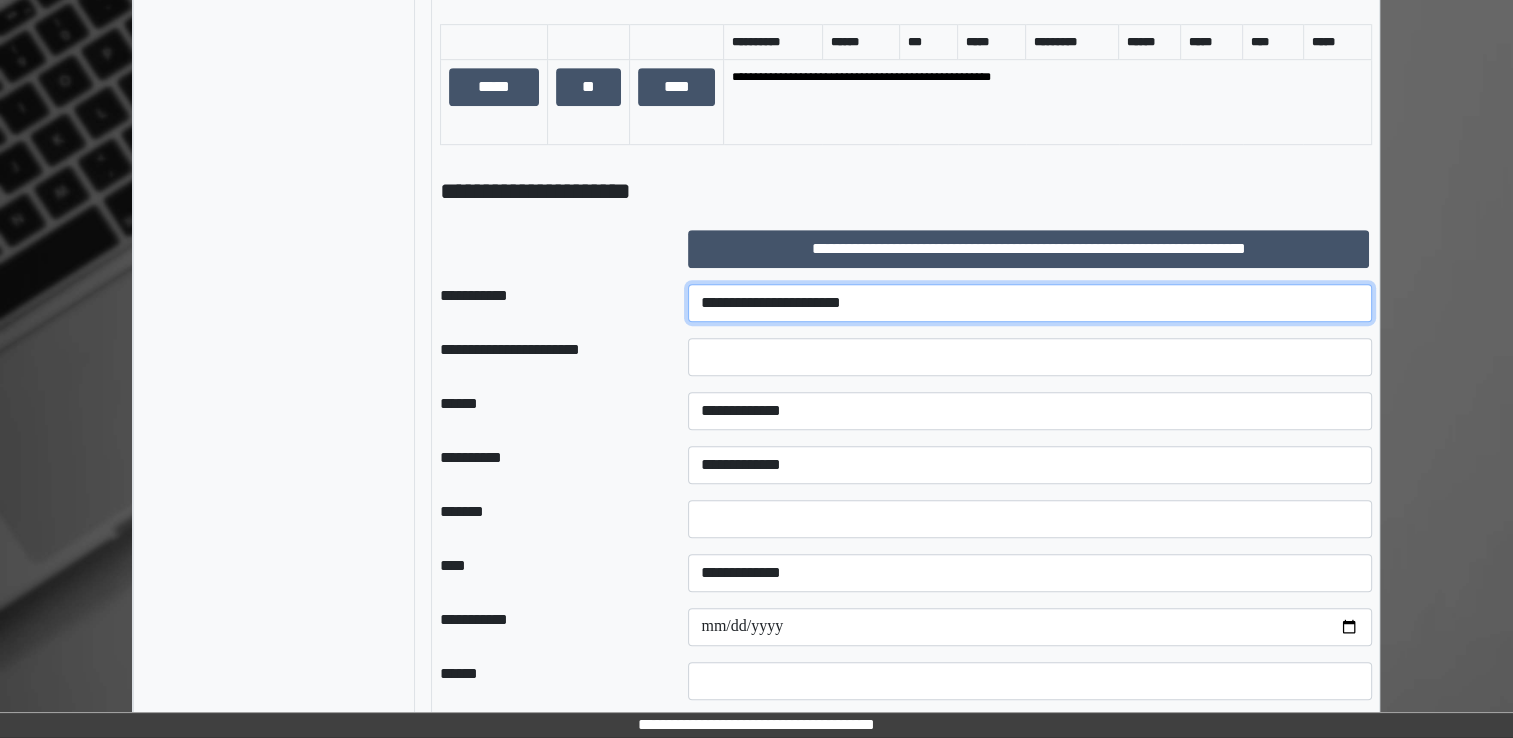 drag, startPoint x: 845, startPoint y: 298, endPoint x: 819, endPoint y: 306, distance: 27.202942 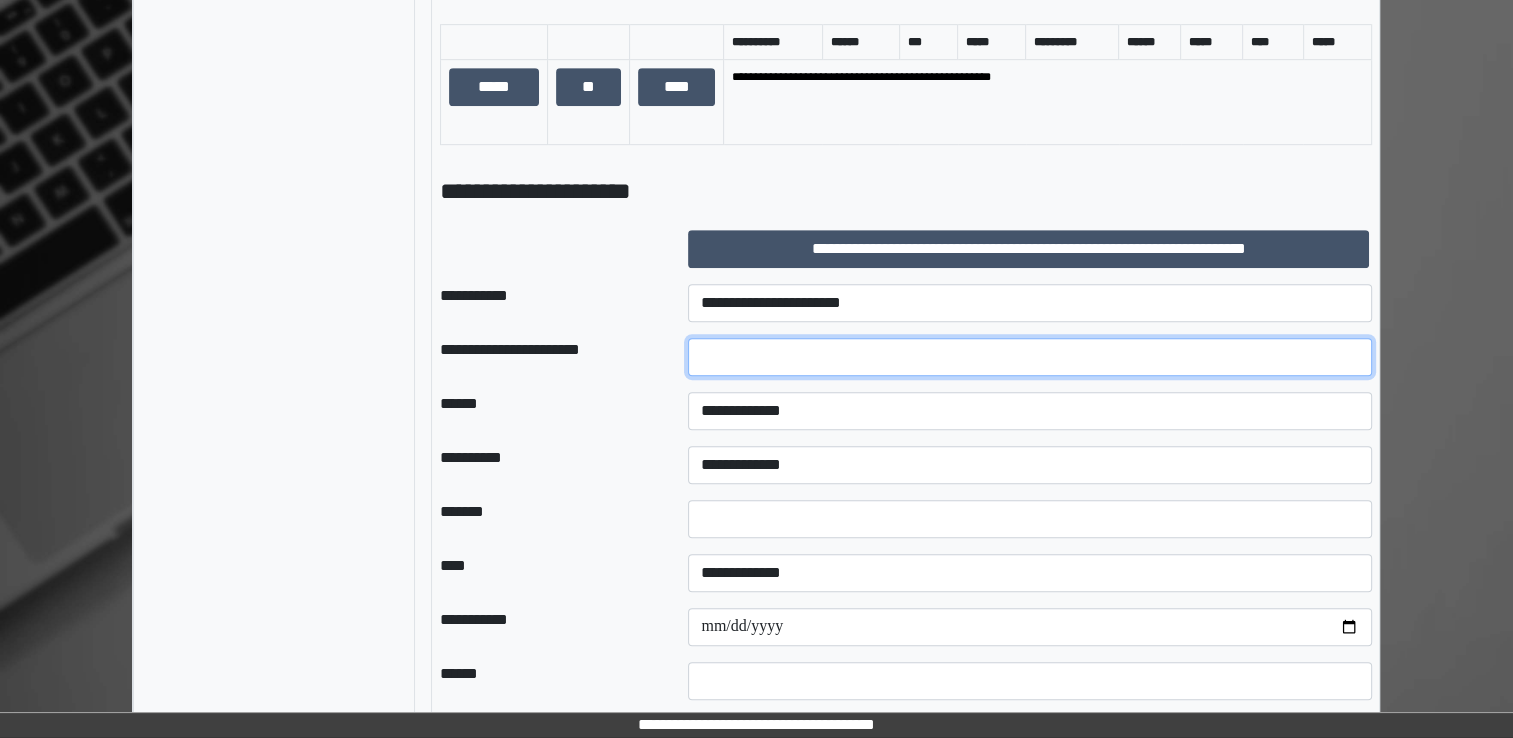 click at bounding box center [1030, 357] 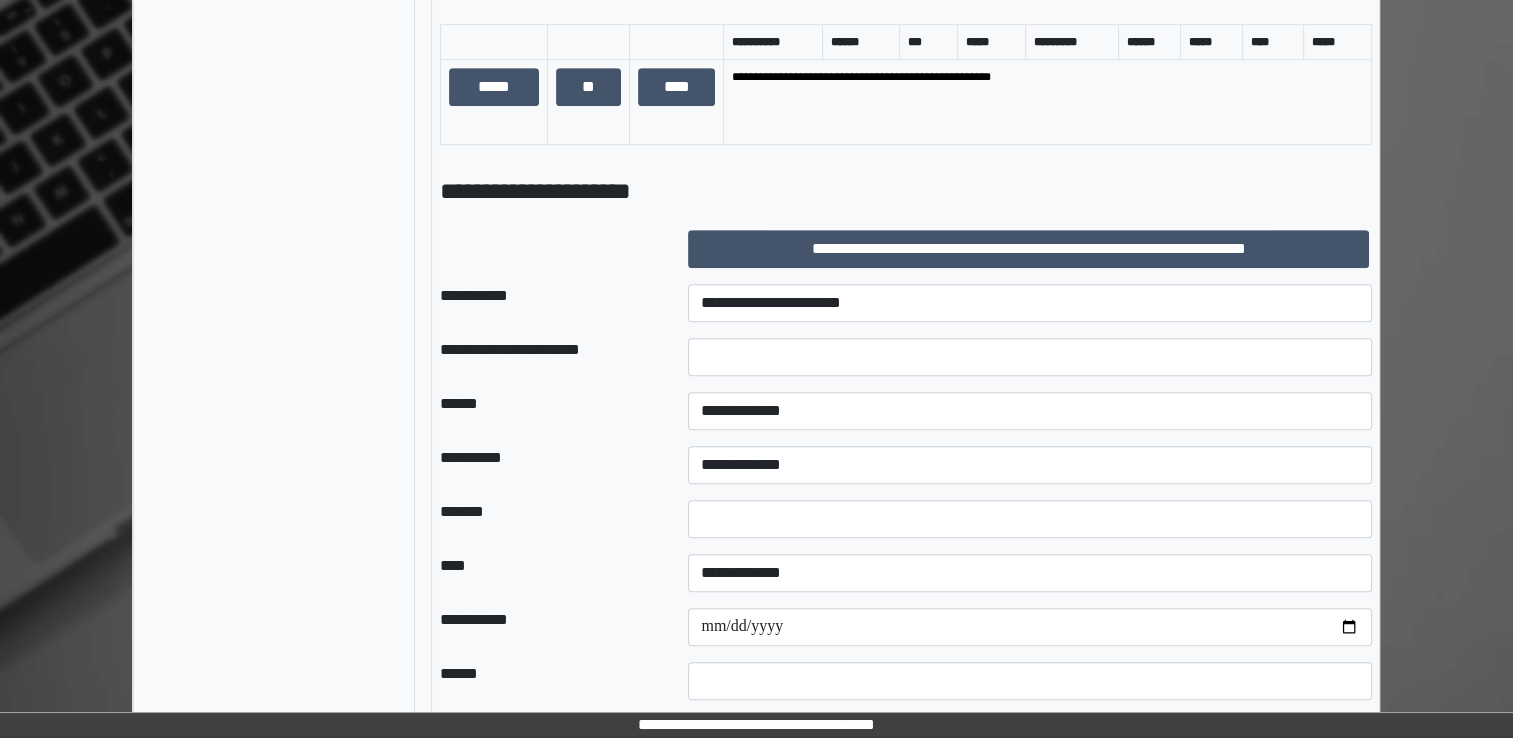 click on "**********" at bounding box center (1030, 411) 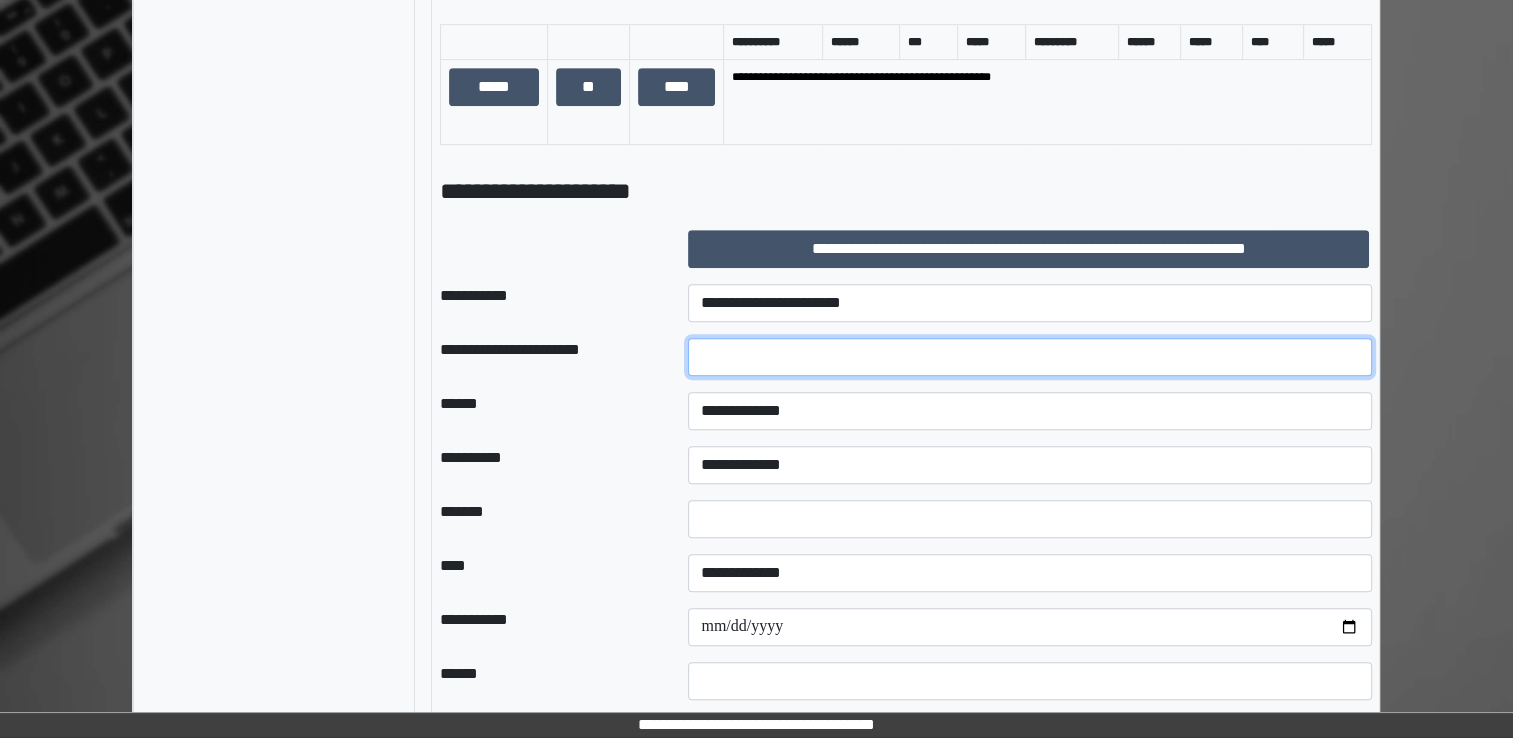 click at bounding box center [1030, 357] 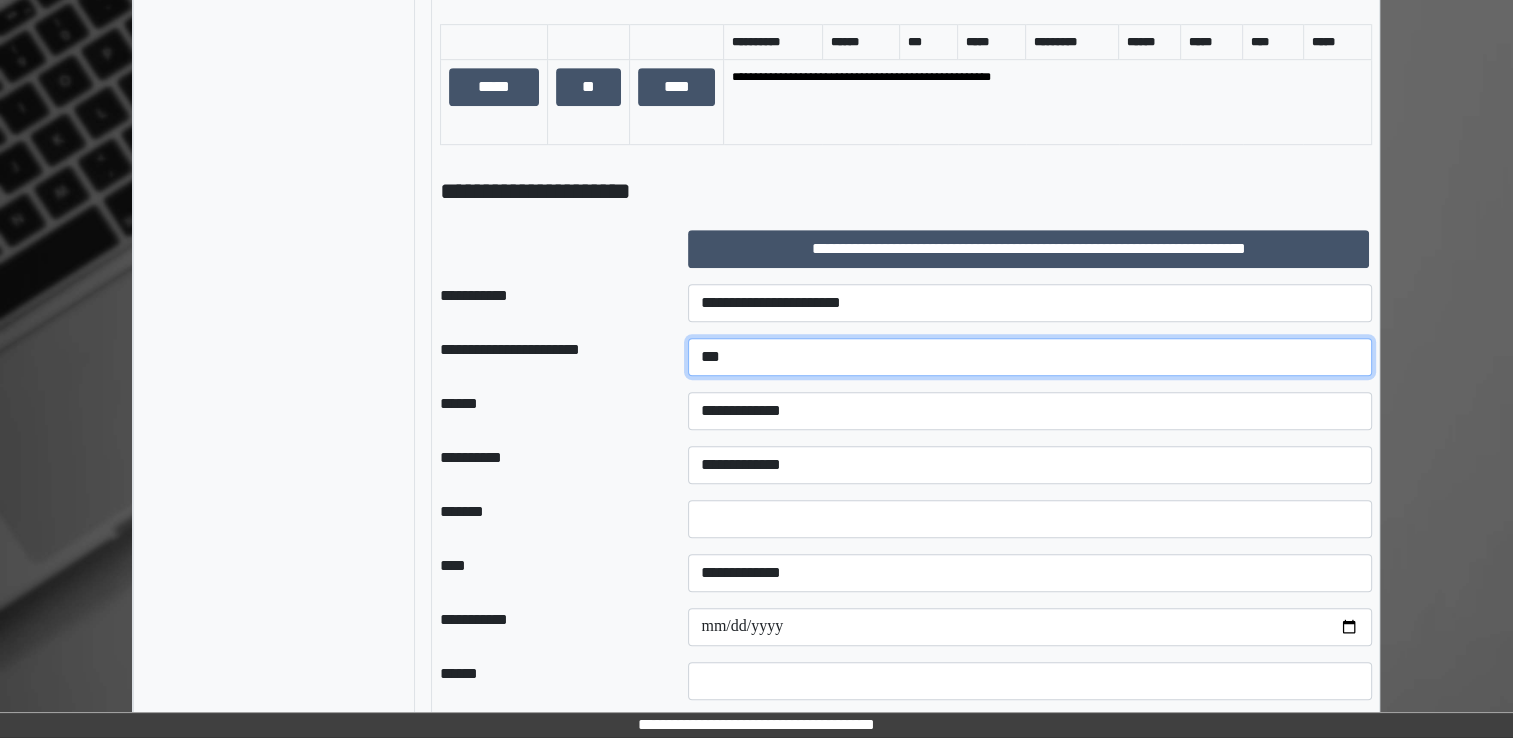 type on "***" 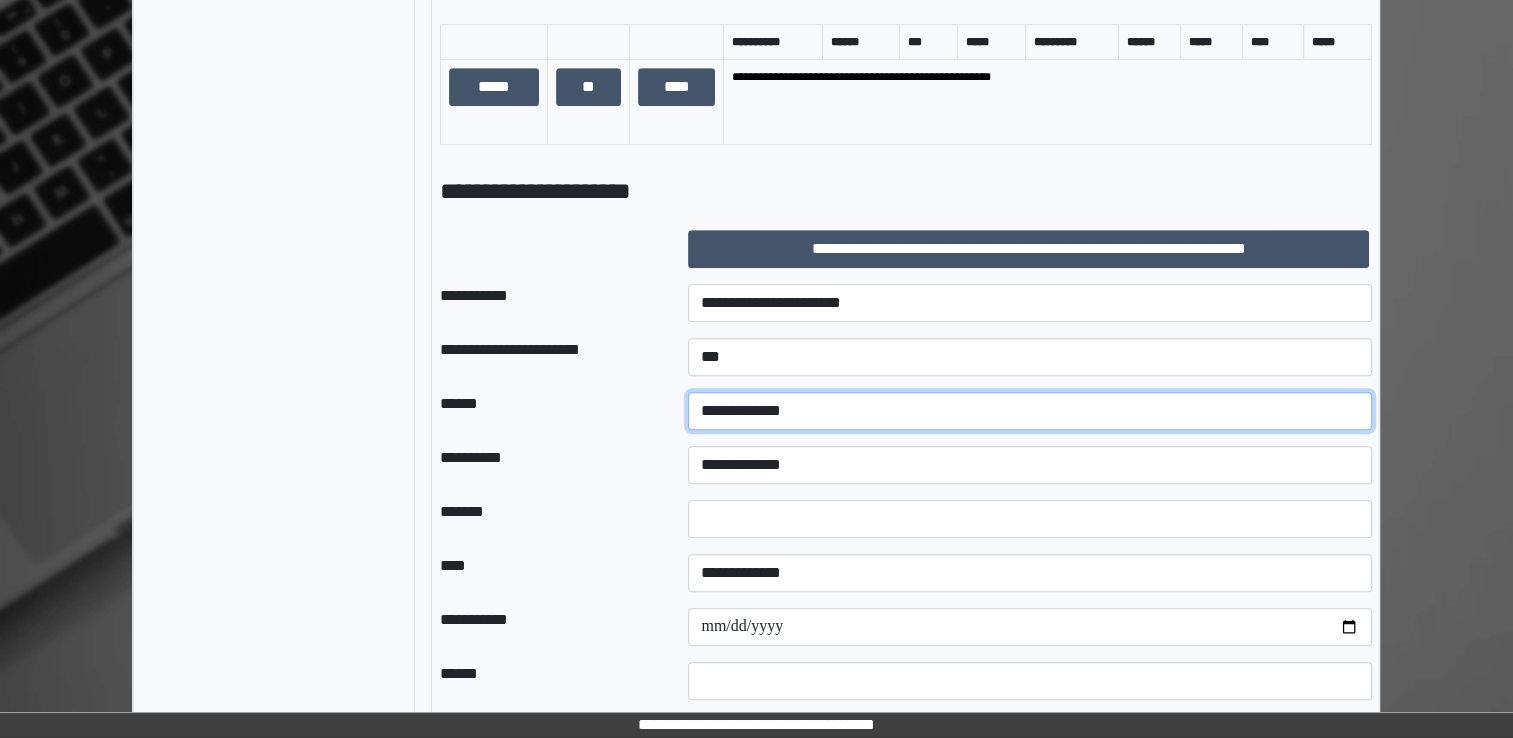click on "**********" at bounding box center (1030, 411) 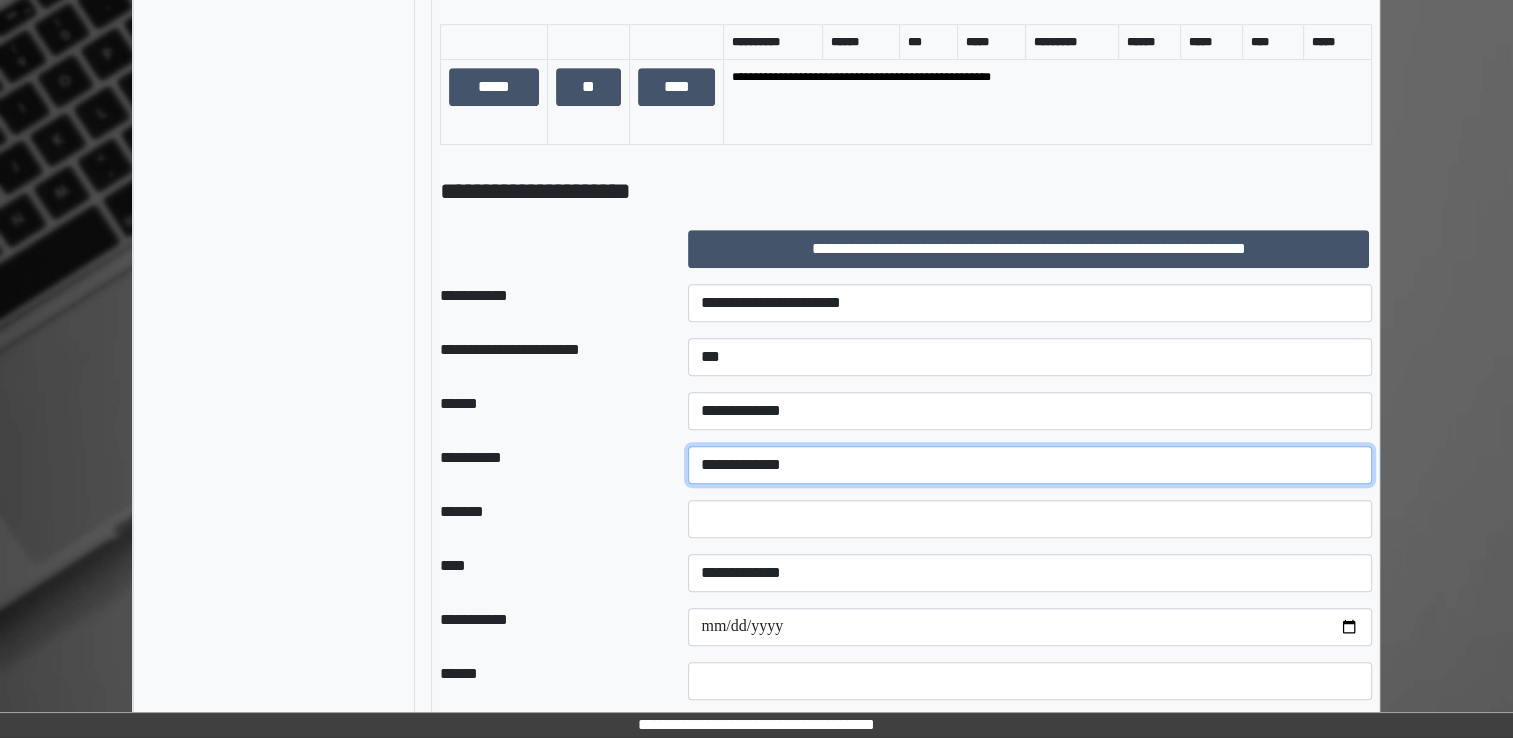 click on "**********" at bounding box center [1030, 465] 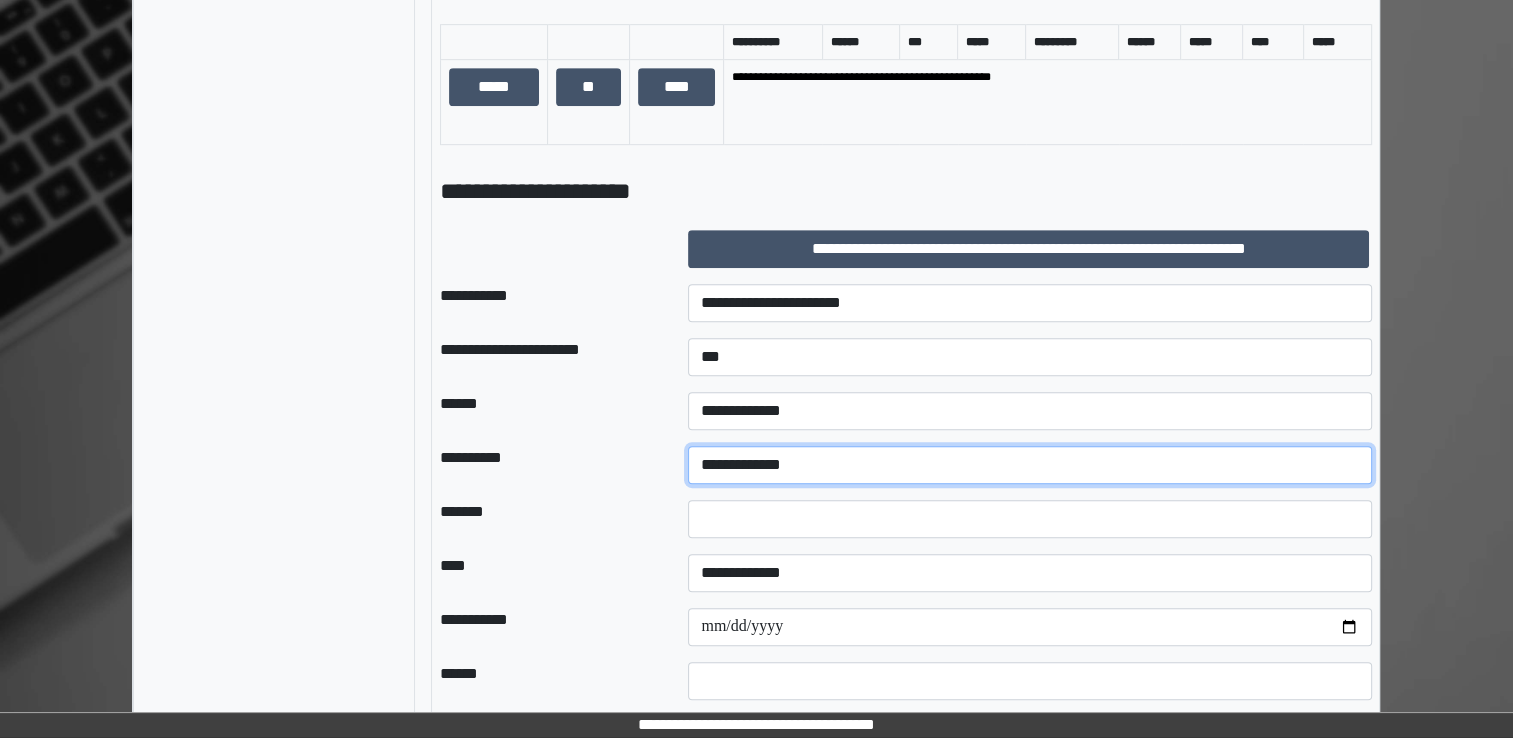 select on "*" 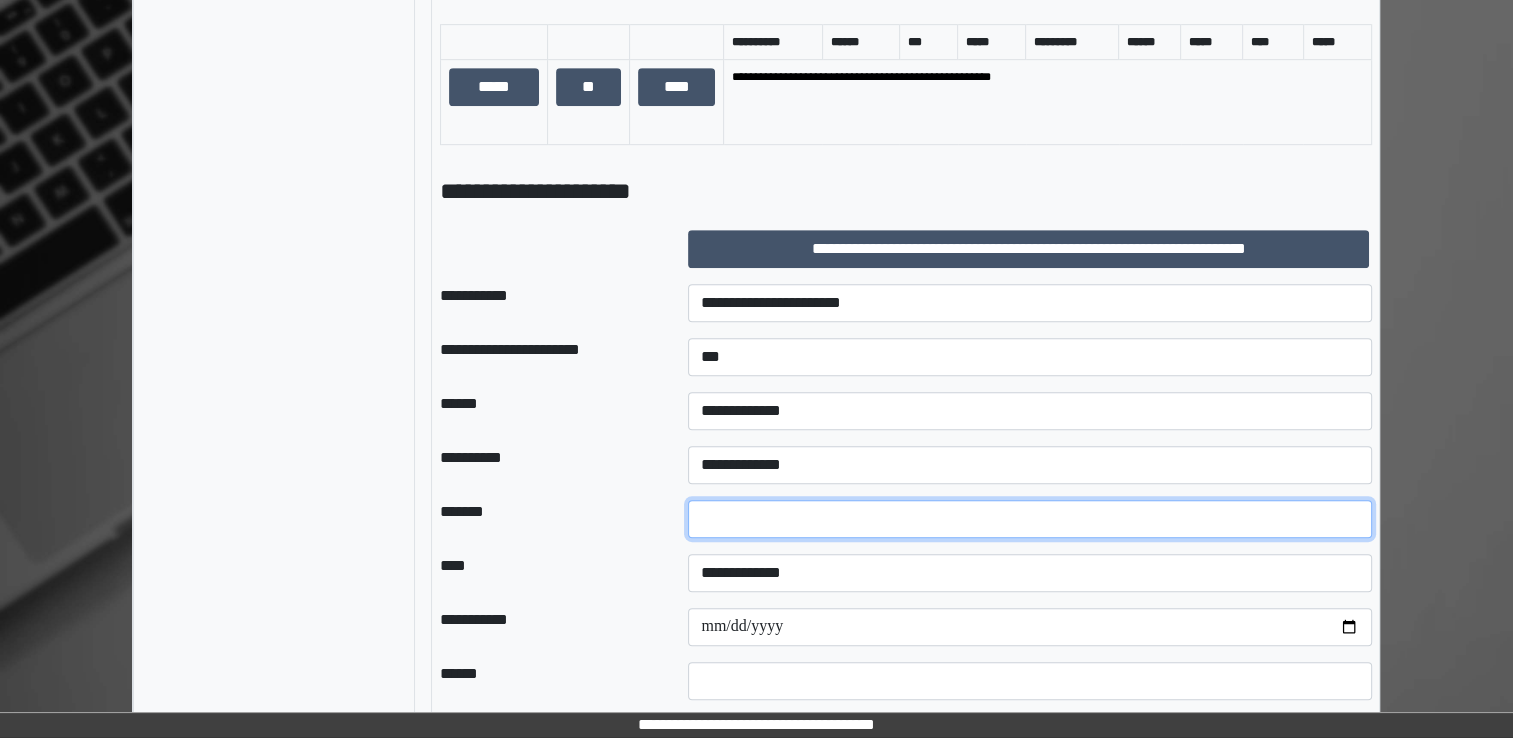 click at bounding box center (1030, 519) 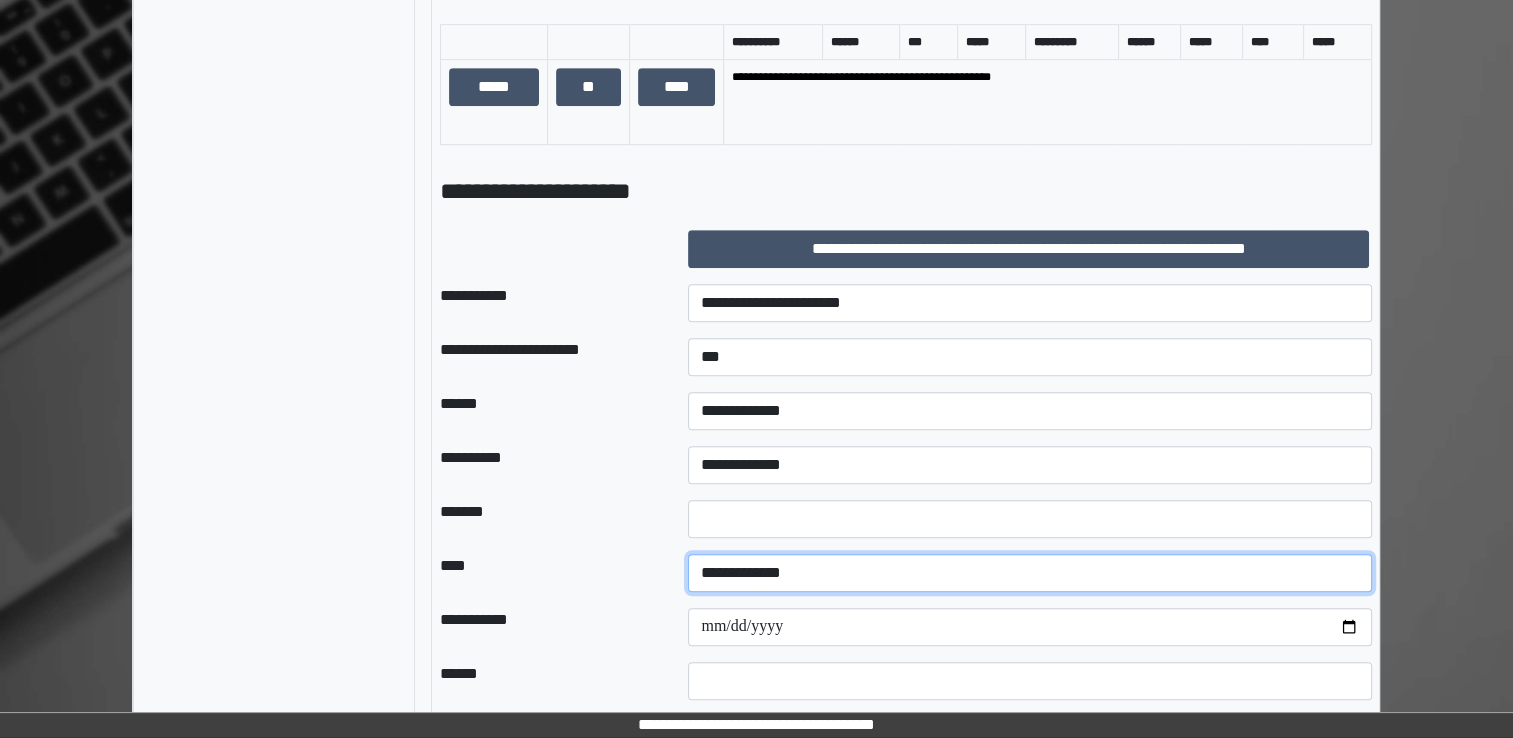 click on "**********" at bounding box center (1030, 573) 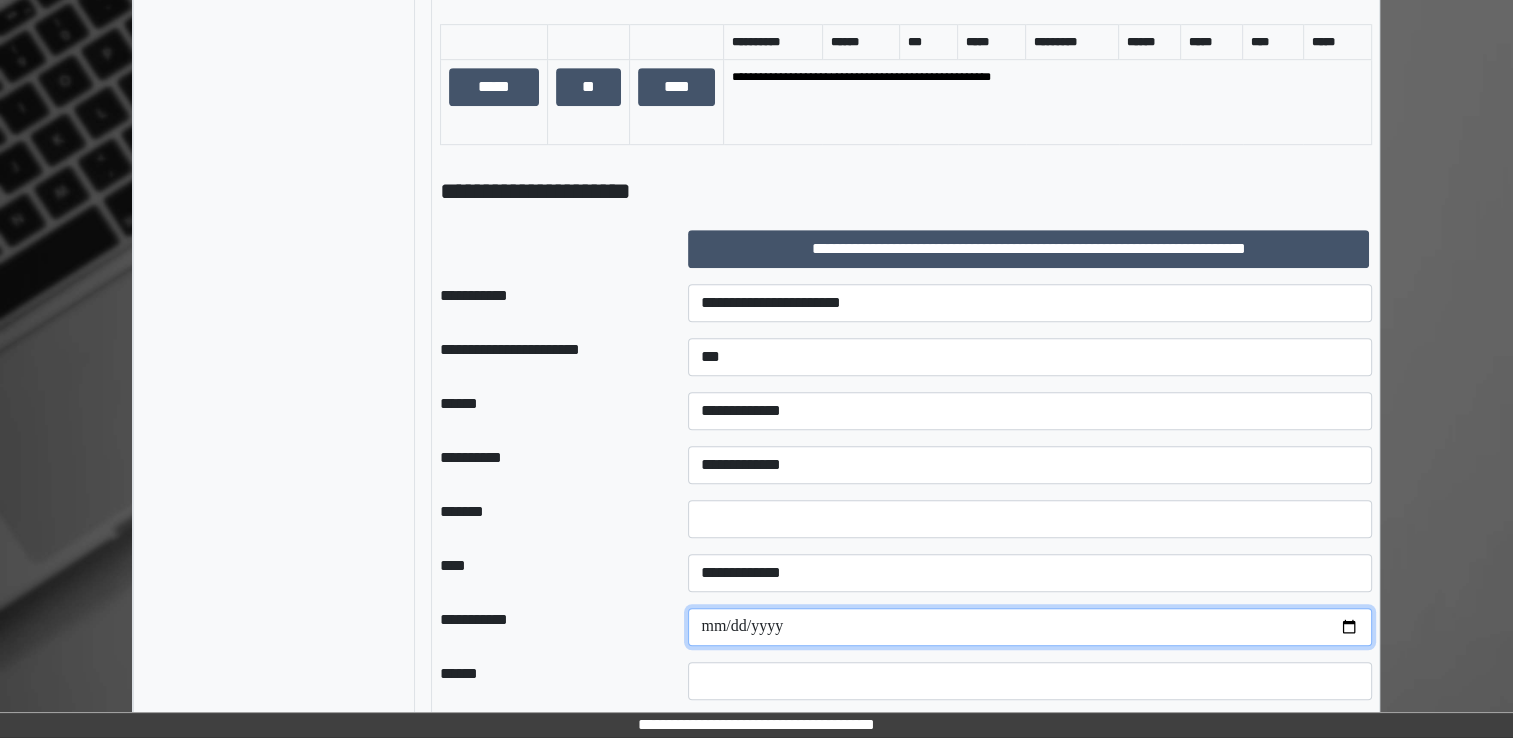 click at bounding box center [1030, 627] 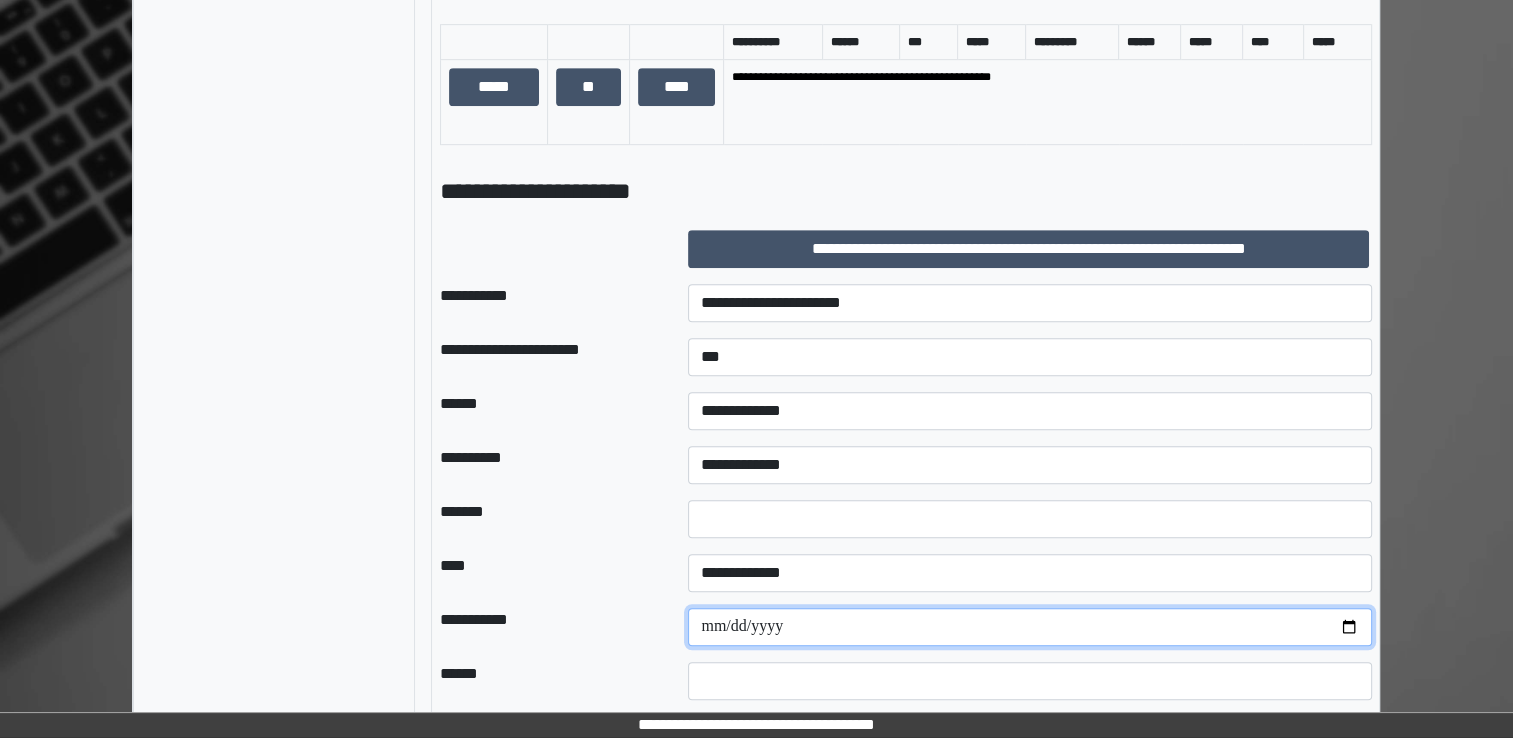 type on "**********" 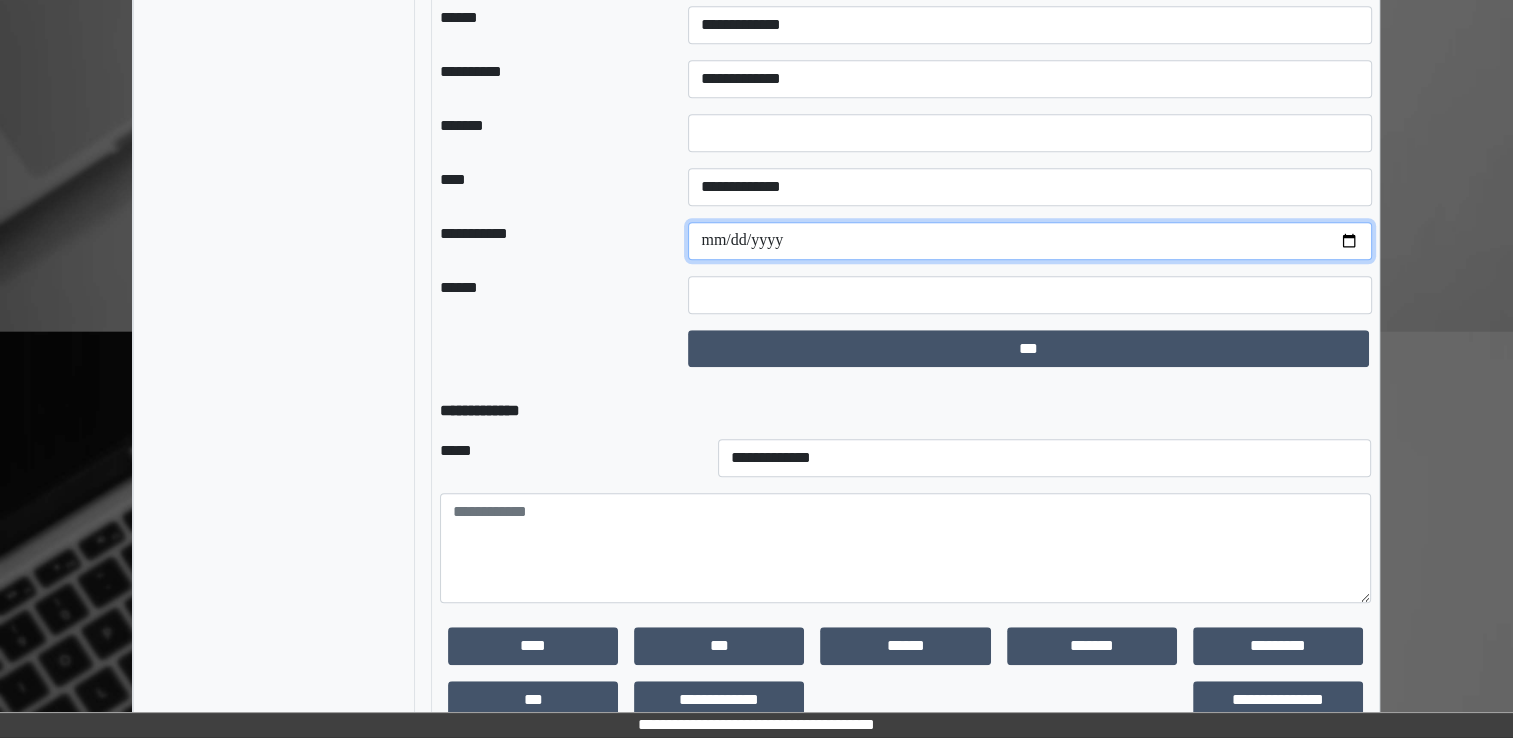 scroll, scrollTop: 1500, scrollLeft: 0, axis: vertical 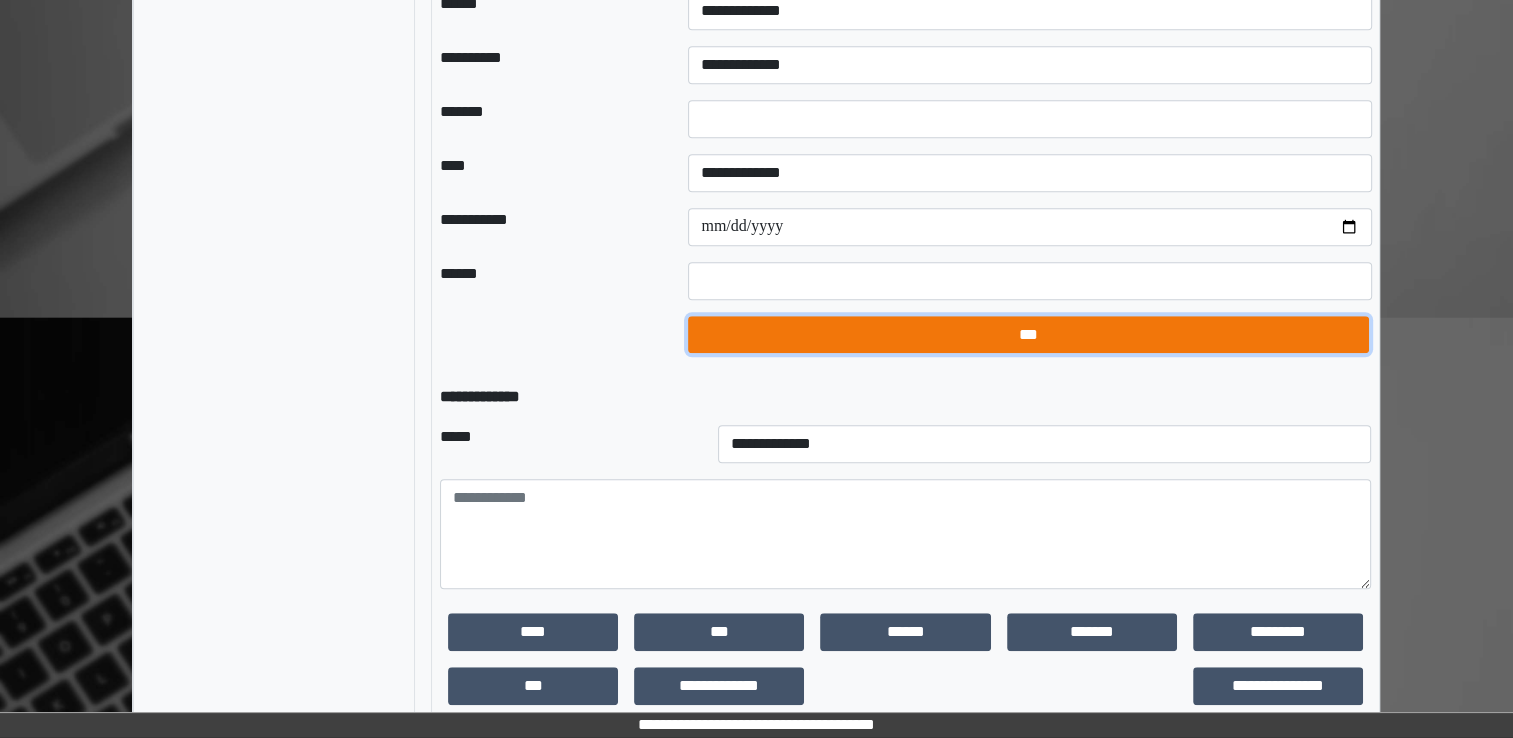 click on "***" at bounding box center (1028, 335) 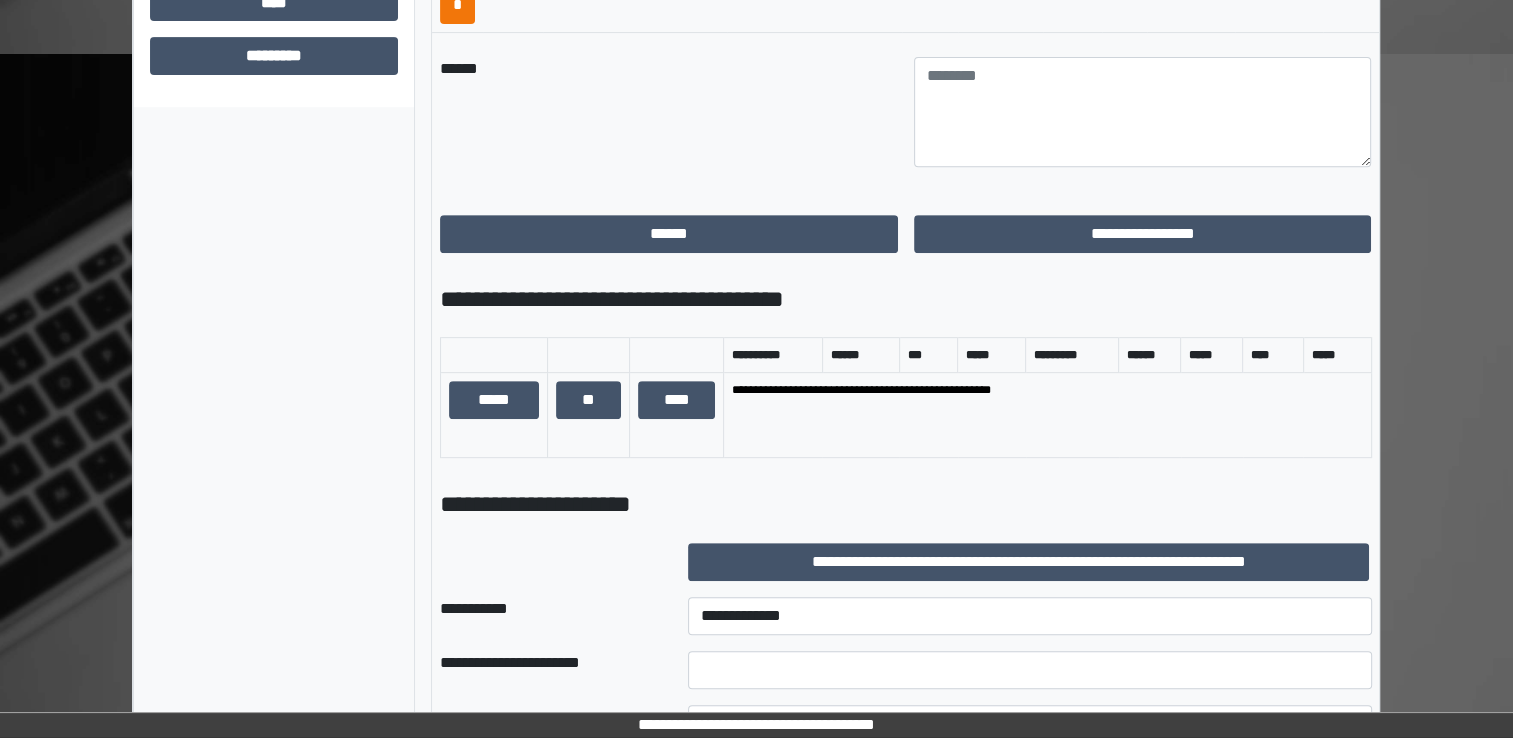 scroll, scrollTop: 600, scrollLeft: 0, axis: vertical 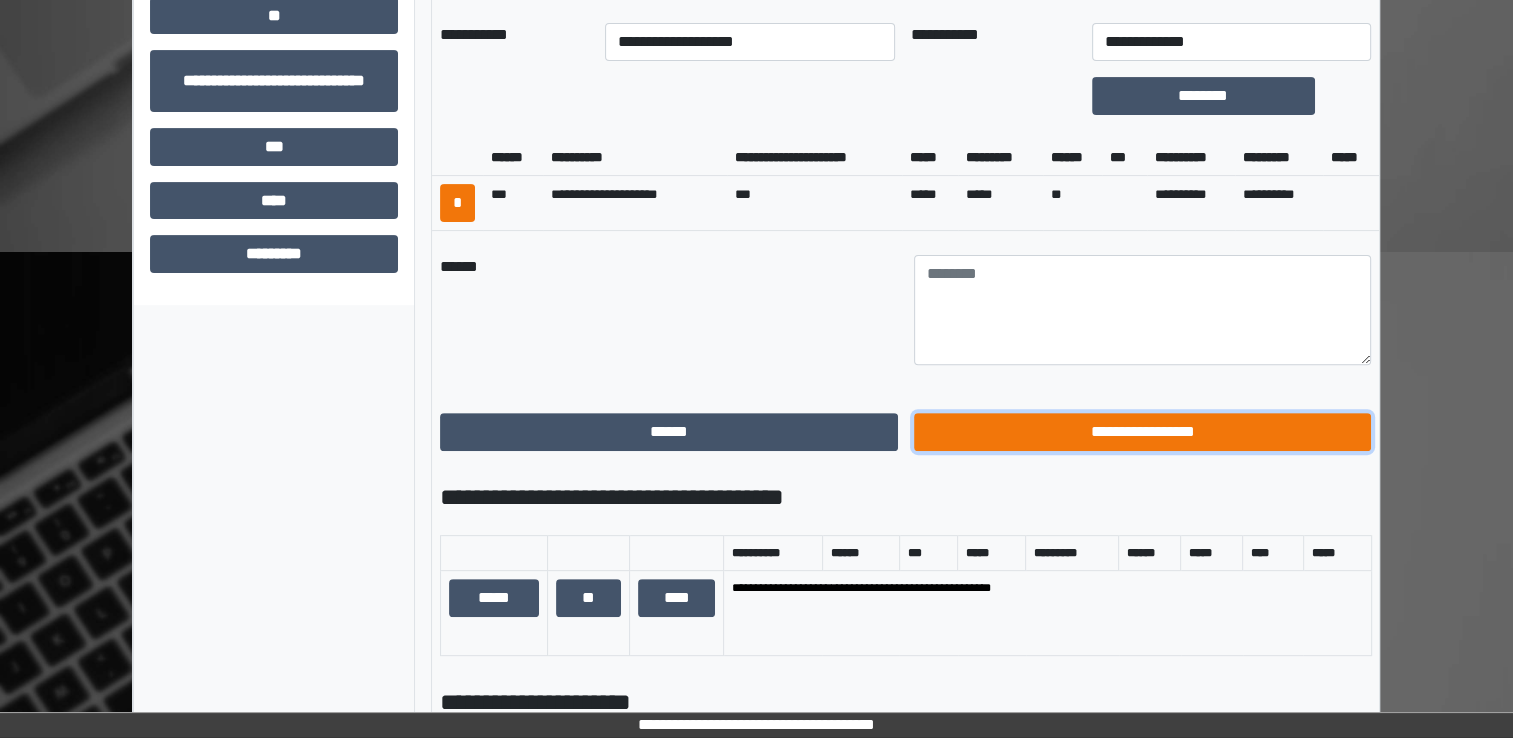 click on "**********" at bounding box center [1143, 432] 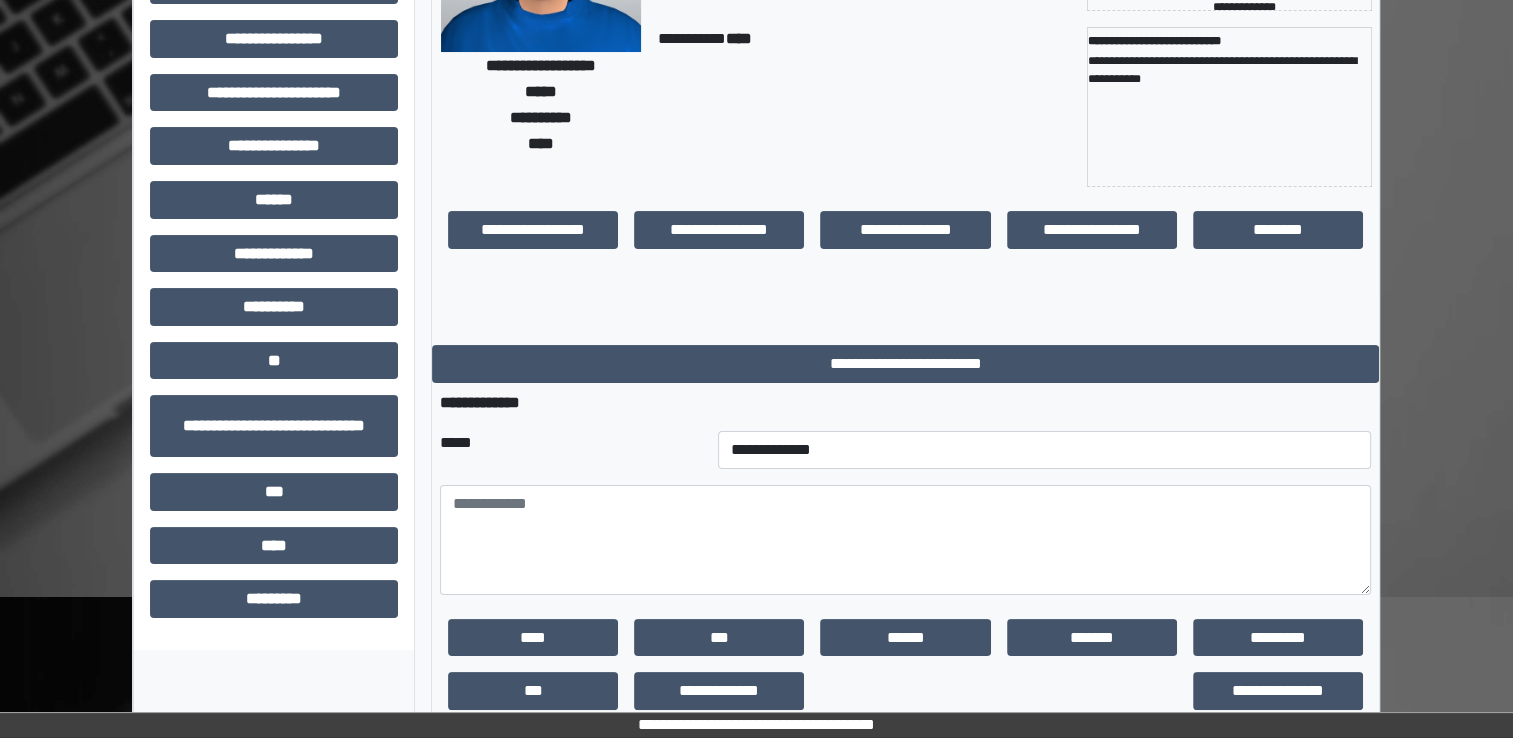 scroll, scrollTop: 0, scrollLeft: 0, axis: both 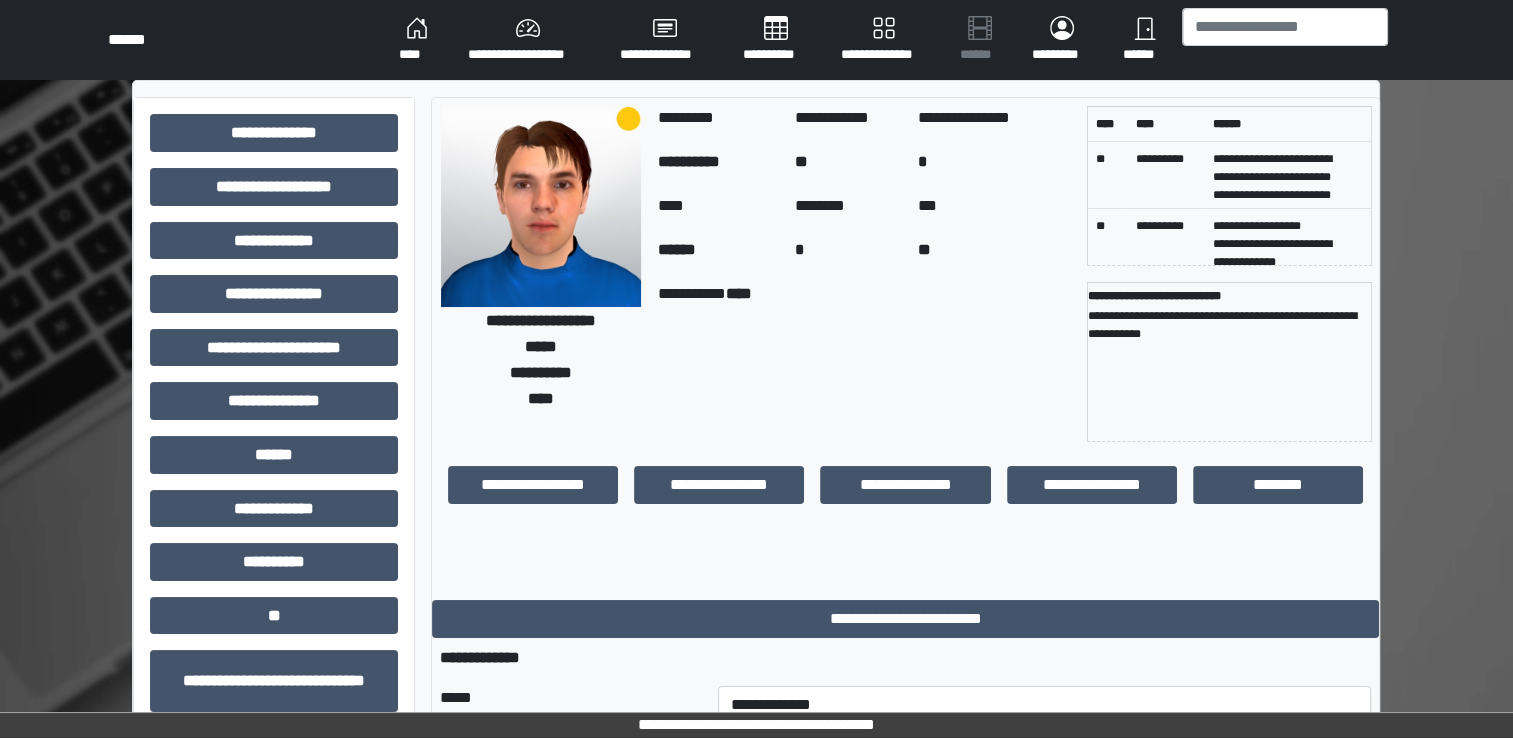 click on "****" at bounding box center [417, 40] 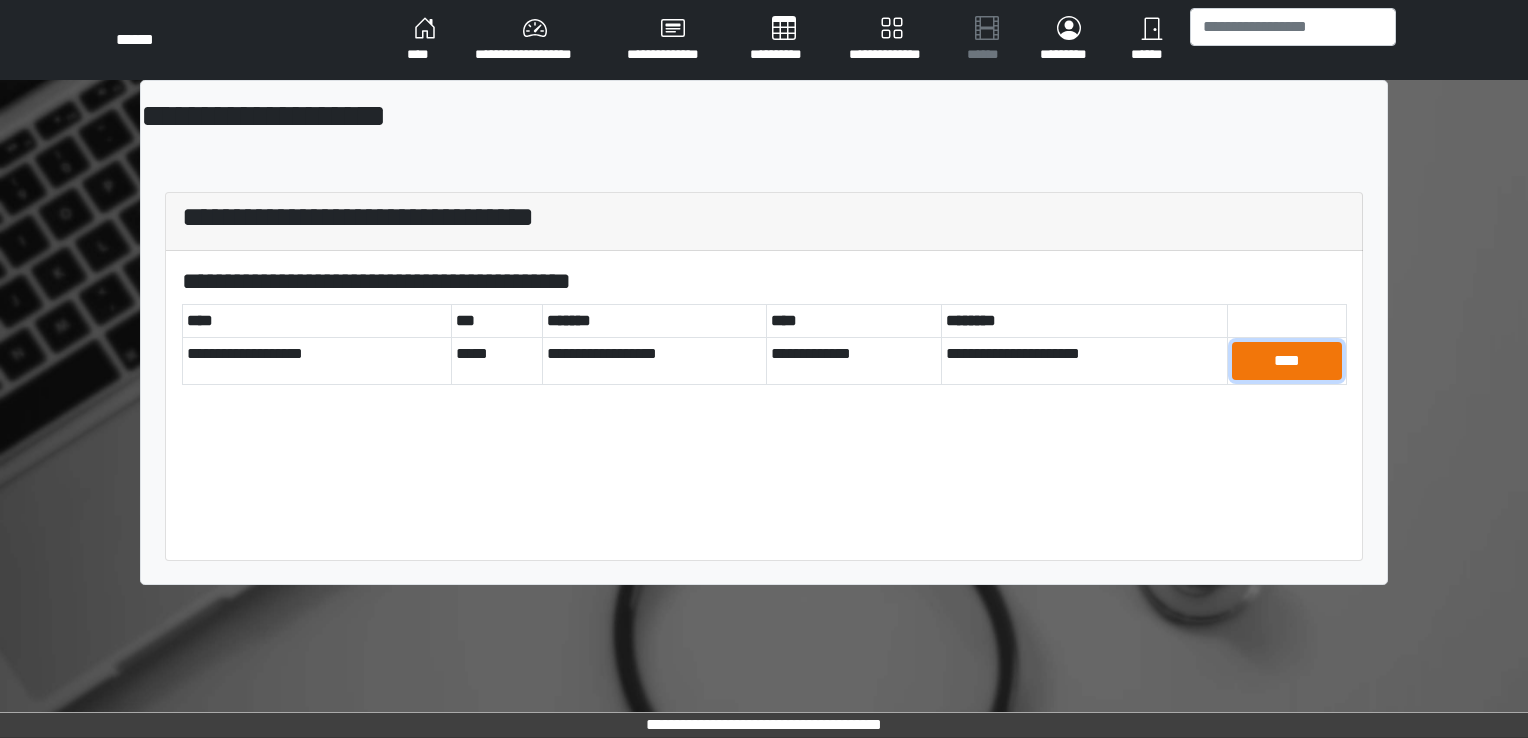 click on "****" at bounding box center [1287, 361] 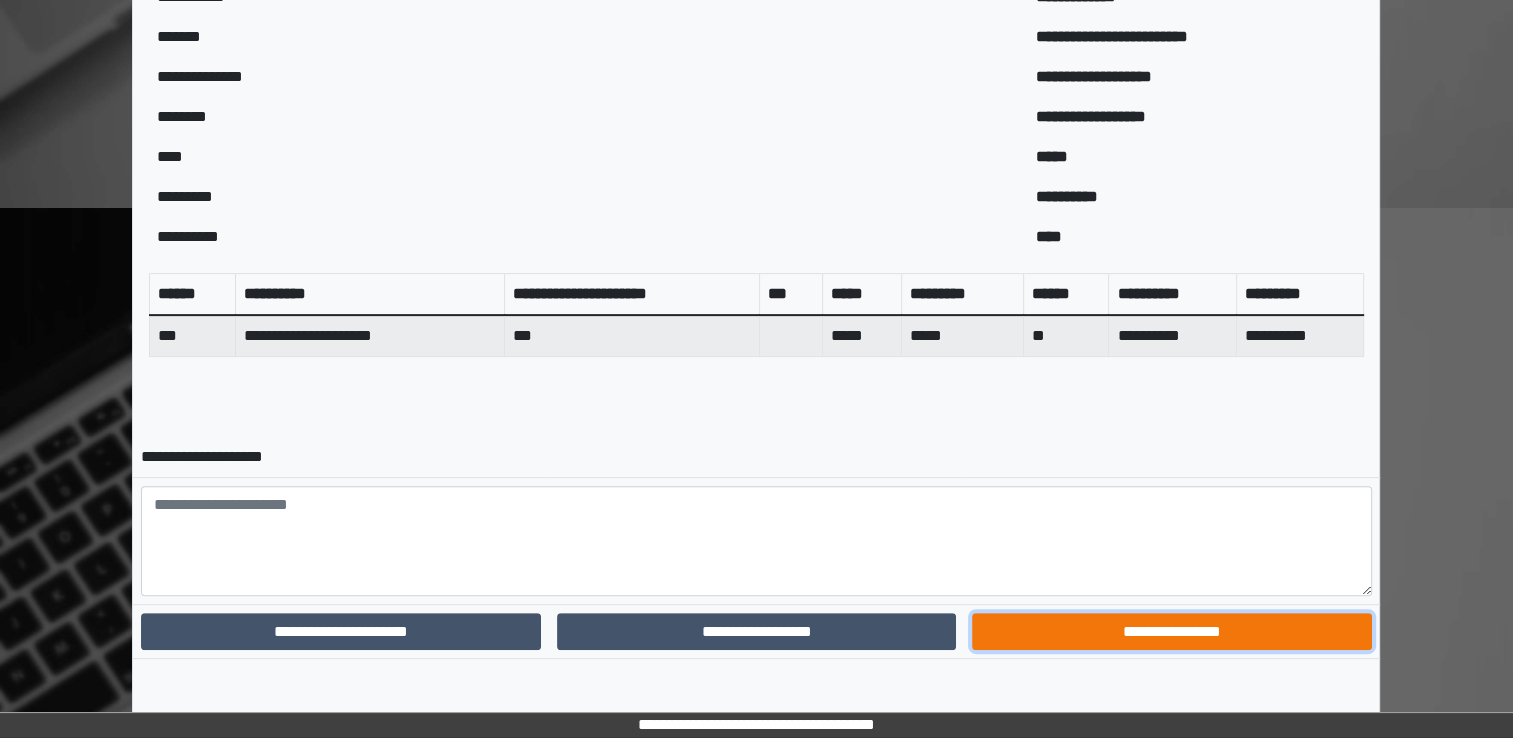 drag, startPoint x: 1136, startPoint y: 636, endPoint x: 1147, endPoint y: 629, distance: 13.038404 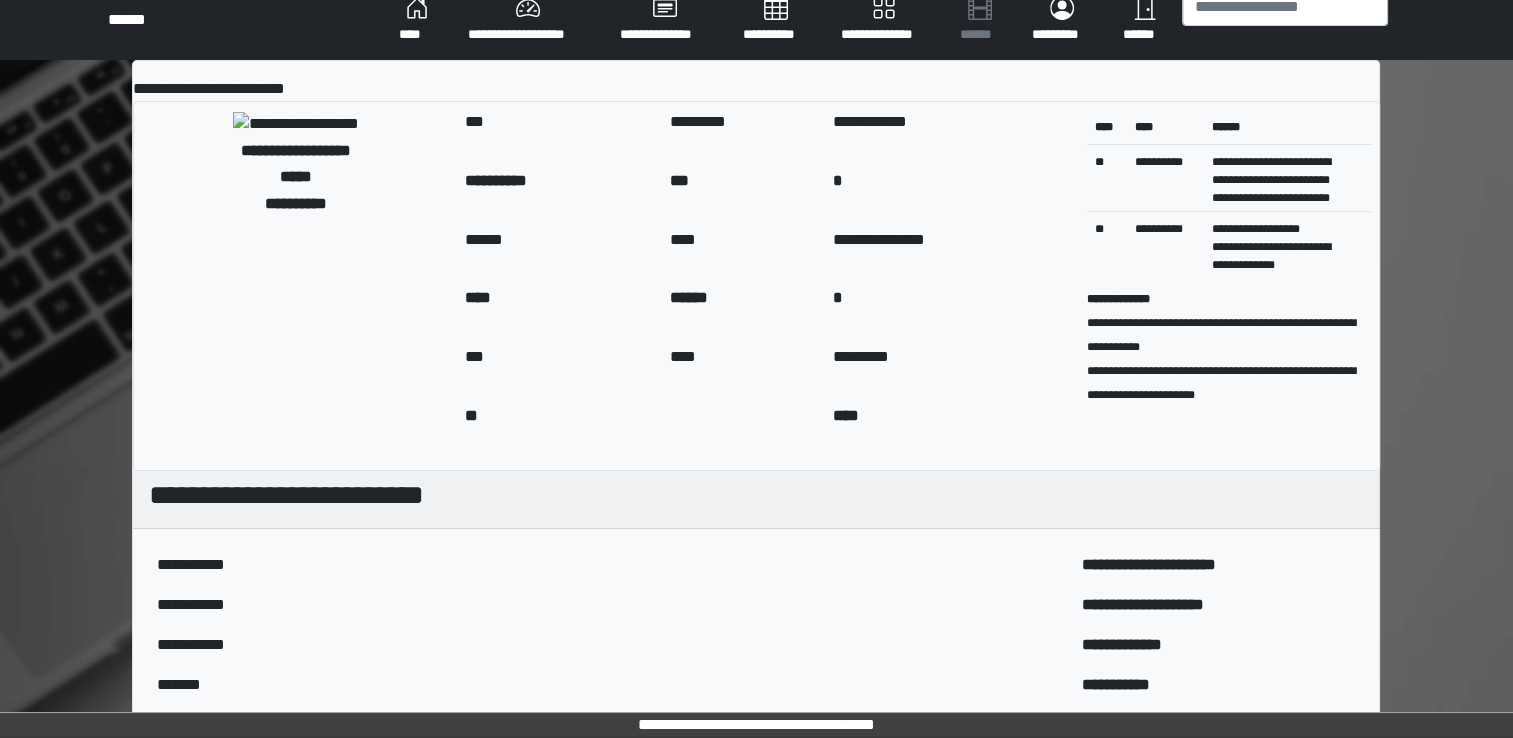 scroll, scrollTop: 0, scrollLeft: 0, axis: both 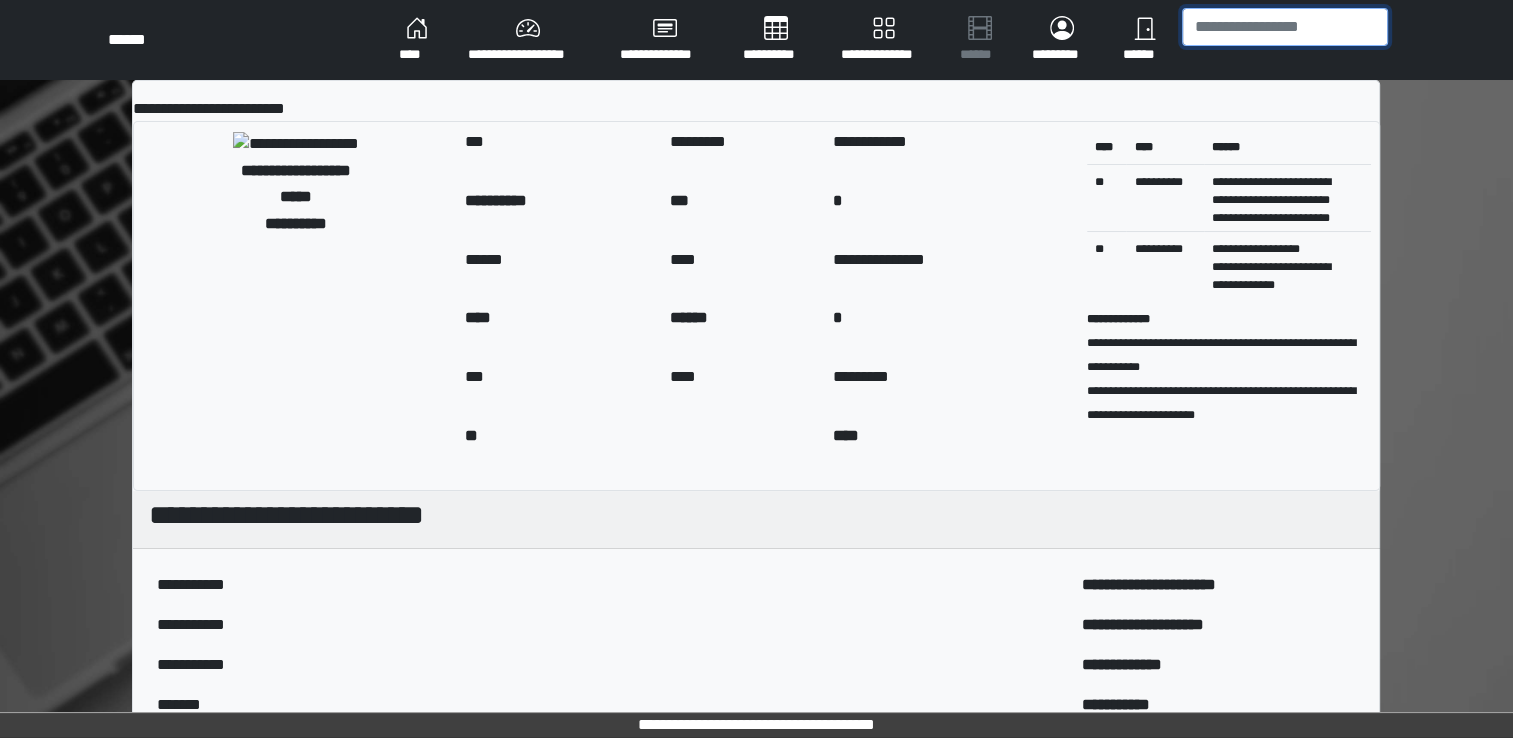 click at bounding box center [1285, 27] 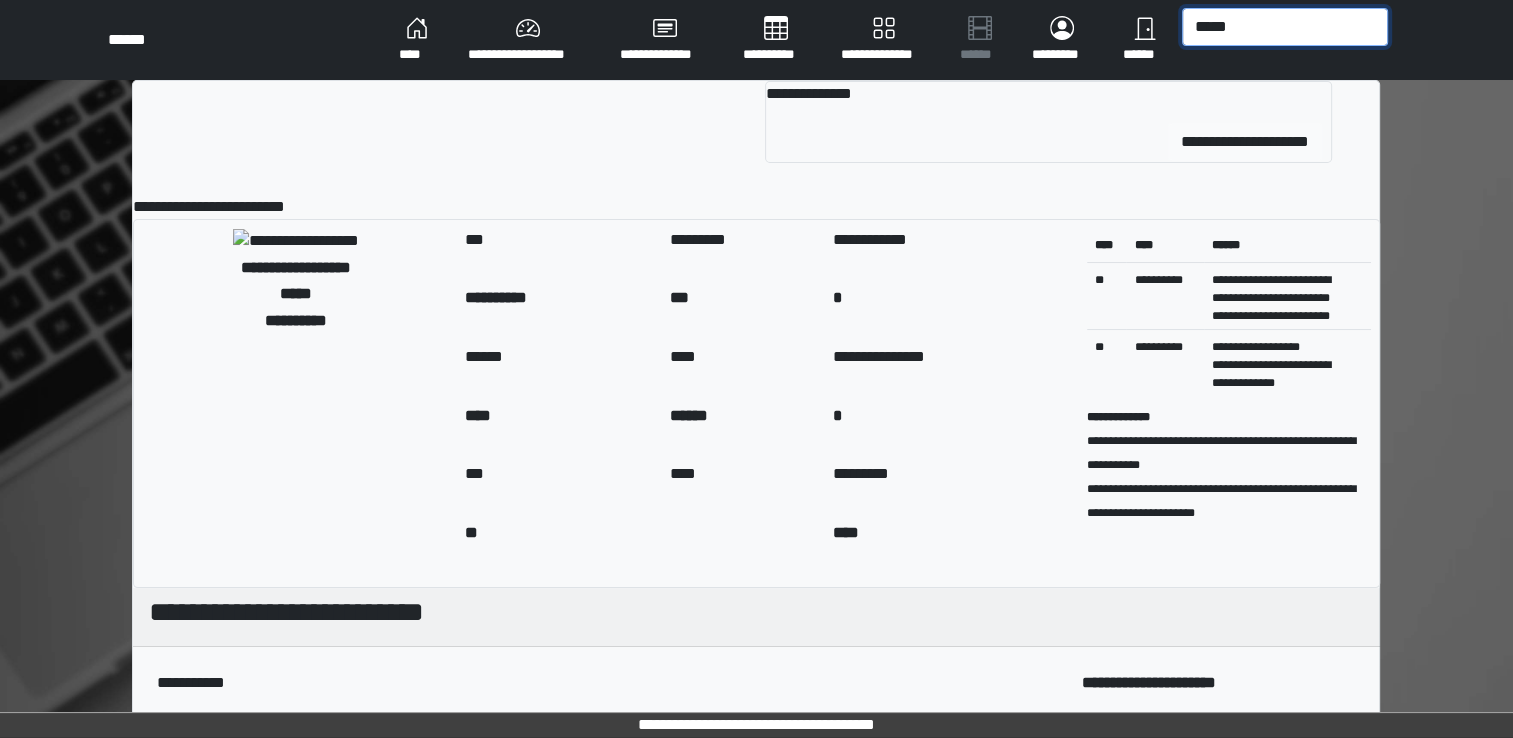 type on "*****" 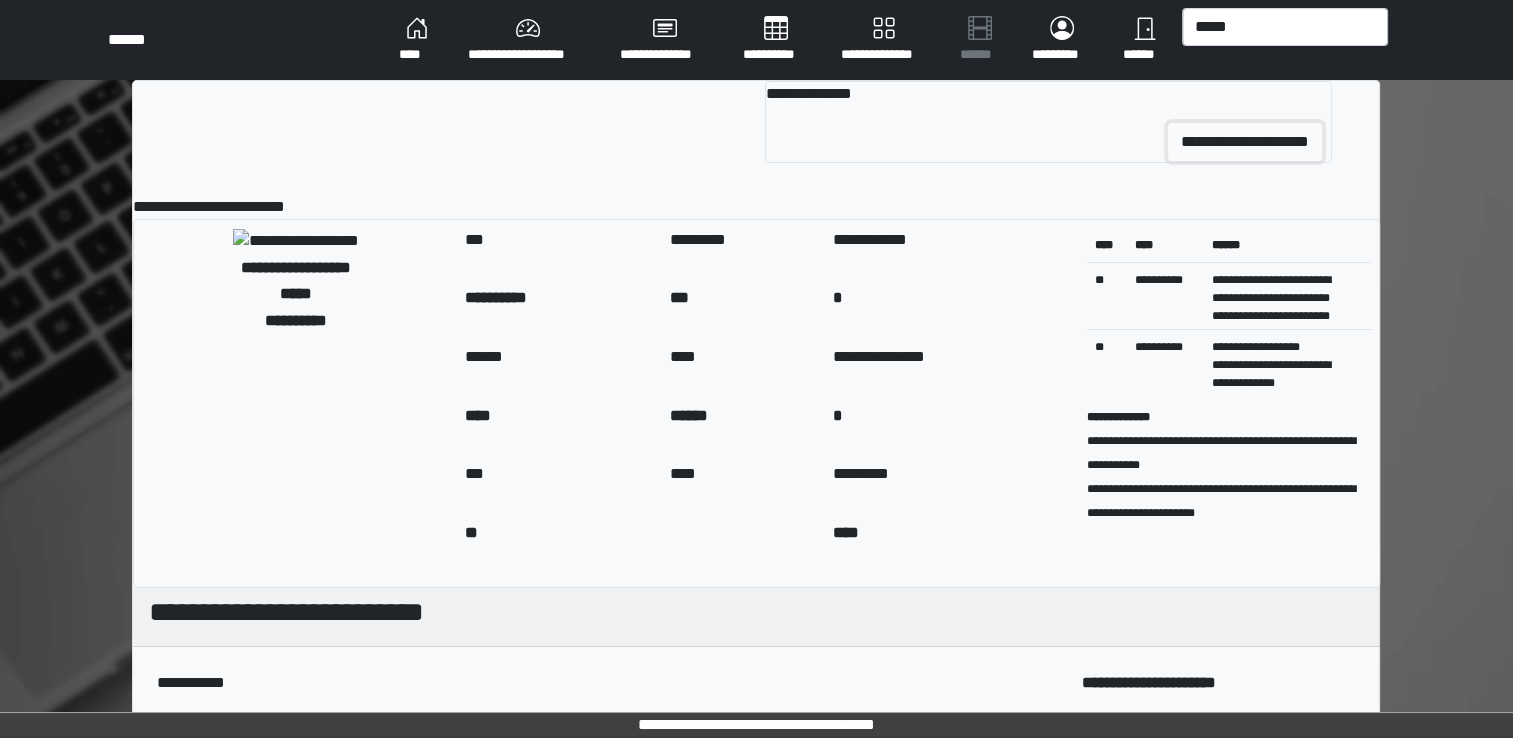 click on "**********" at bounding box center [1245, 142] 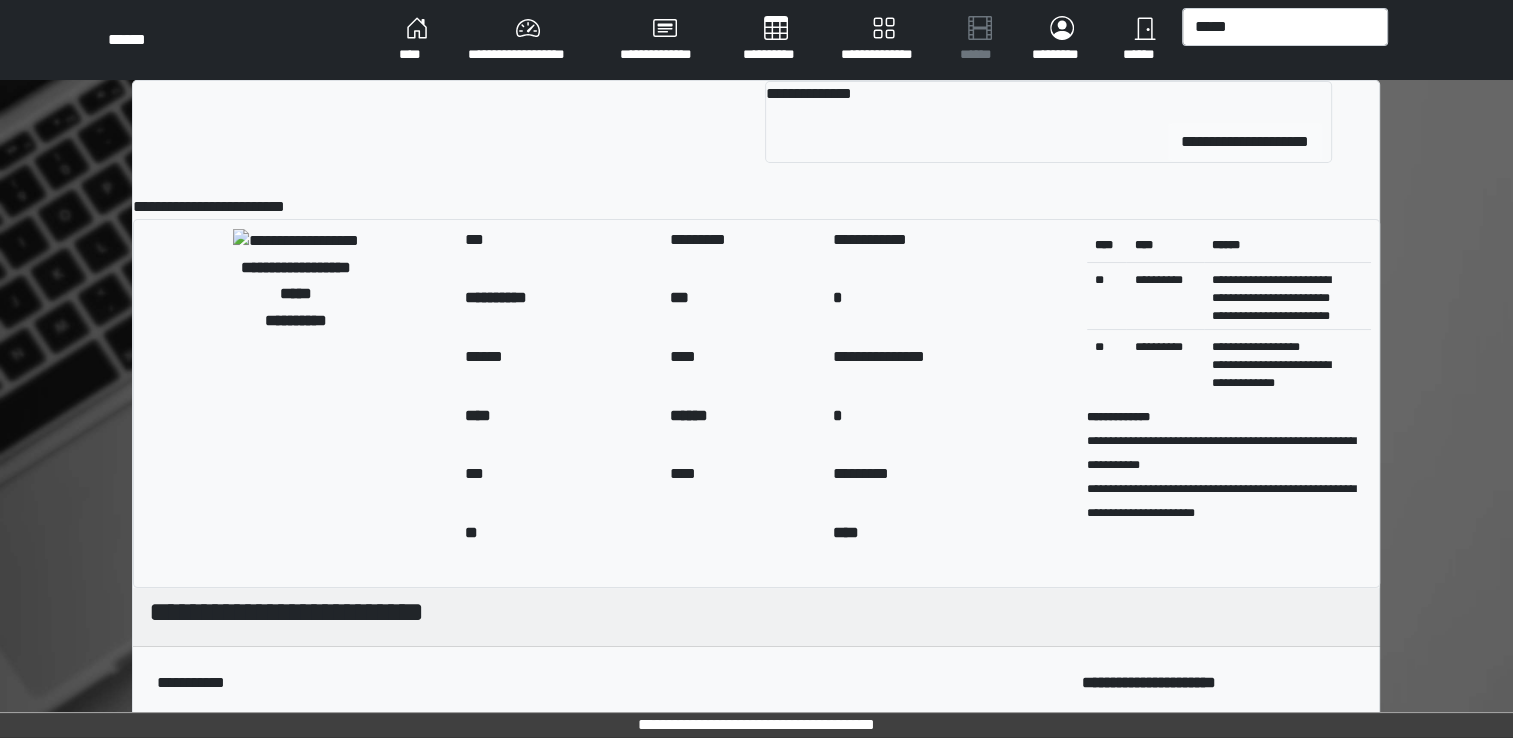 type 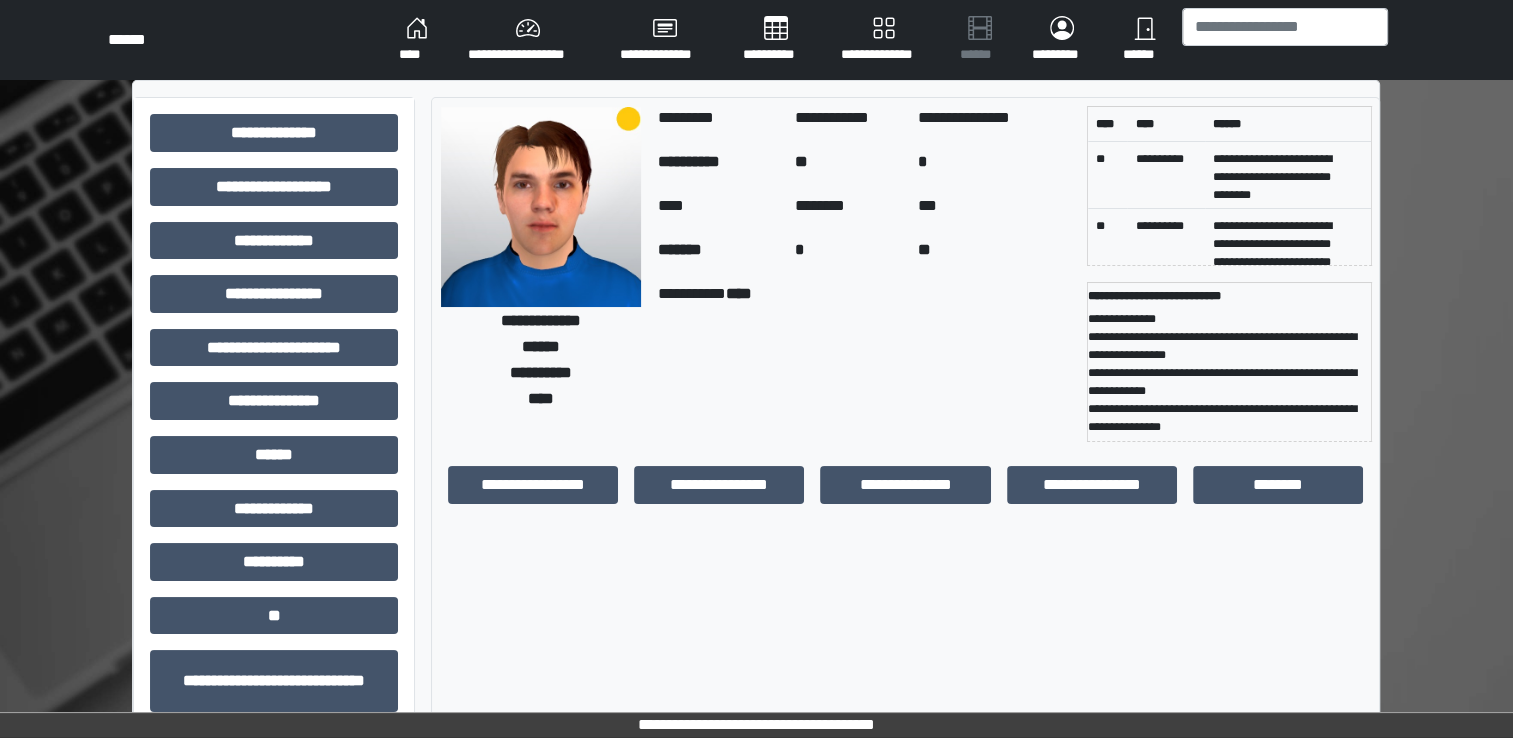scroll, scrollTop: 19, scrollLeft: 0, axis: vertical 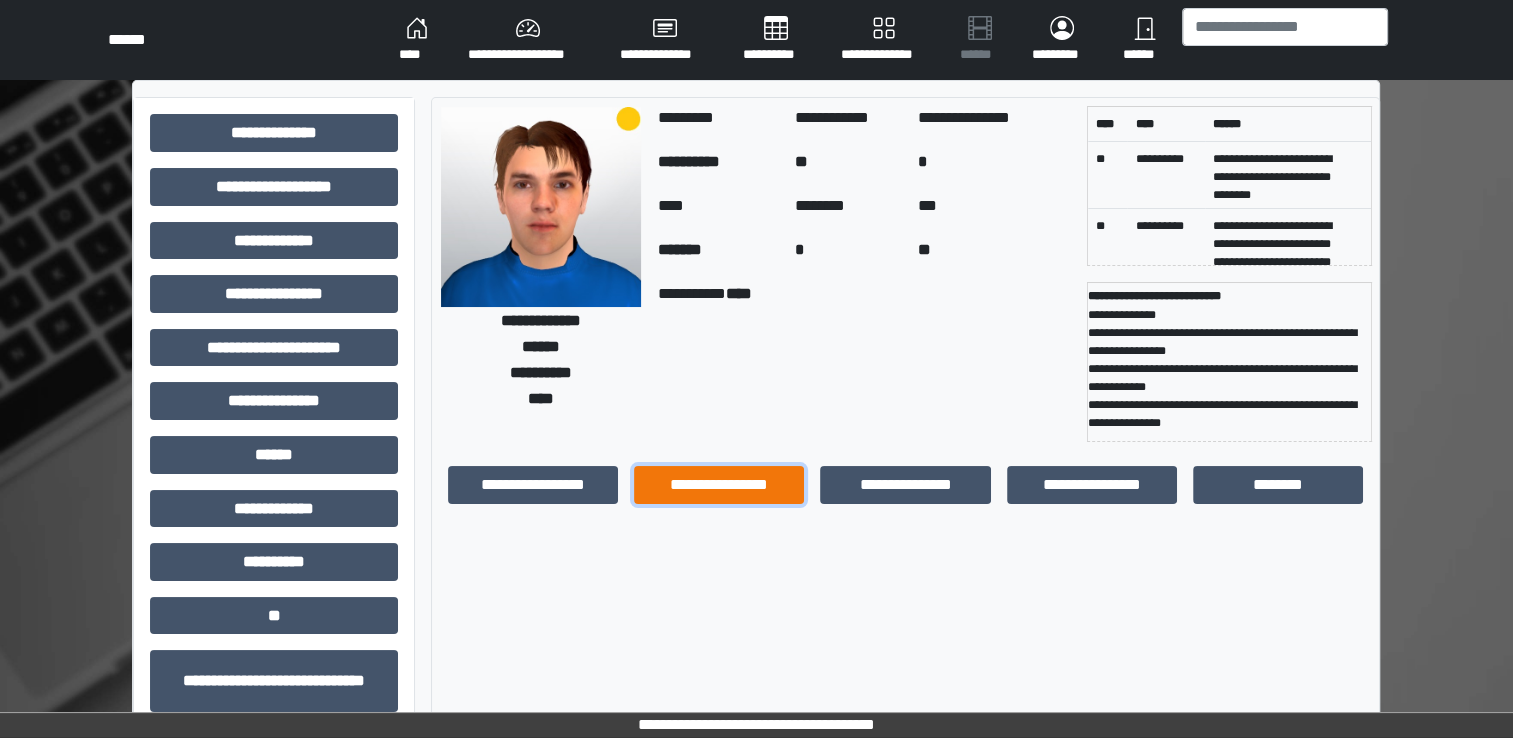 click on "**********" at bounding box center (719, 485) 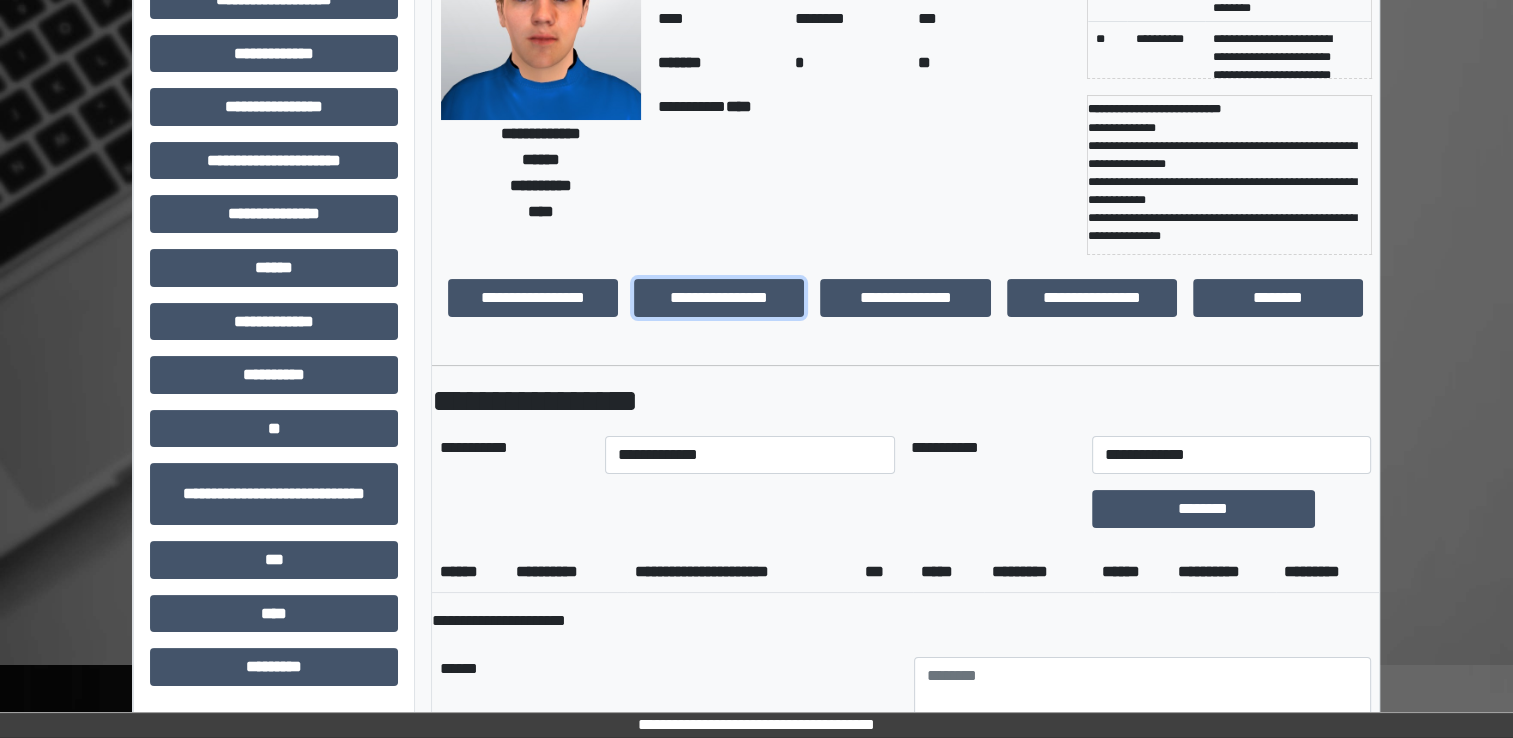 scroll, scrollTop: 200, scrollLeft: 0, axis: vertical 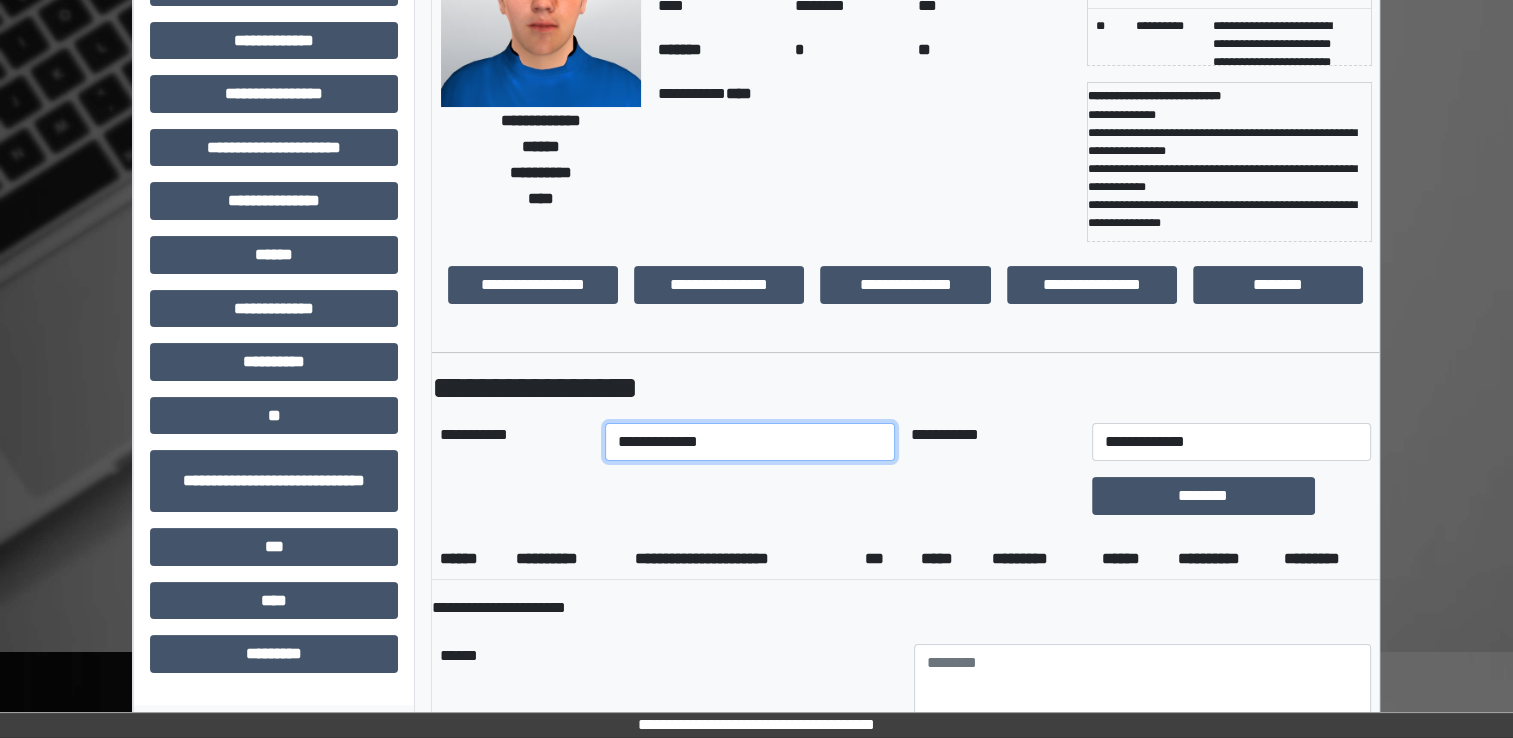 click on "**********" at bounding box center (750, 442) 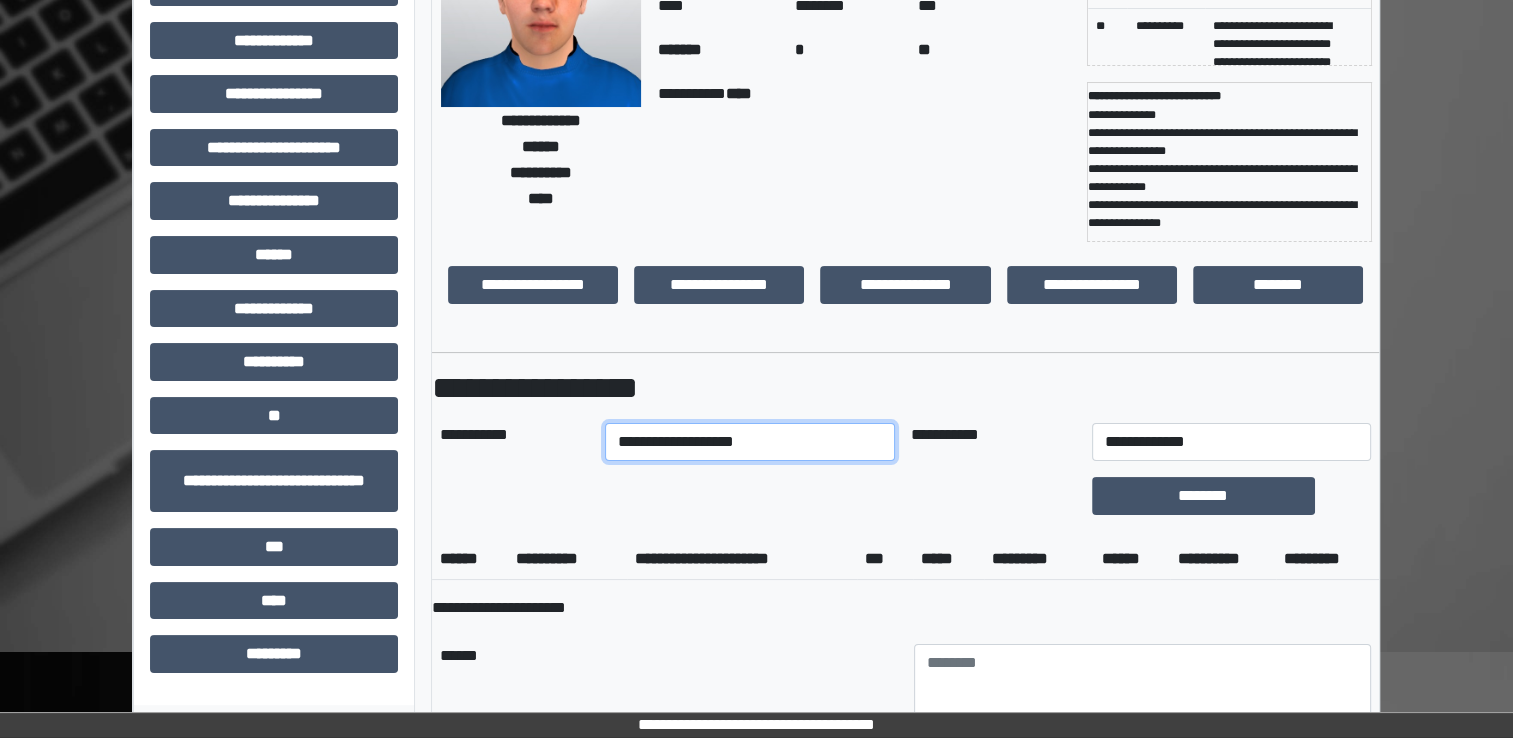click on "**********" at bounding box center [750, 442] 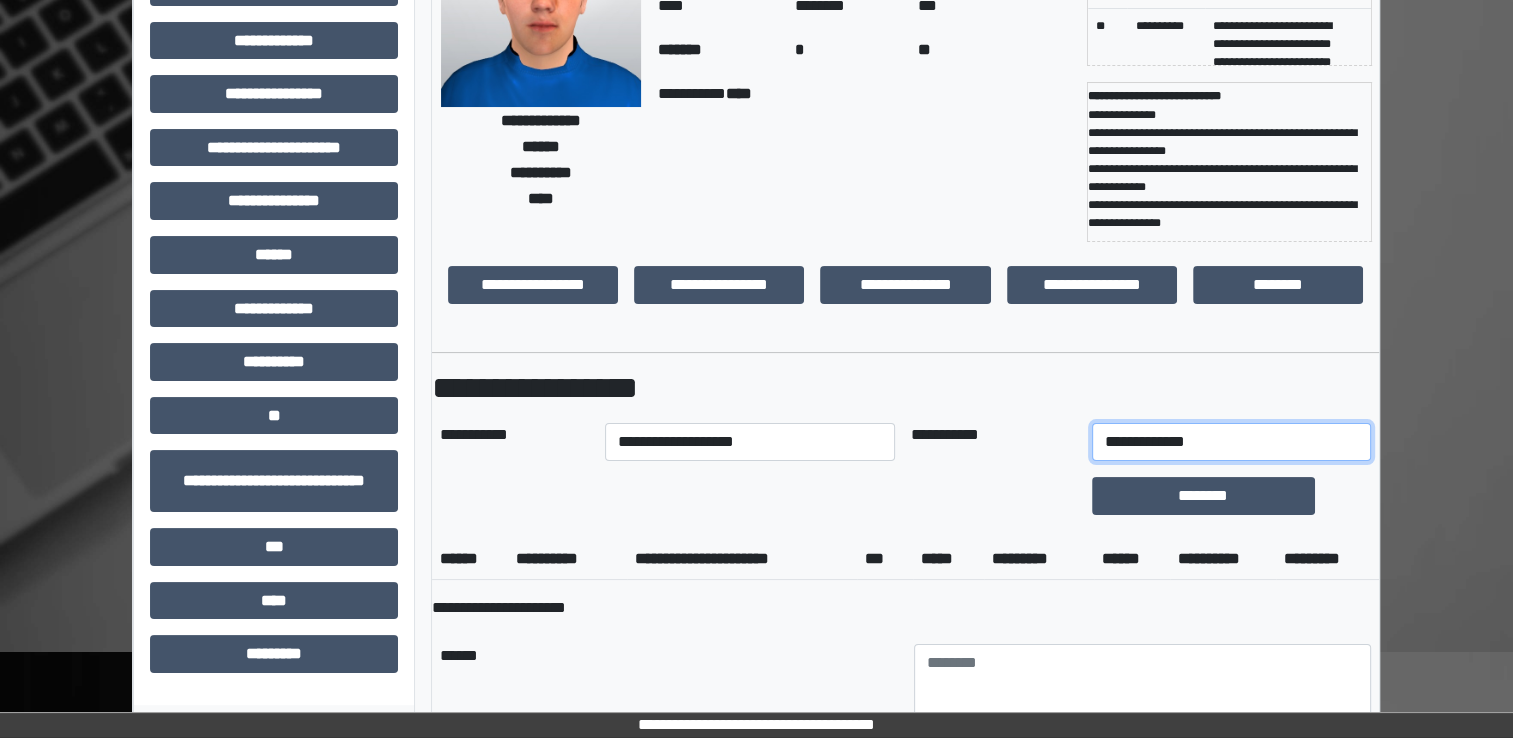 click on "**********" at bounding box center (1231, 442) 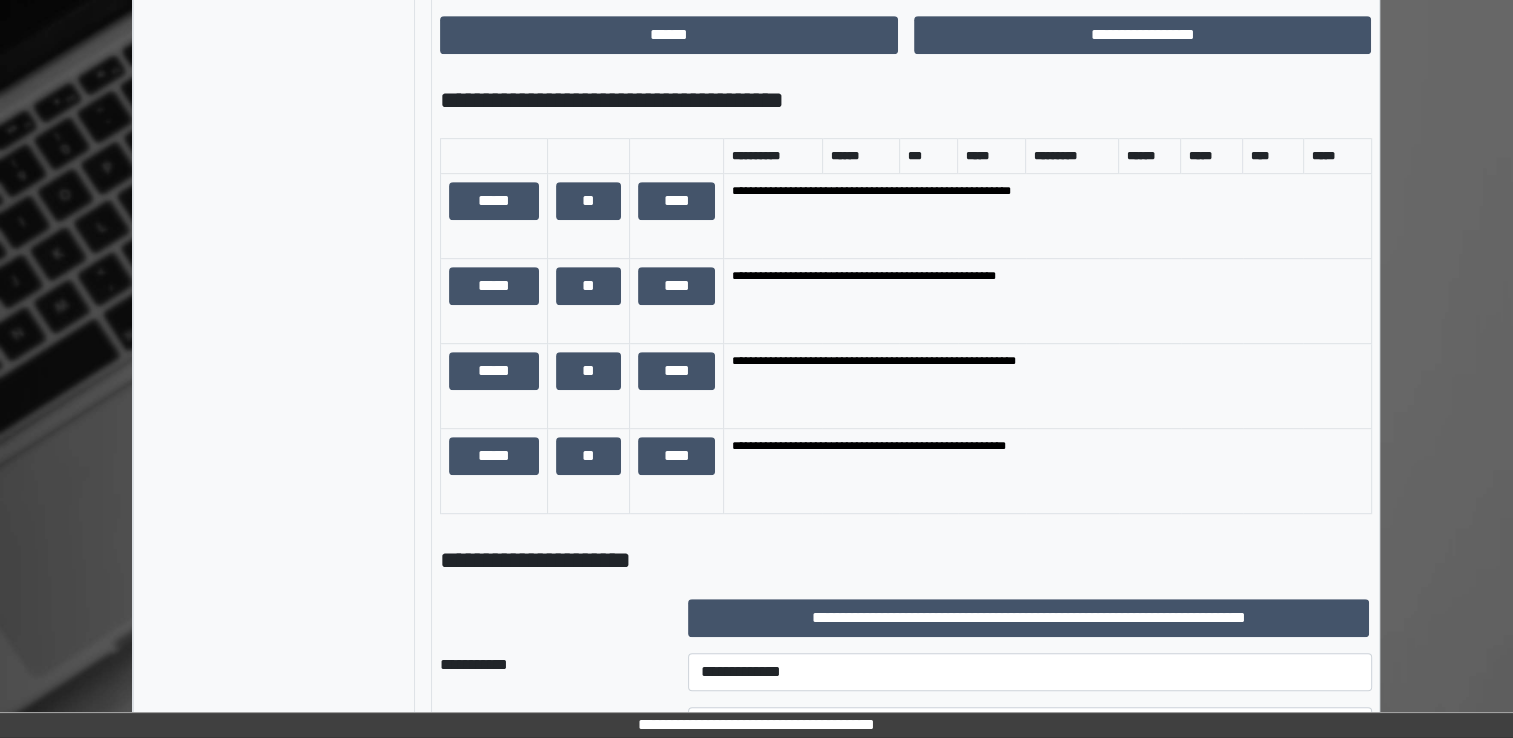 scroll, scrollTop: 1000, scrollLeft: 0, axis: vertical 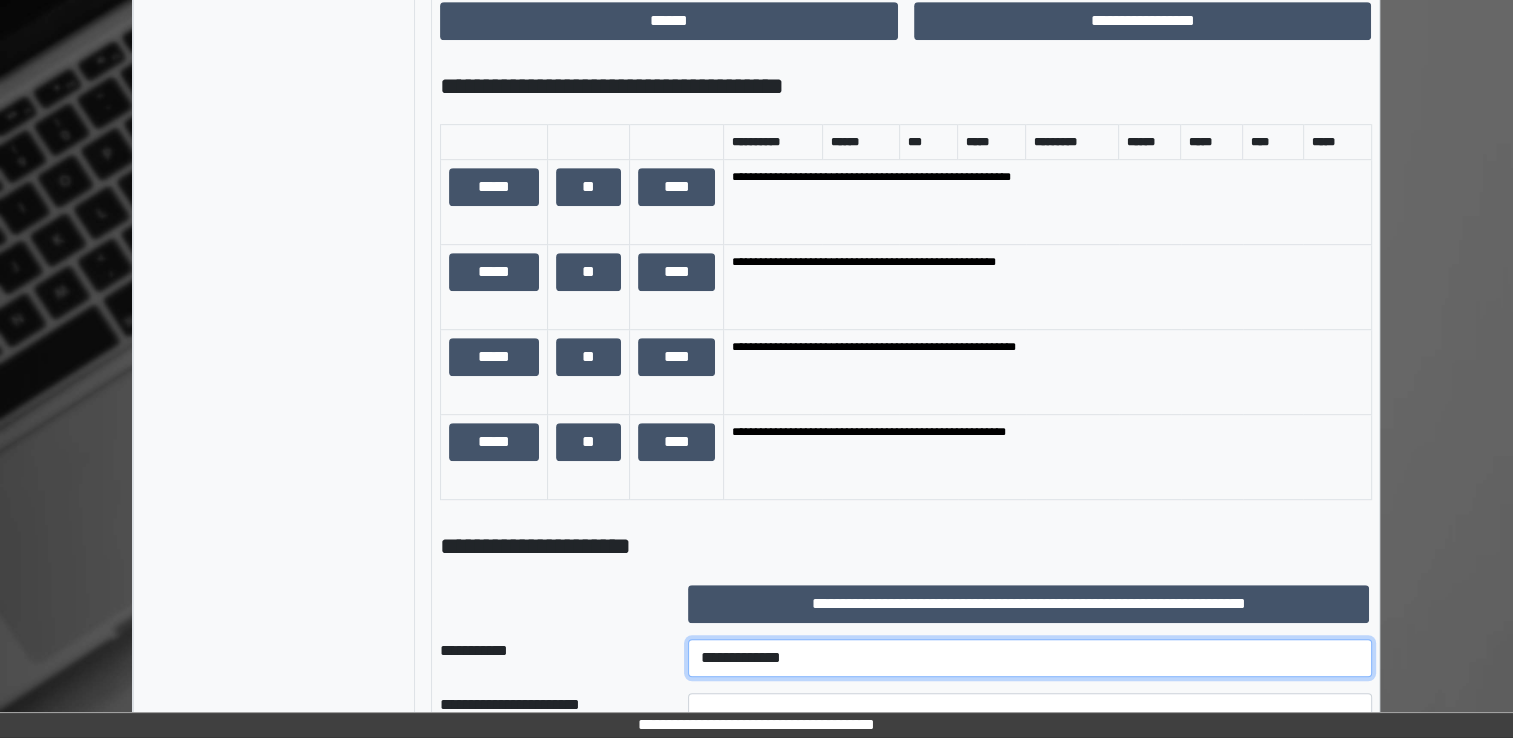 click on "**********" at bounding box center (1030, 658) 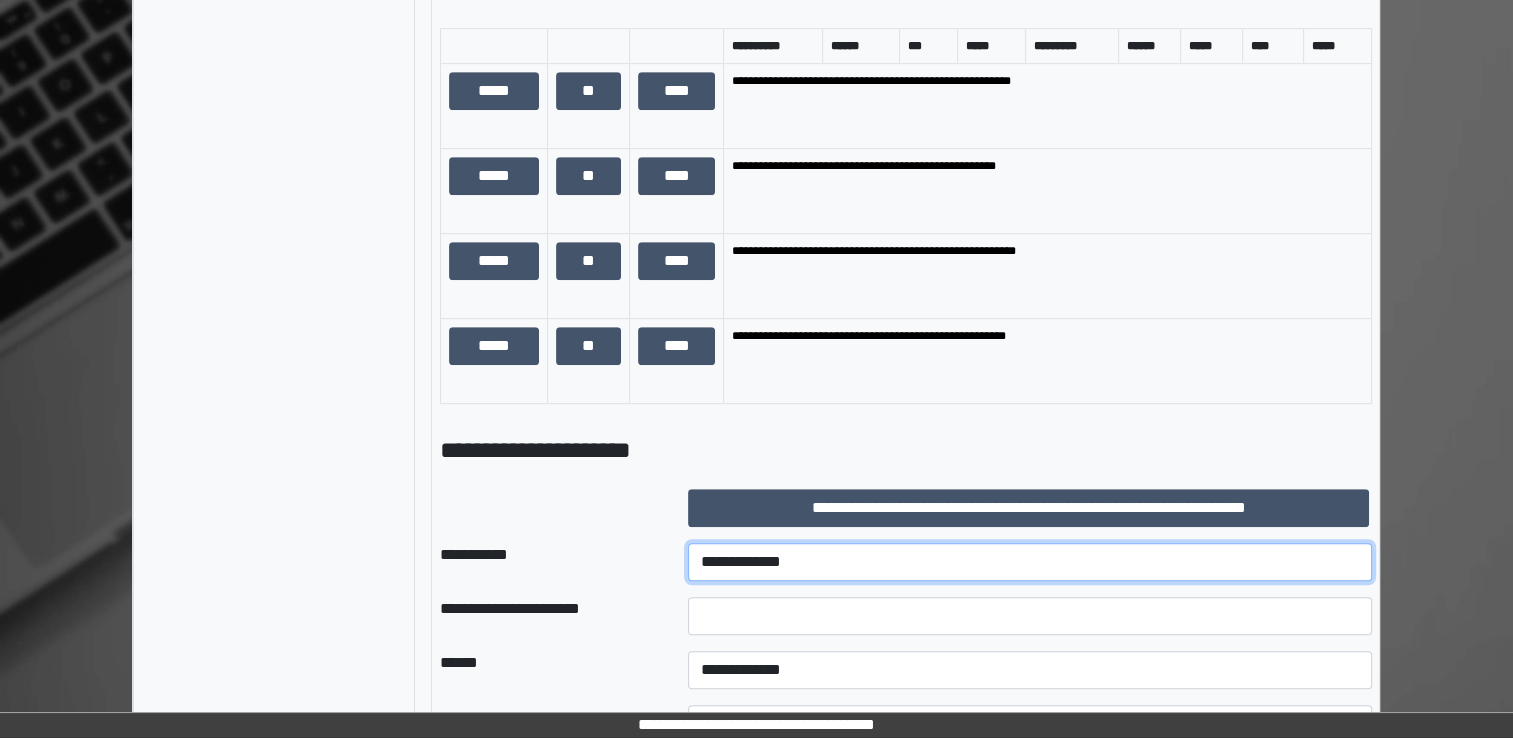 scroll, scrollTop: 1300, scrollLeft: 0, axis: vertical 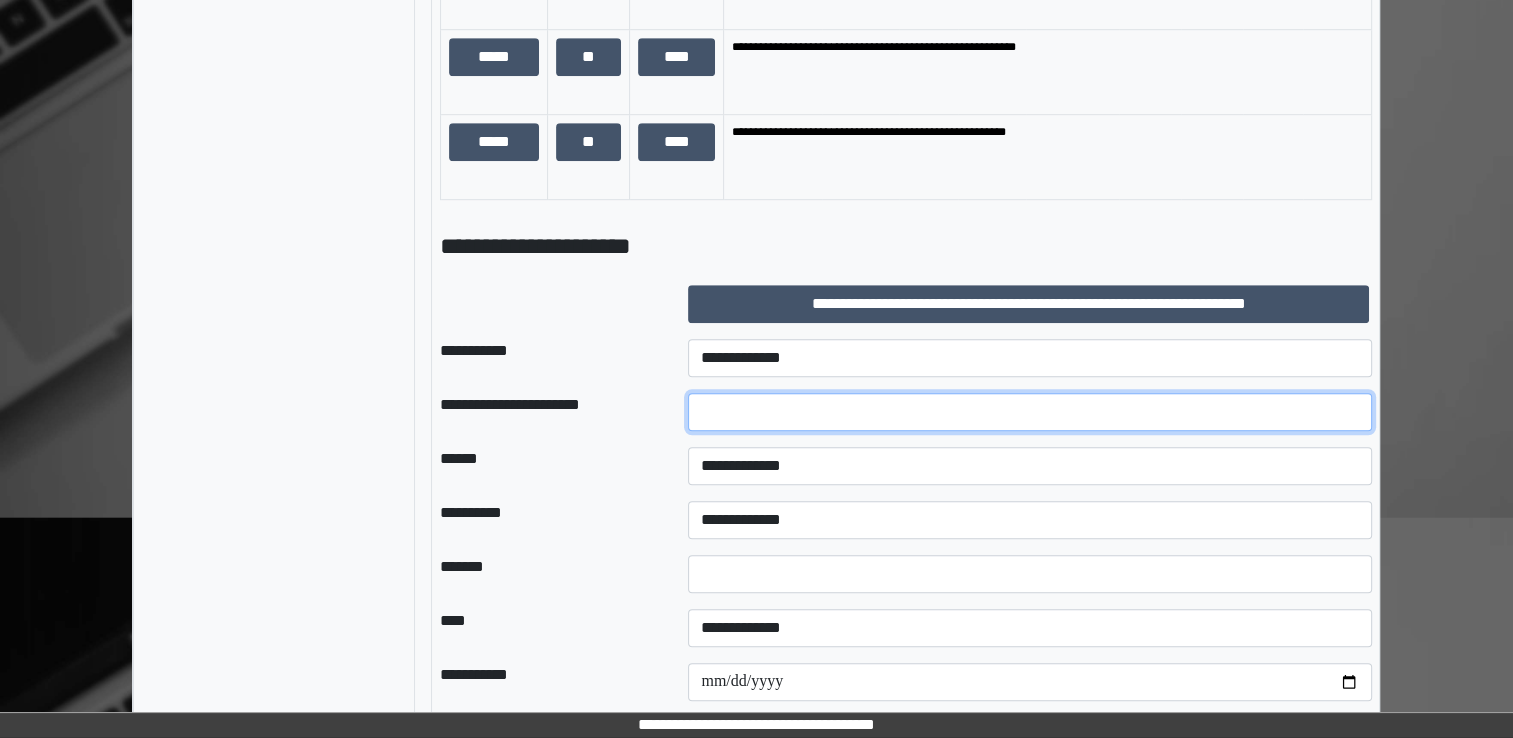 click at bounding box center (1030, 412) 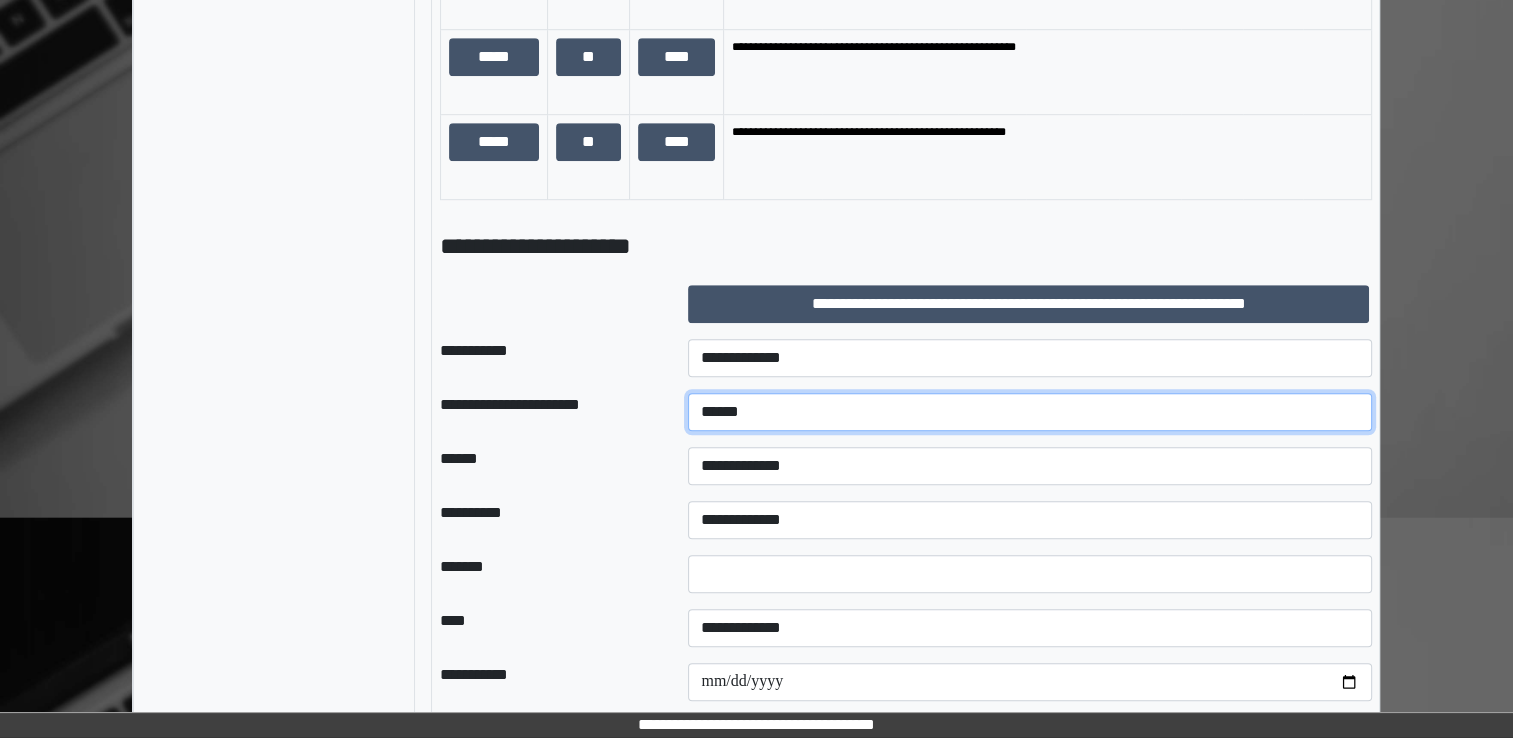 type on "******" 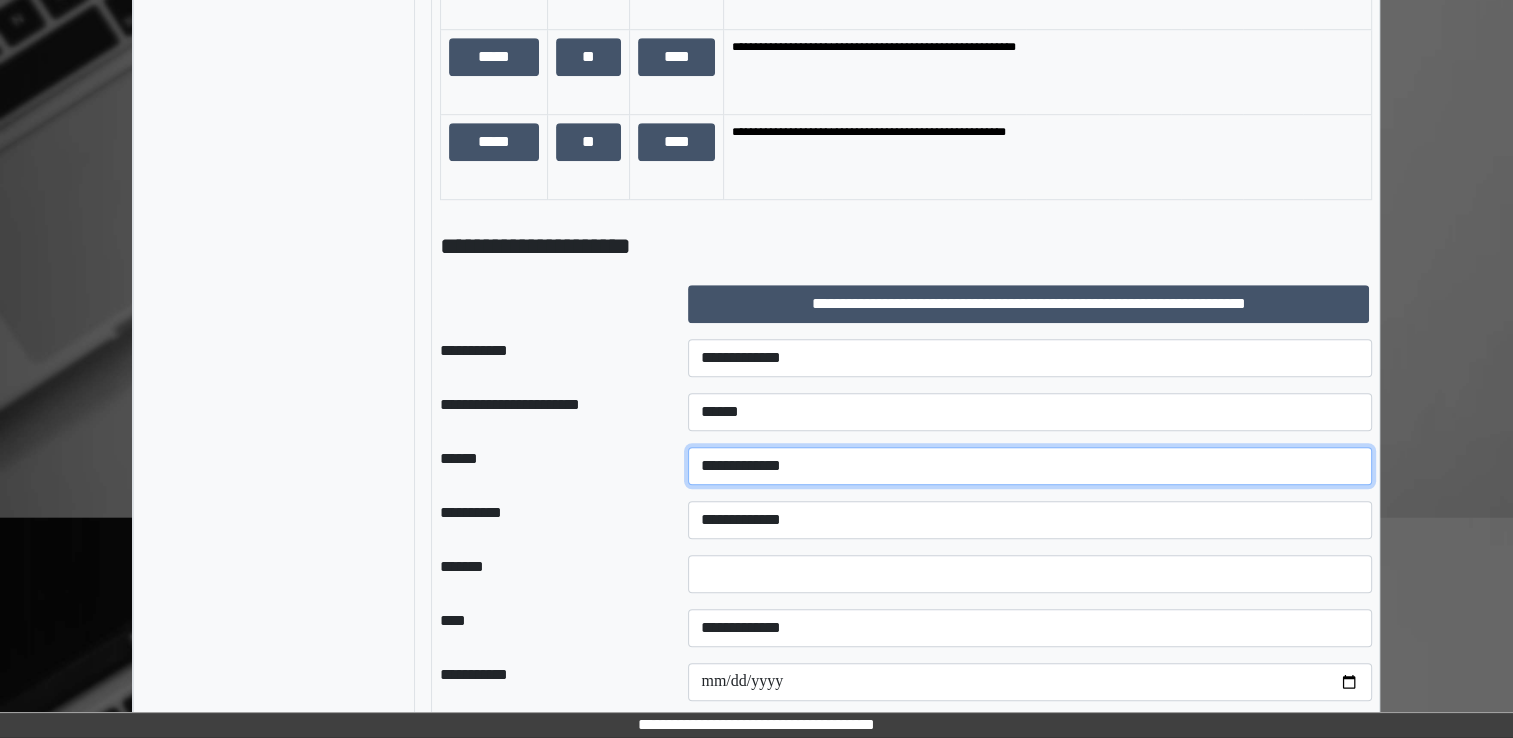 click on "**********" at bounding box center [1030, 466] 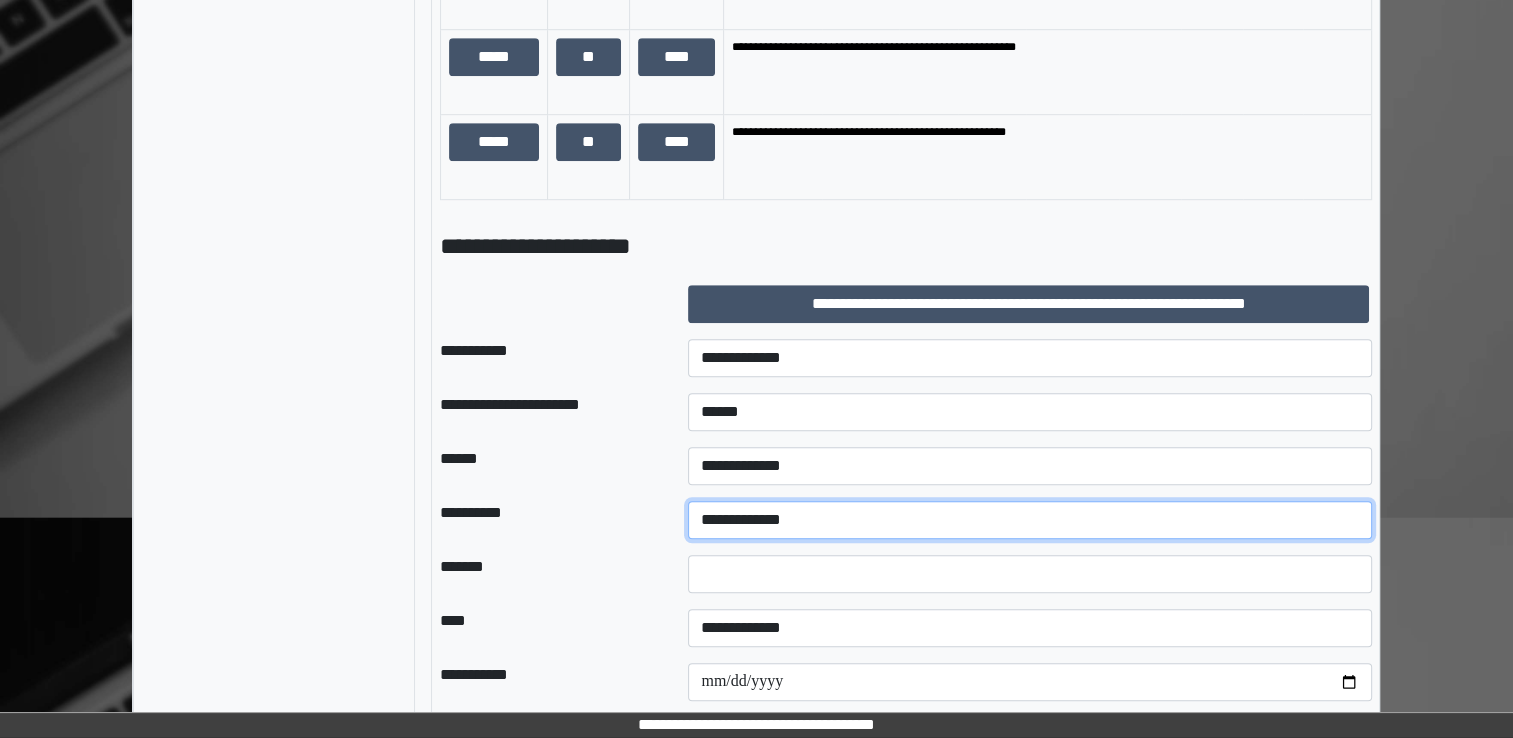click on "**********" at bounding box center (1030, 520) 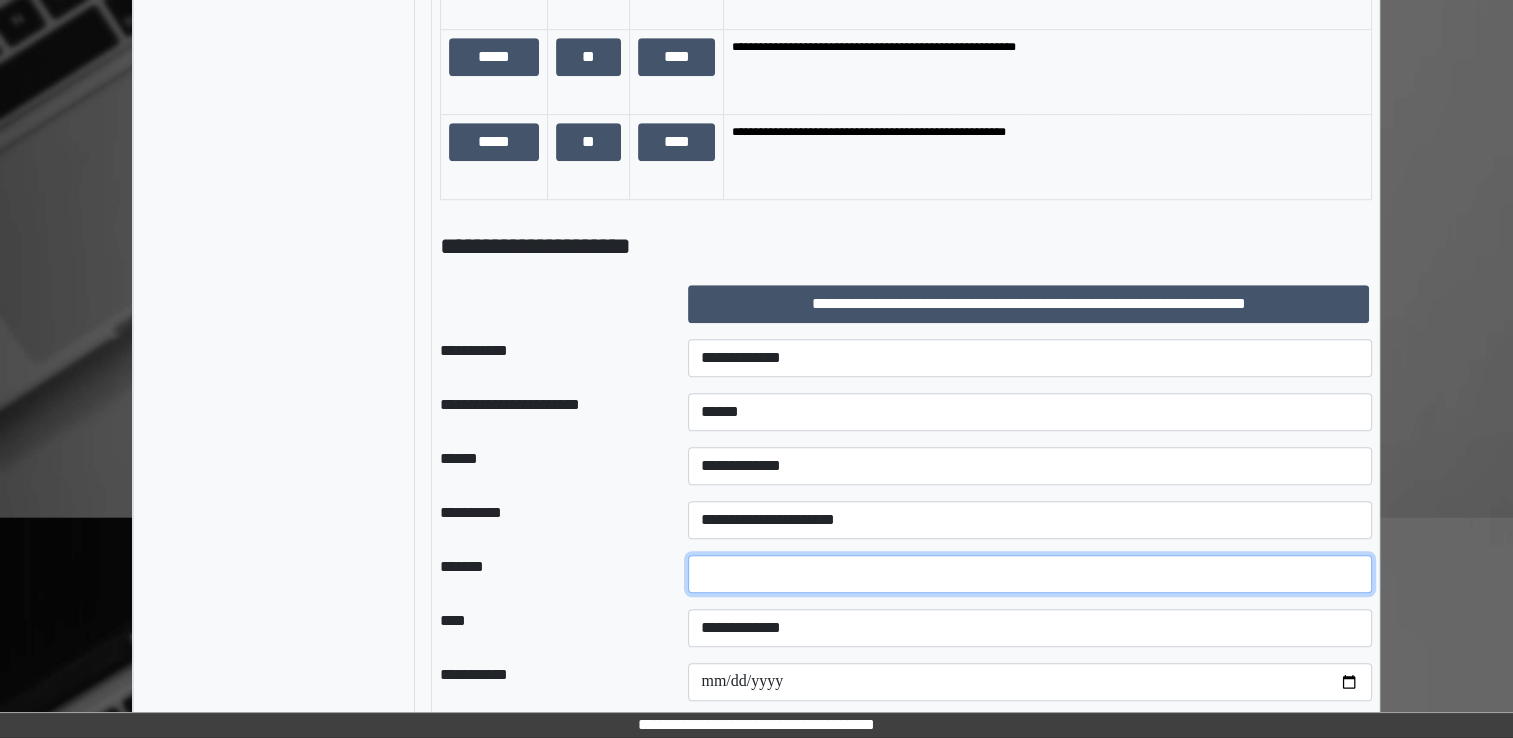 click at bounding box center (1030, 574) 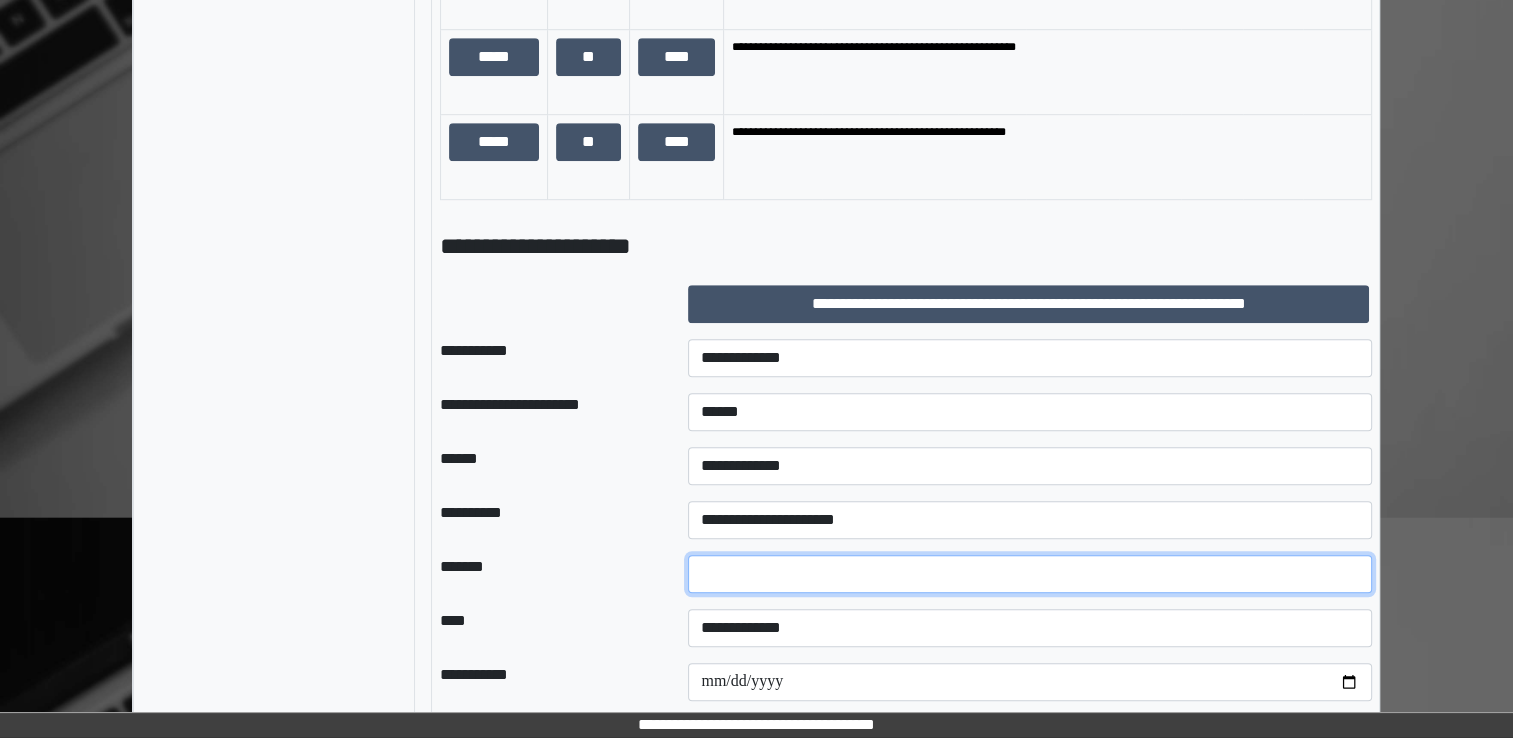 type on "**" 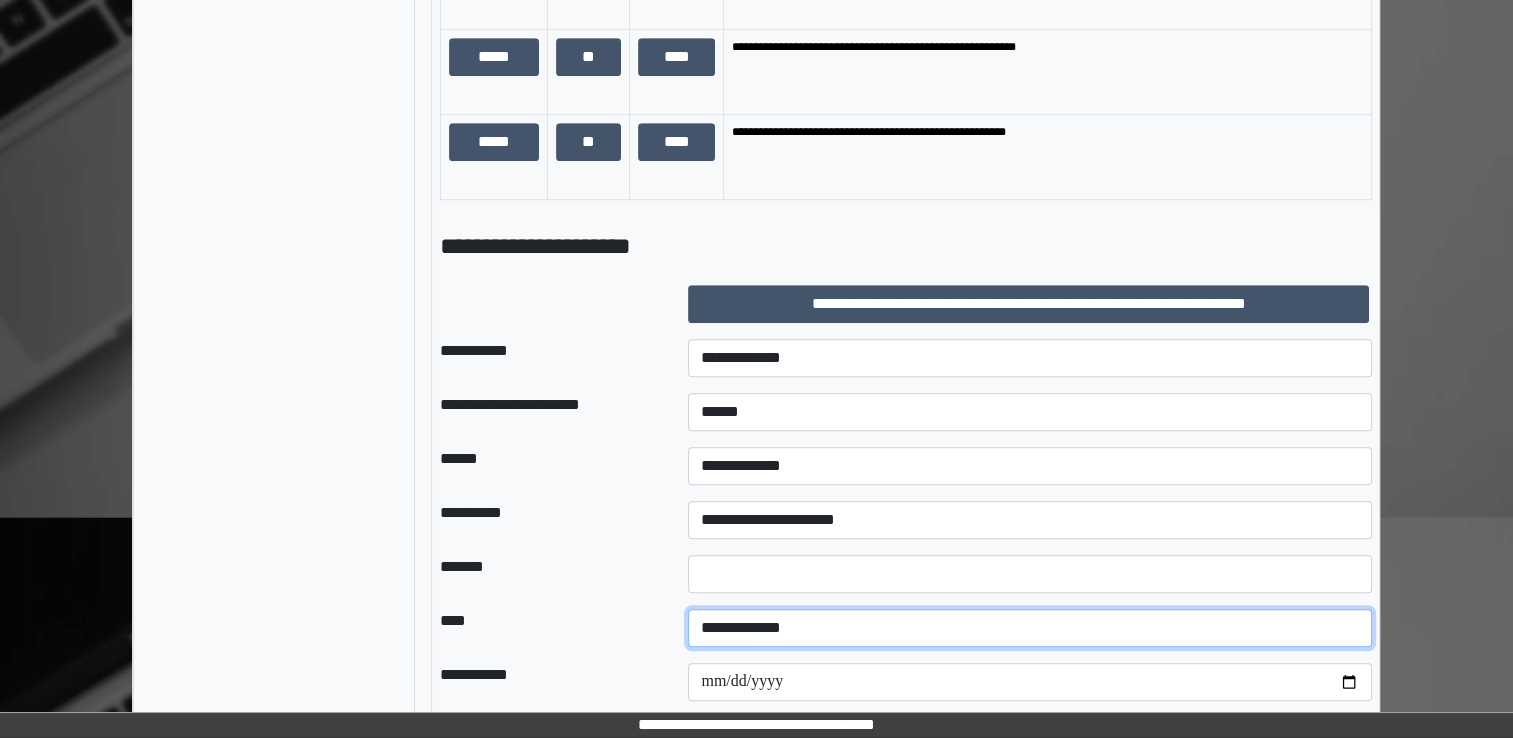 click on "**********" at bounding box center (1030, 628) 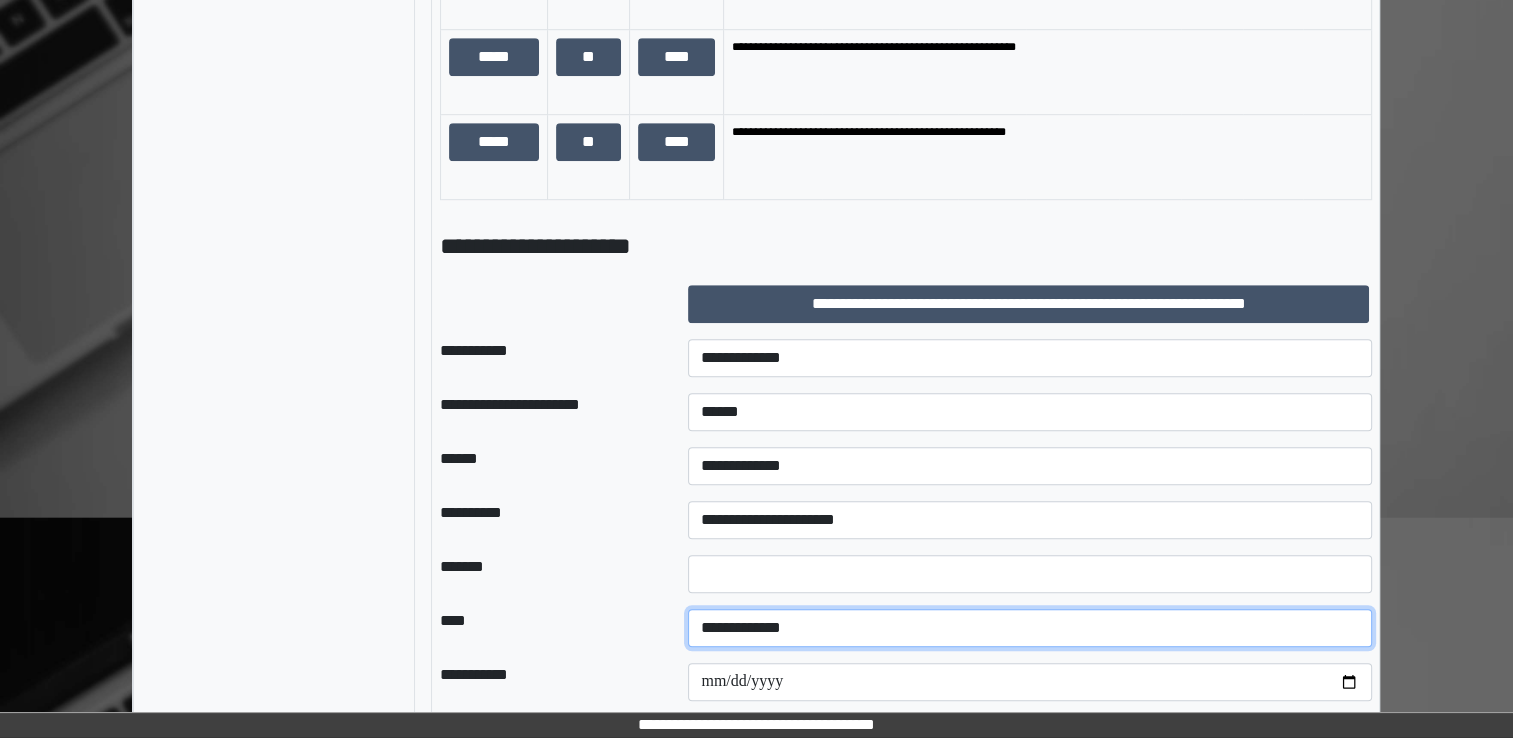 select on "*" 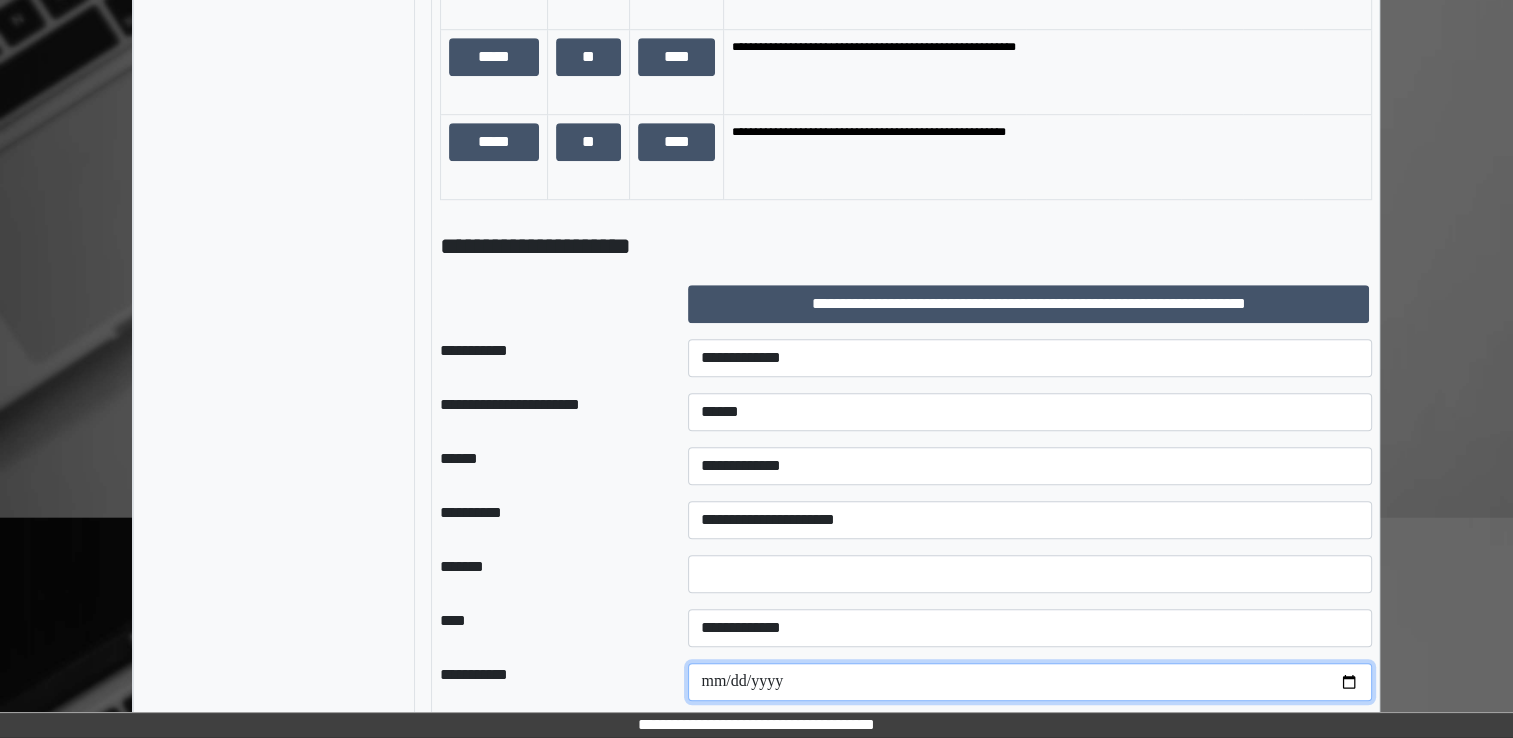 click at bounding box center [1030, 682] 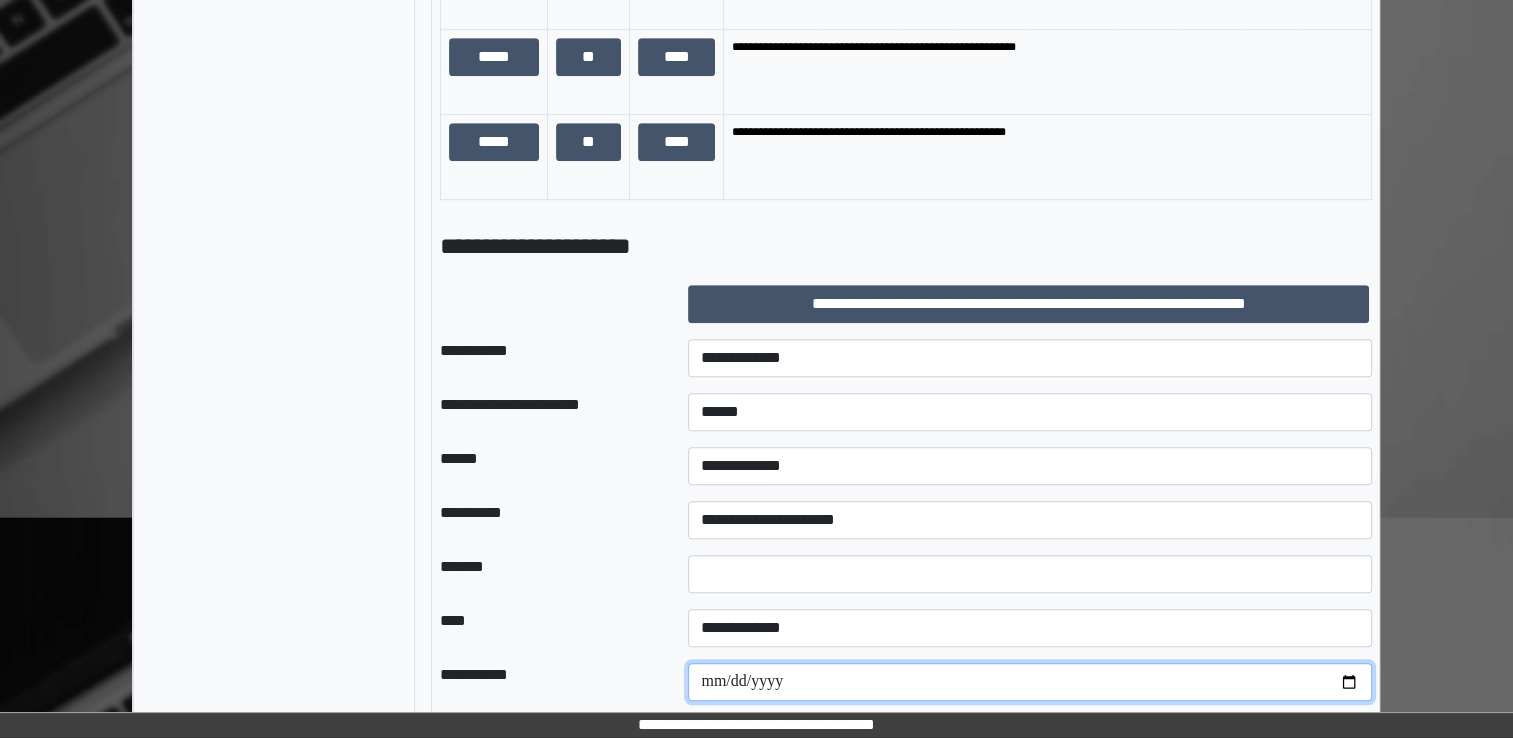 type on "**********" 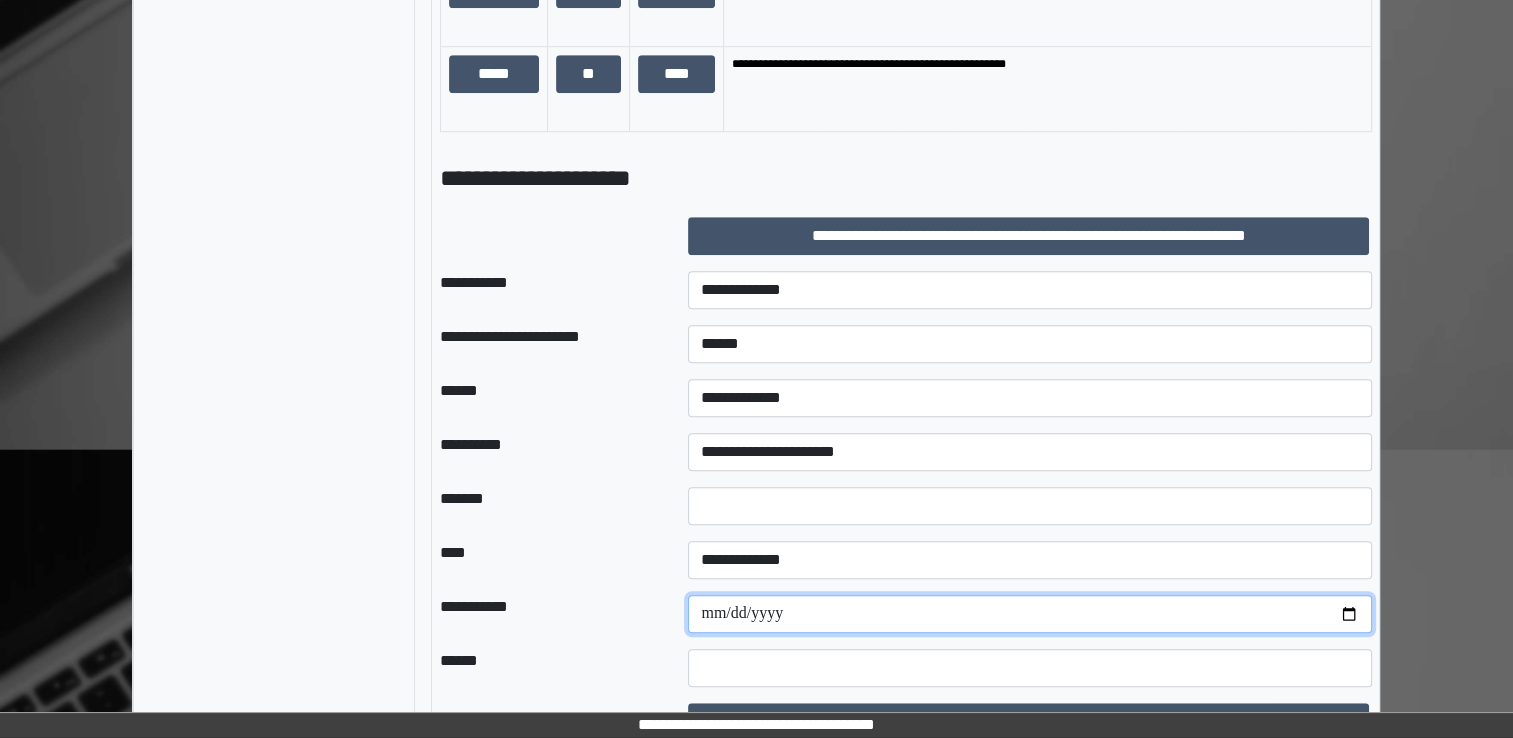 scroll, scrollTop: 1405, scrollLeft: 0, axis: vertical 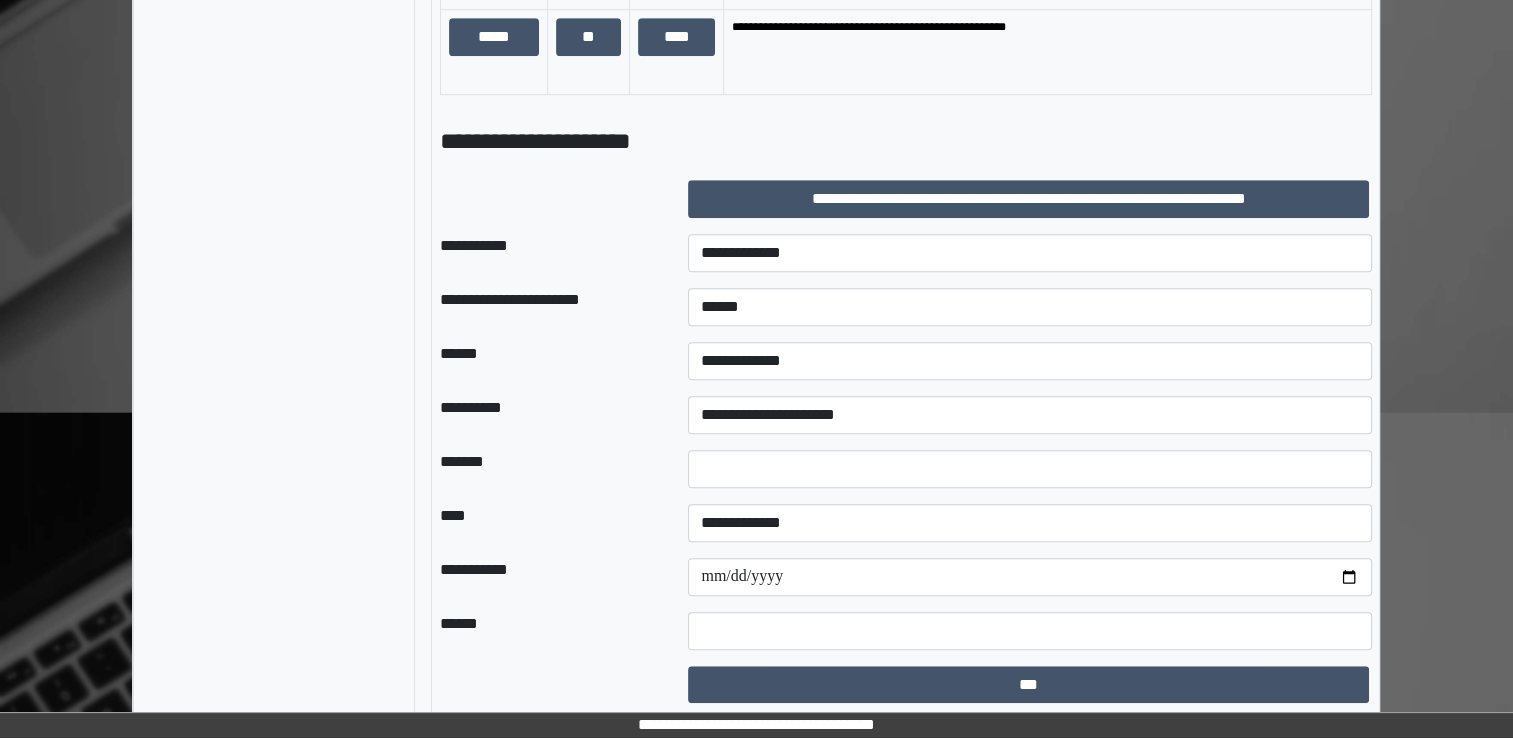 click on "***" at bounding box center [1030, 685] 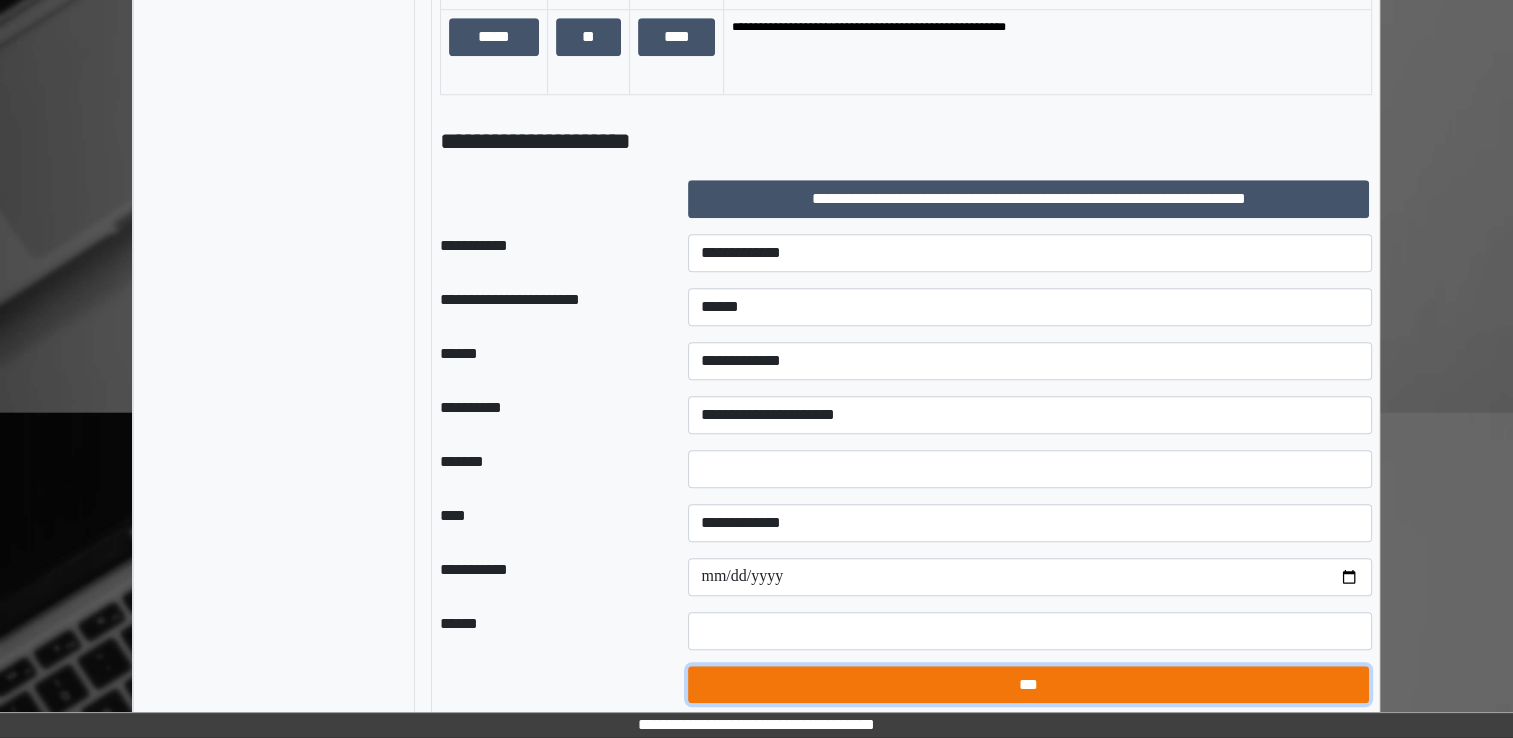 click on "***" at bounding box center (1028, 685) 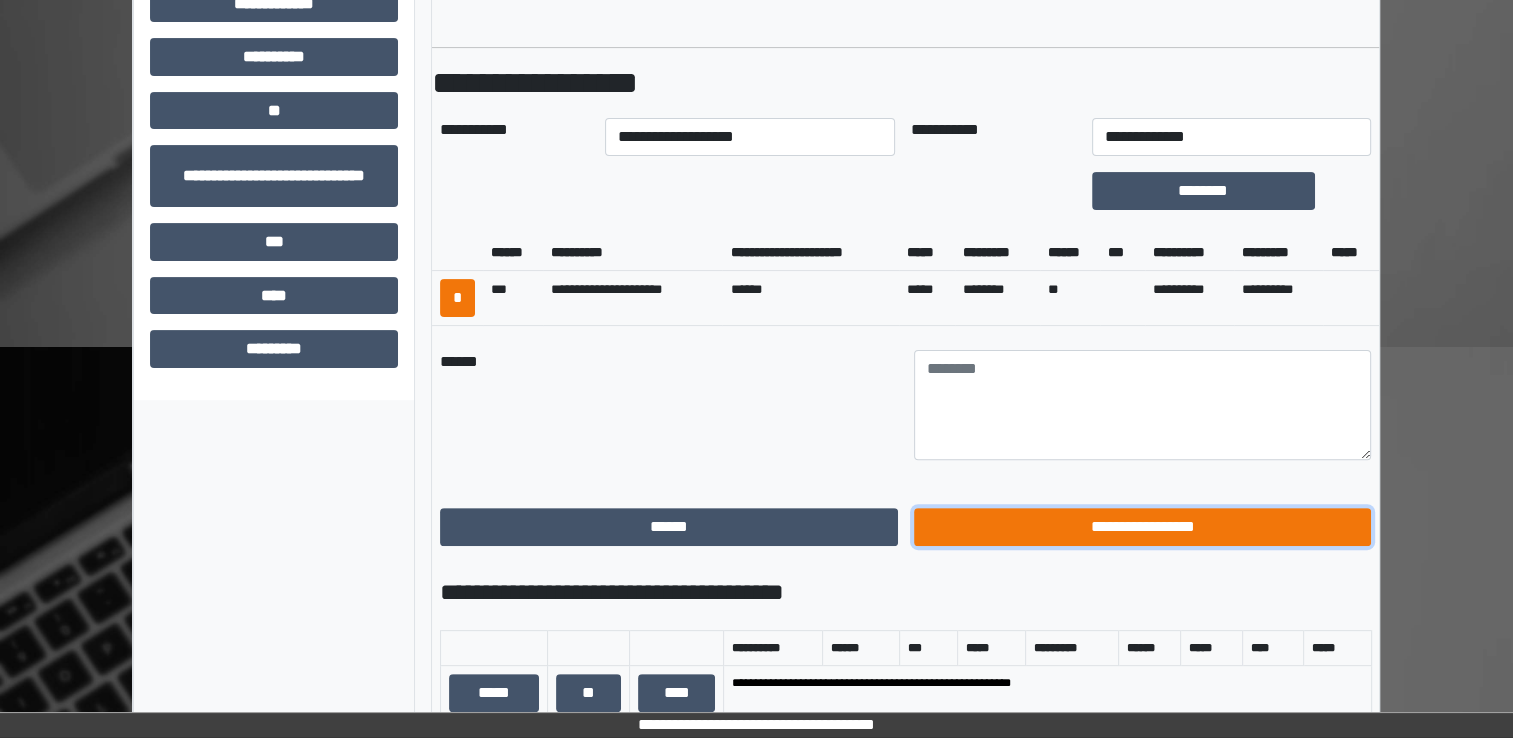 click on "**********" at bounding box center [1143, 527] 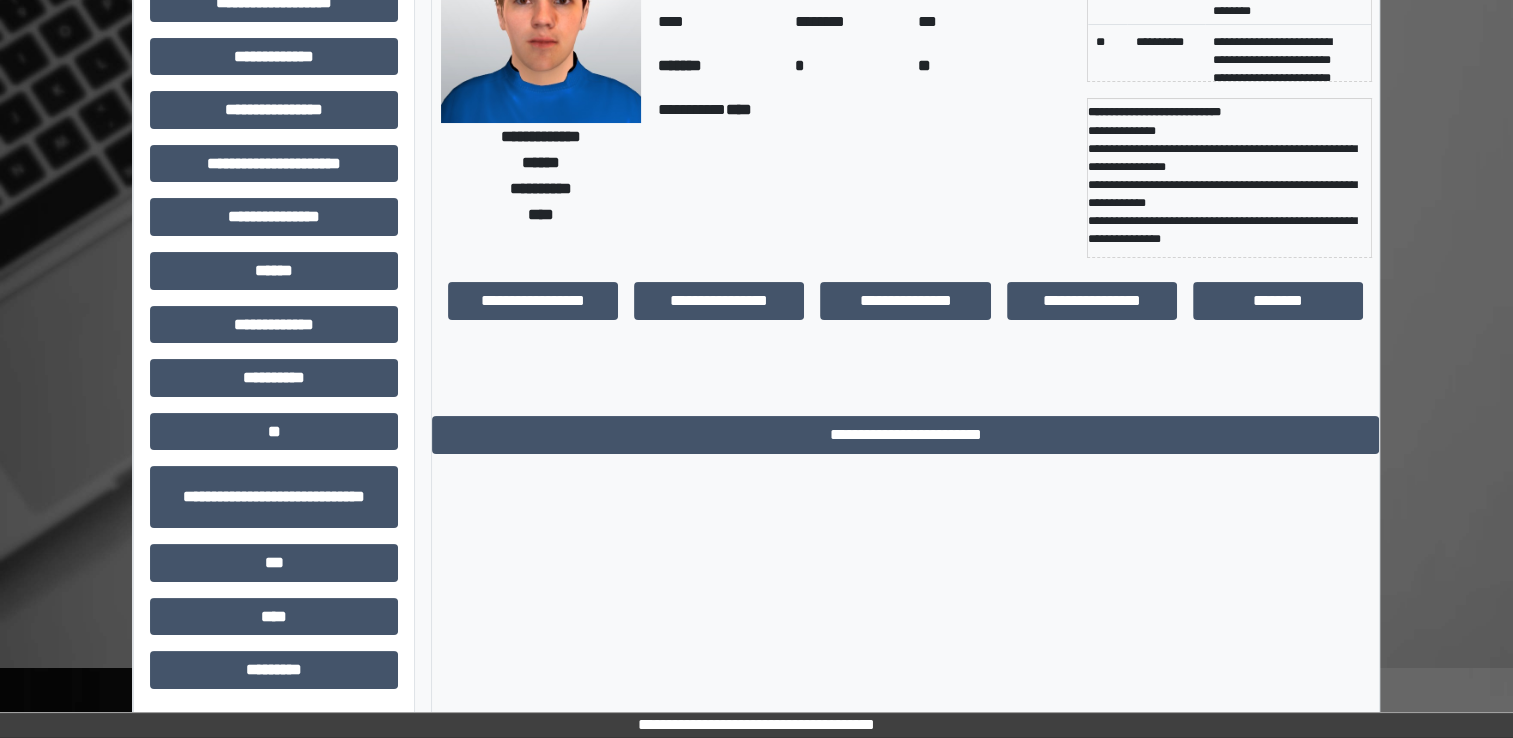 scroll, scrollTop: 0, scrollLeft: 0, axis: both 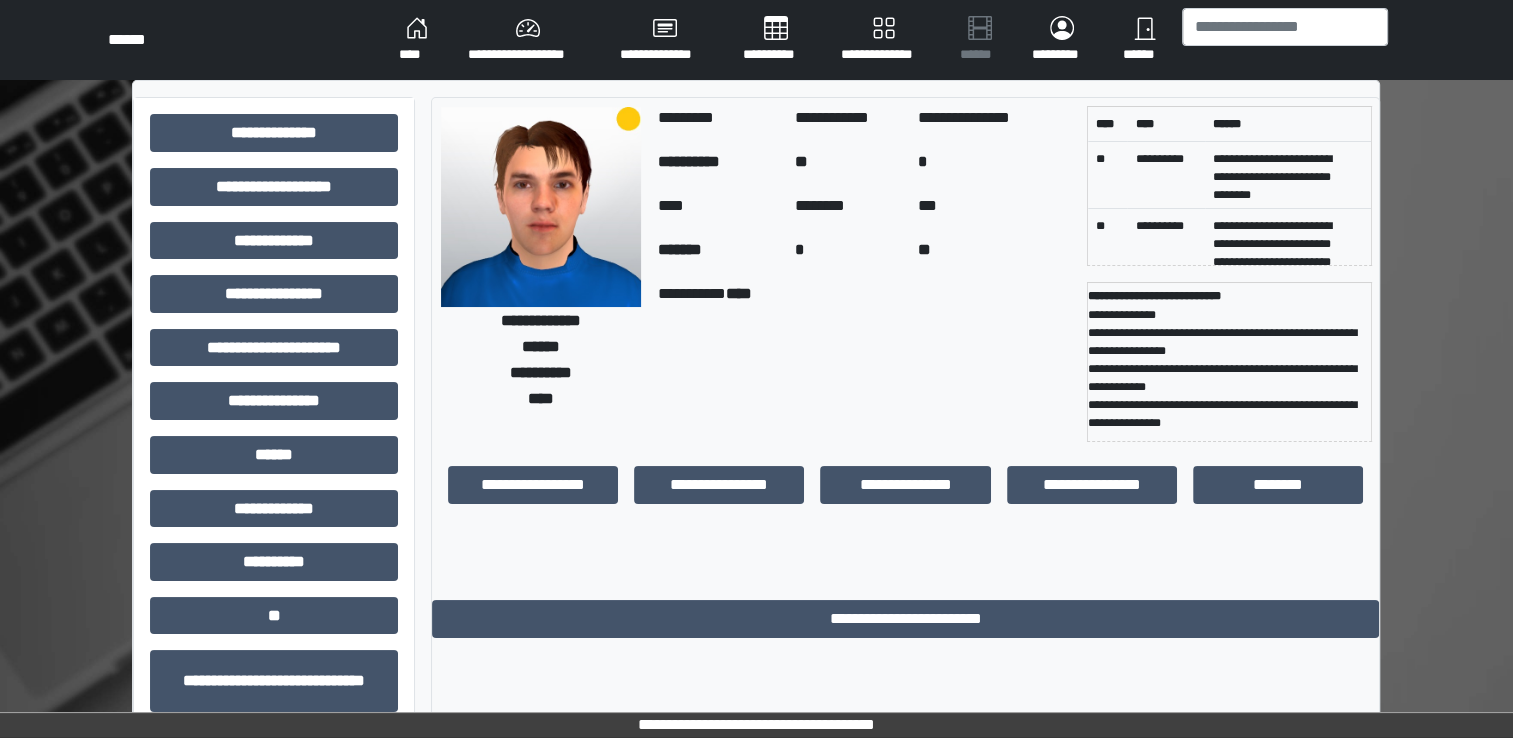 click on "****" at bounding box center (417, 40) 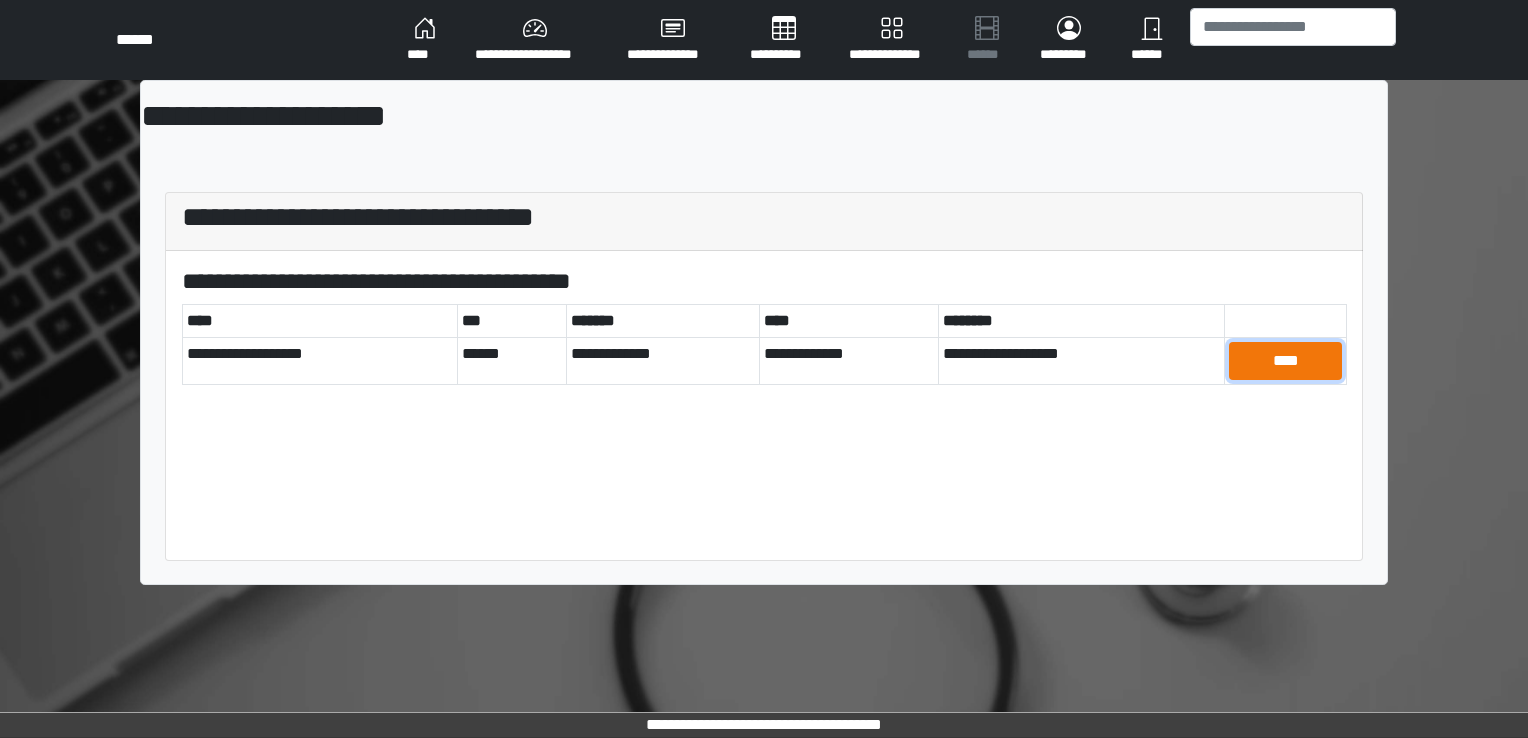 click on "****" at bounding box center (1285, 361) 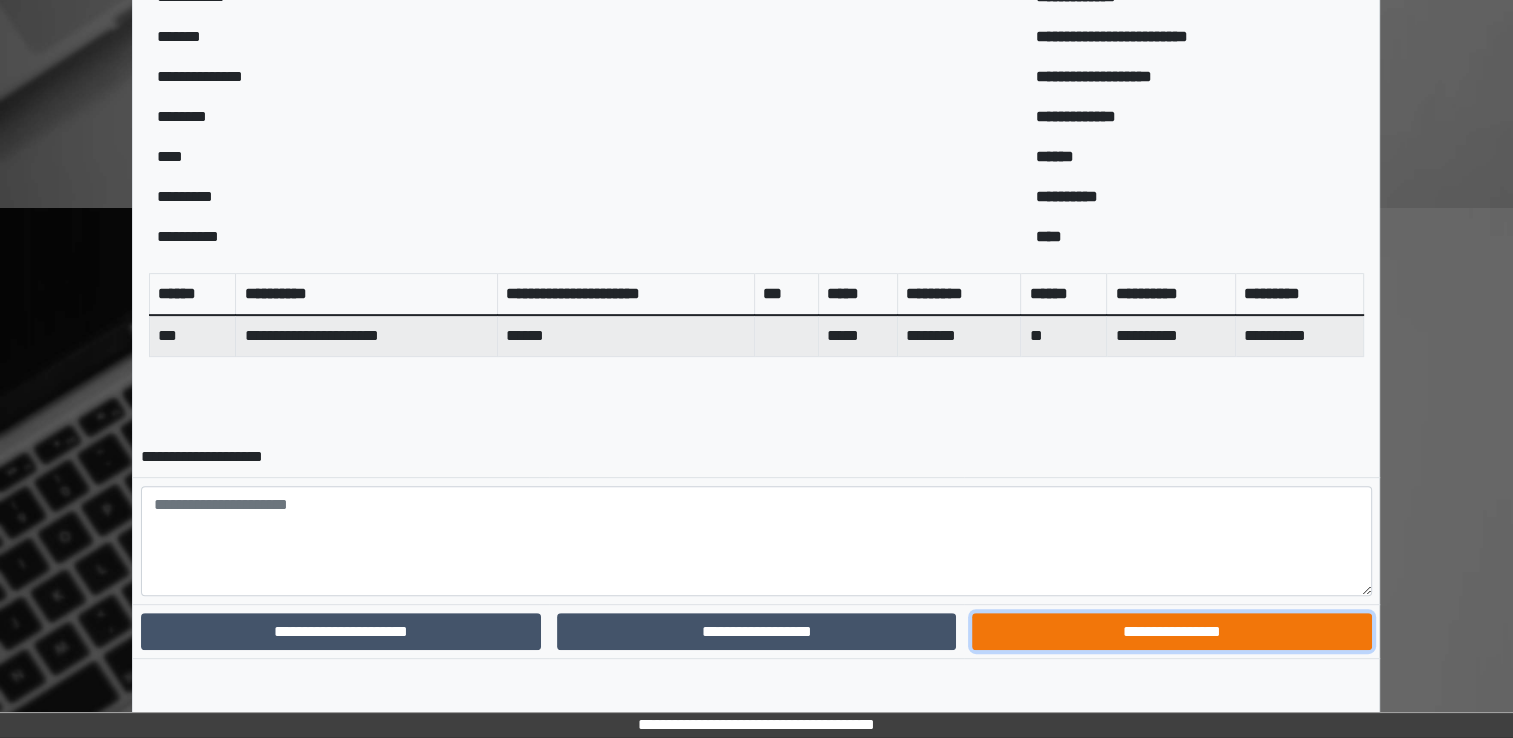 click on "**********" at bounding box center [1171, 632] 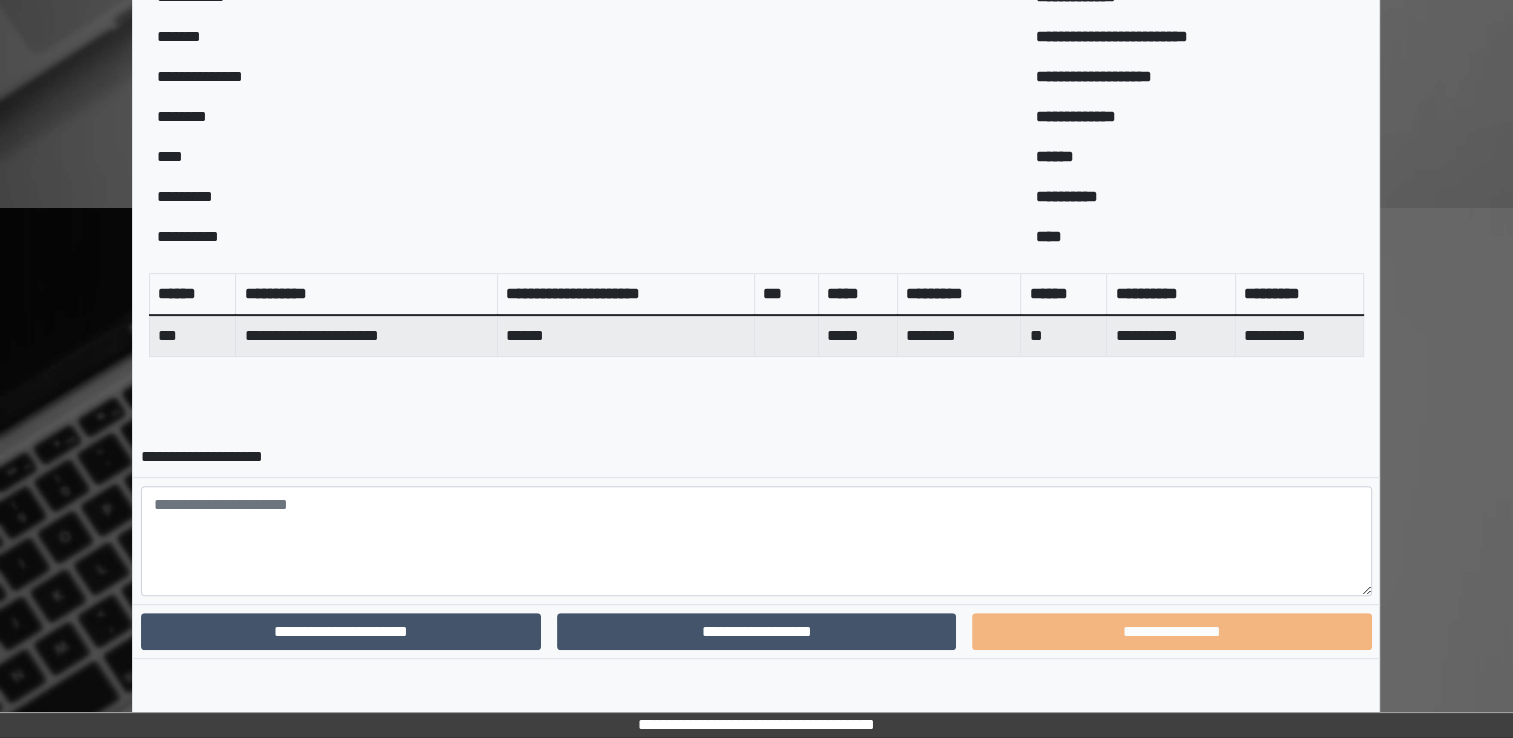 scroll, scrollTop: 559, scrollLeft: 0, axis: vertical 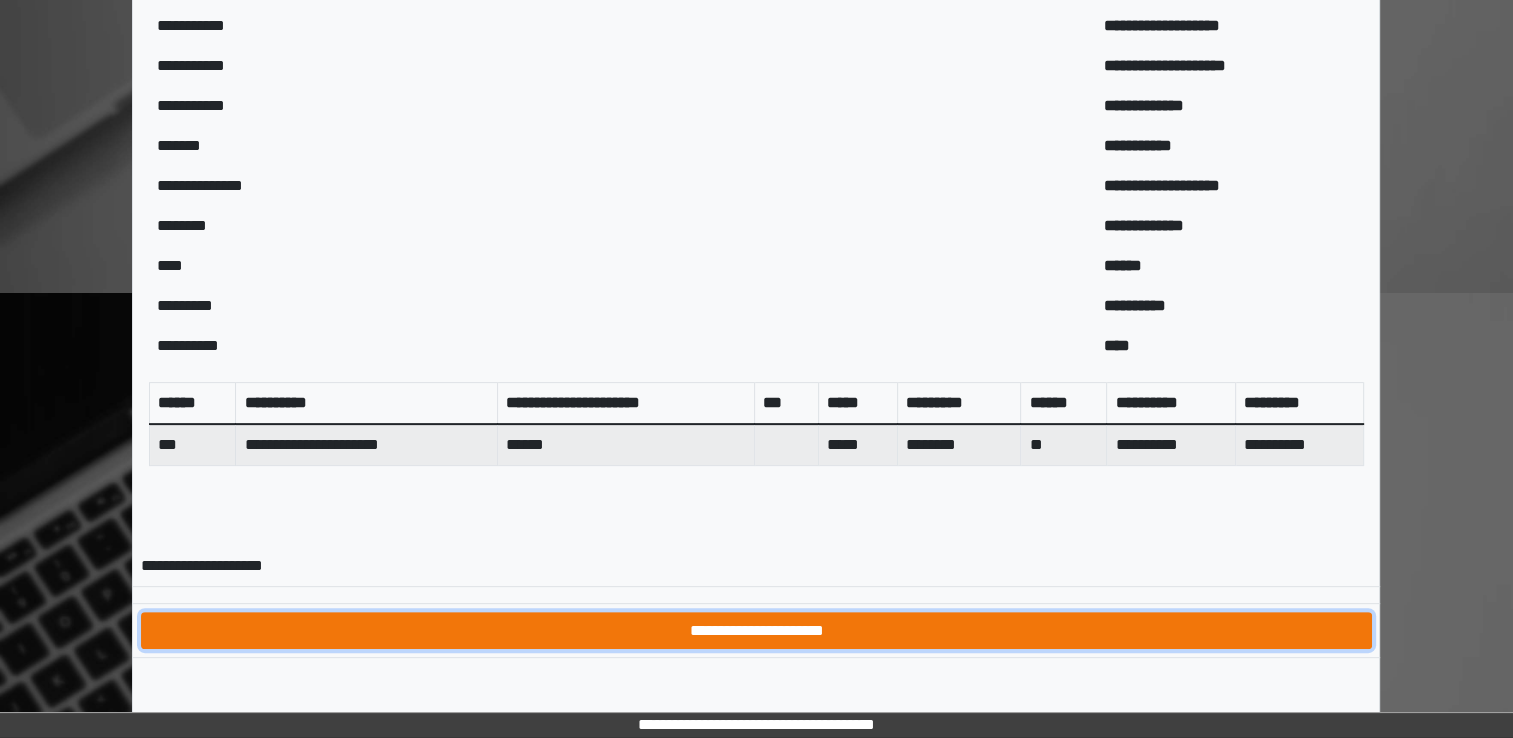 click on "**********" at bounding box center (756, 631) 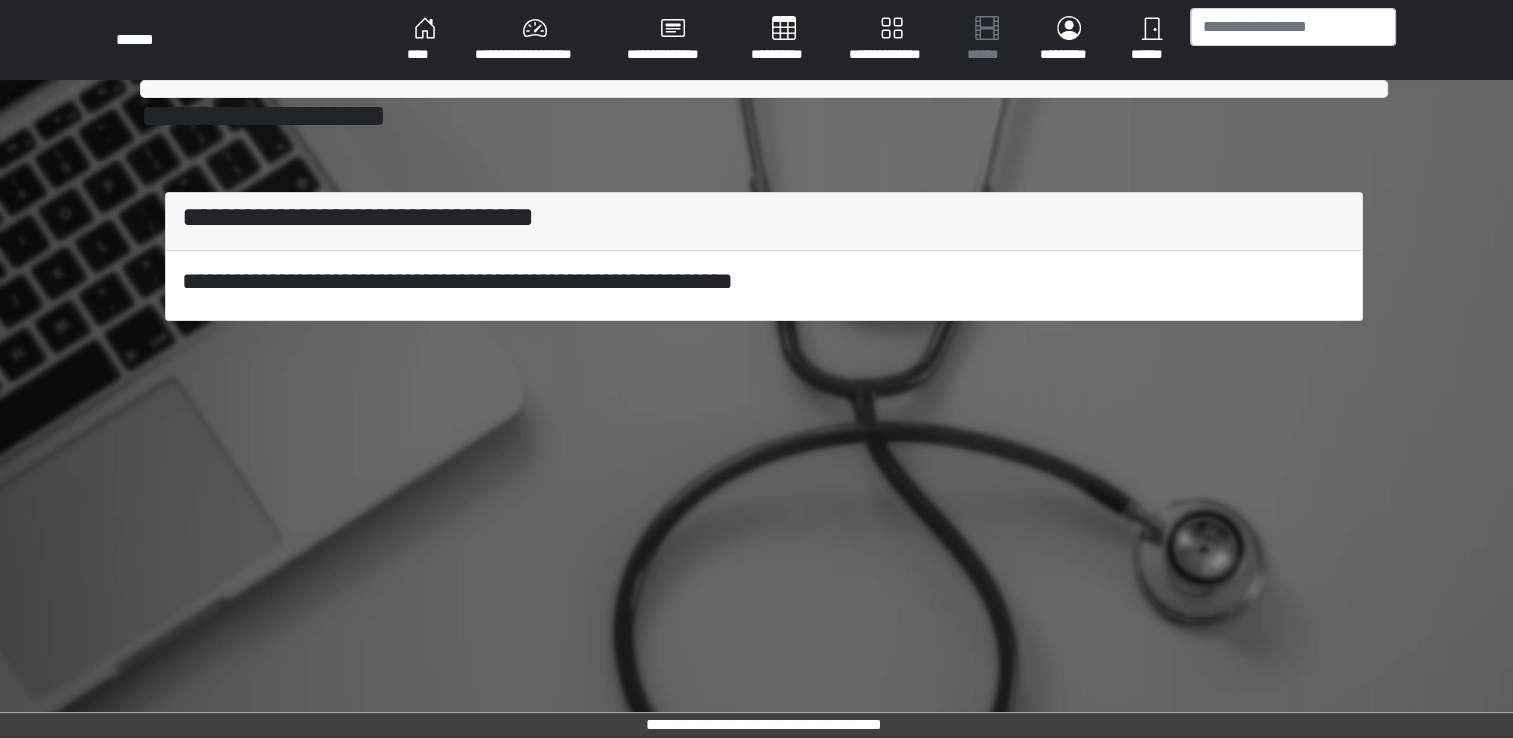 scroll, scrollTop: 0, scrollLeft: 0, axis: both 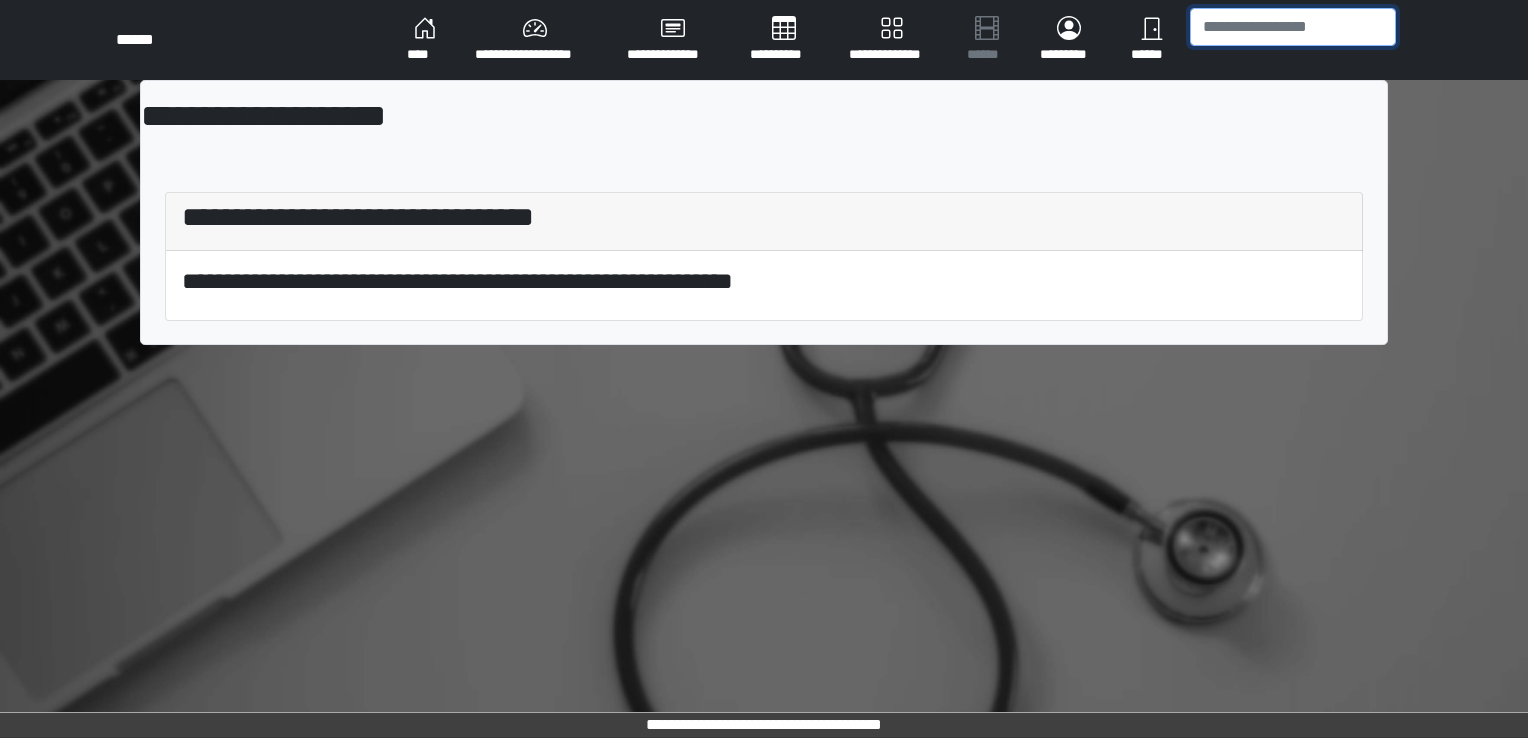 click at bounding box center [1293, 27] 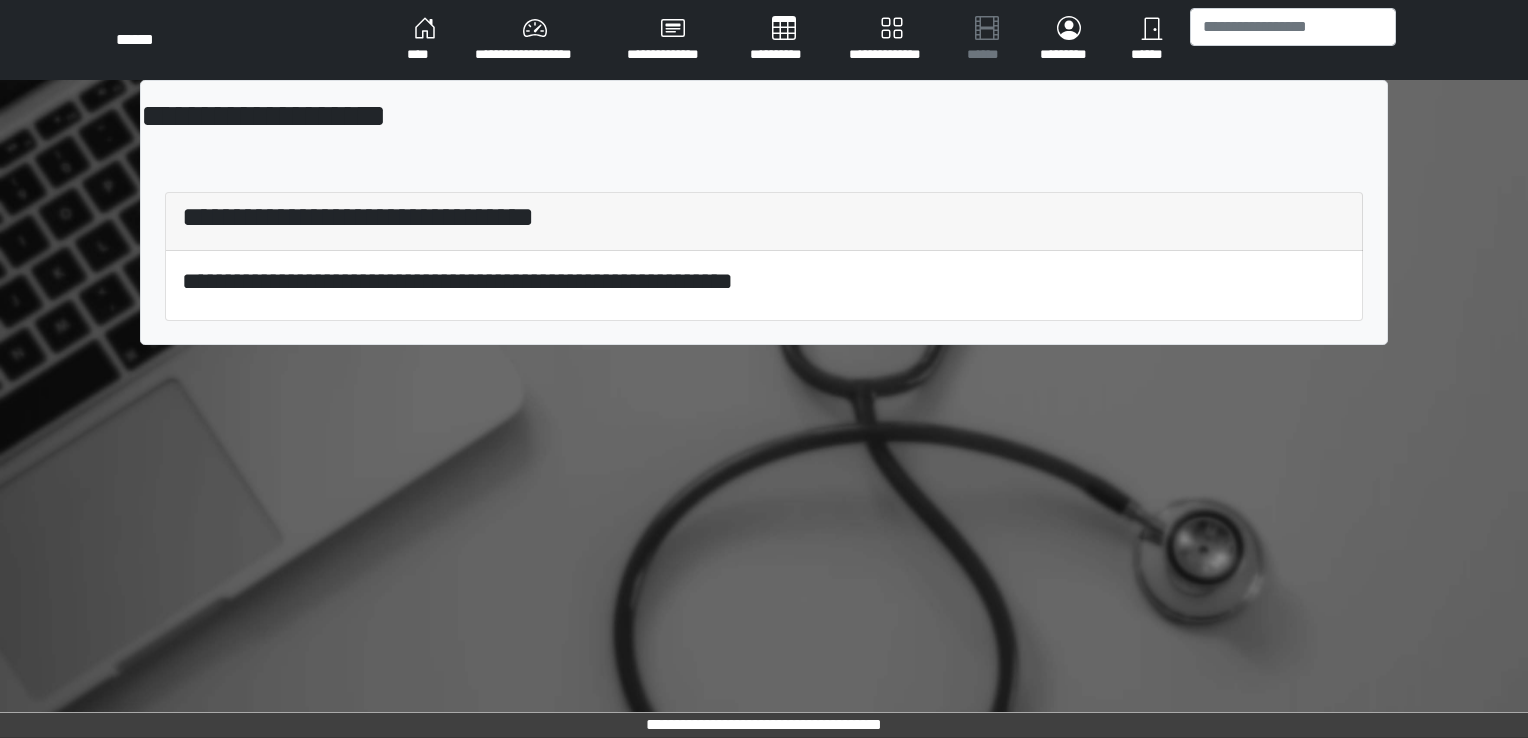 click on "**********" at bounding box center [535, 40] 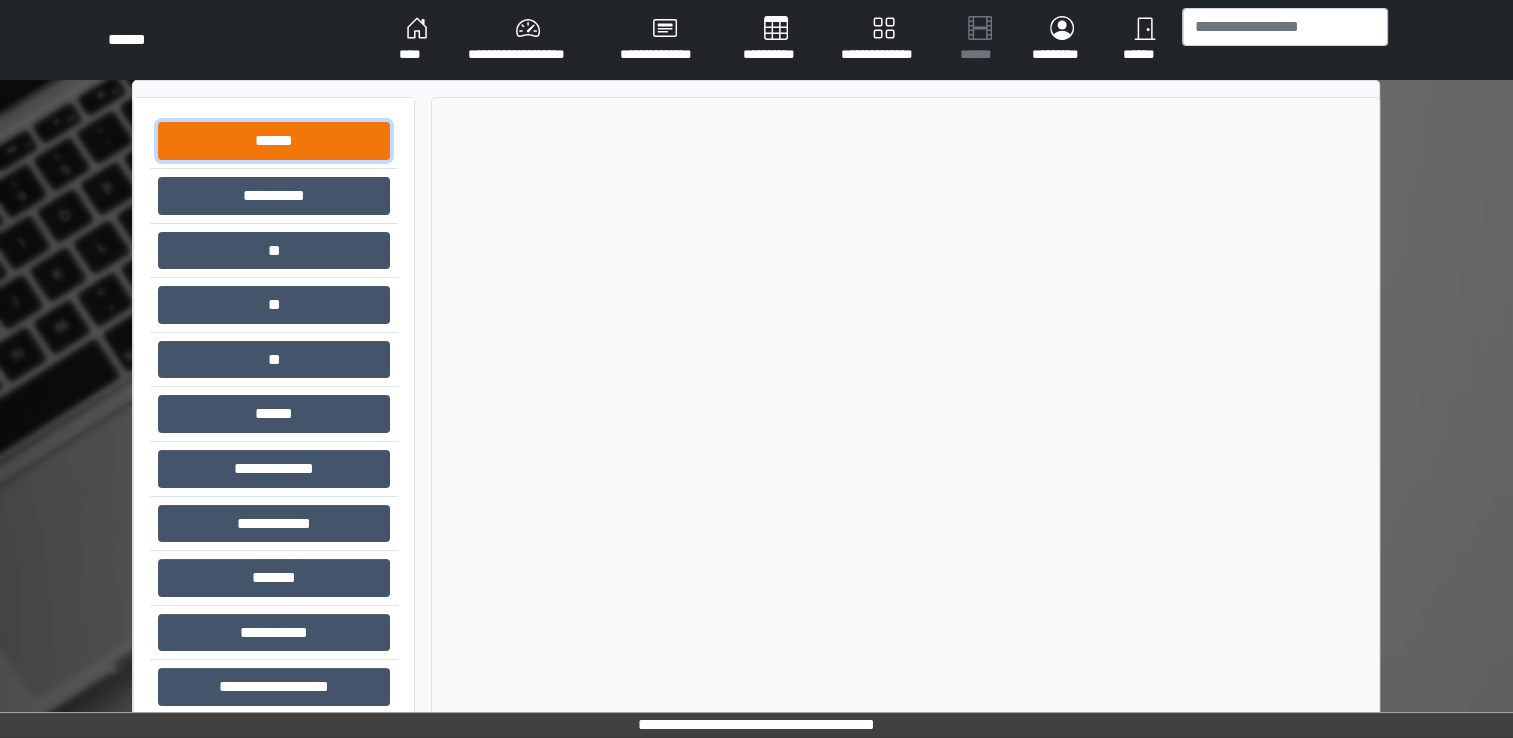 click on "******" at bounding box center [274, 141] 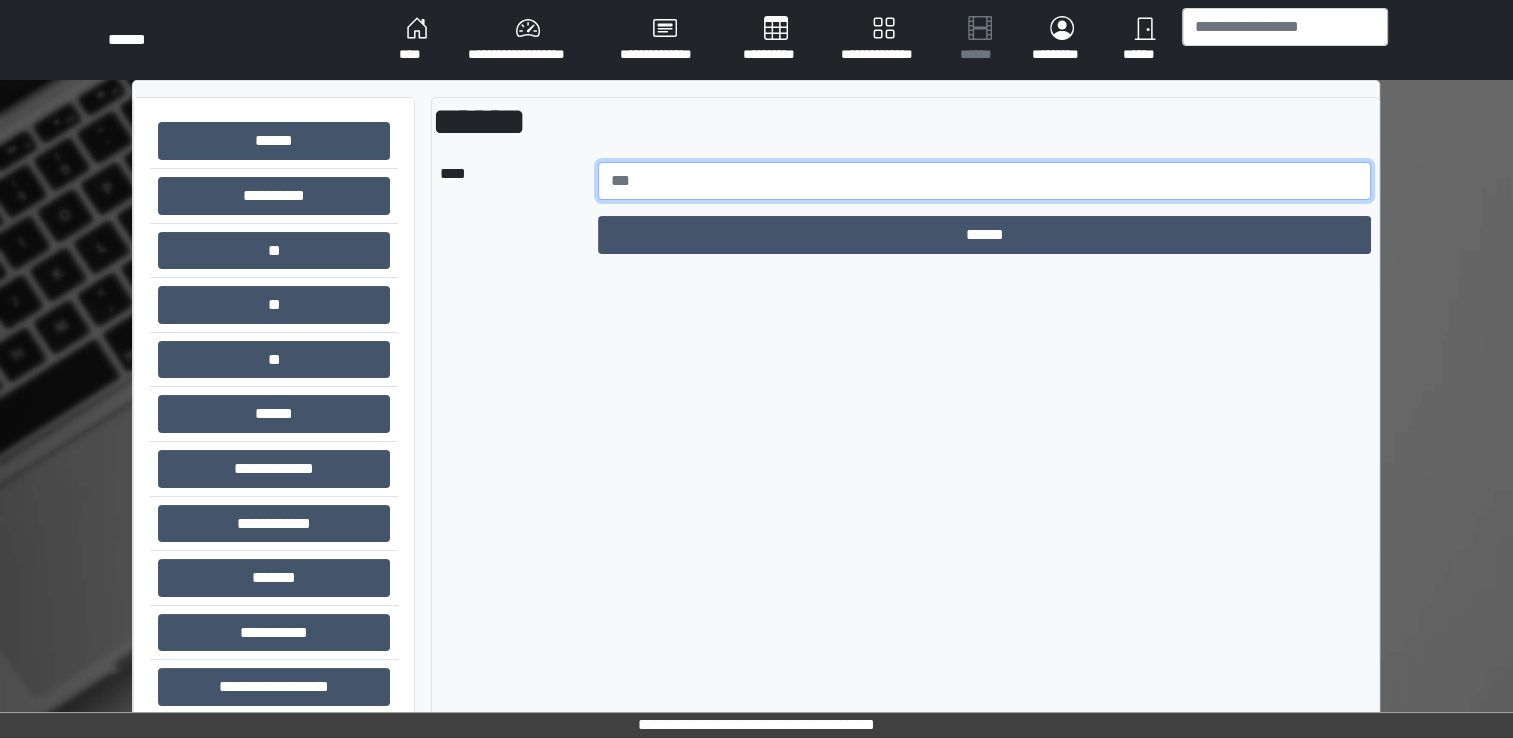 click at bounding box center [985, 181] 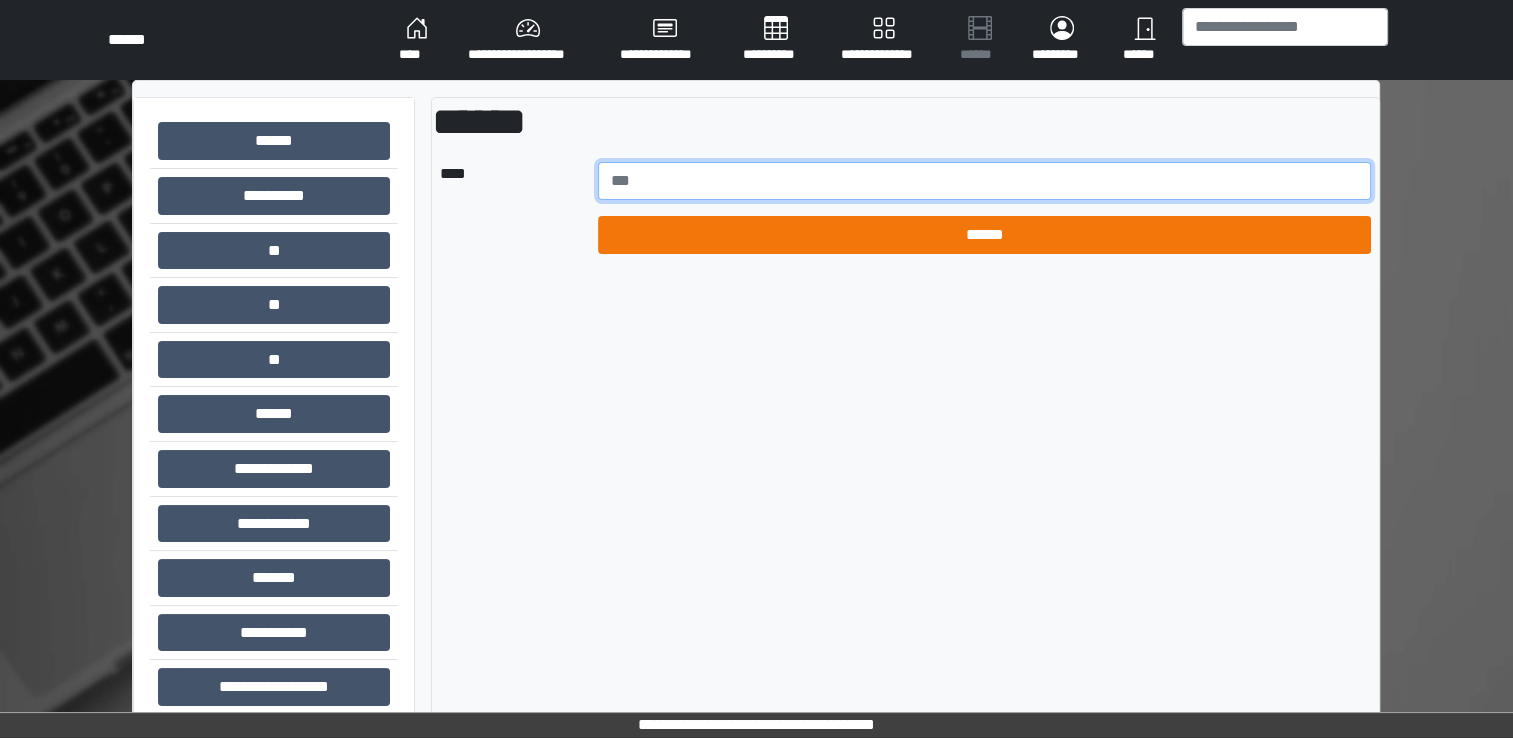 type on "******" 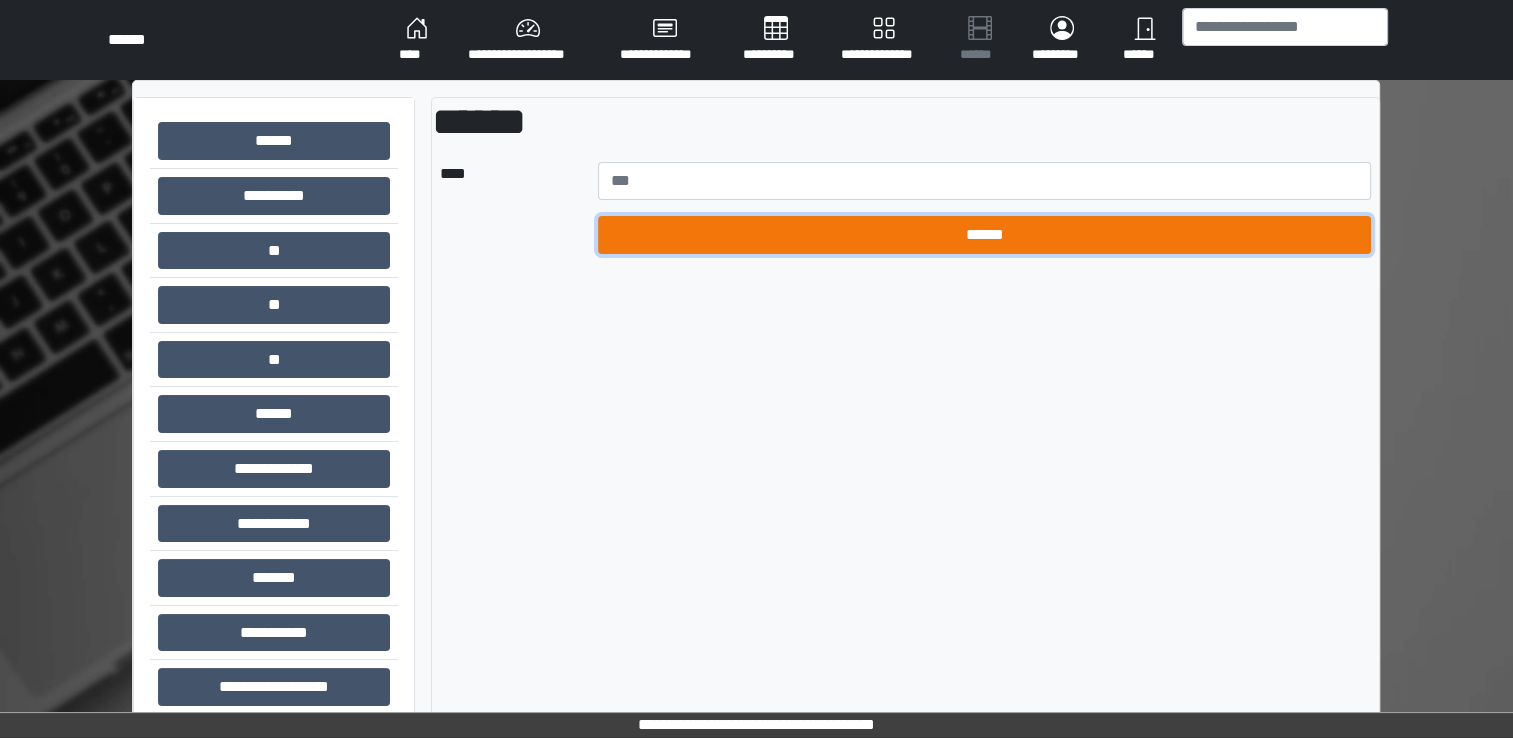 click on "******" at bounding box center (985, 235) 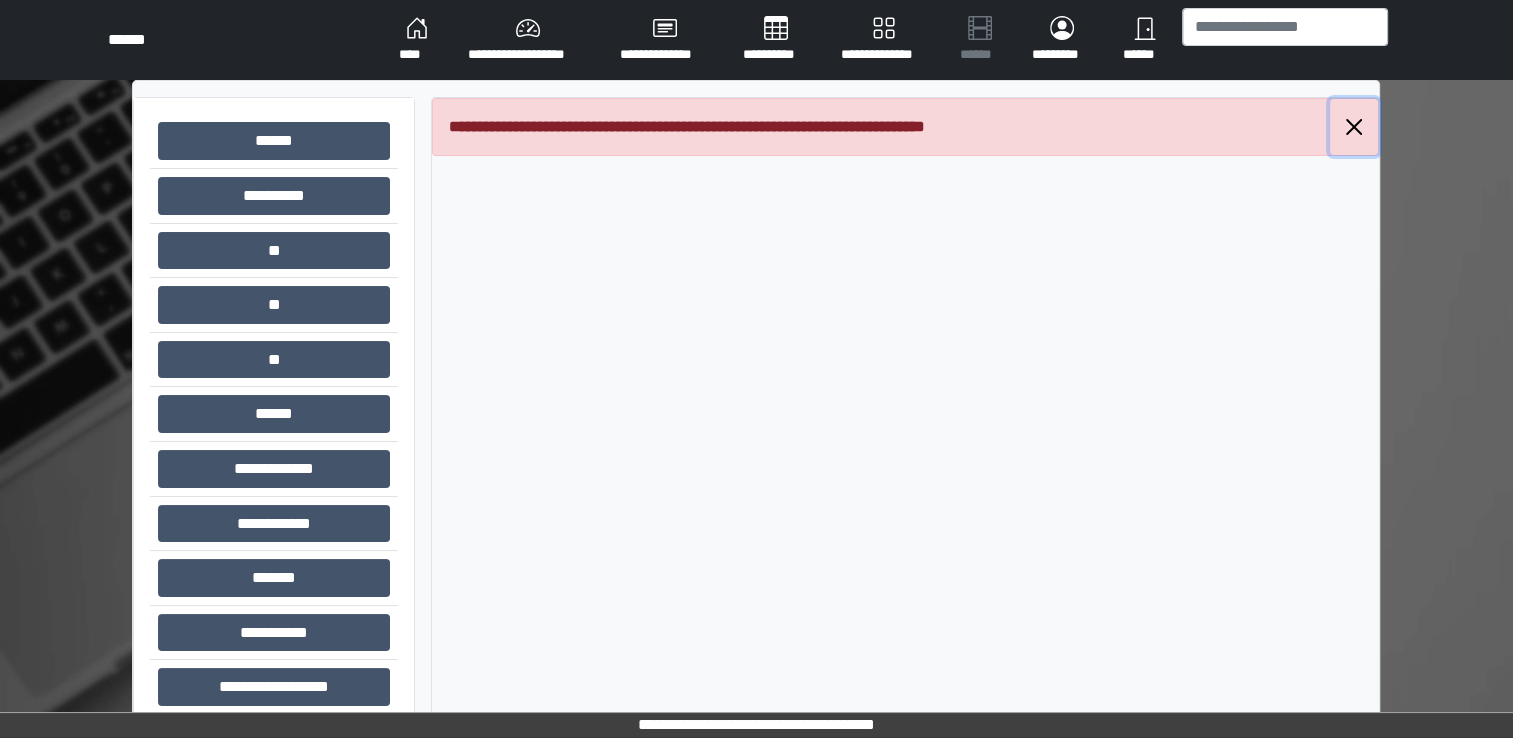 click at bounding box center (1354, 127) 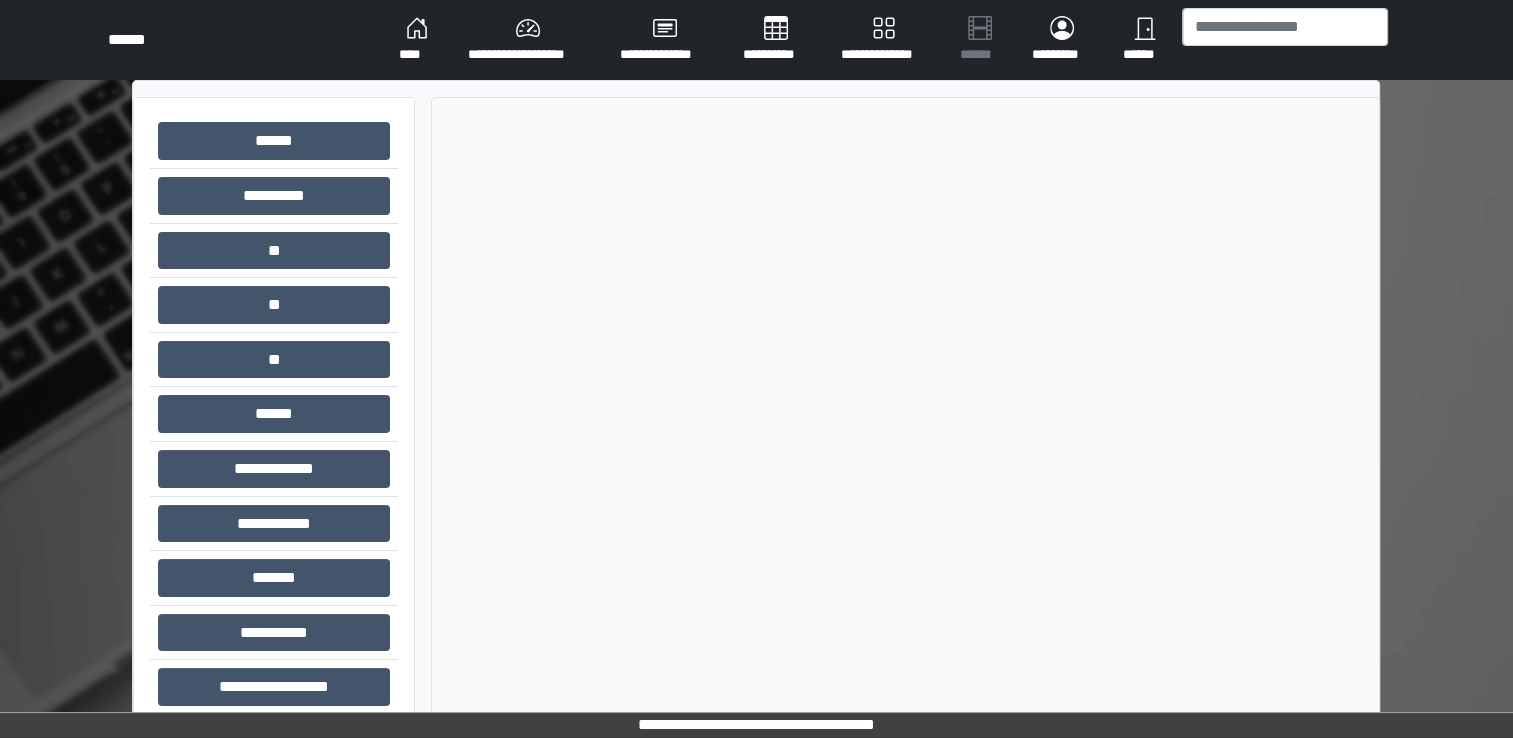 click on "****" at bounding box center [417, 40] 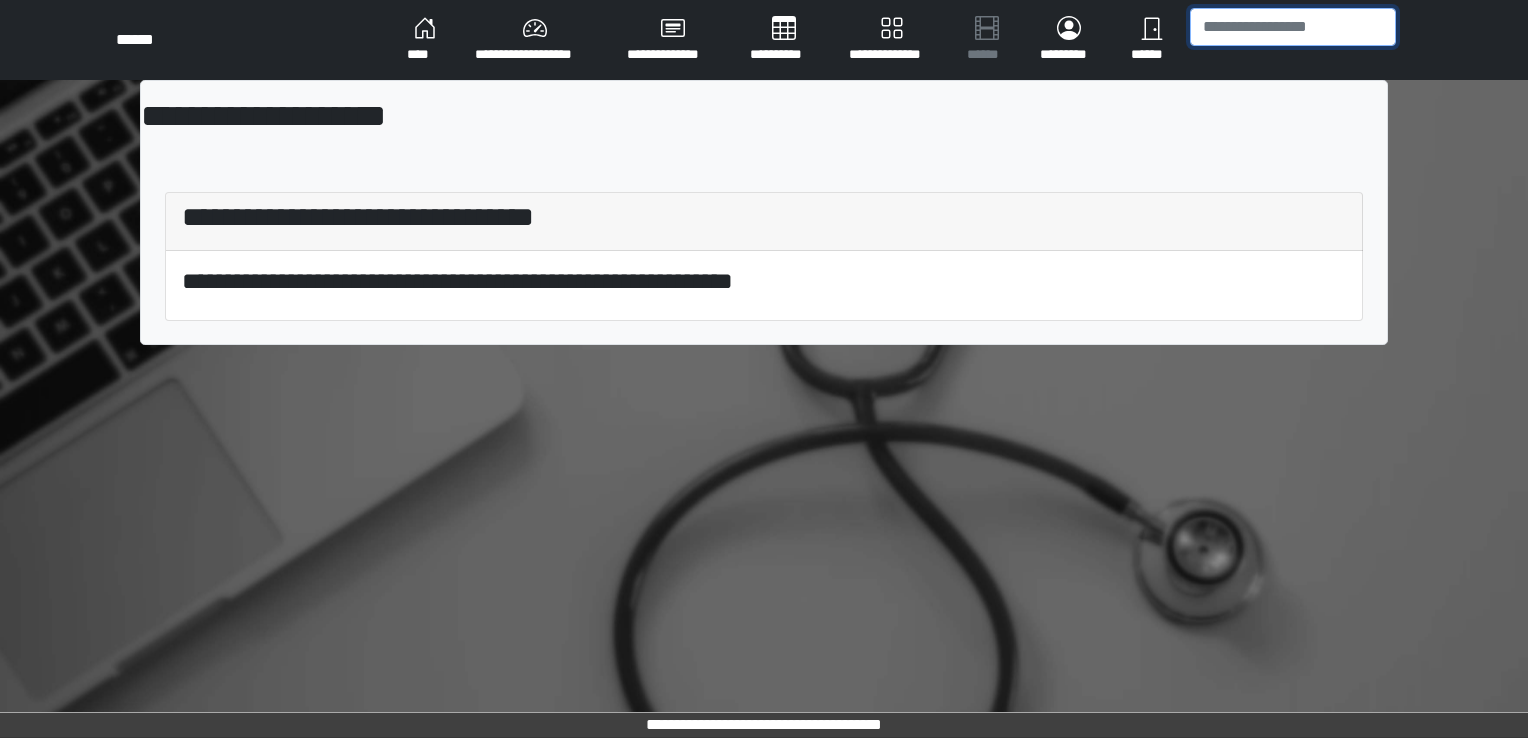 click at bounding box center (1293, 27) 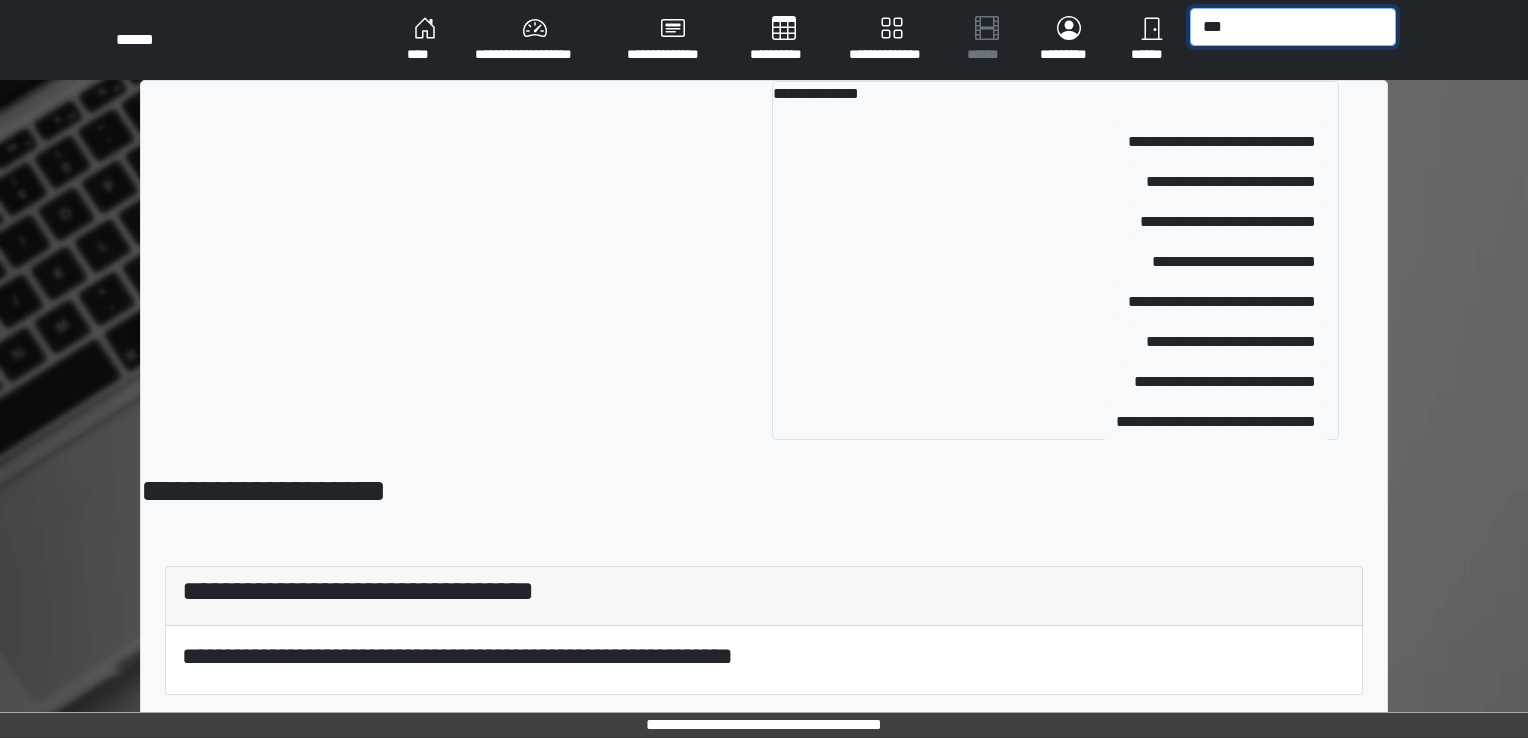 type on "***" 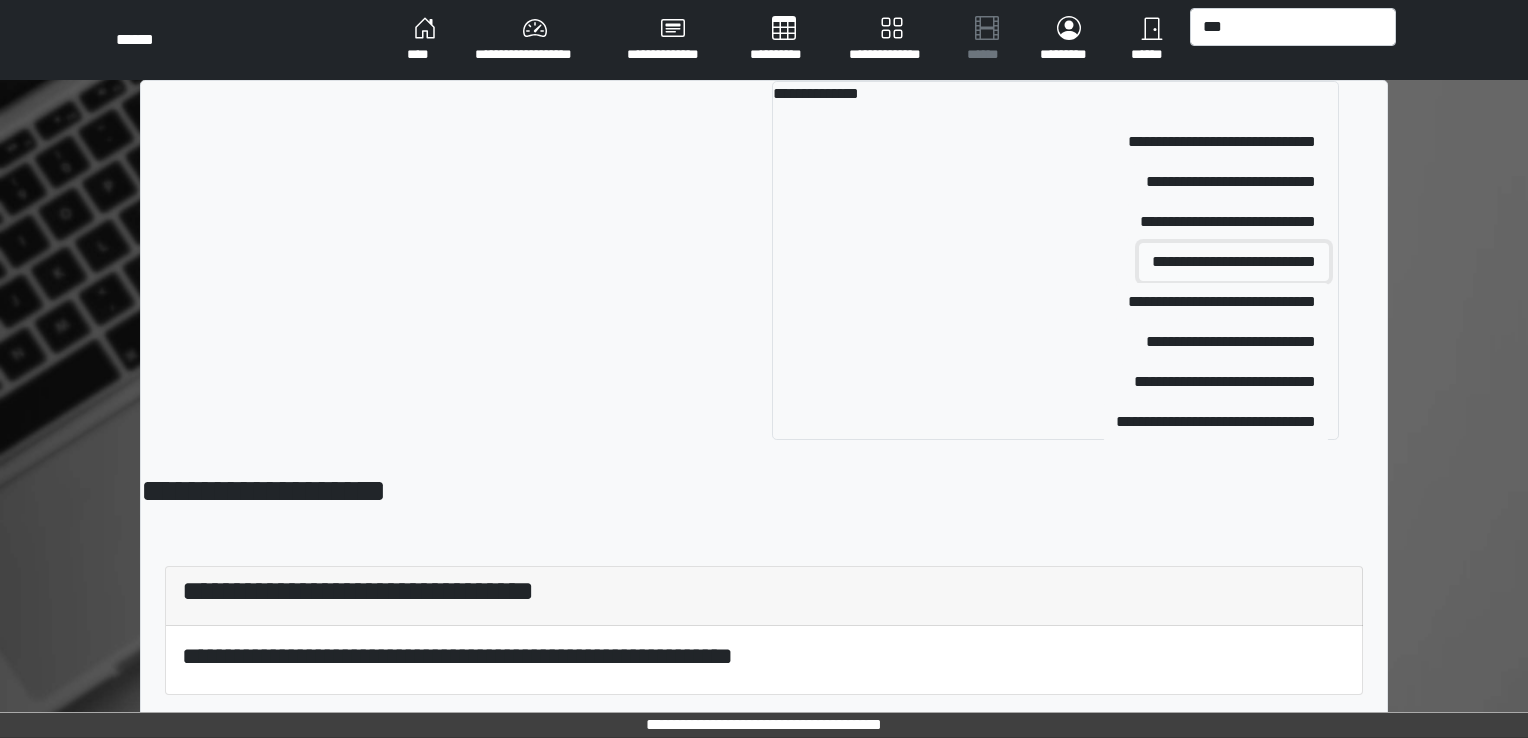click on "**********" at bounding box center (1234, 262) 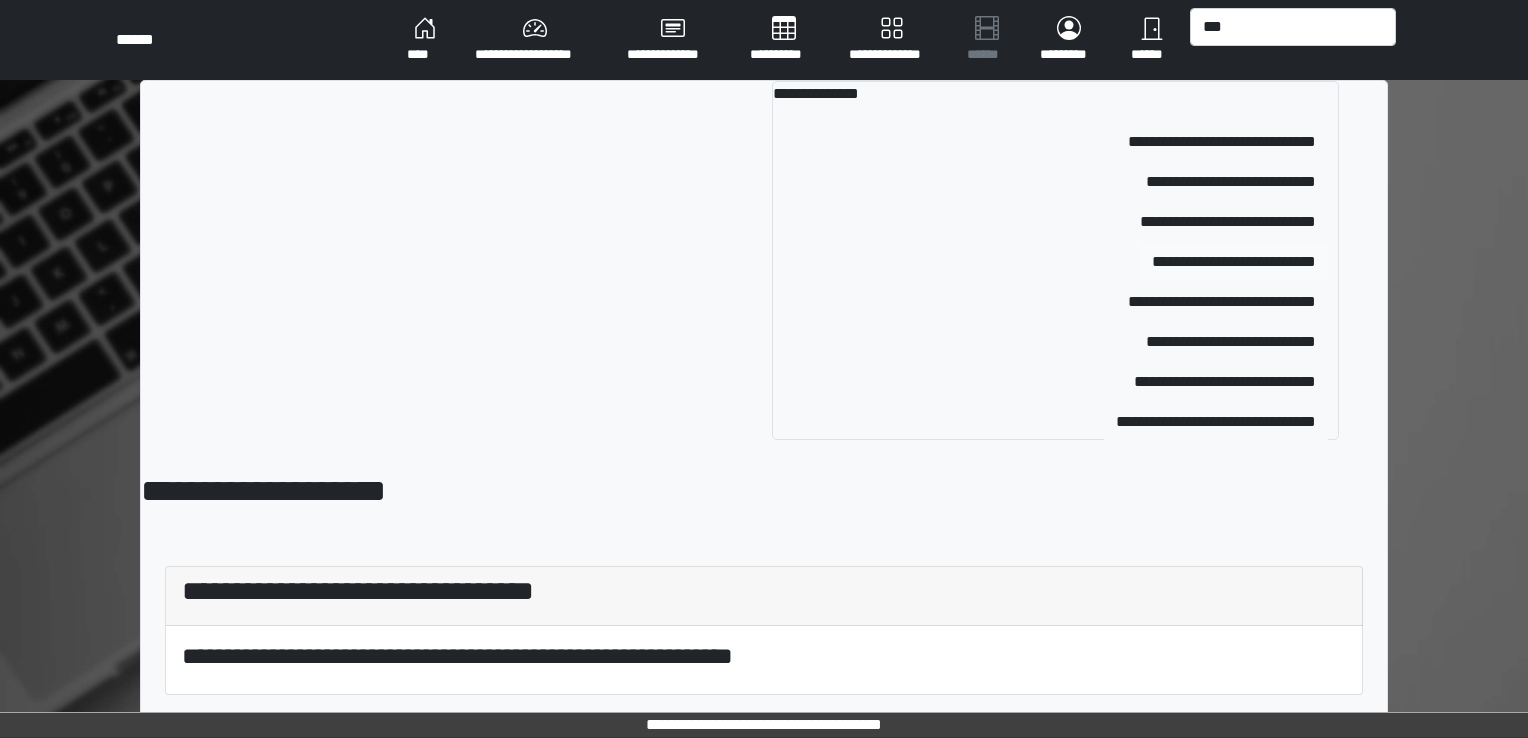 type 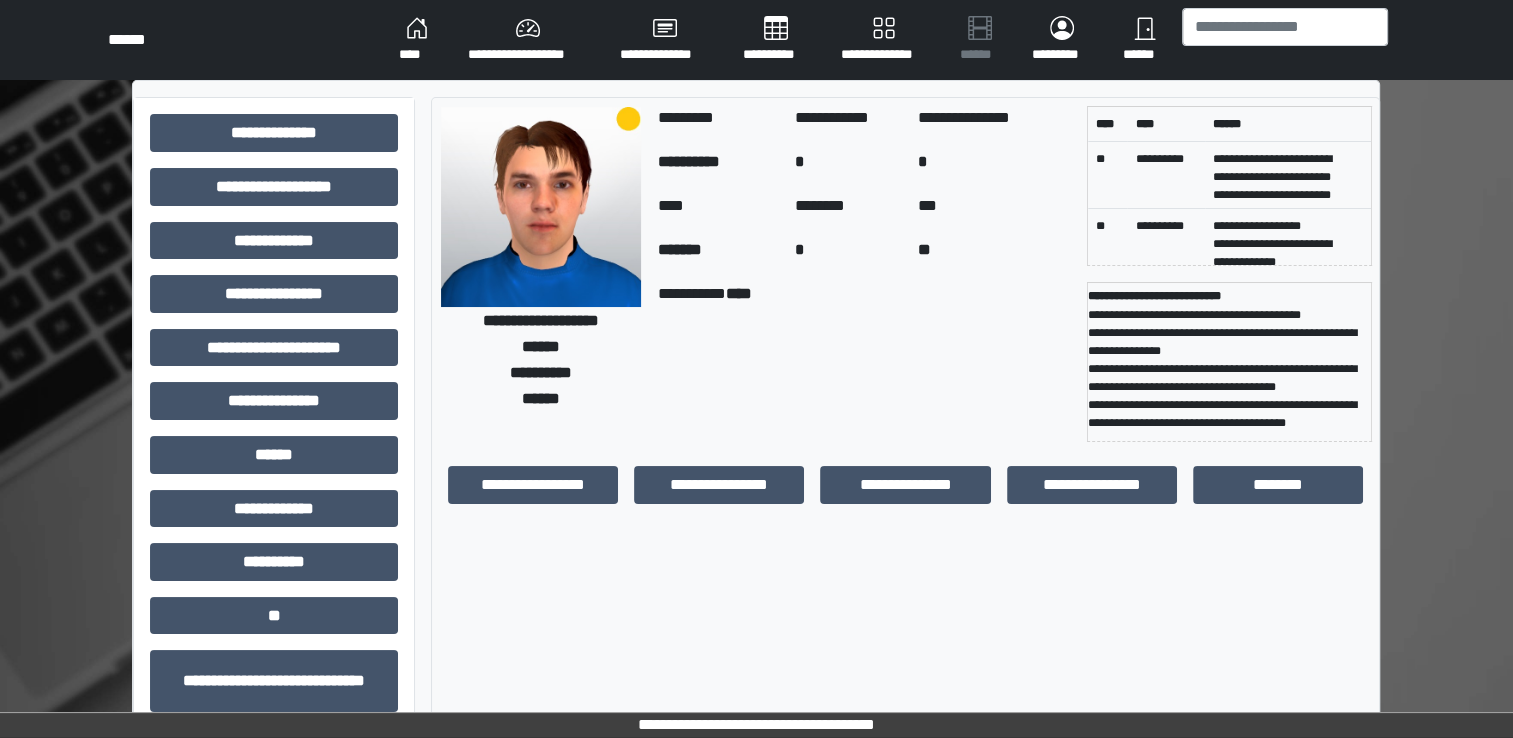 scroll, scrollTop: 379, scrollLeft: 0, axis: vertical 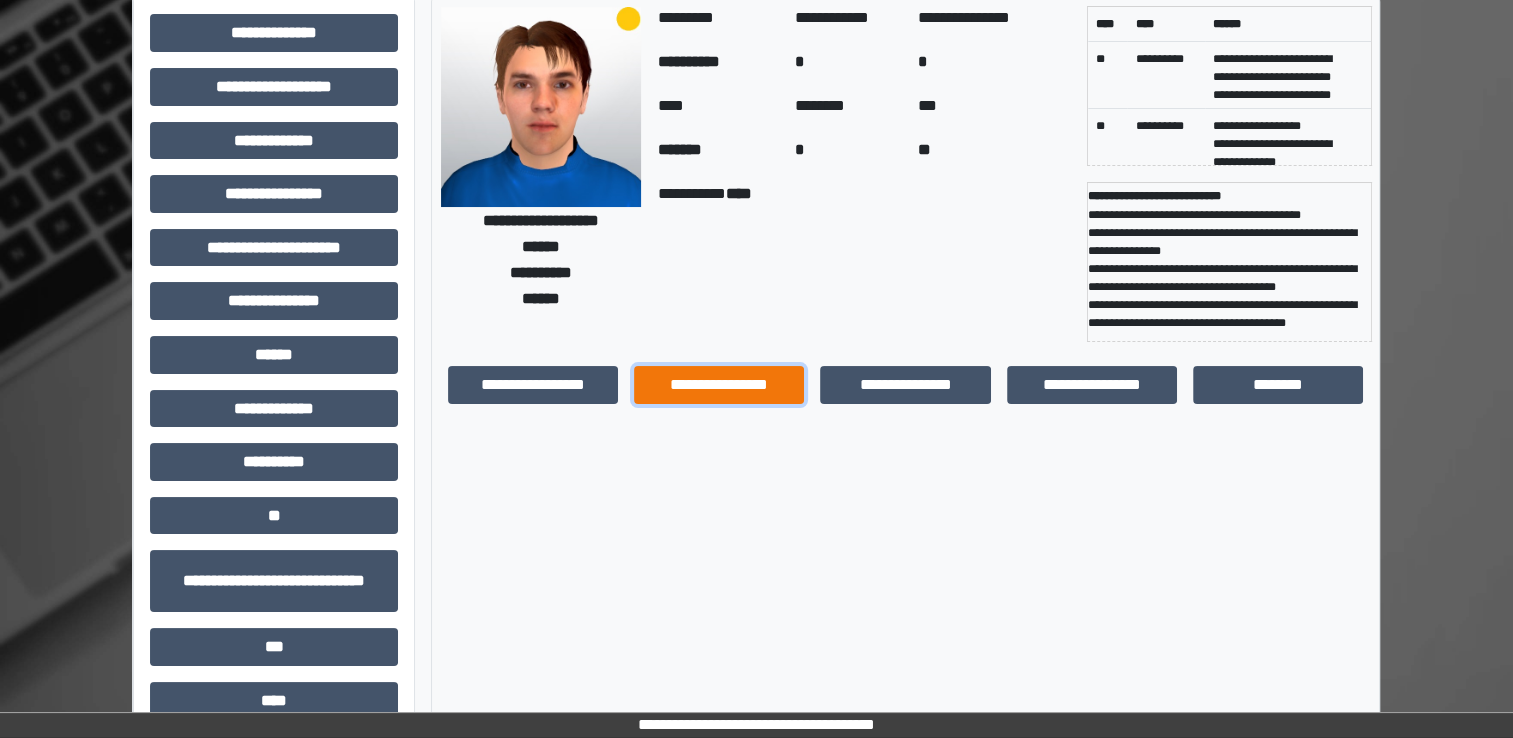 click on "**********" at bounding box center [719, 385] 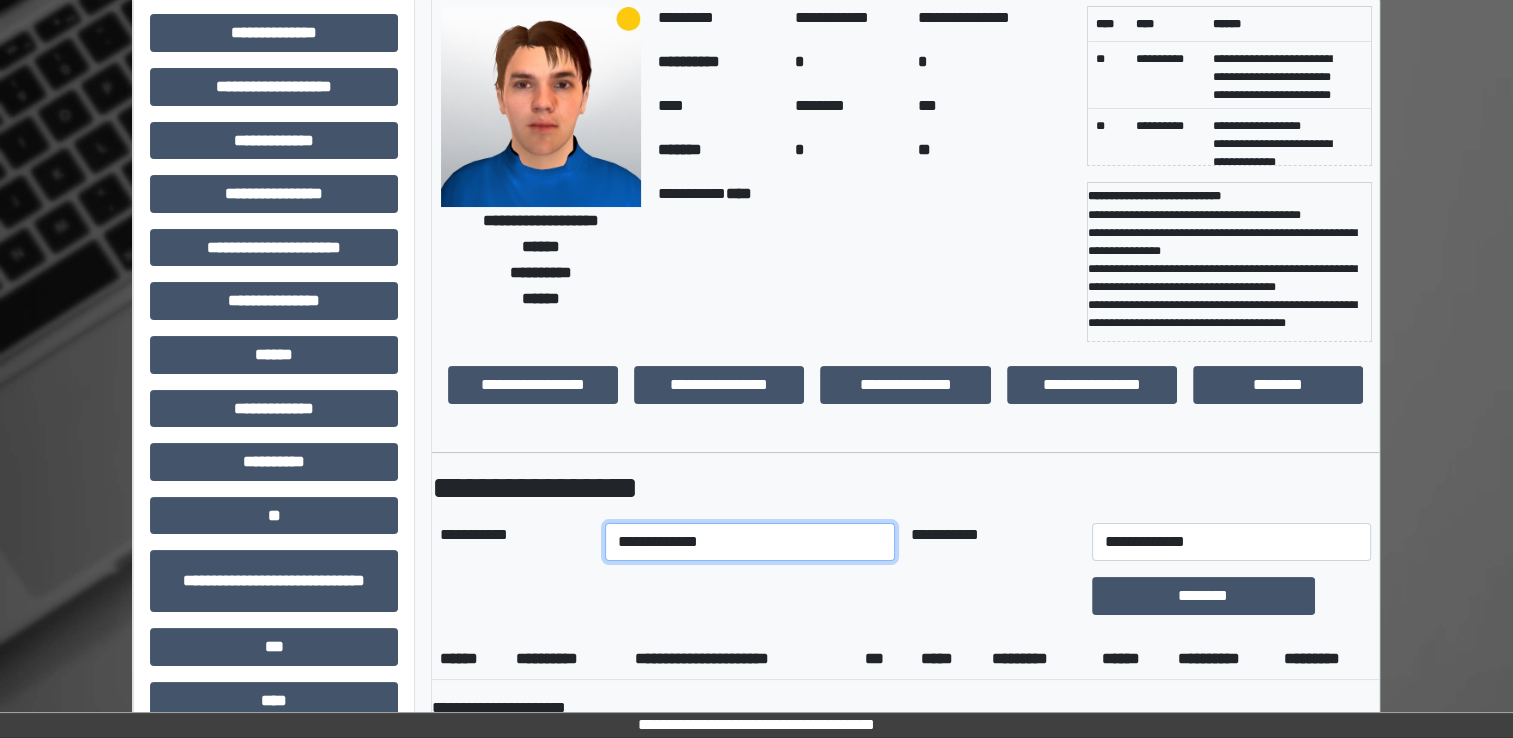 click on "**********" at bounding box center (750, 542) 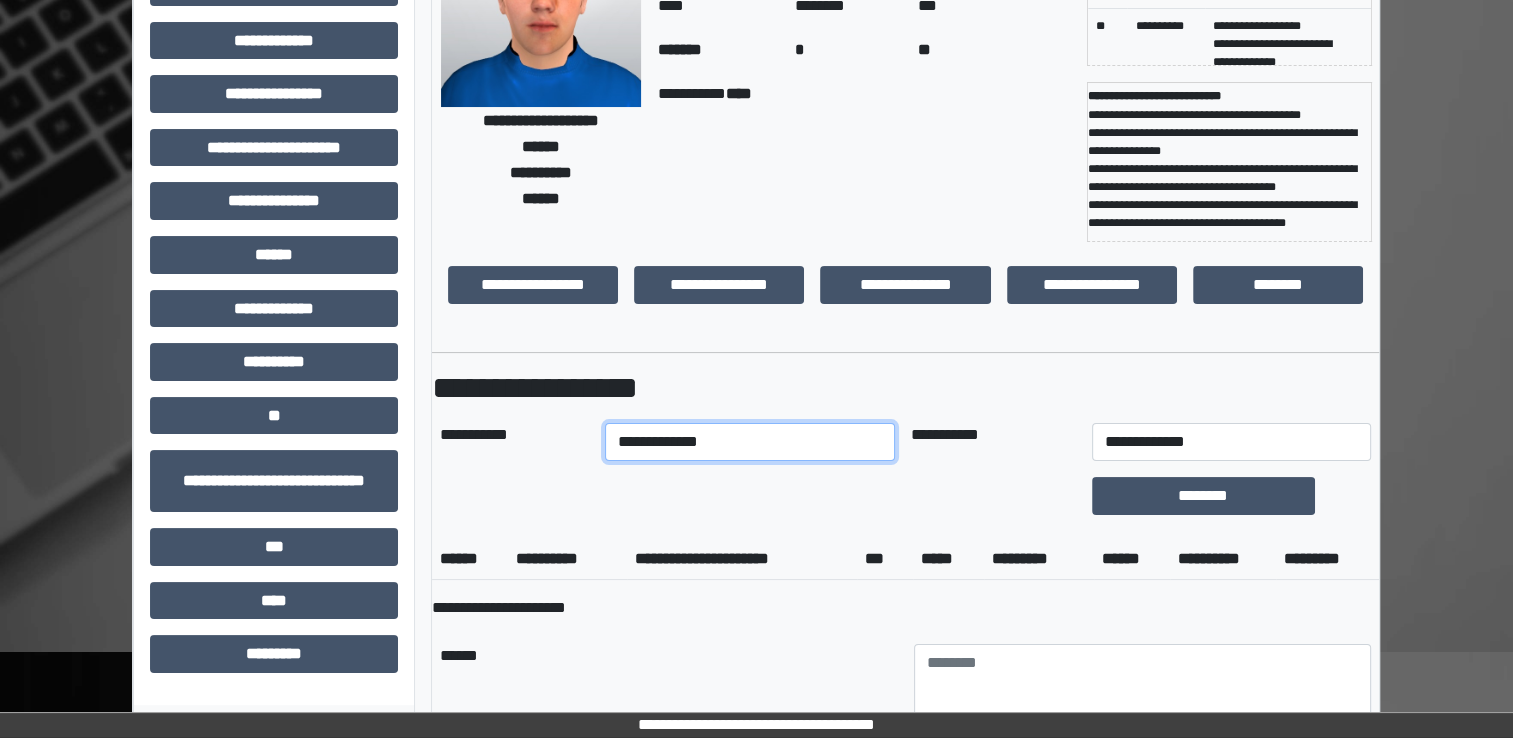 scroll, scrollTop: 100, scrollLeft: 0, axis: vertical 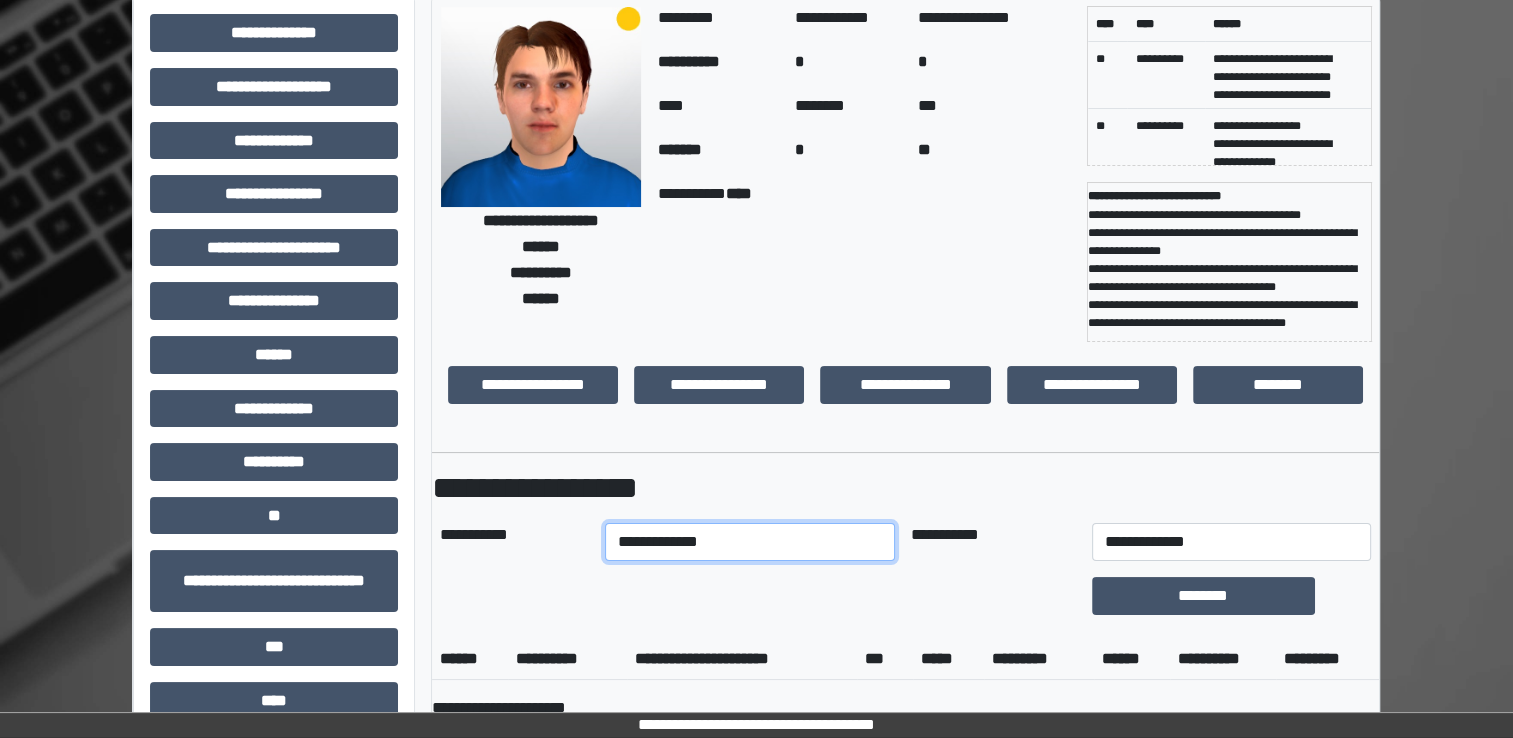 click on "**********" at bounding box center [750, 542] 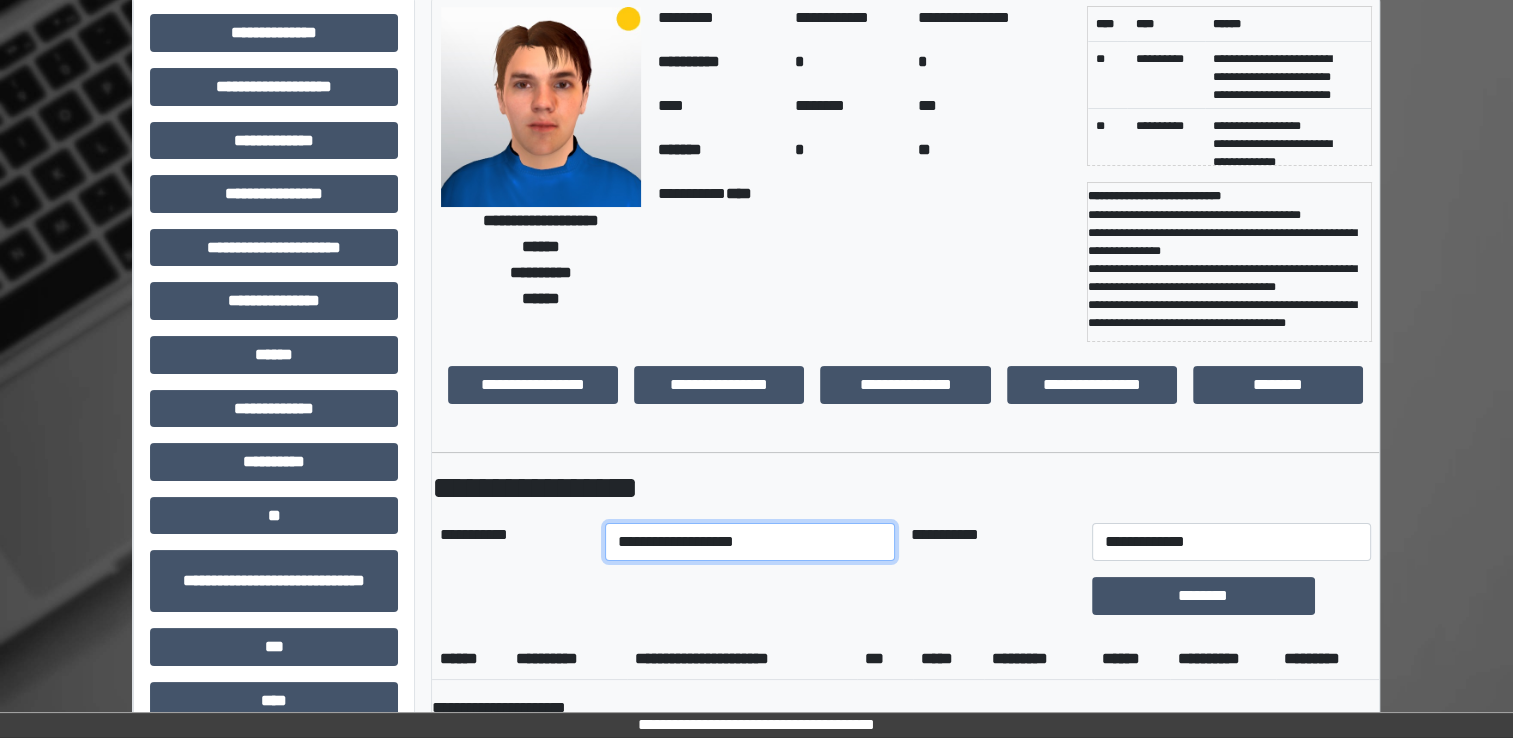 click on "**********" at bounding box center (750, 542) 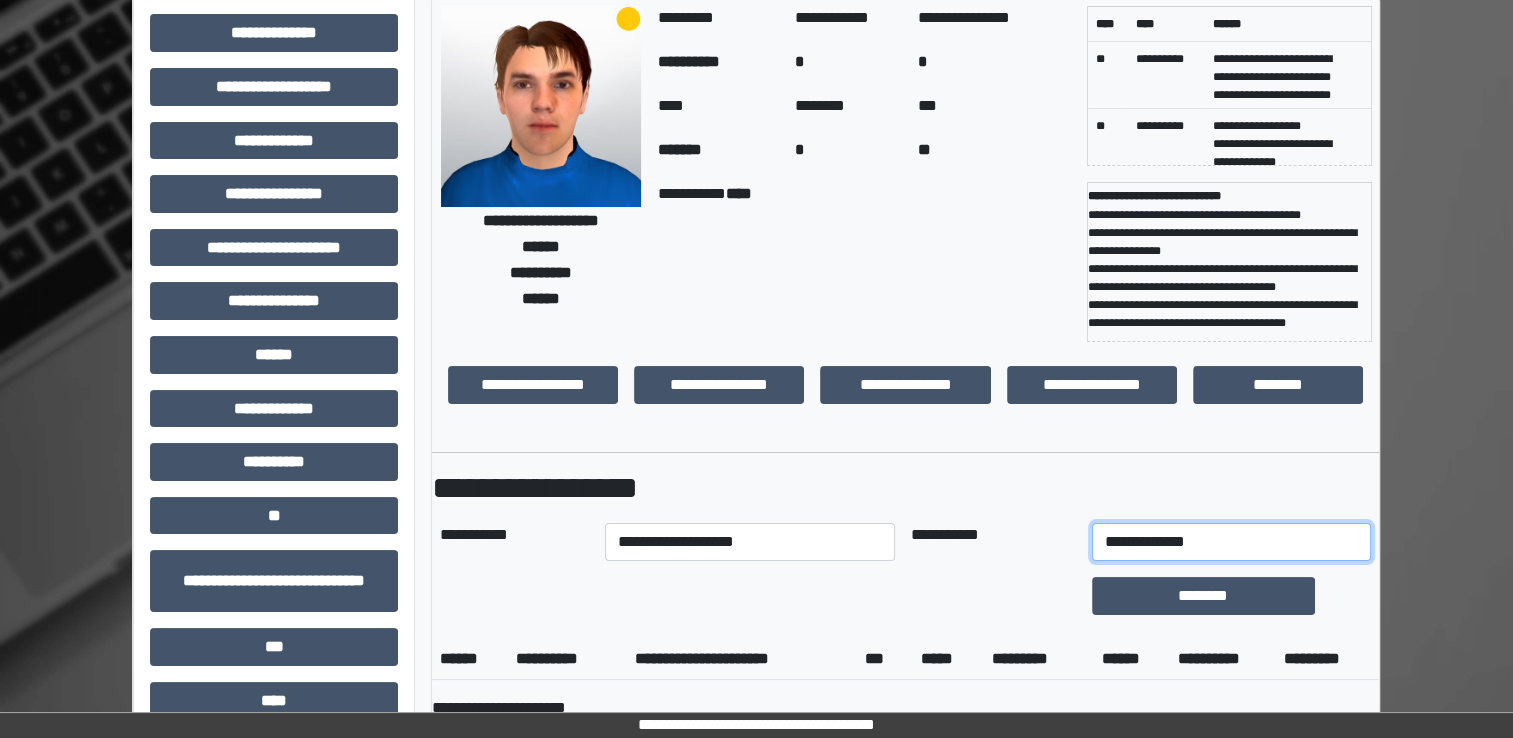 click on "**********" at bounding box center (1231, 542) 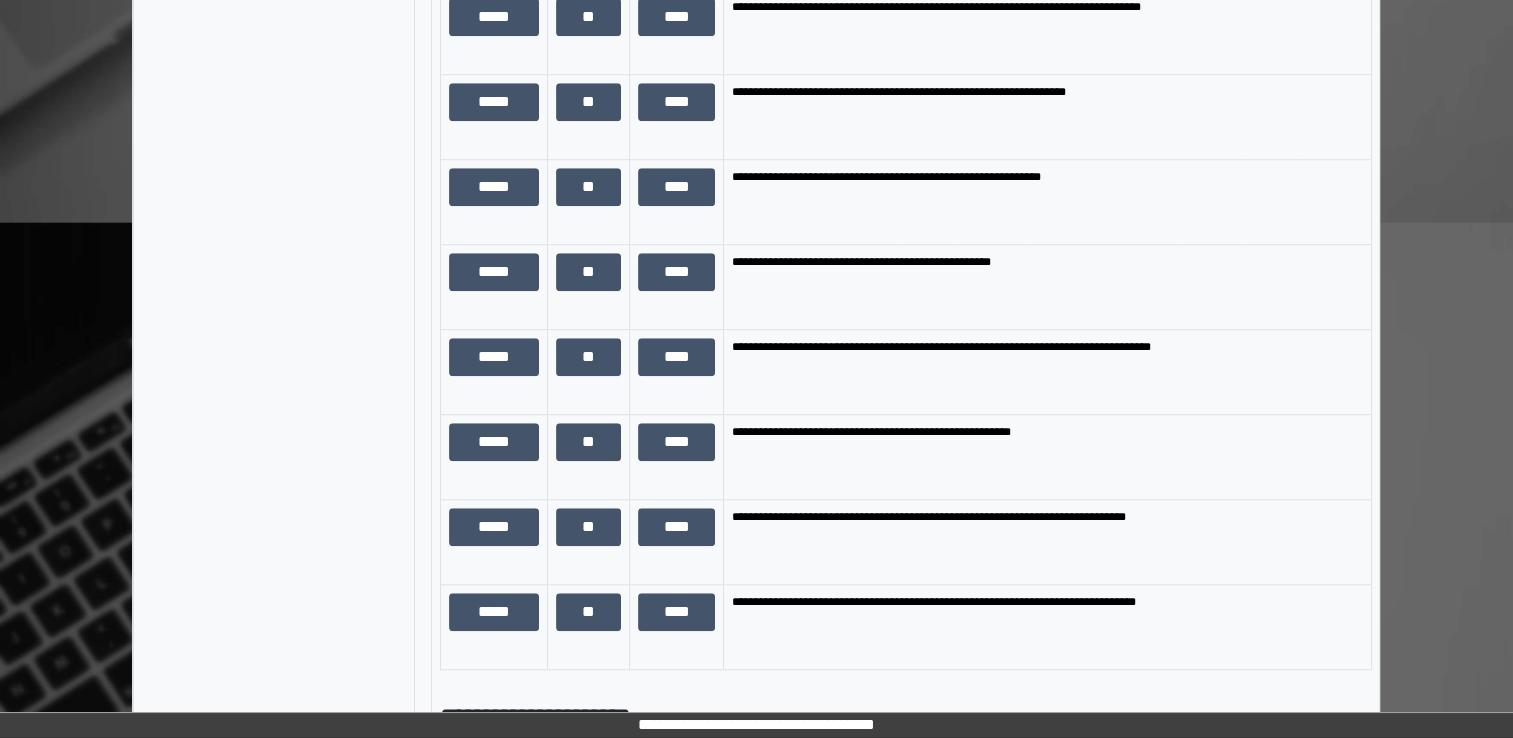 scroll, scrollTop: 1600, scrollLeft: 0, axis: vertical 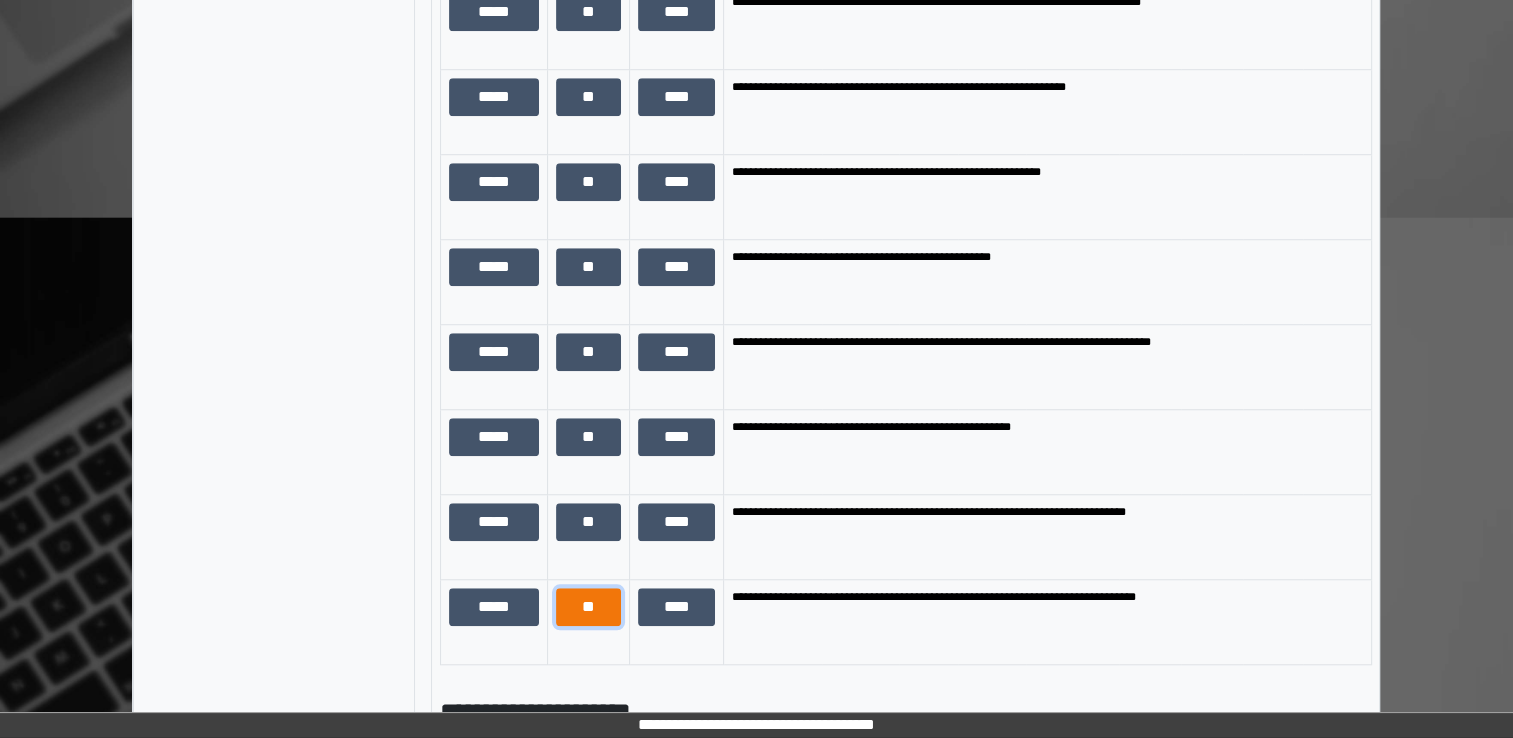 click on "**" at bounding box center [588, 607] 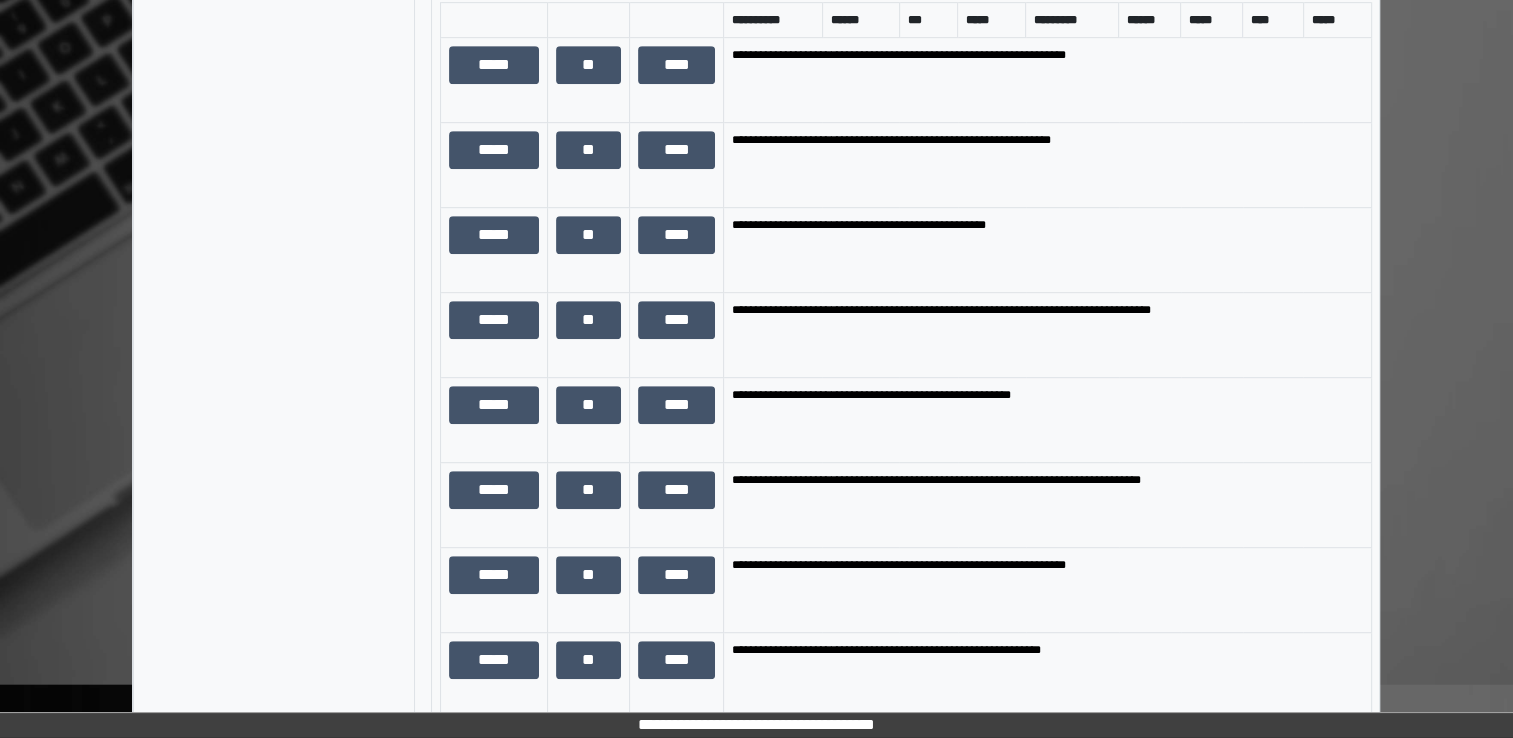 scroll, scrollTop: 1100, scrollLeft: 0, axis: vertical 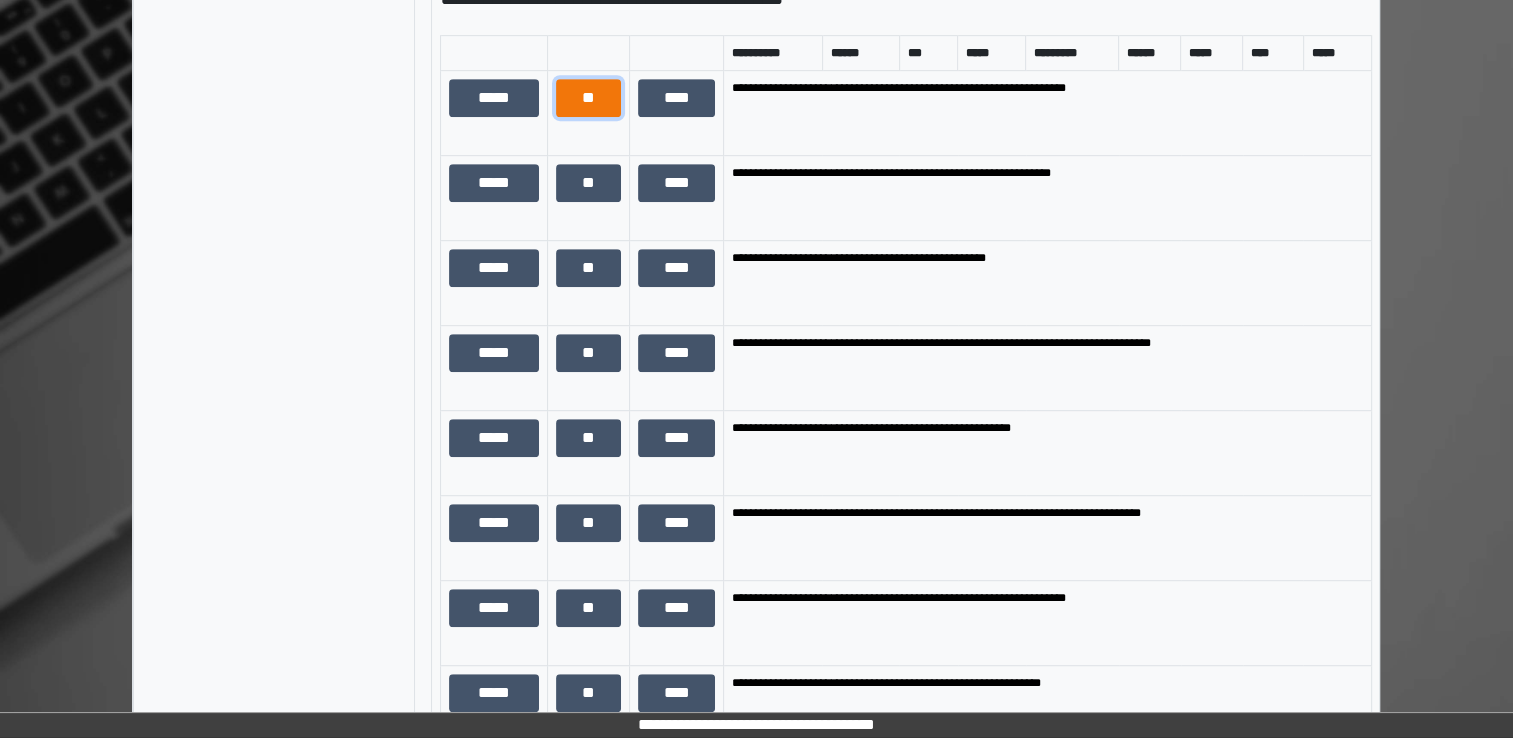 click on "**" at bounding box center [588, 98] 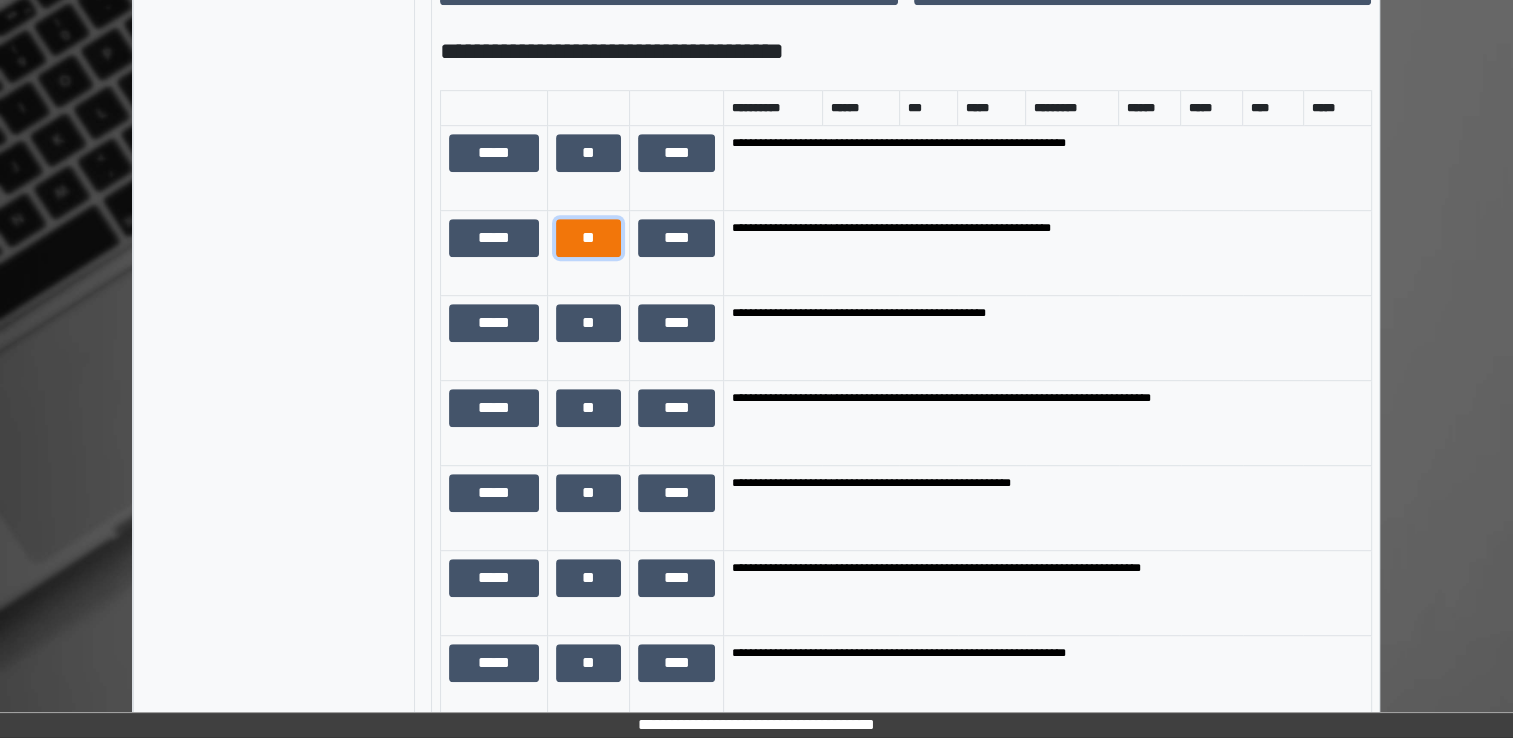 click on "**" at bounding box center [588, 238] 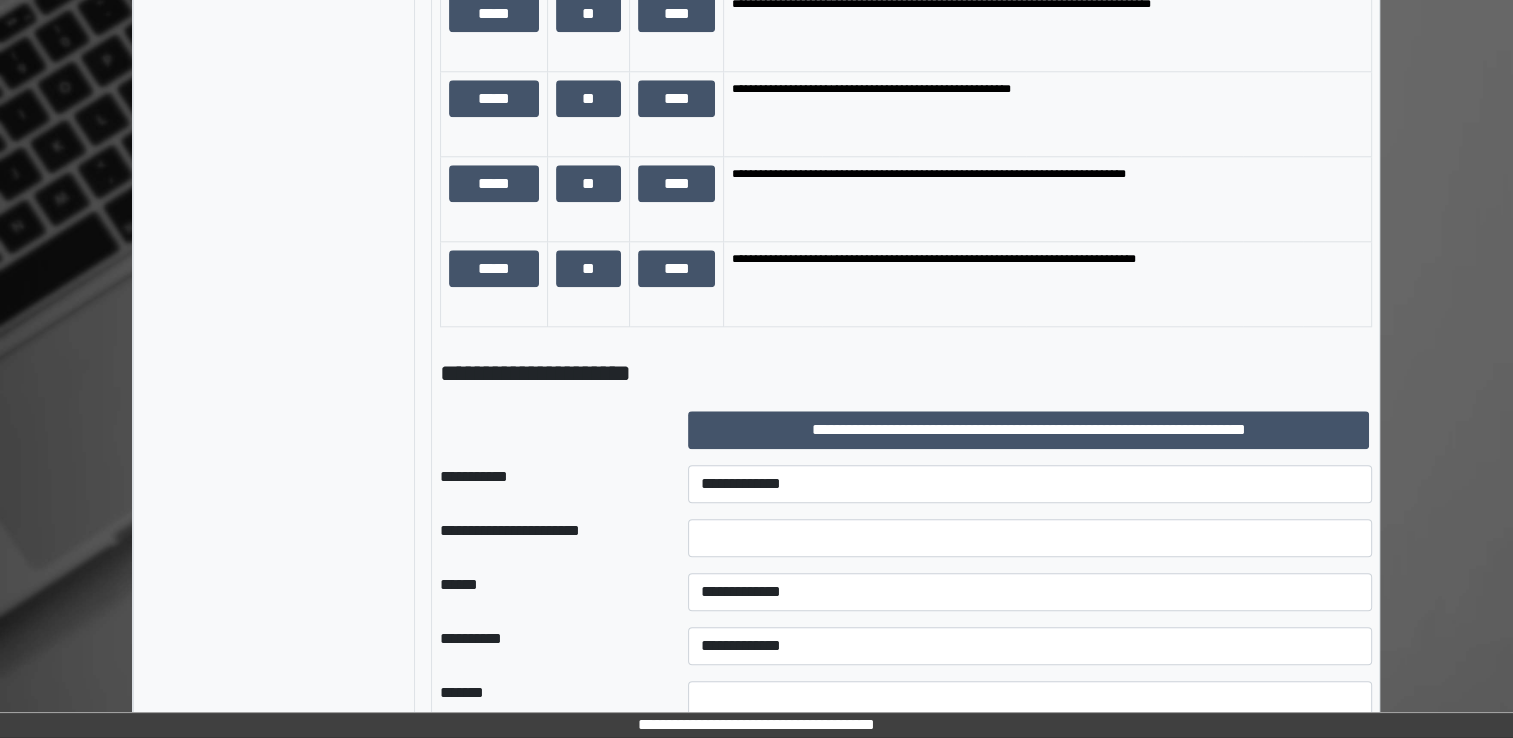 scroll, scrollTop: 2088, scrollLeft: 0, axis: vertical 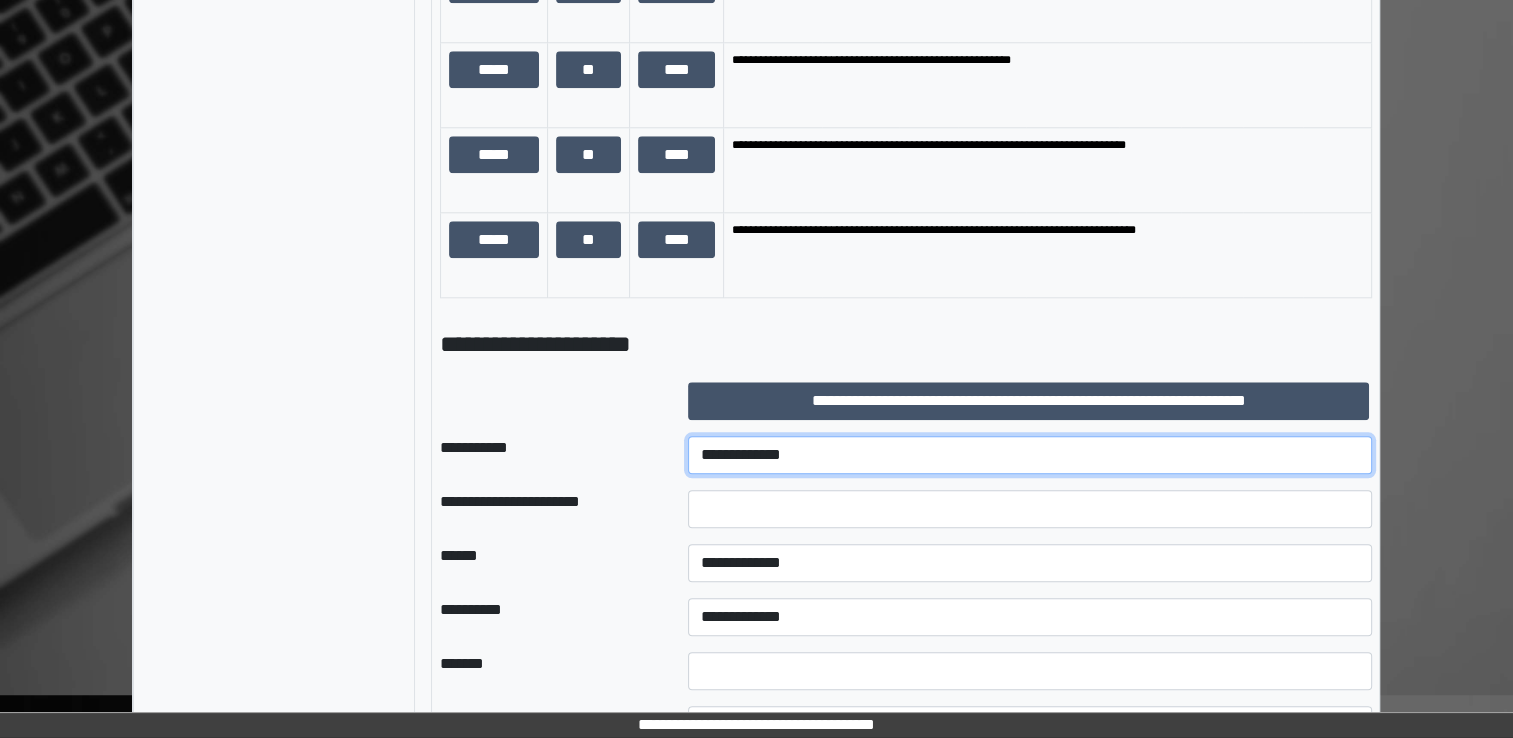 click on "**********" at bounding box center (1030, 455) 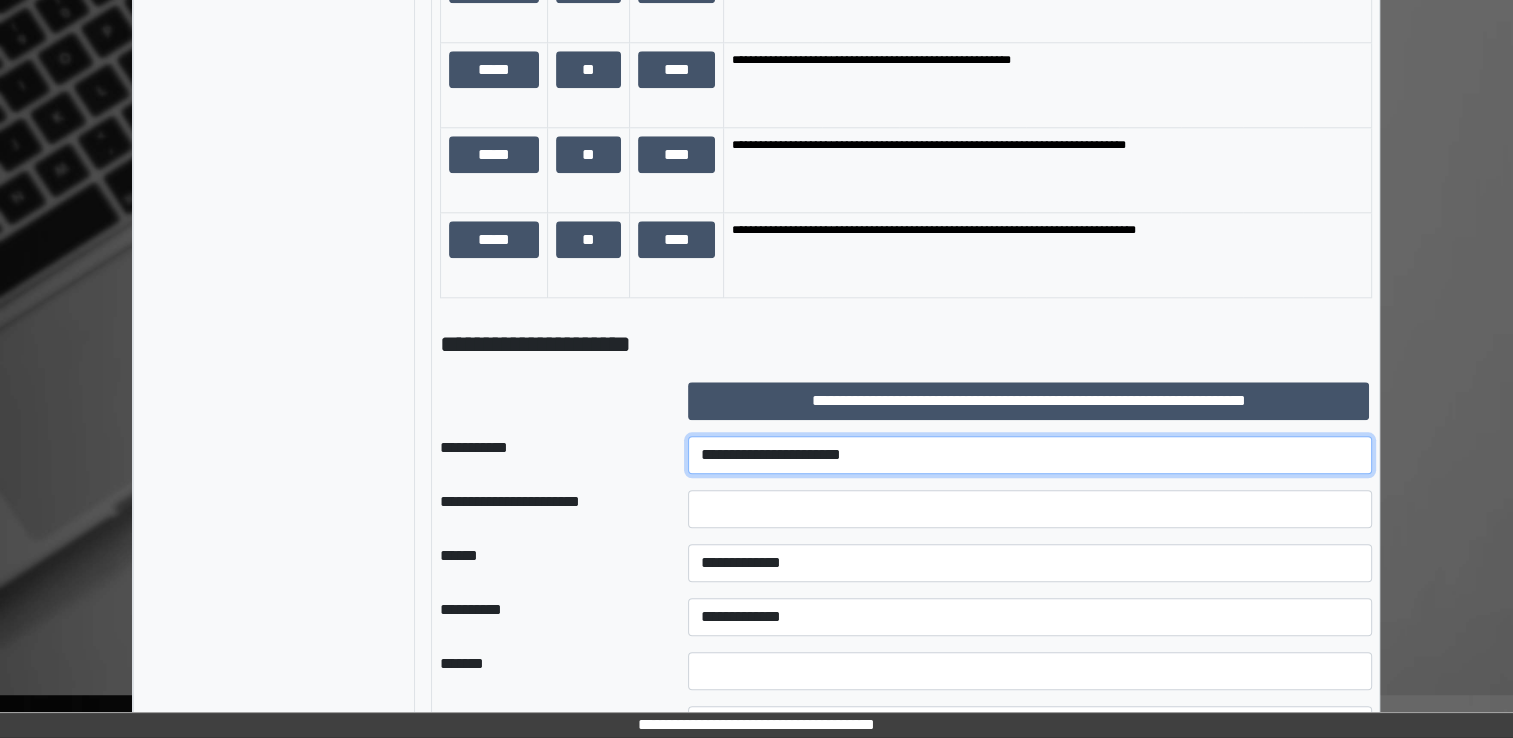 click on "**********" at bounding box center (1030, 455) 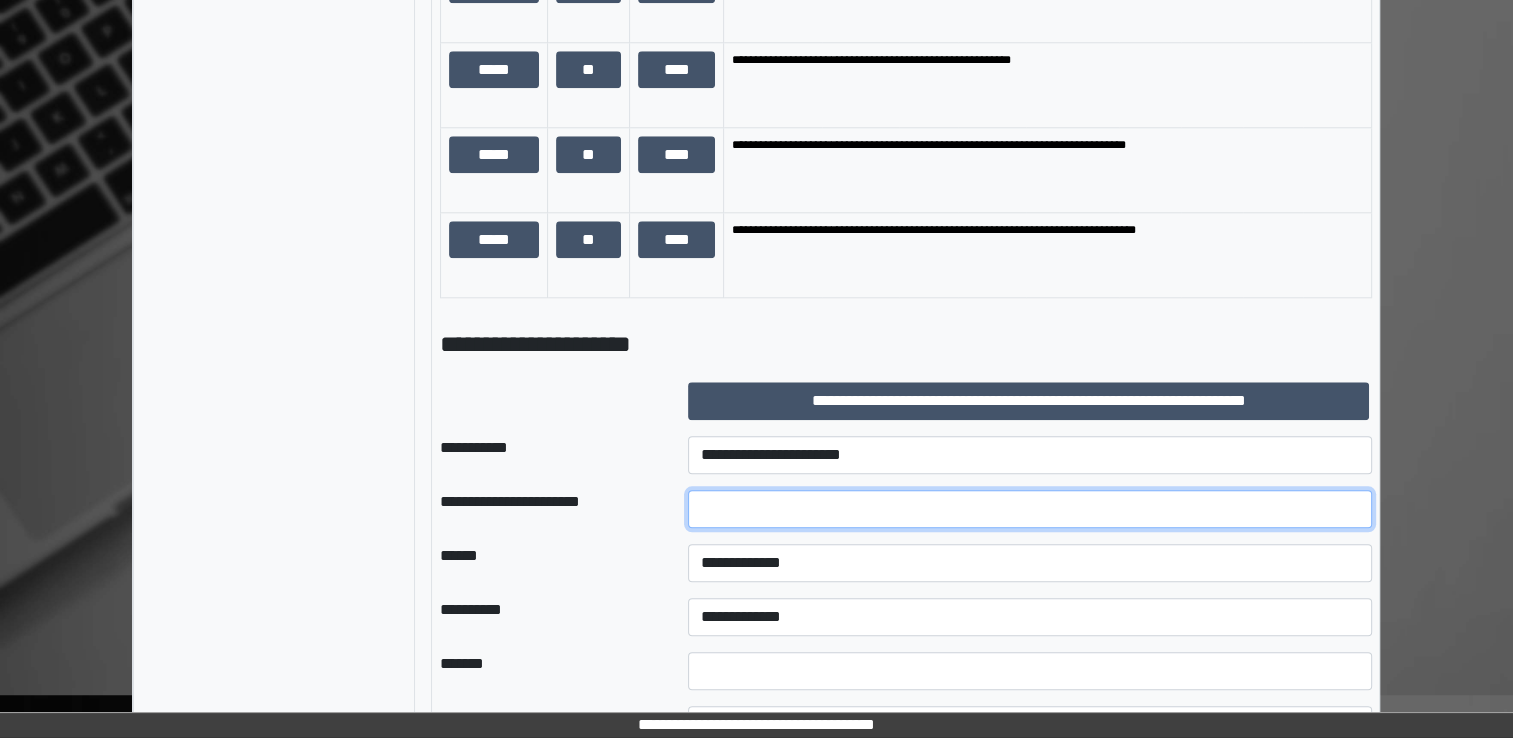 click at bounding box center [1030, 509] 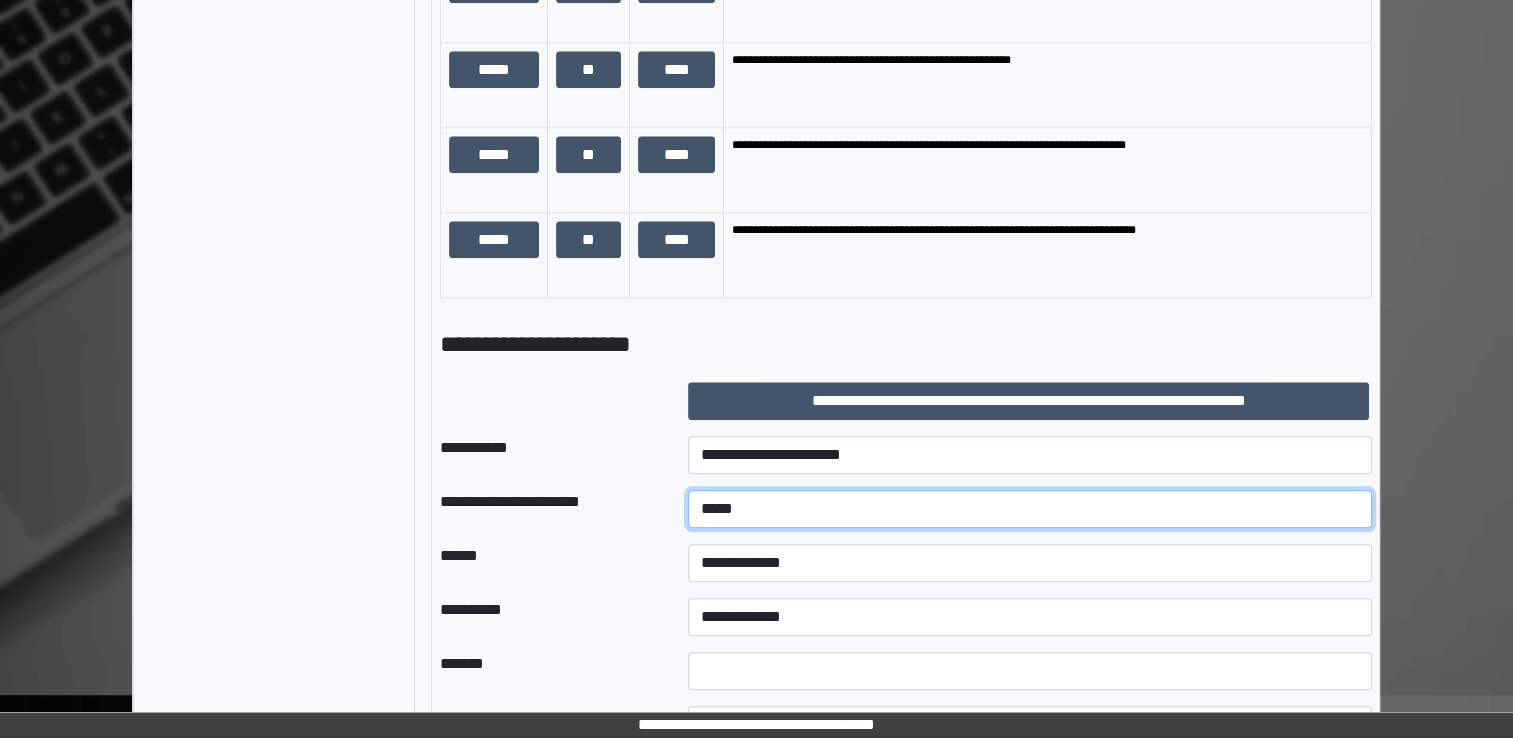 type on "*****" 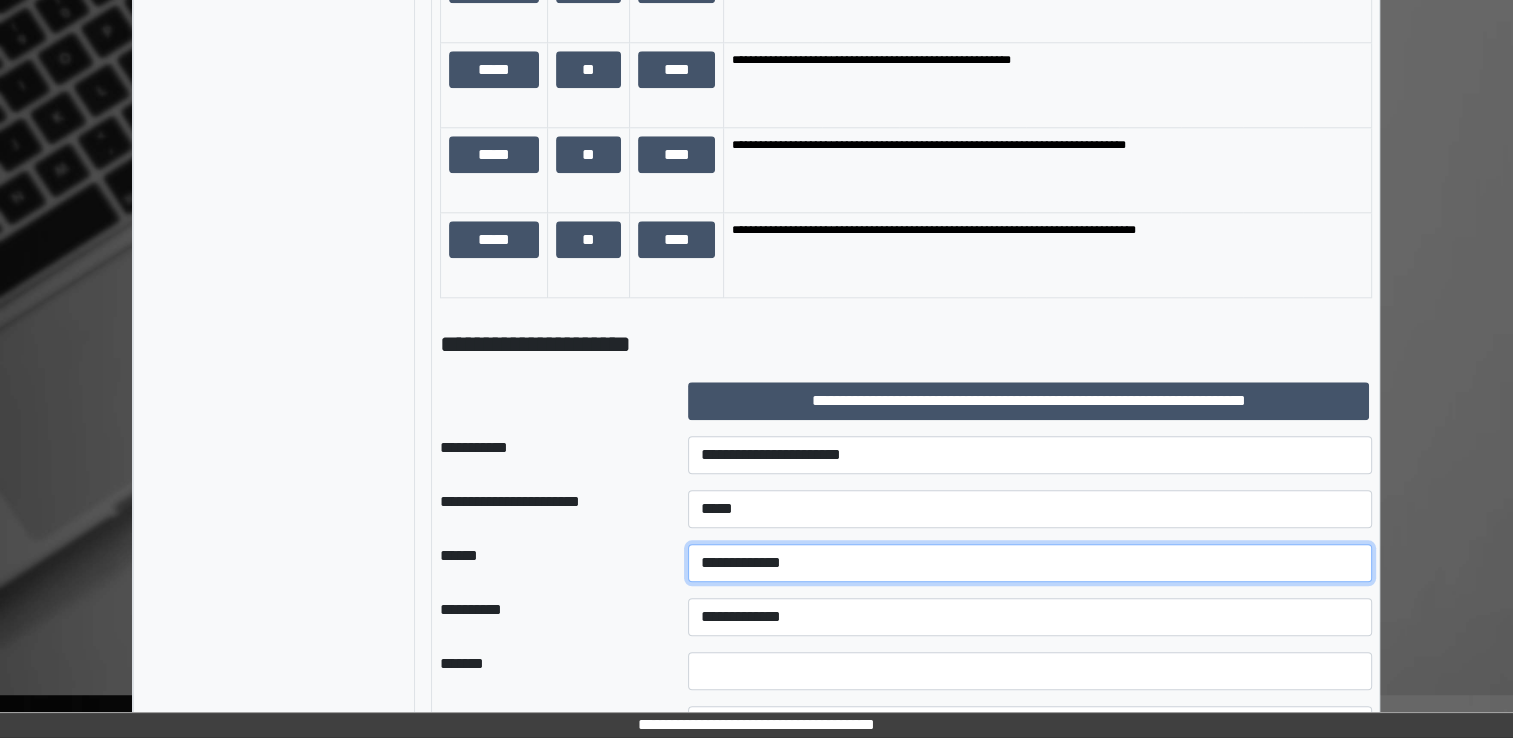 click on "**********" at bounding box center (1030, 563) 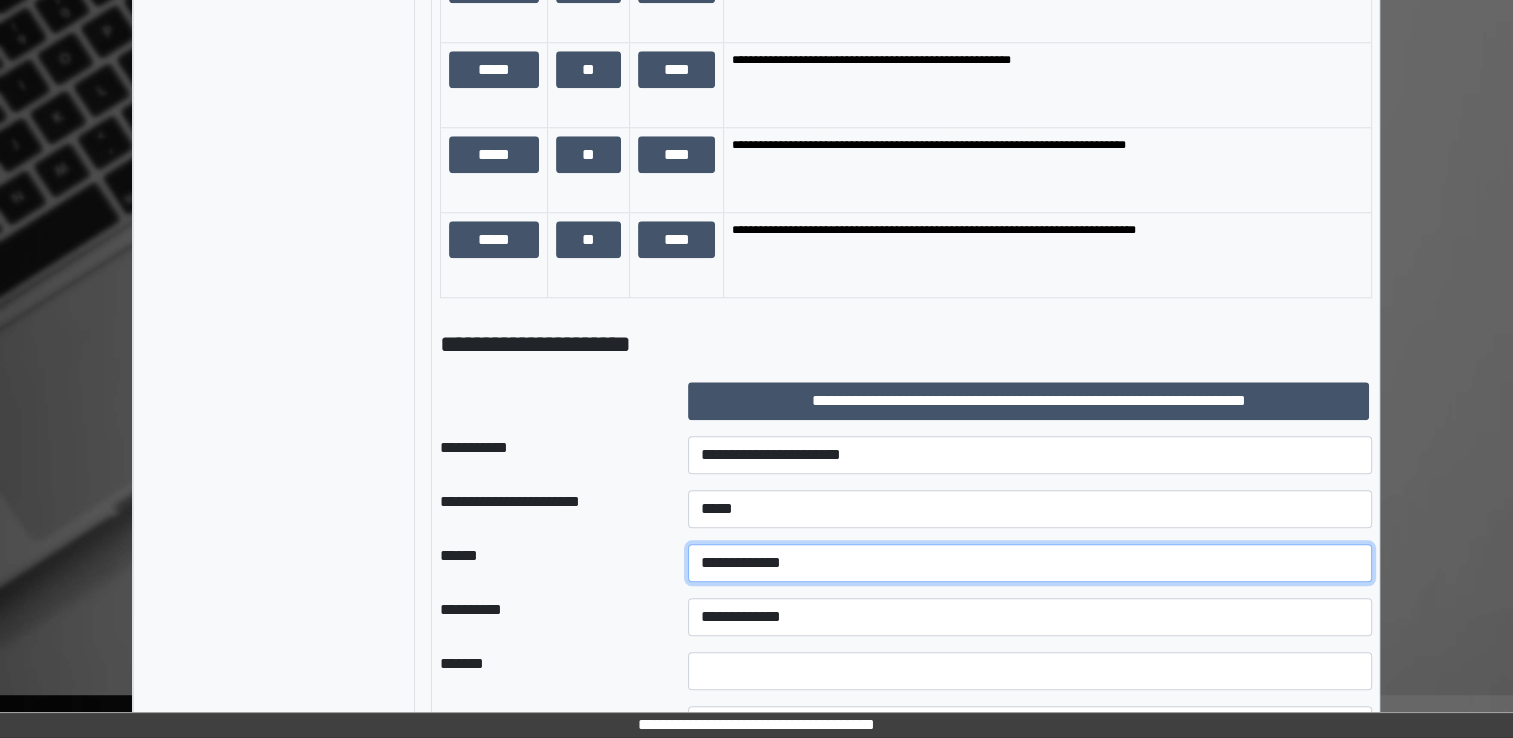 select on "*" 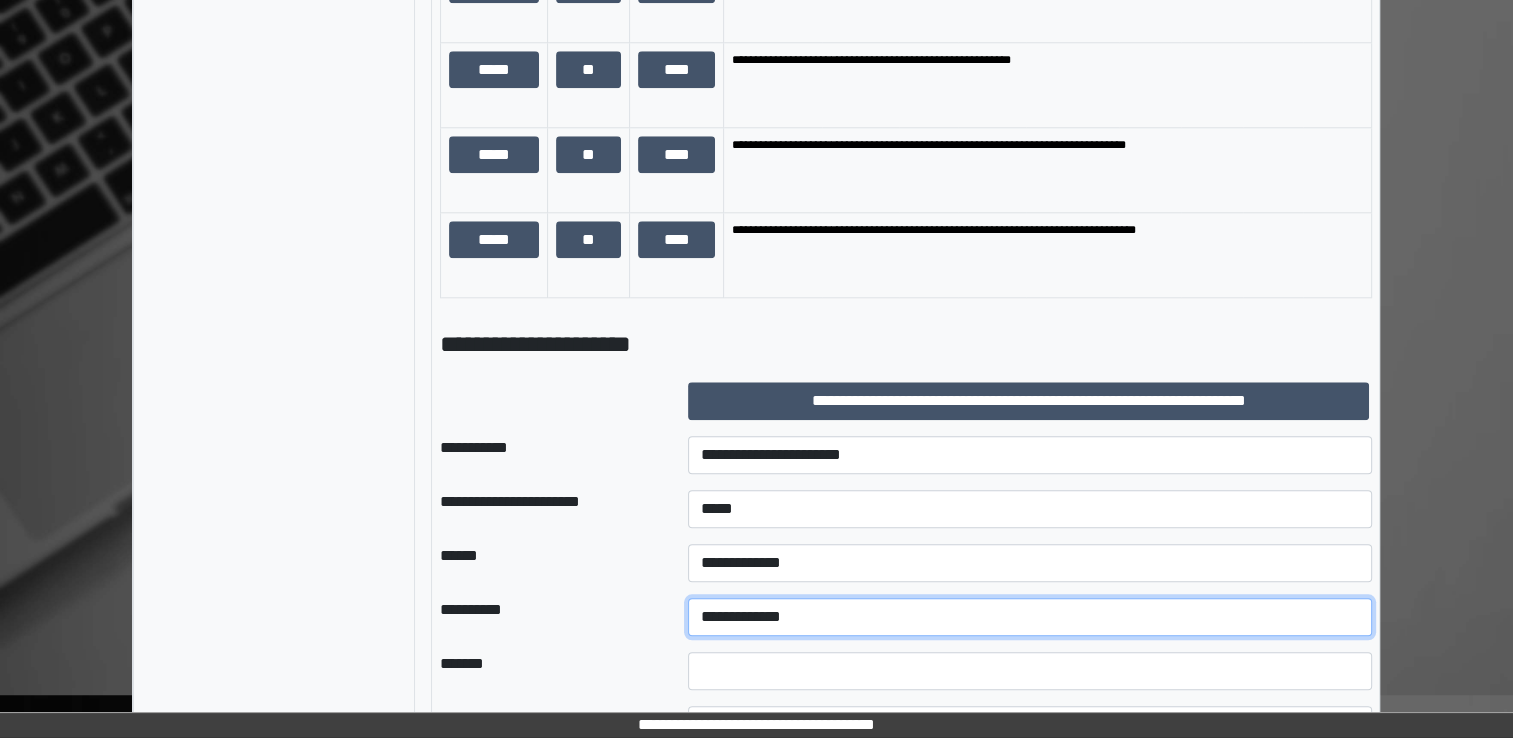 click on "**********" at bounding box center (1030, 617) 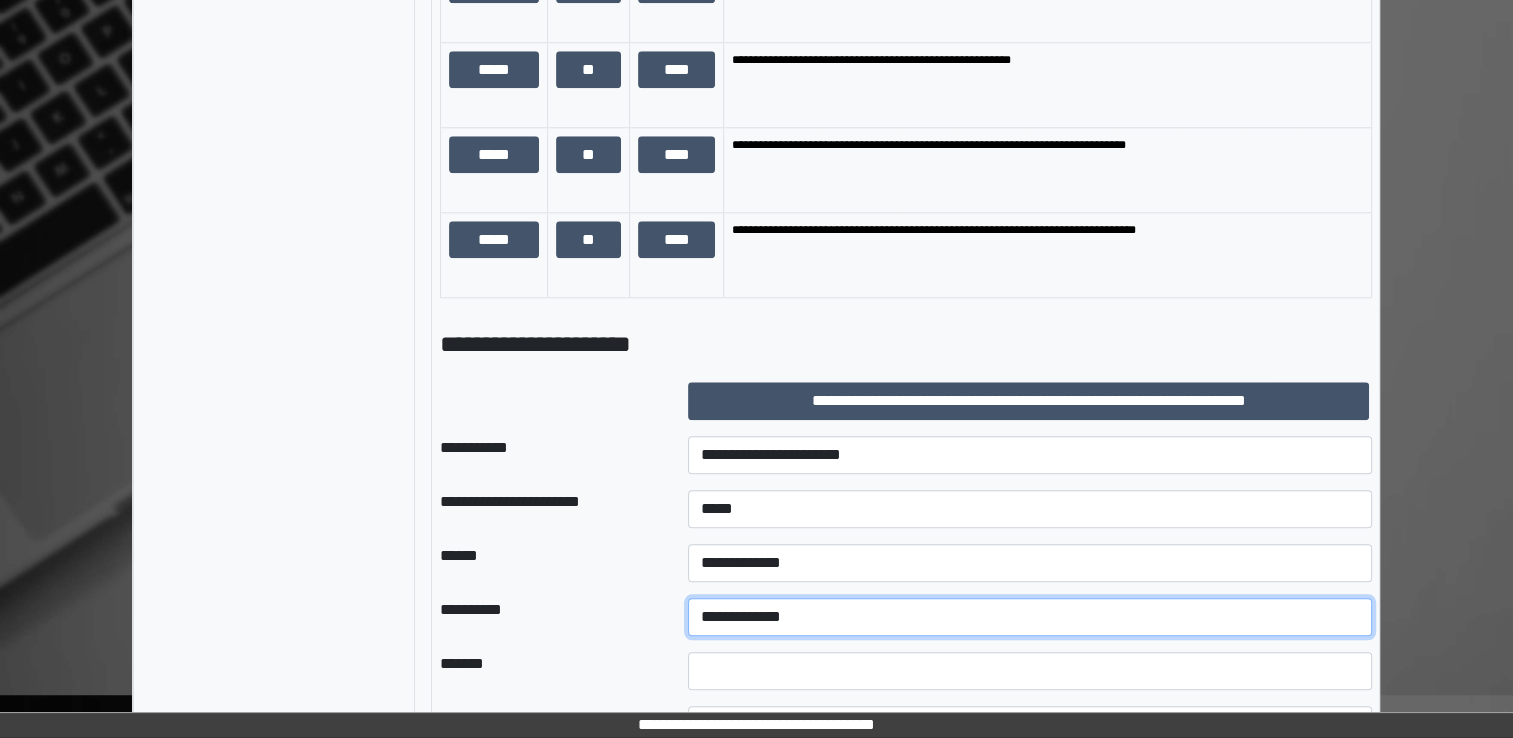 select on "*" 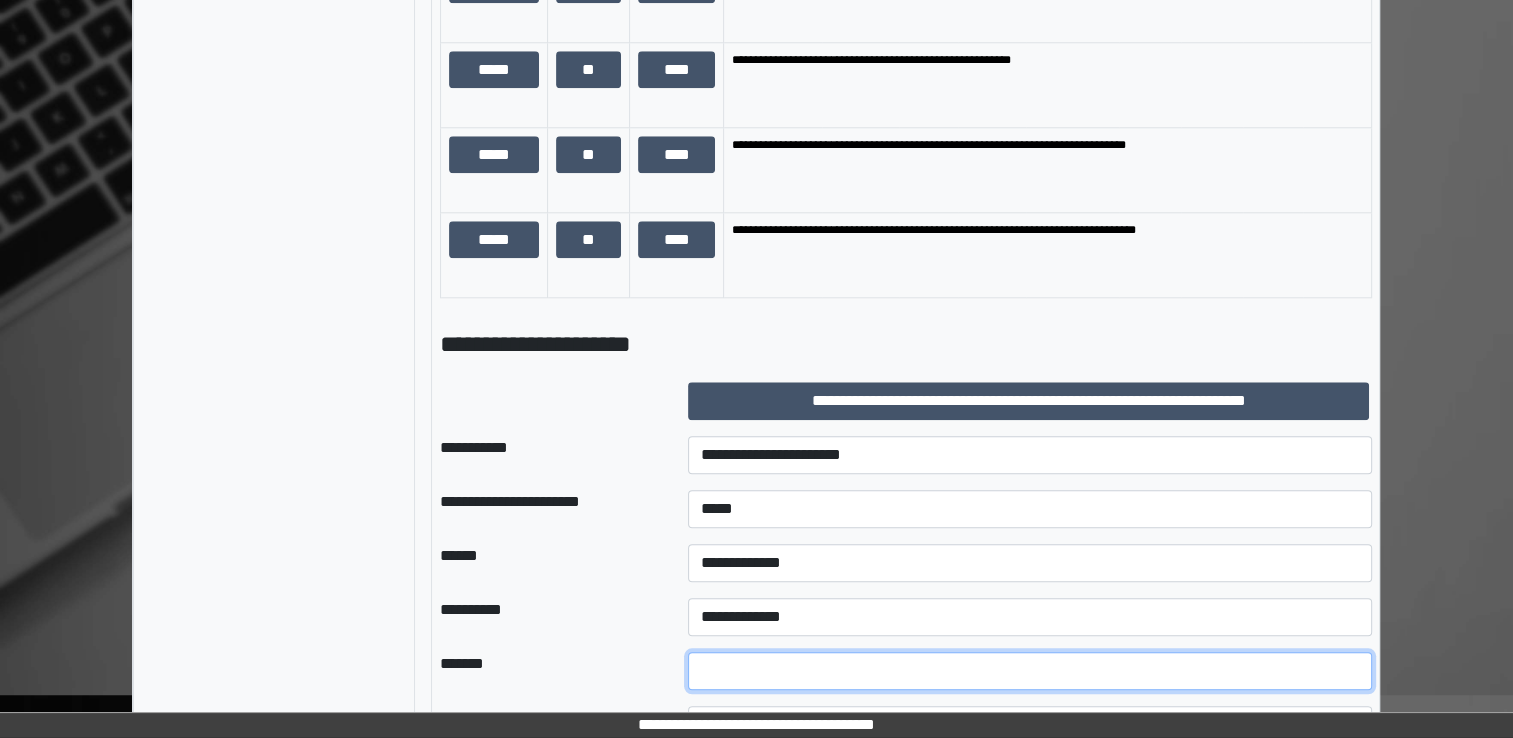 click at bounding box center (1030, 671) 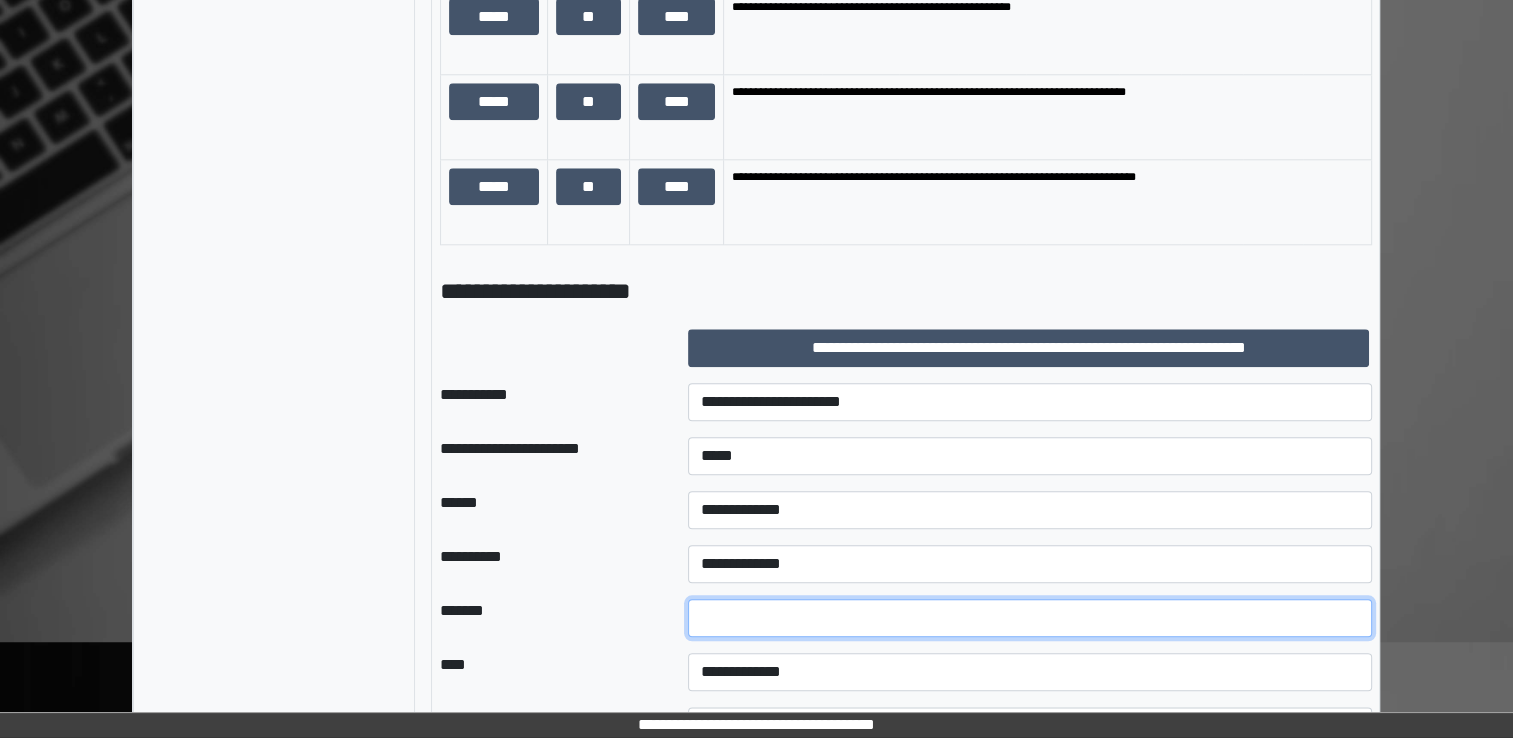 scroll, scrollTop: 2188, scrollLeft: 0, axis: vertical 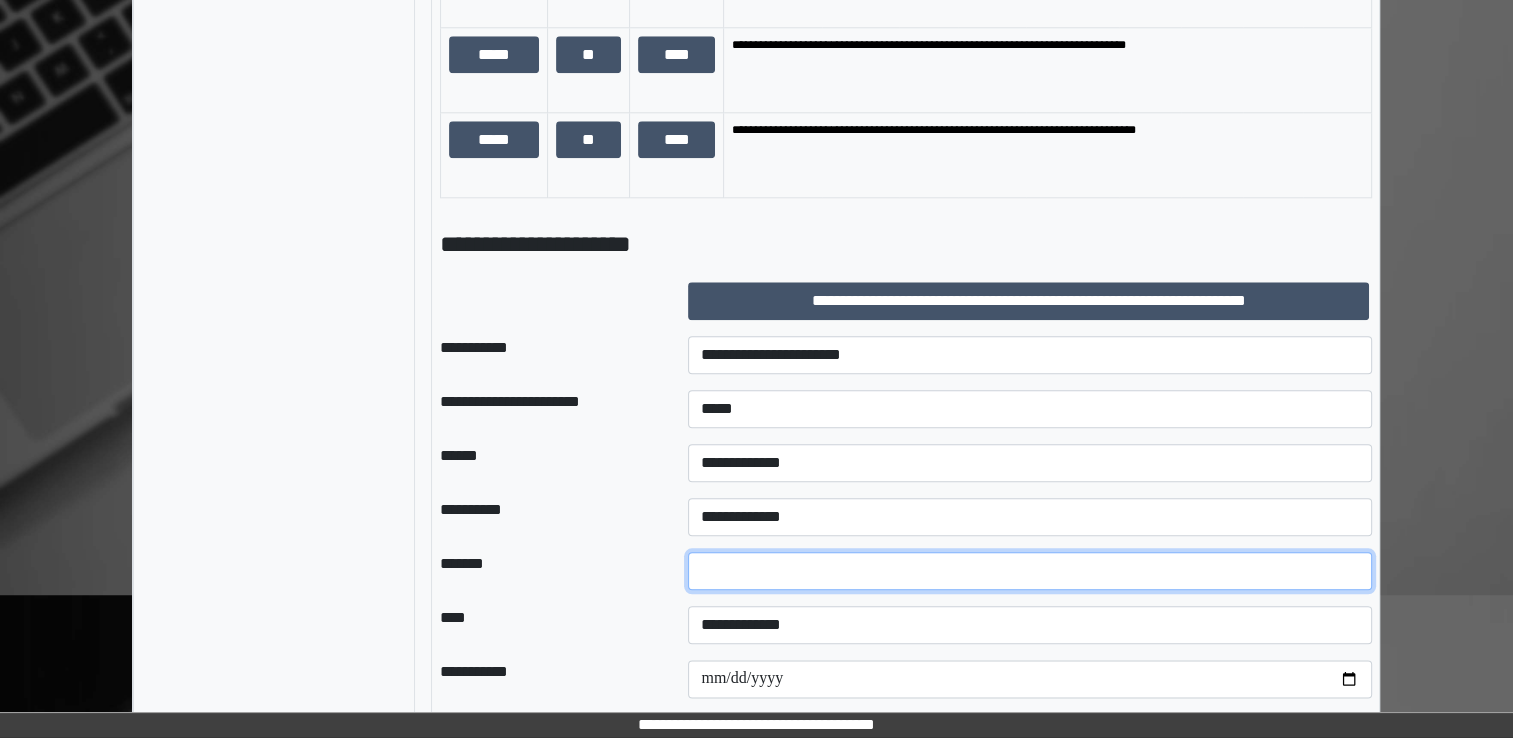 type on "**" 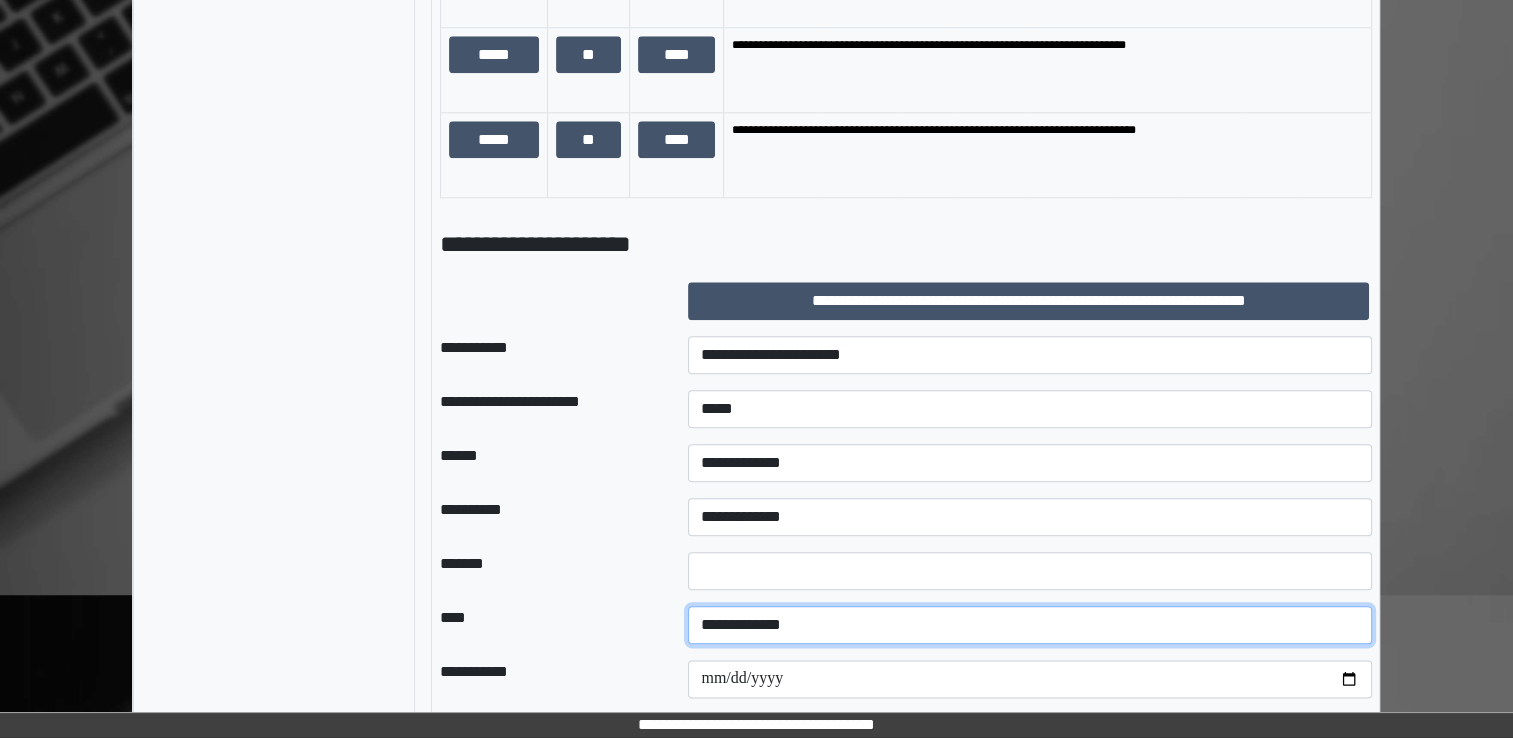 click on "**********" at bounding box center (1030, 625) 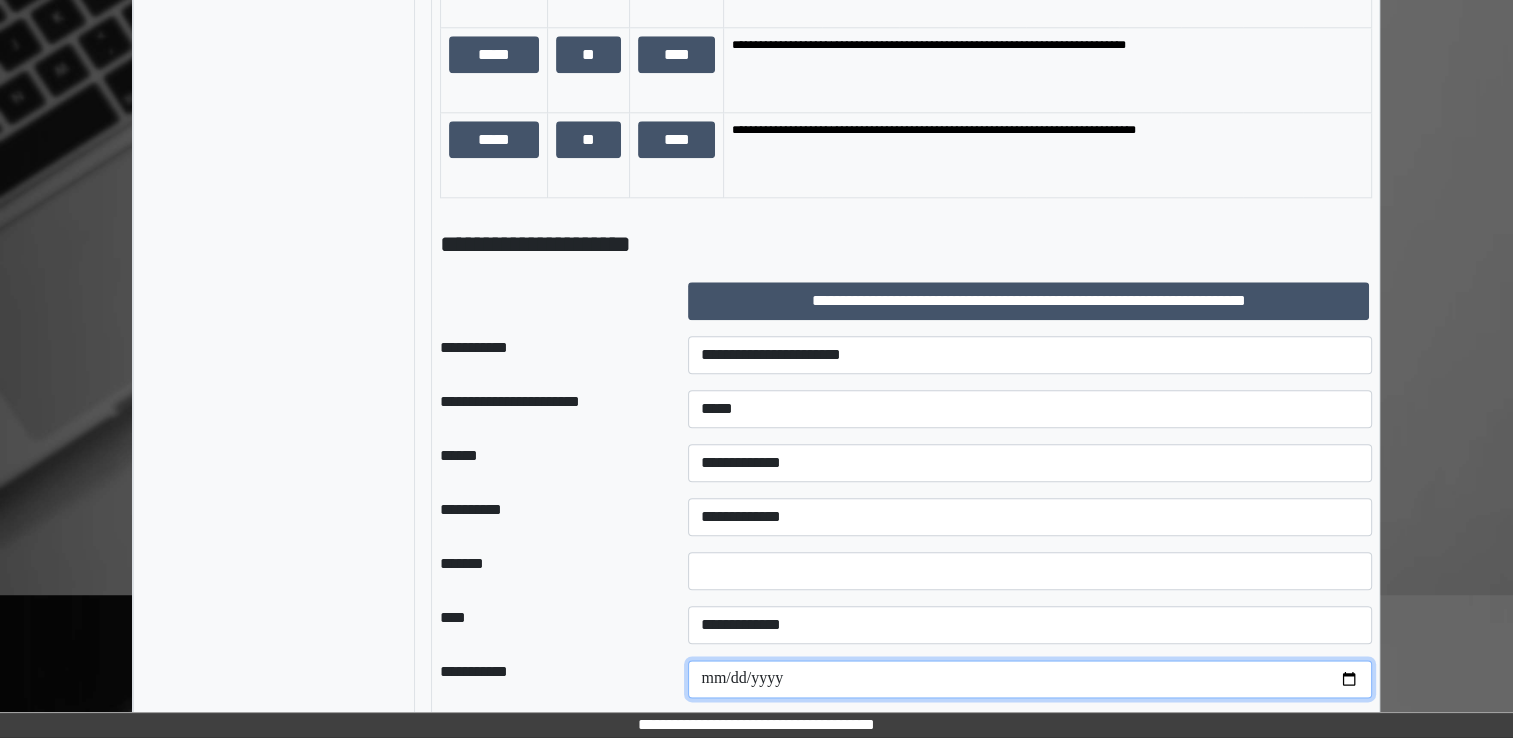 click at bounding box center (1030, 679) 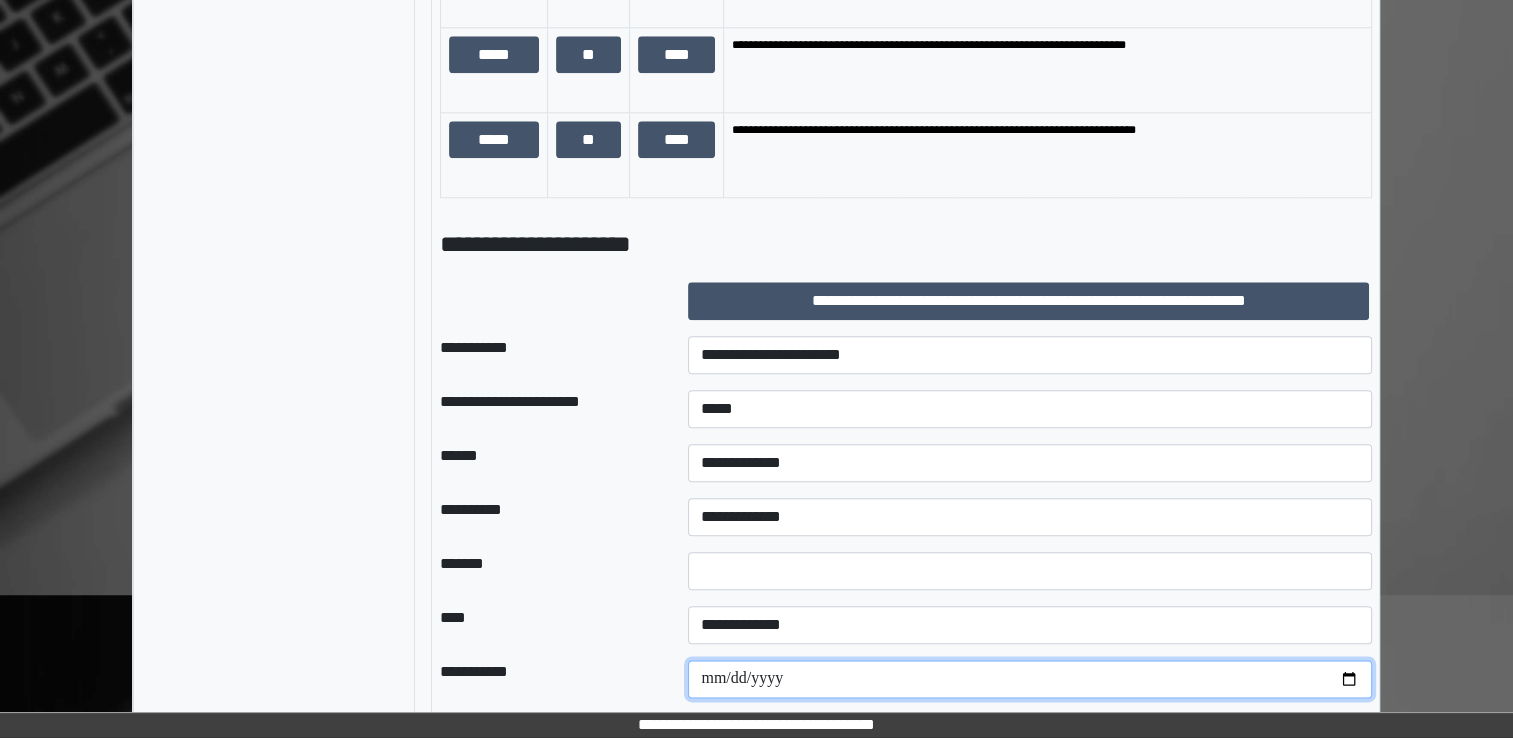 type on "**********" 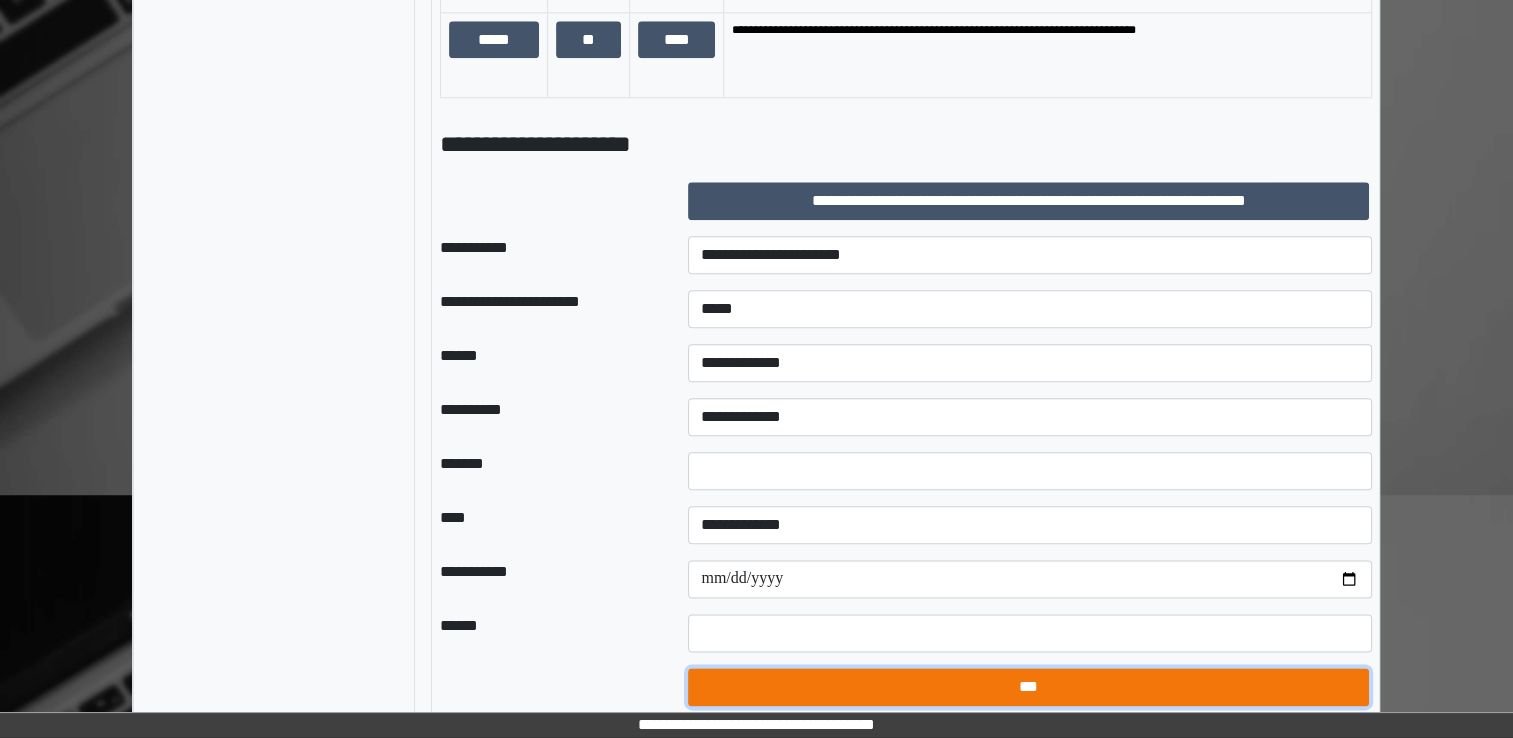 click on "***" at bounding box center (1028, 687) 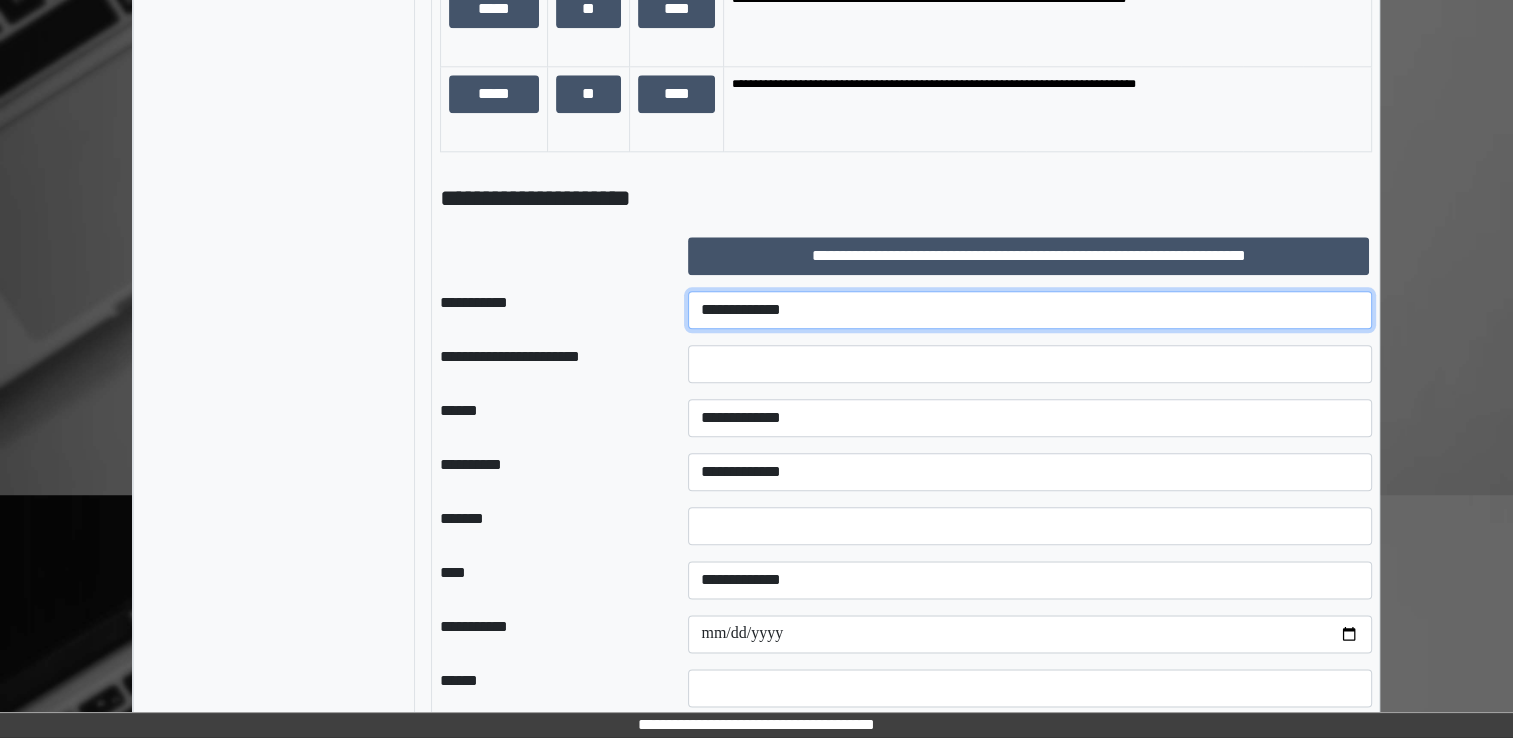 click on "**********" at bounding box center (1030, 310) 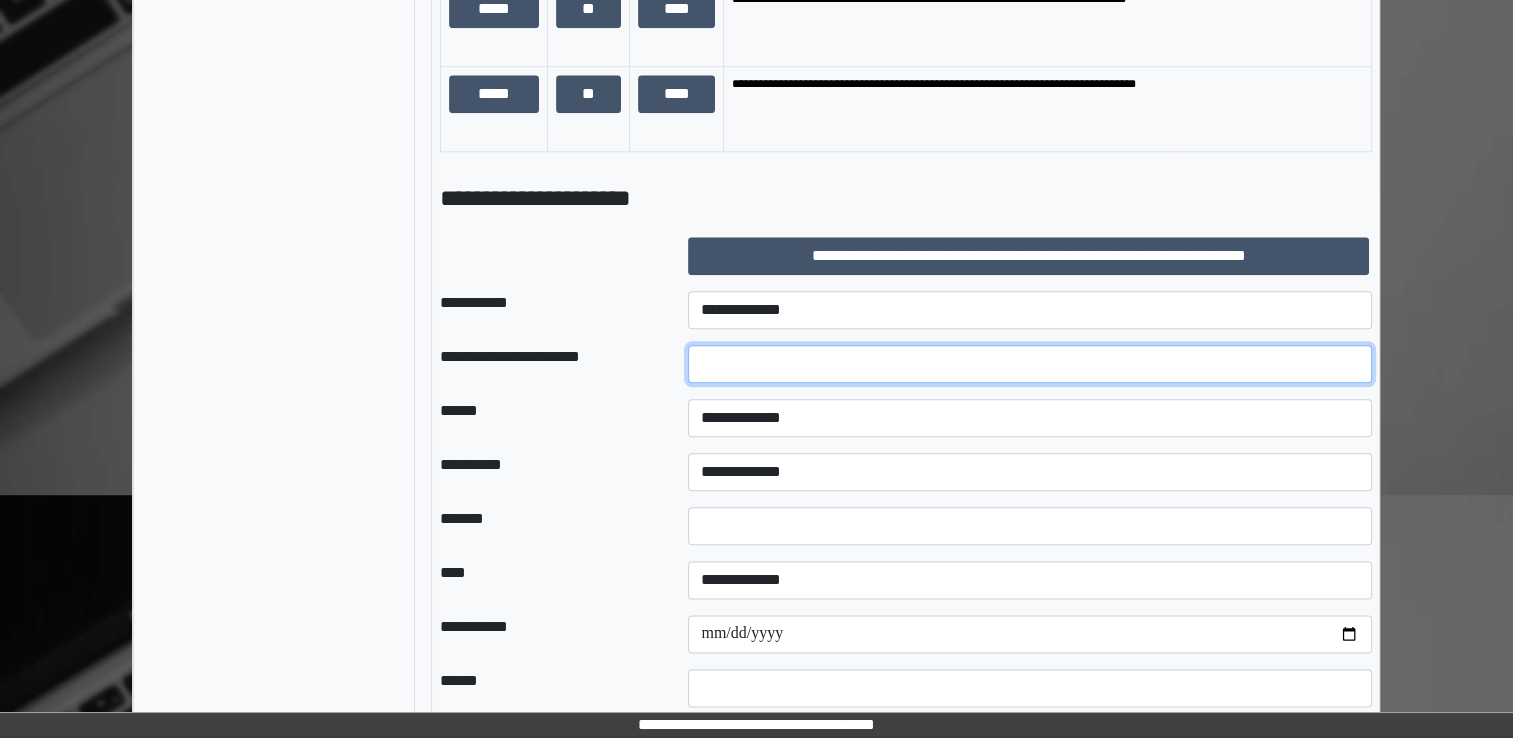 click at bounding box center [1030, 364] 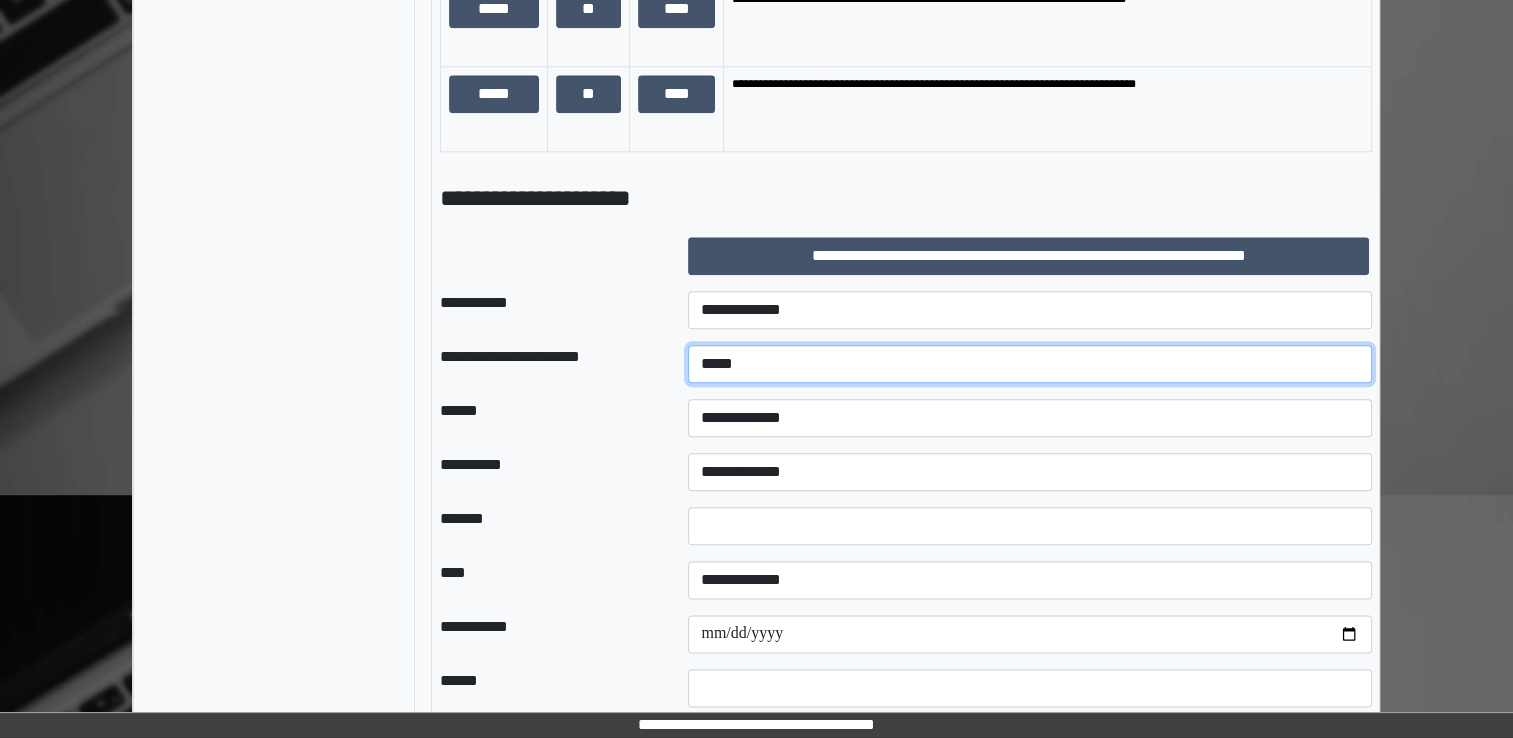 type on "*****" 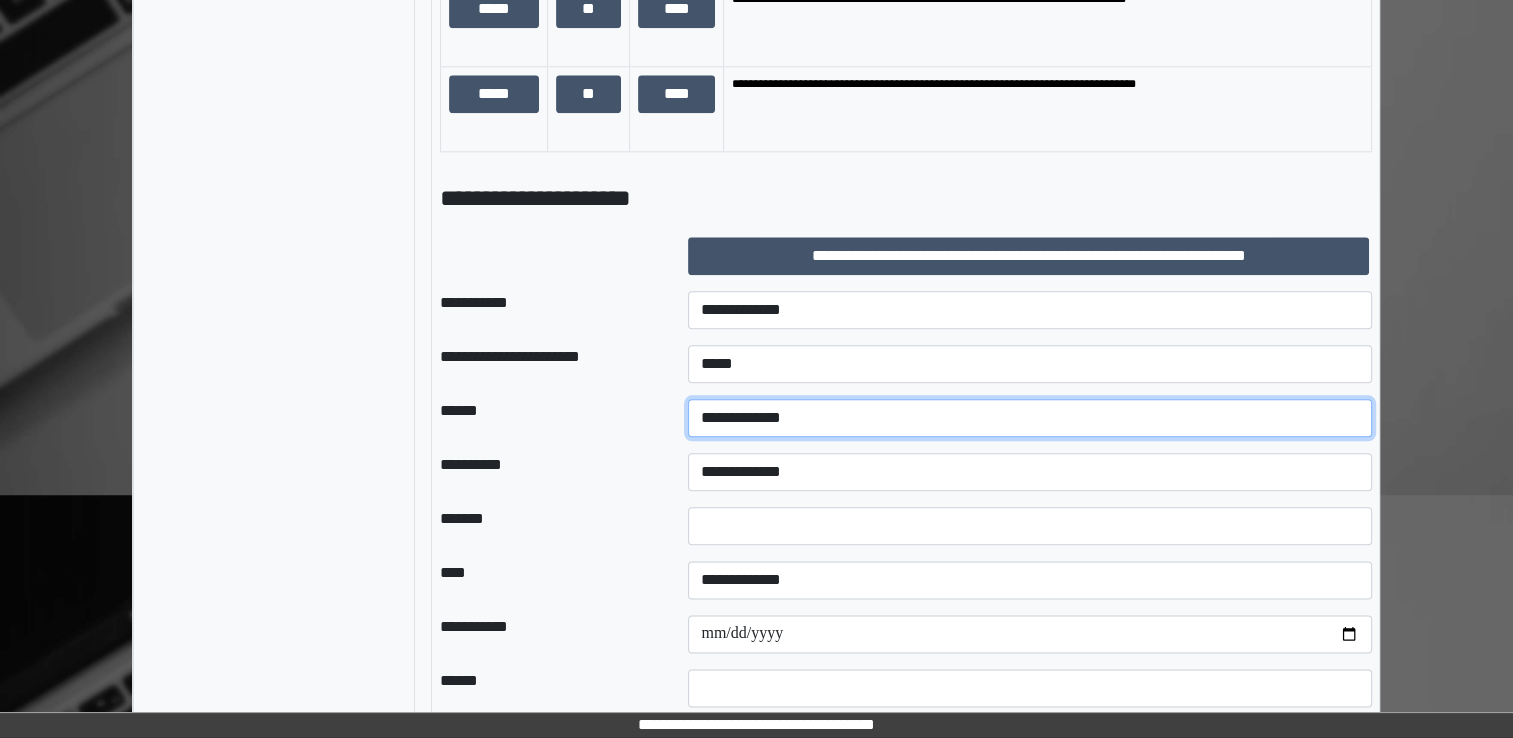 click on "**********" at bounding box center [1030, 418] 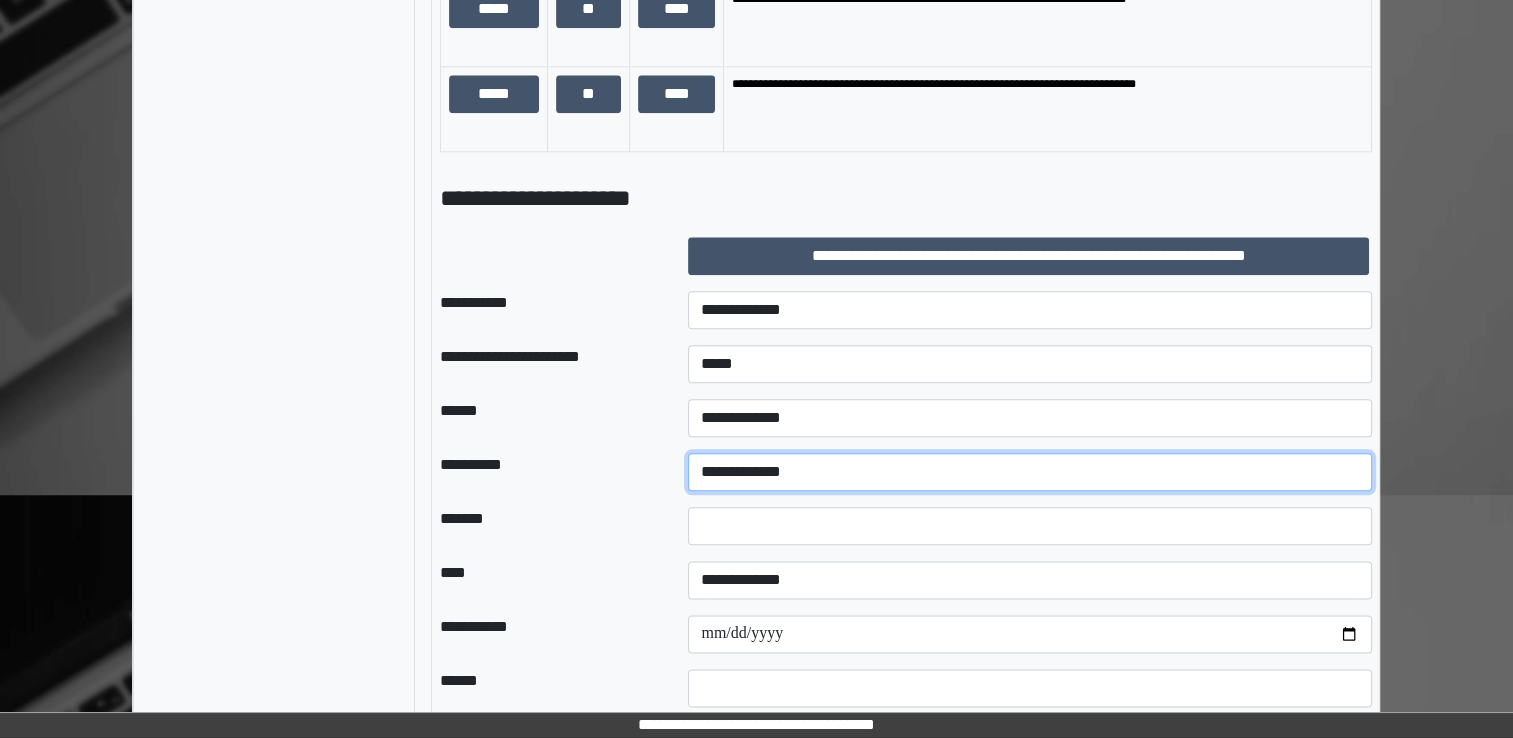 click on "**********" at bounding box center (1030, 472) 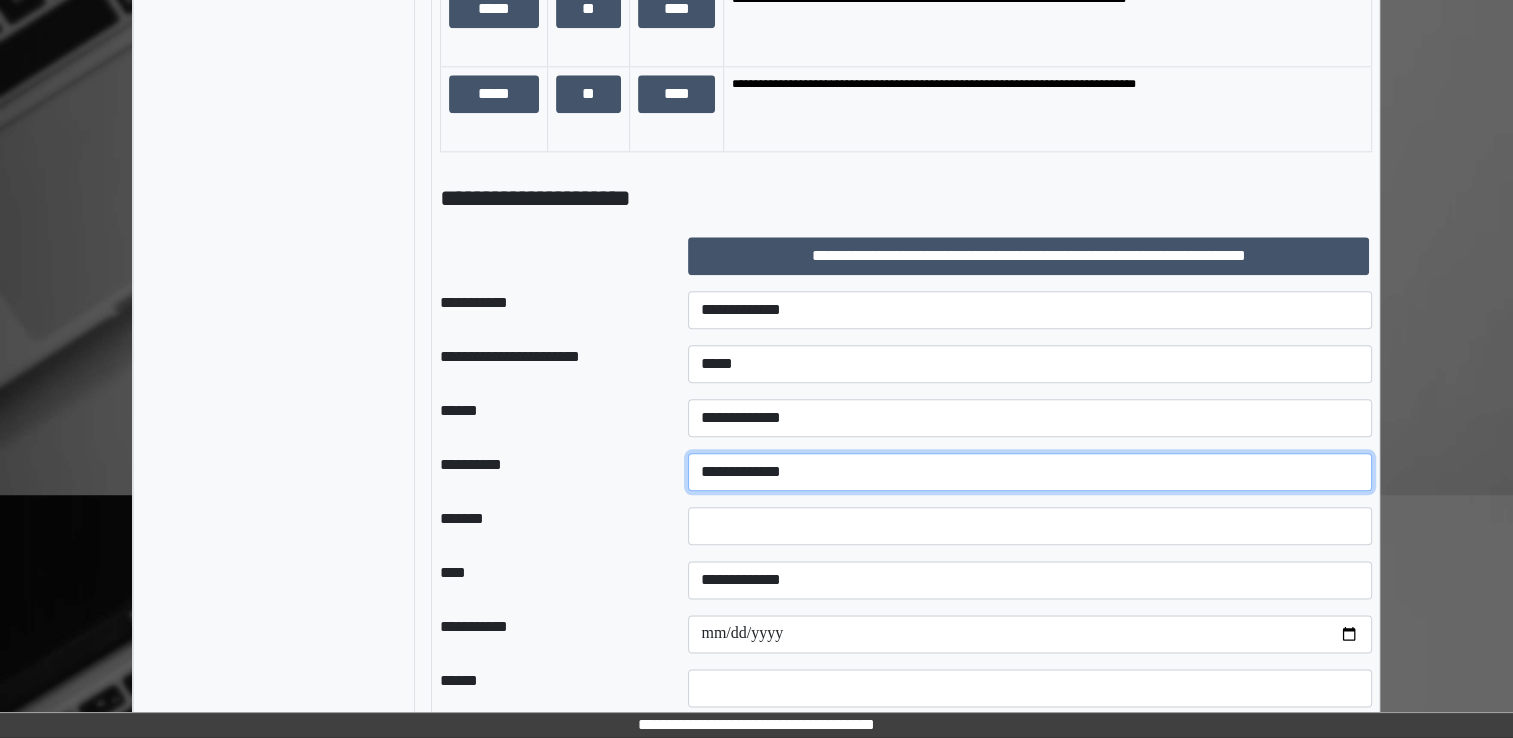 select on "*" 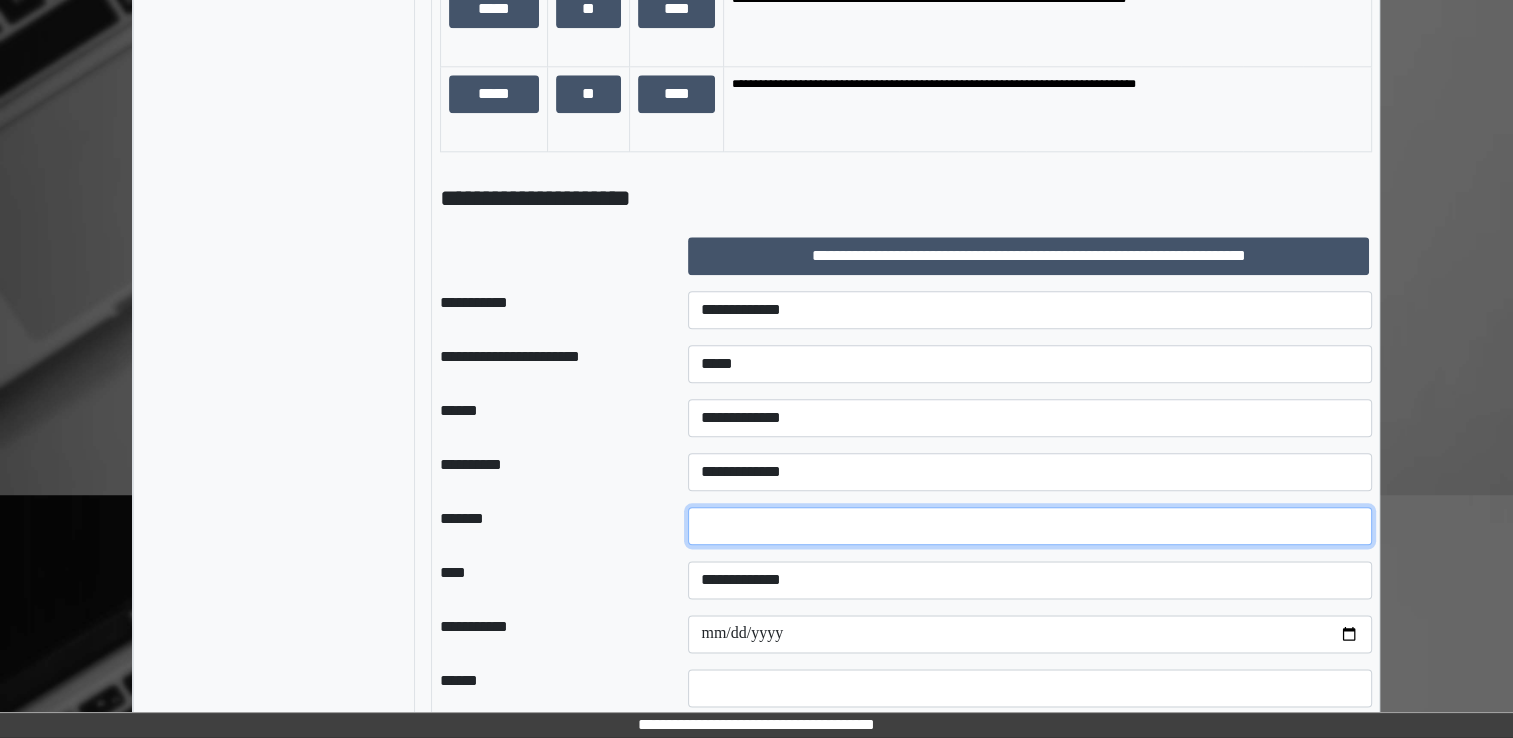 click on "*" at bounding box center [1030, 526] 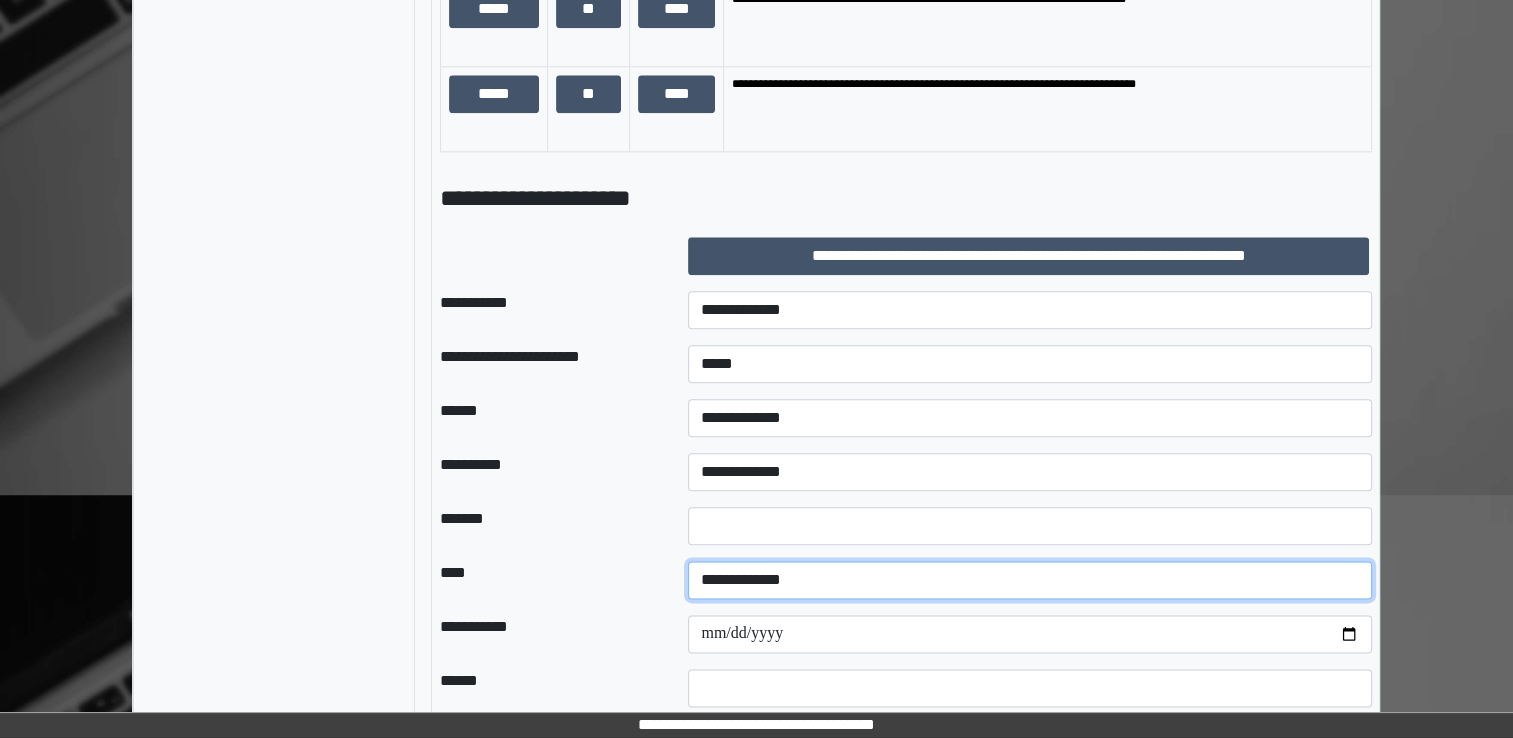 click on "**********" at bounding box center (1030, 580) 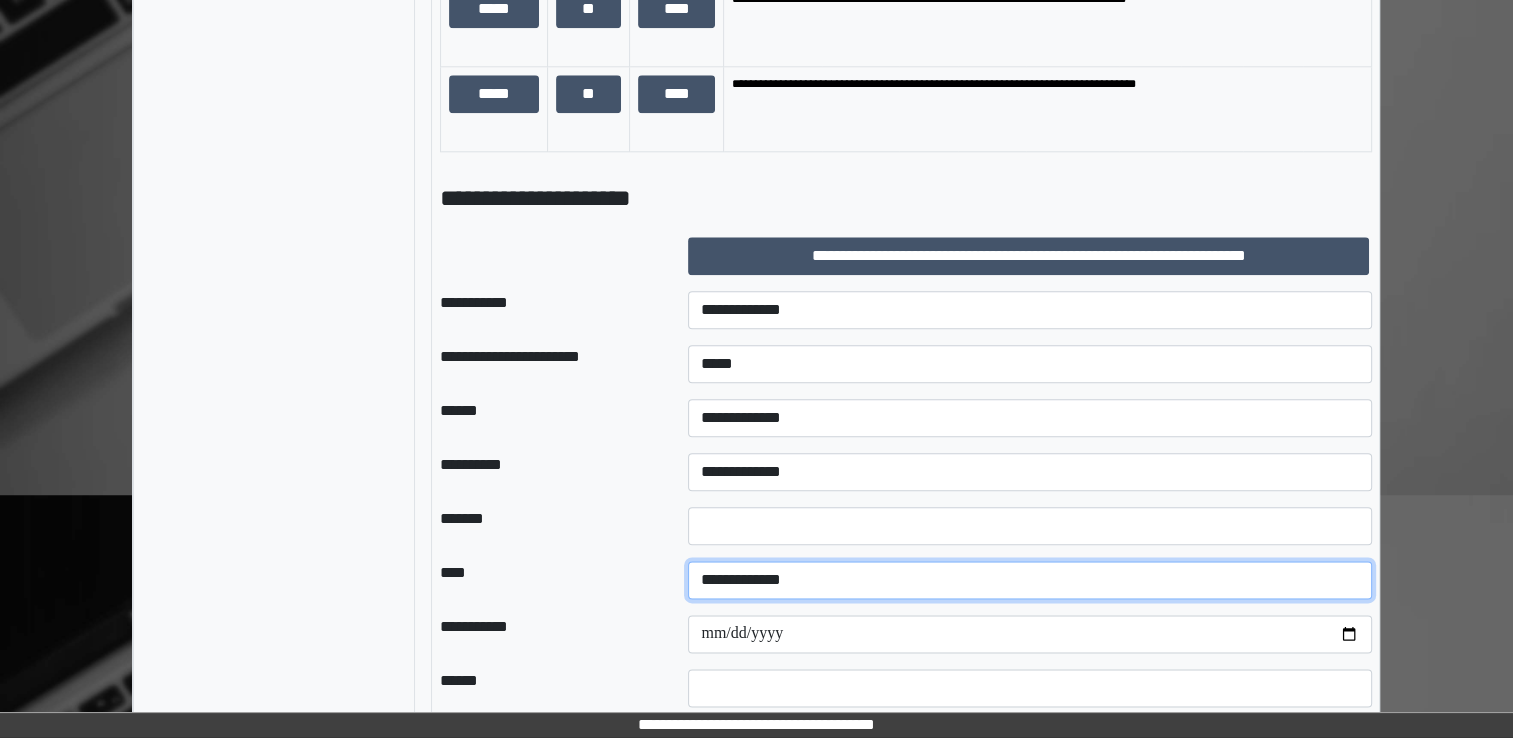 select on "*" 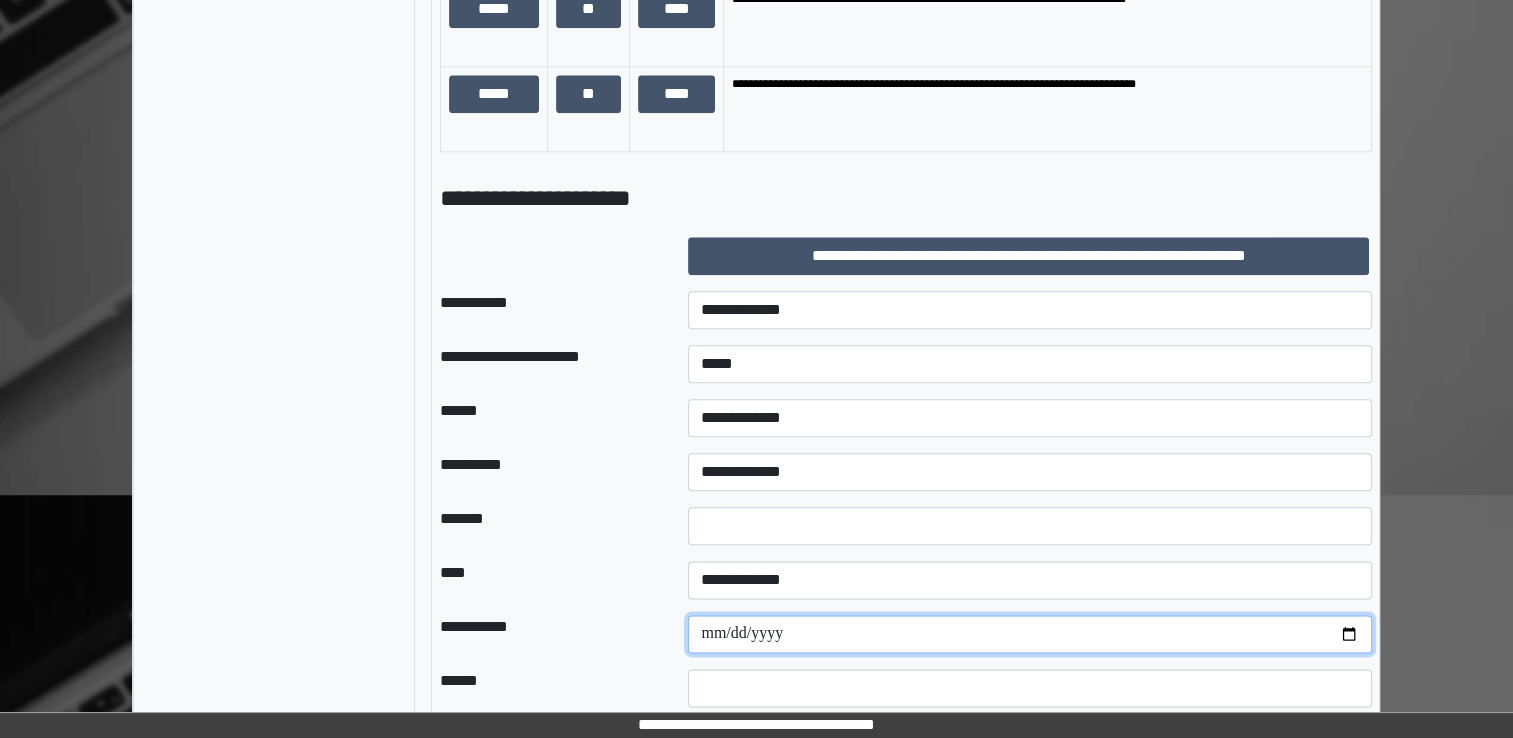 click on "**********" at bounding box center (1030, 634) 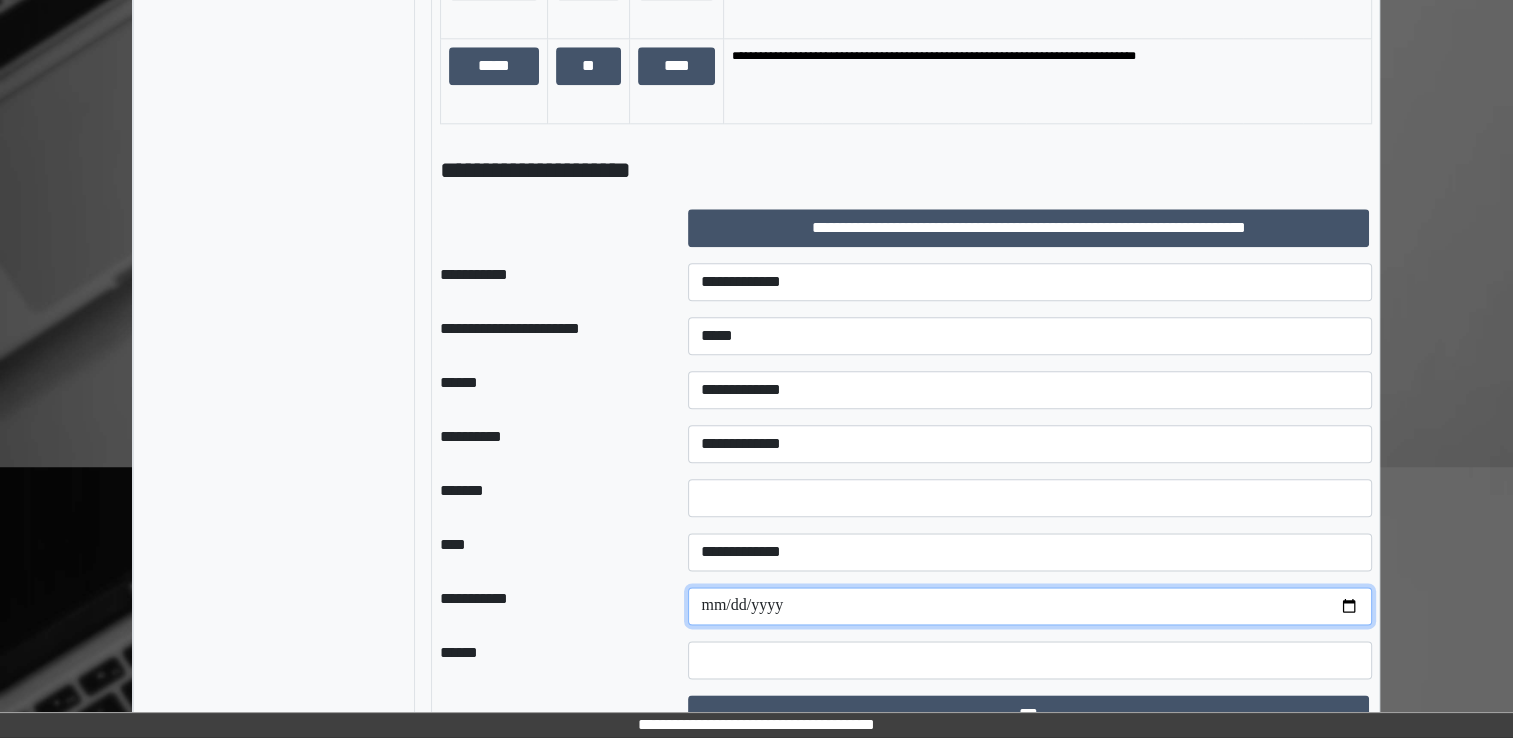 scroll, scrollTop: 2343, scrollLeft: 0, axis: vertical 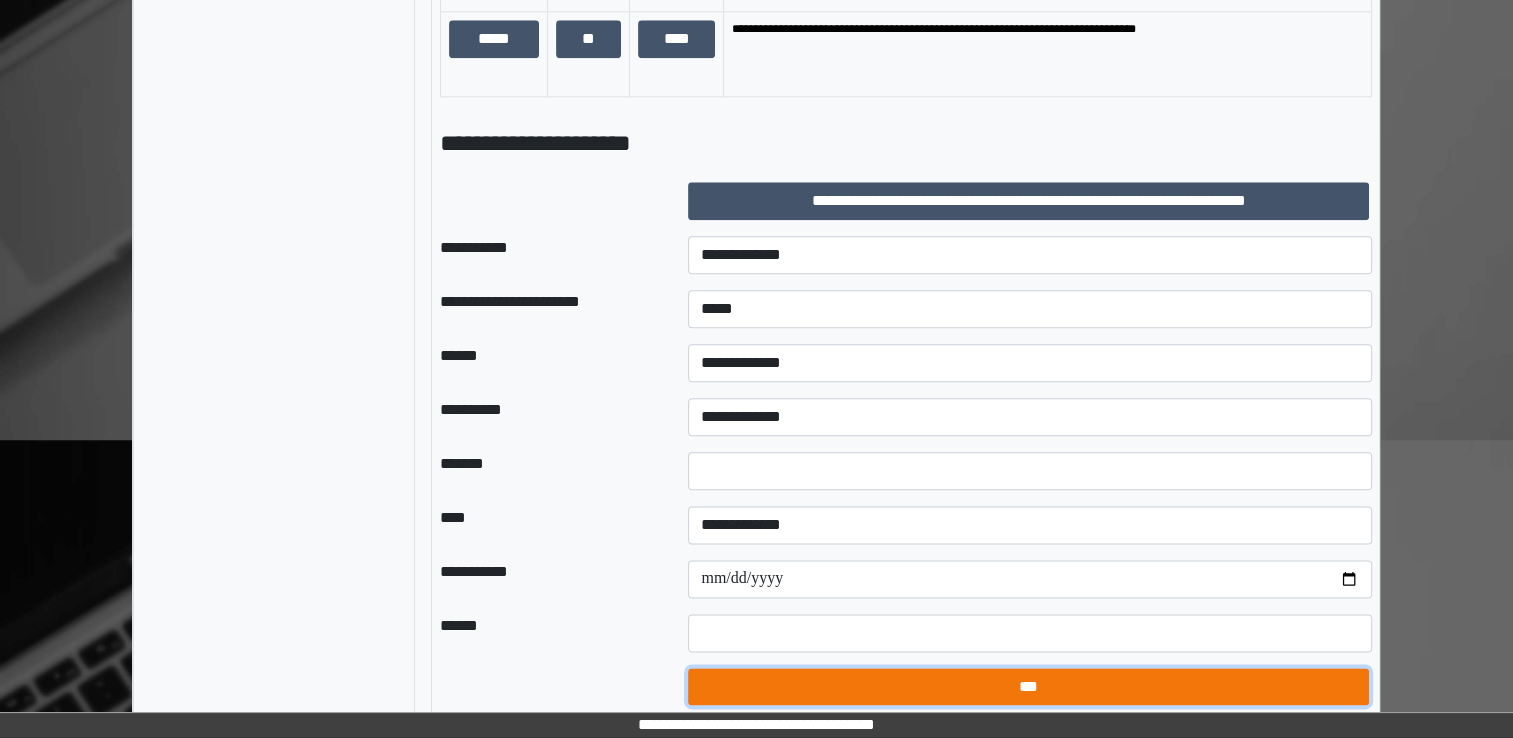 click on "***" at bounding box center [1028, 687] 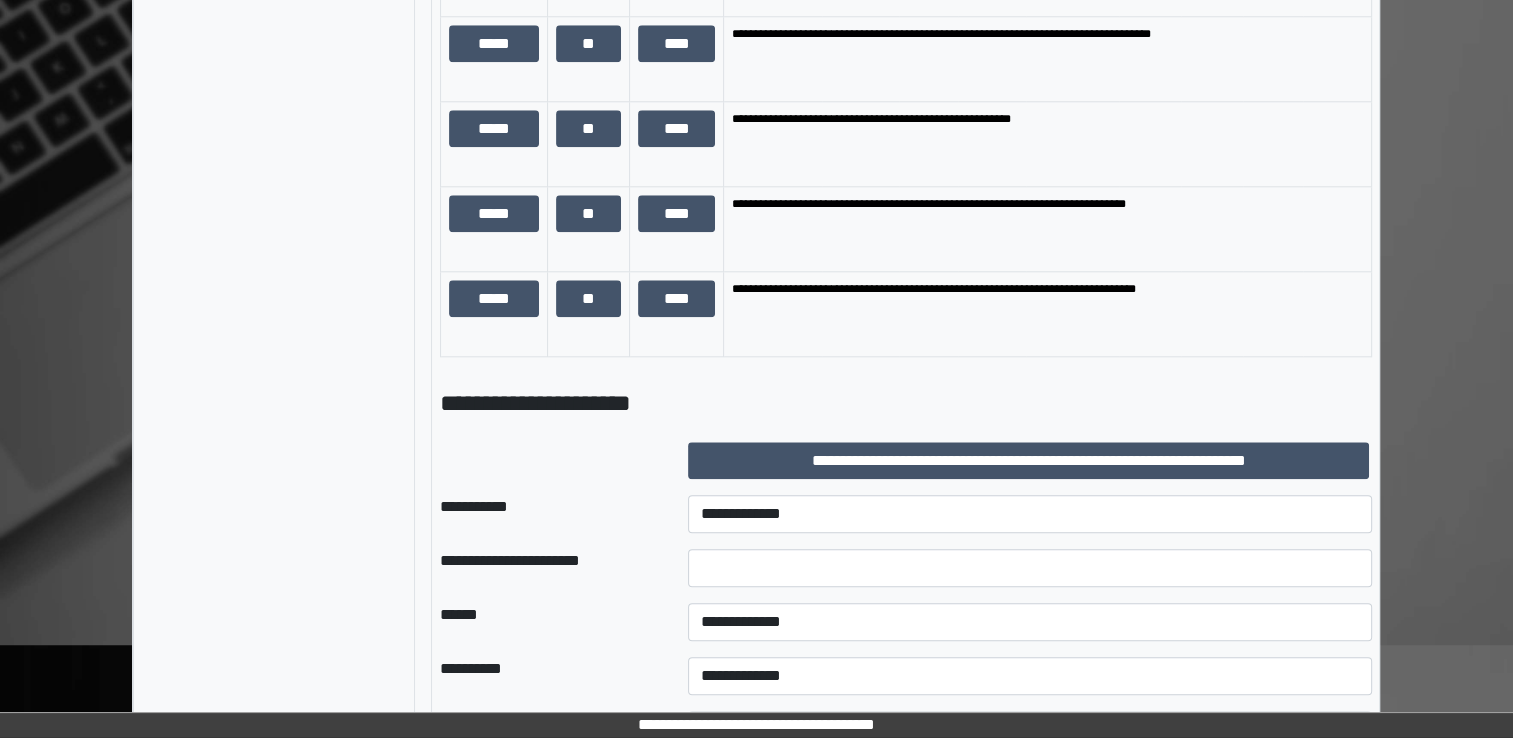 scroll, scrollTop: 2143, scrollLeft: 0, axis: vertical 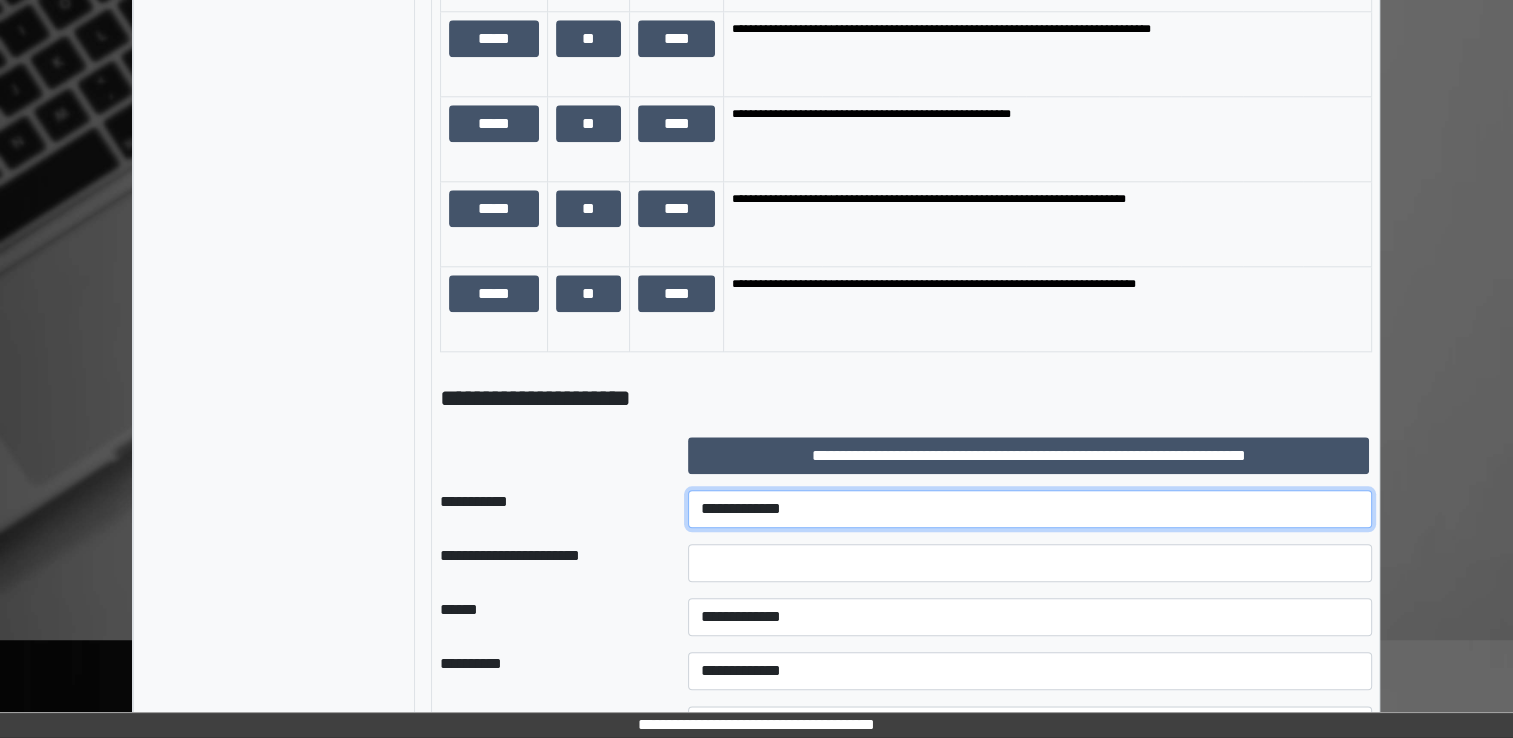 click on "**********" at bounding box center (1030, 509) 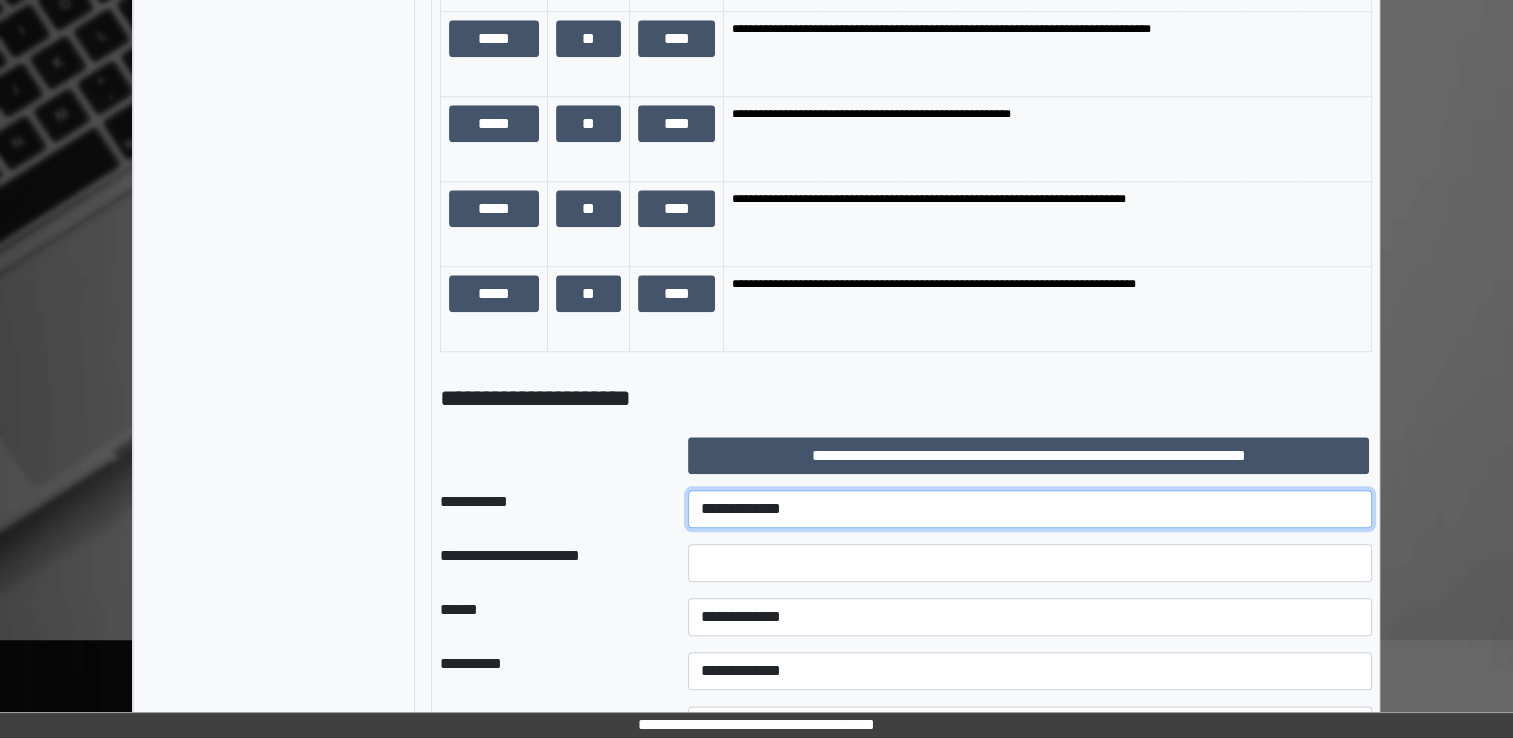 click on "**********" at bounding box center [1030, 509] 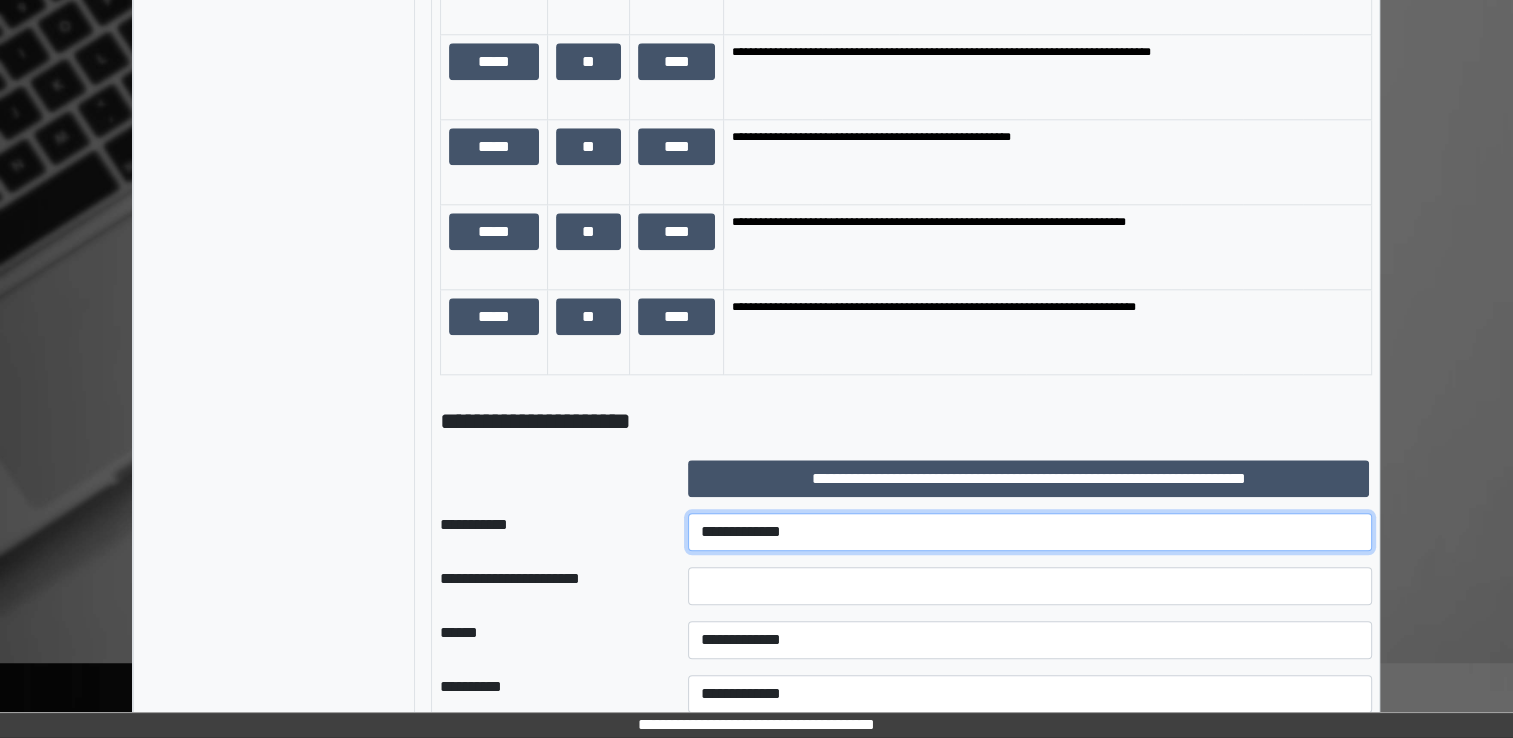 scroll, scrollTop: 2143, scrollLeft: 0, axis: vertical 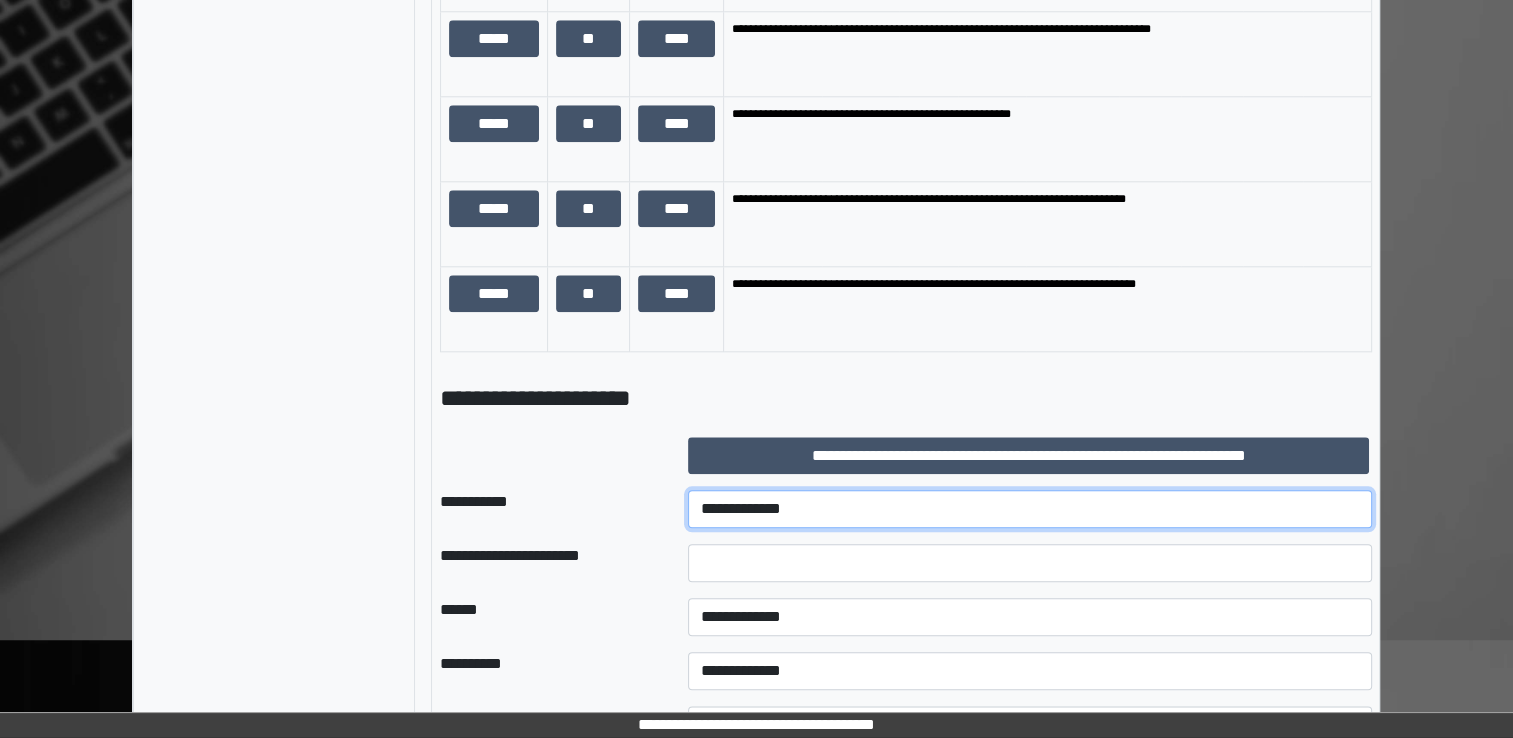 click on "**********" at bounding box center (1030, 509) 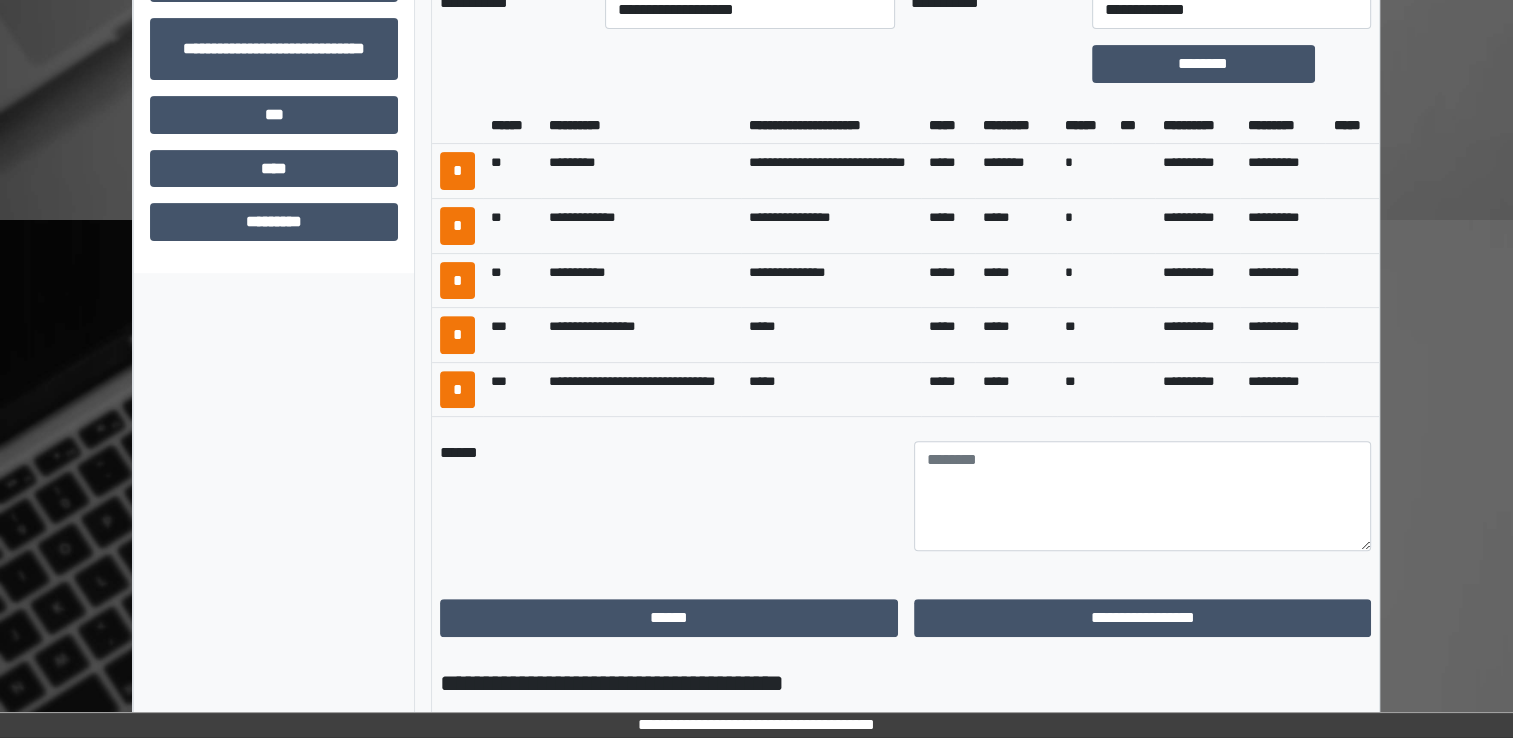 scroll, scrollTop: 624, scrollLeft: 0, axis: vertical 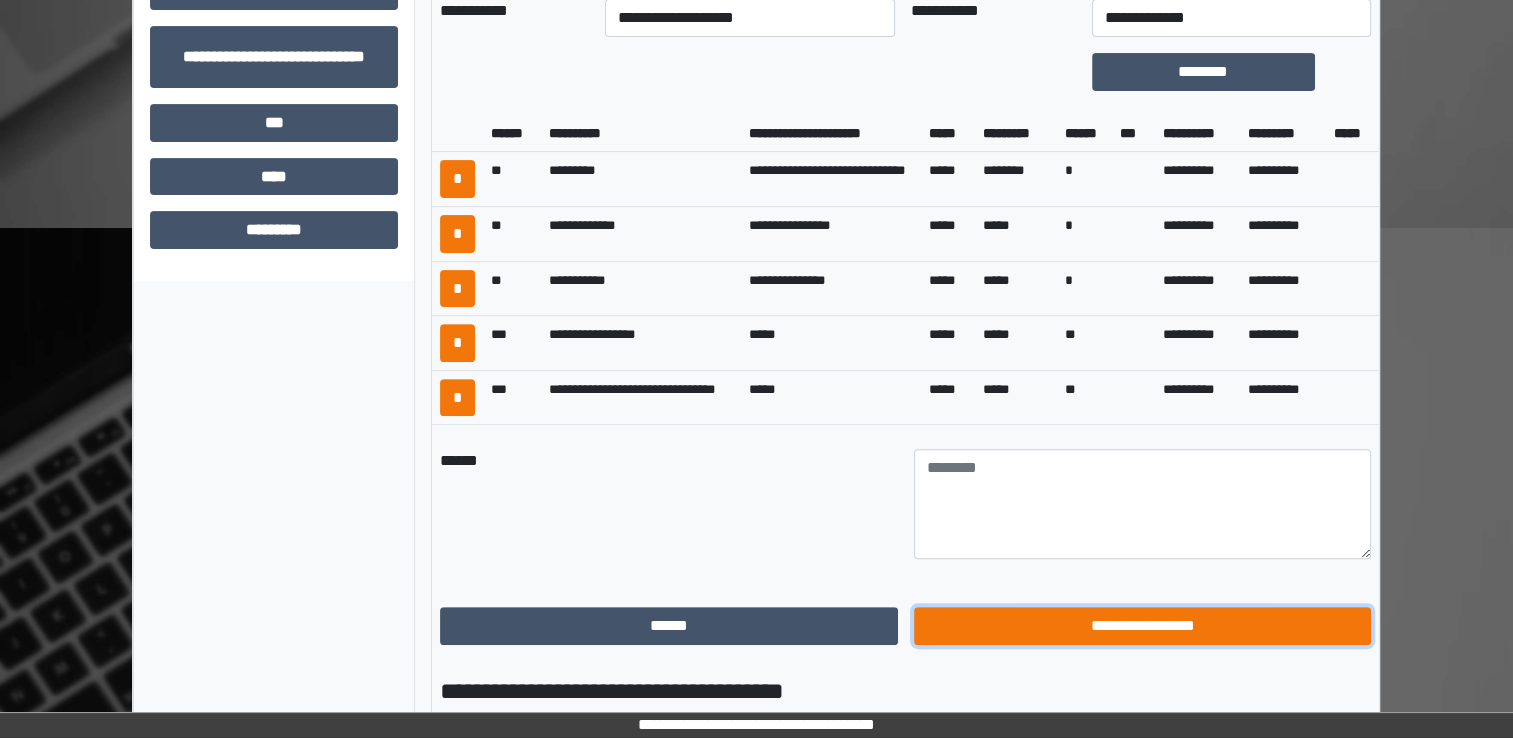 click on "**********" at bounding box center [1143, 626] 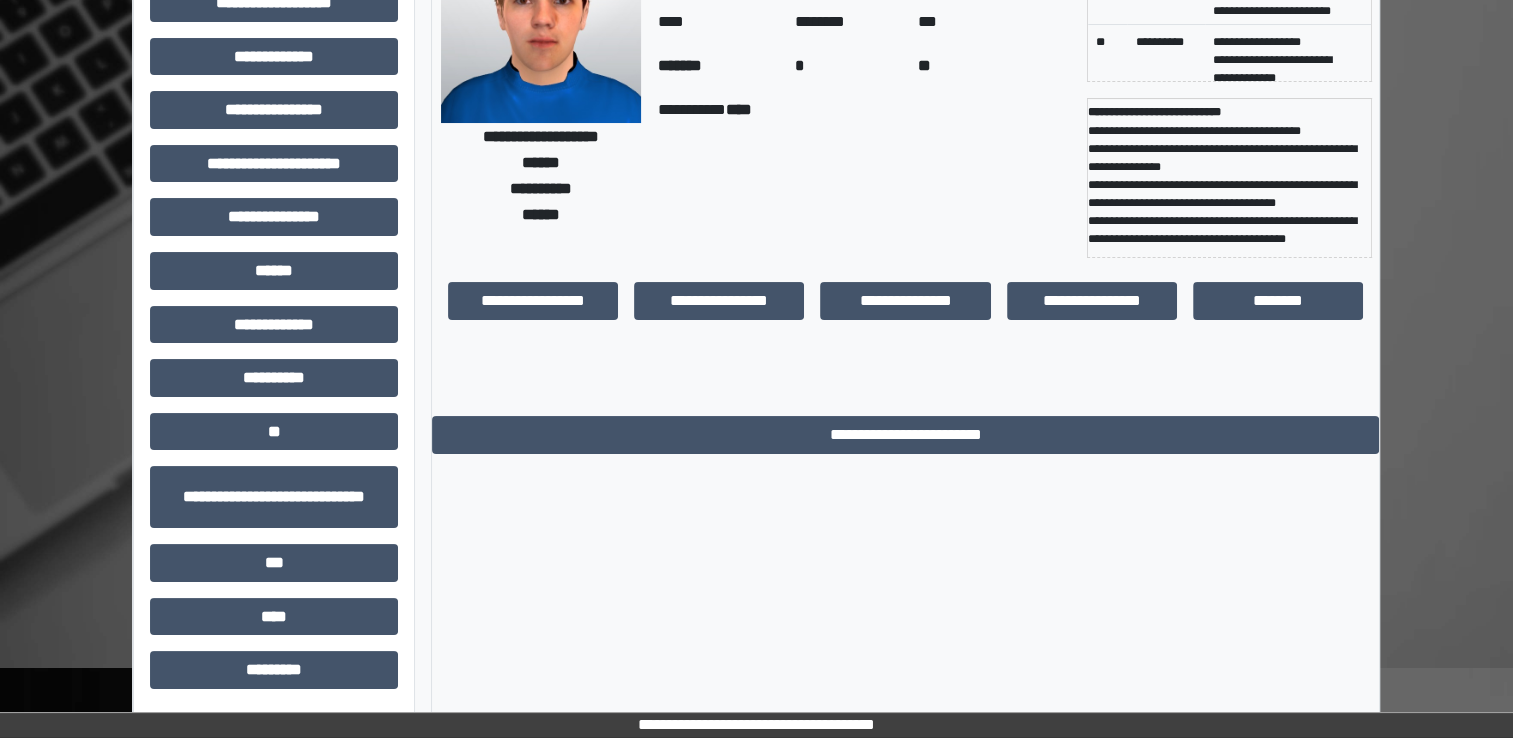 scroll, scrollTop: 184, scrollLeft: 0, axis: vertical 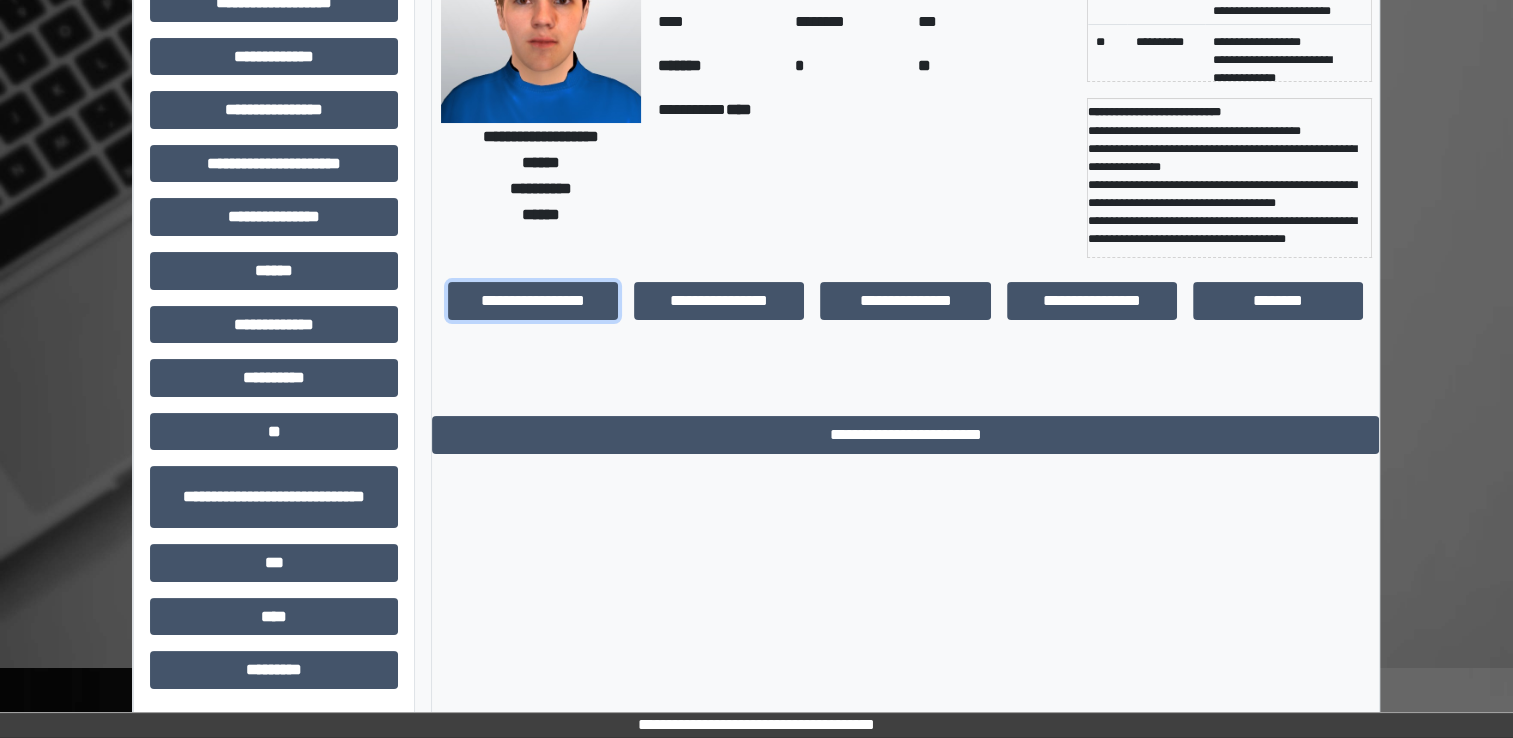 drag, startPoint x: 559, startPoint y: 295, endPoint x: 580, endPoint y: 334, distance: 44.294468 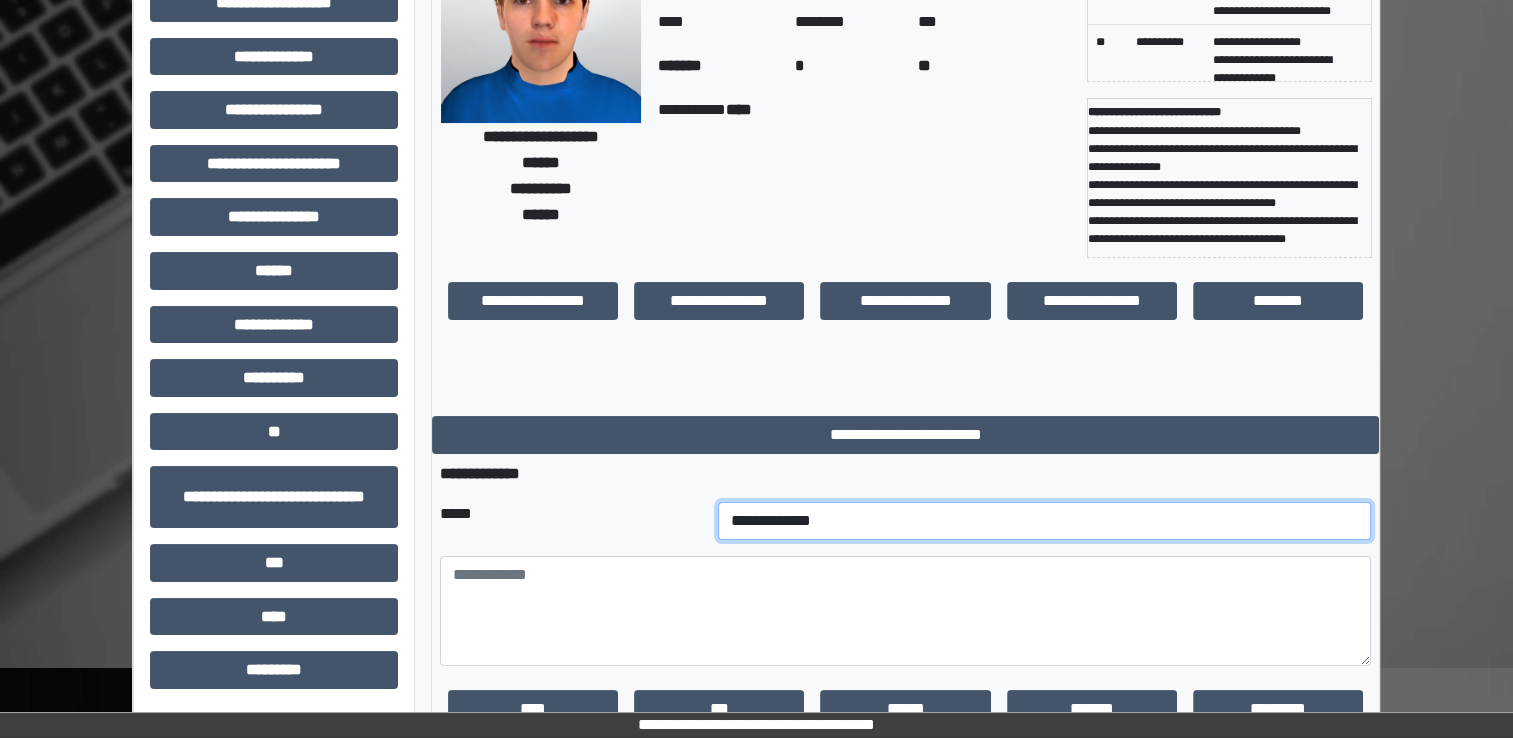 click on "**********" at bounding box center (1045, 521) 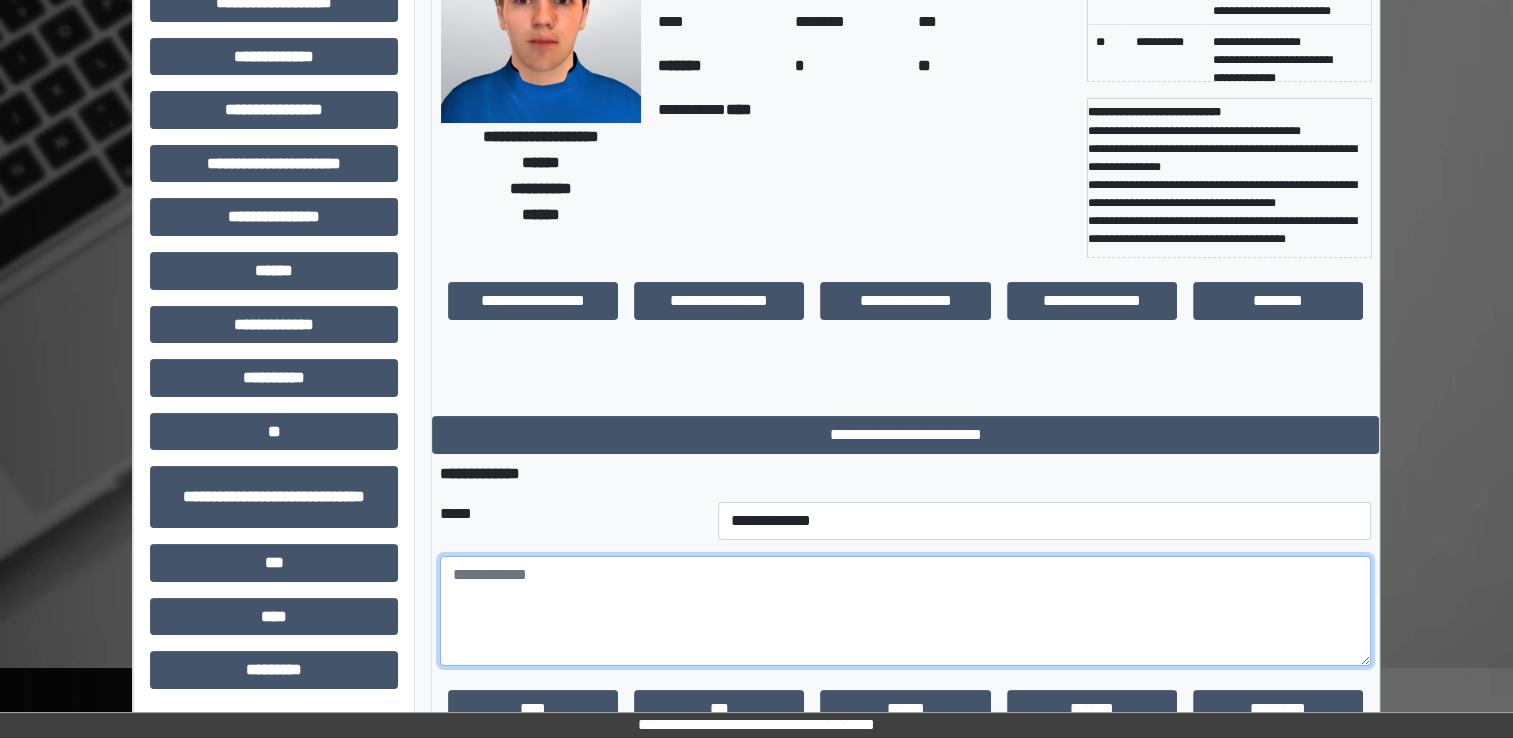 click at bounding box center [905, 611] 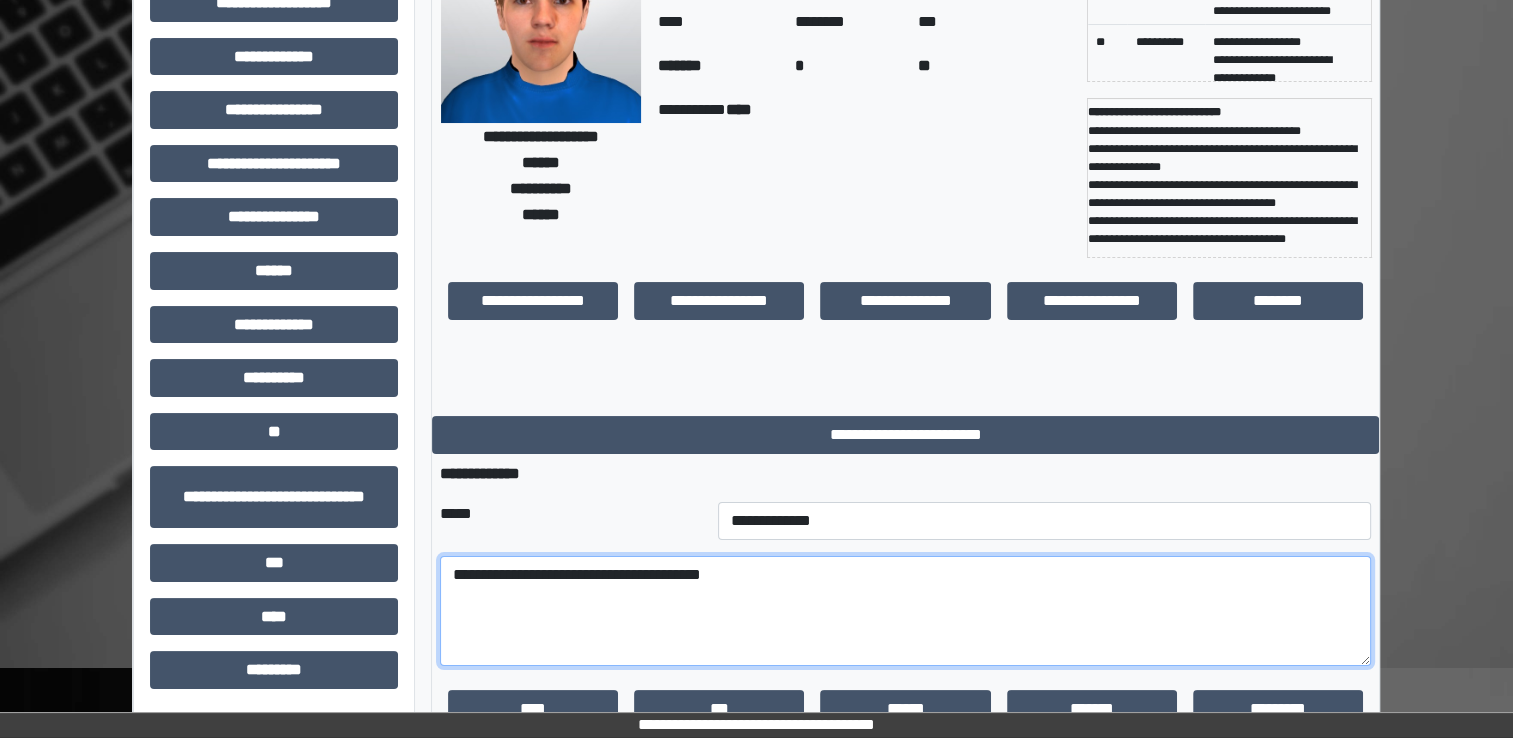 click on "**********" at bounding box center [905, 611] 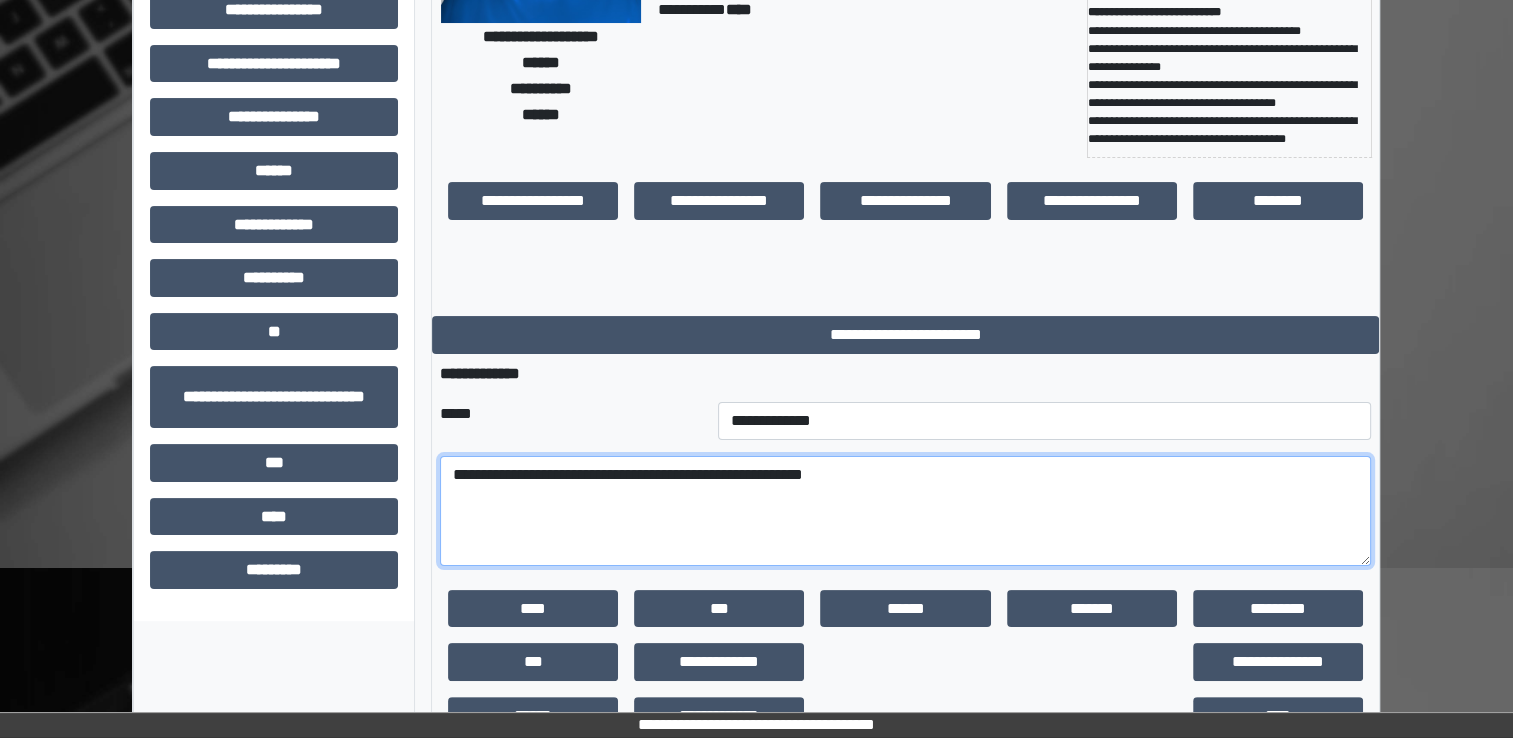 scroll, scrollTop: 344, scrollLeft: 0, axis: vertical 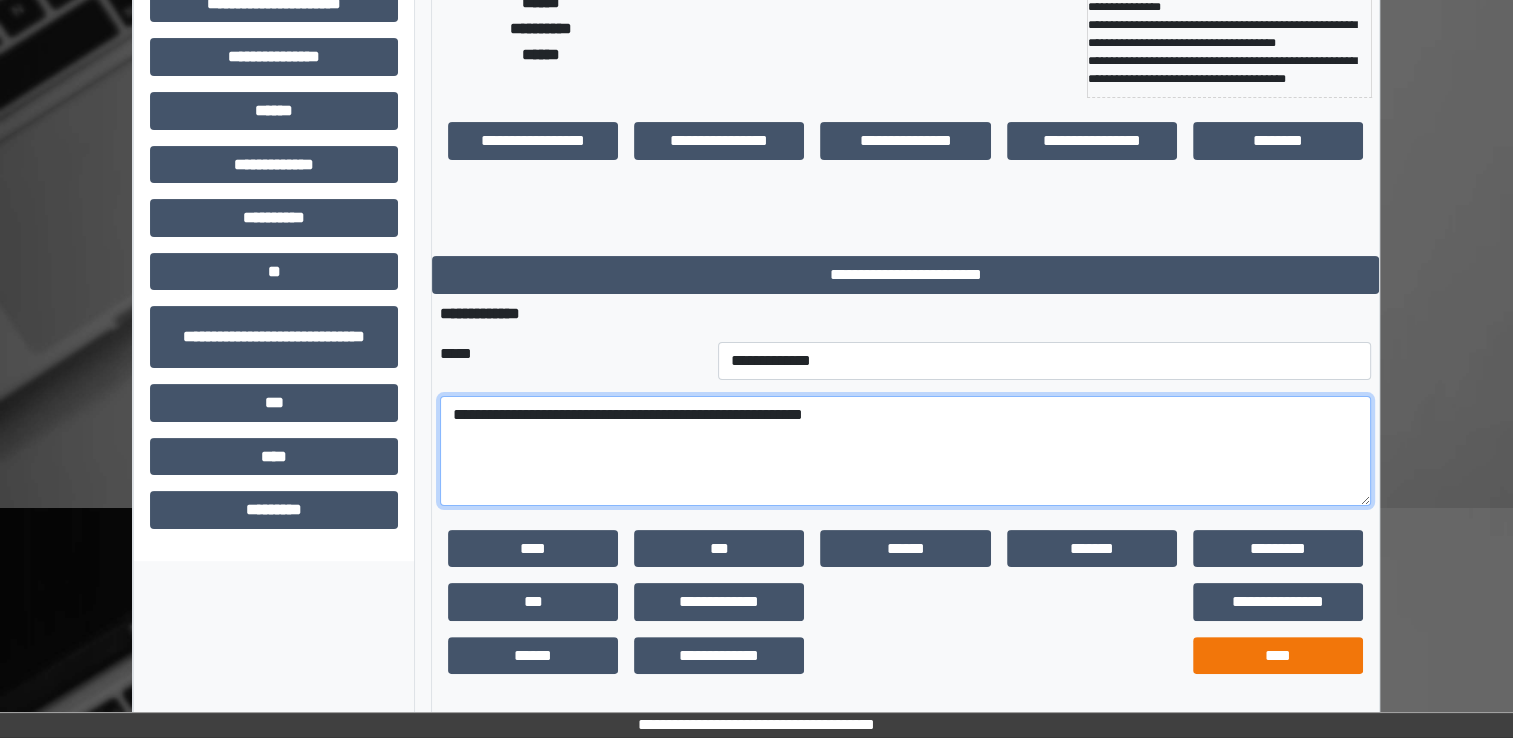 type on "**********" 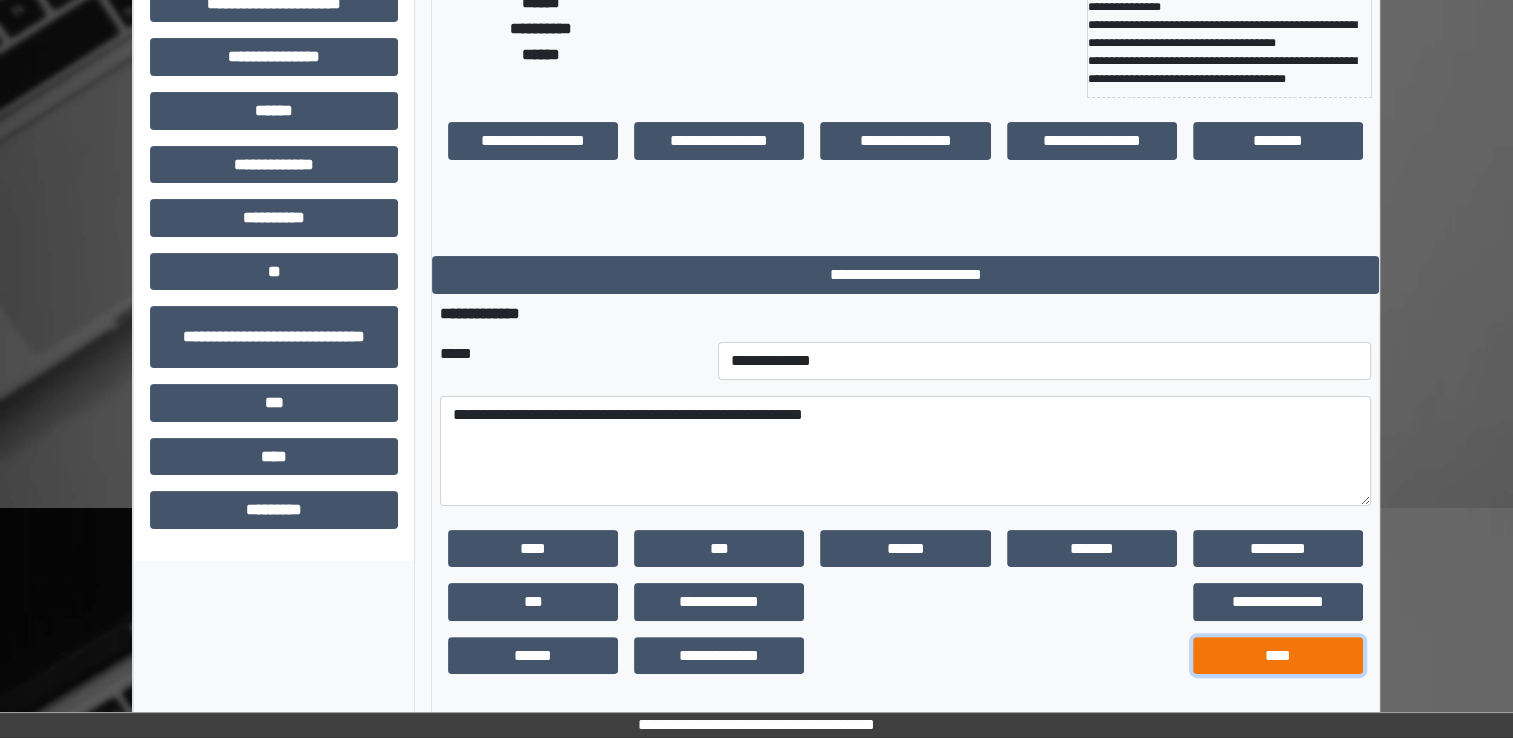 click on "****" at bounding box center [1278, 656] 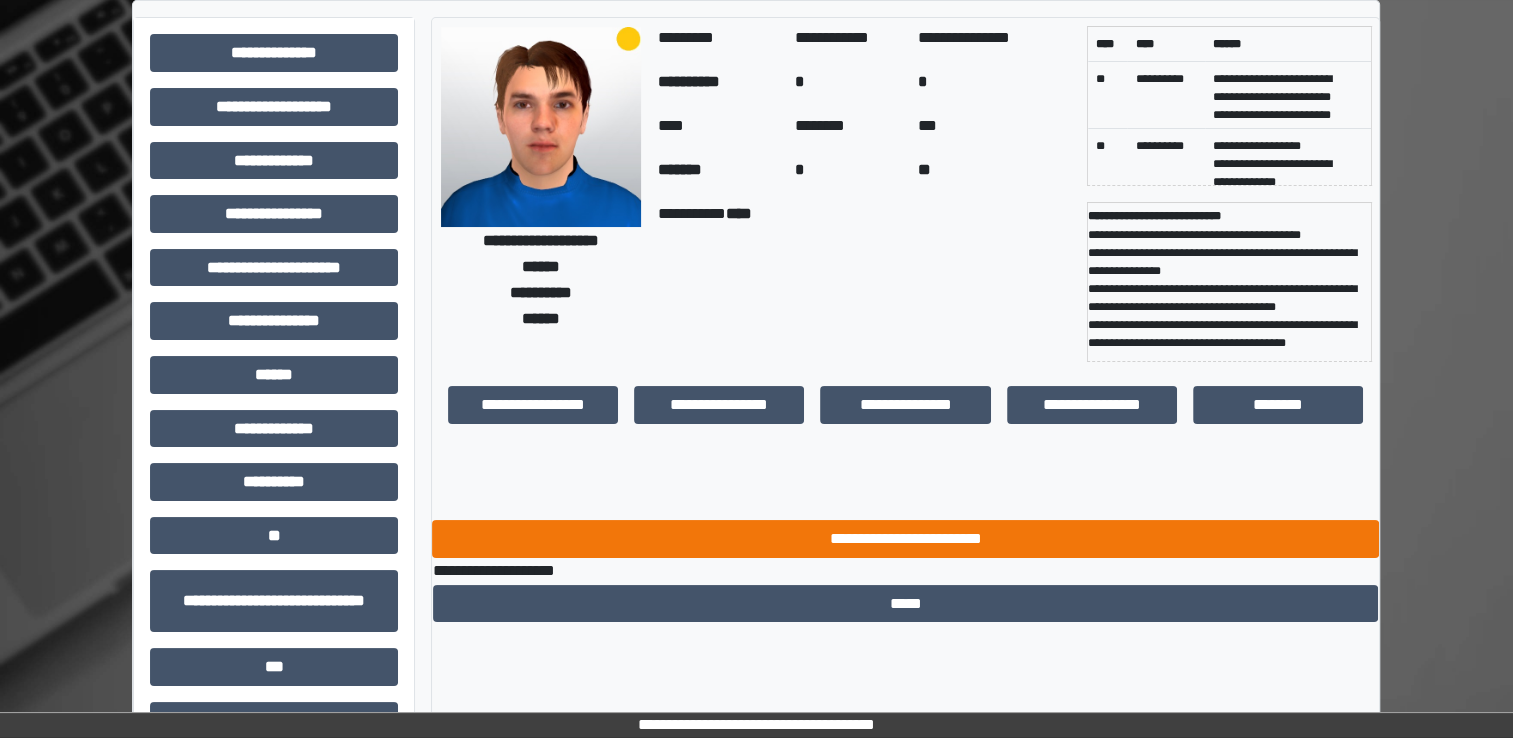 scroll, scrollTop: 0, scrollLeft: 0, axis: both 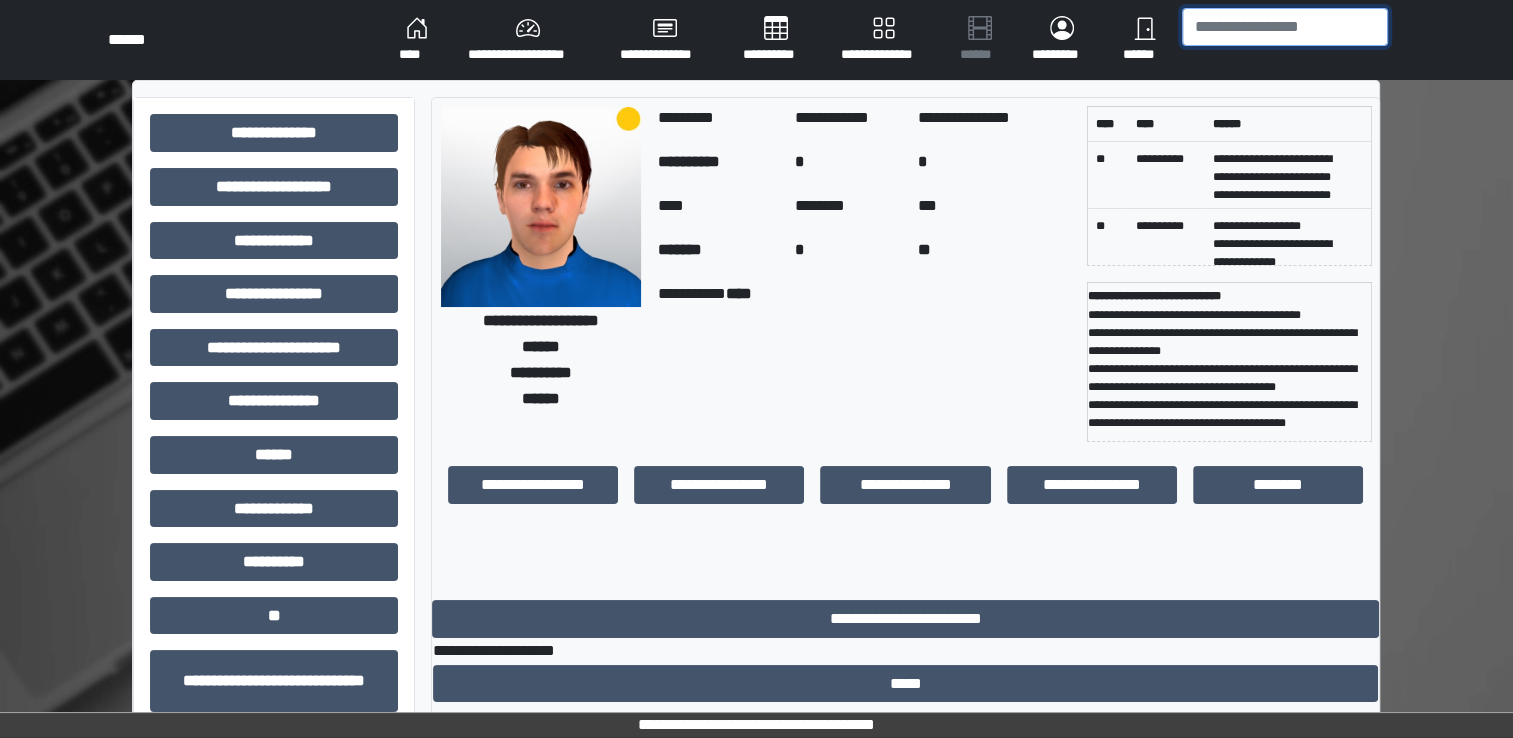 click at bounding box center (1285, 27) 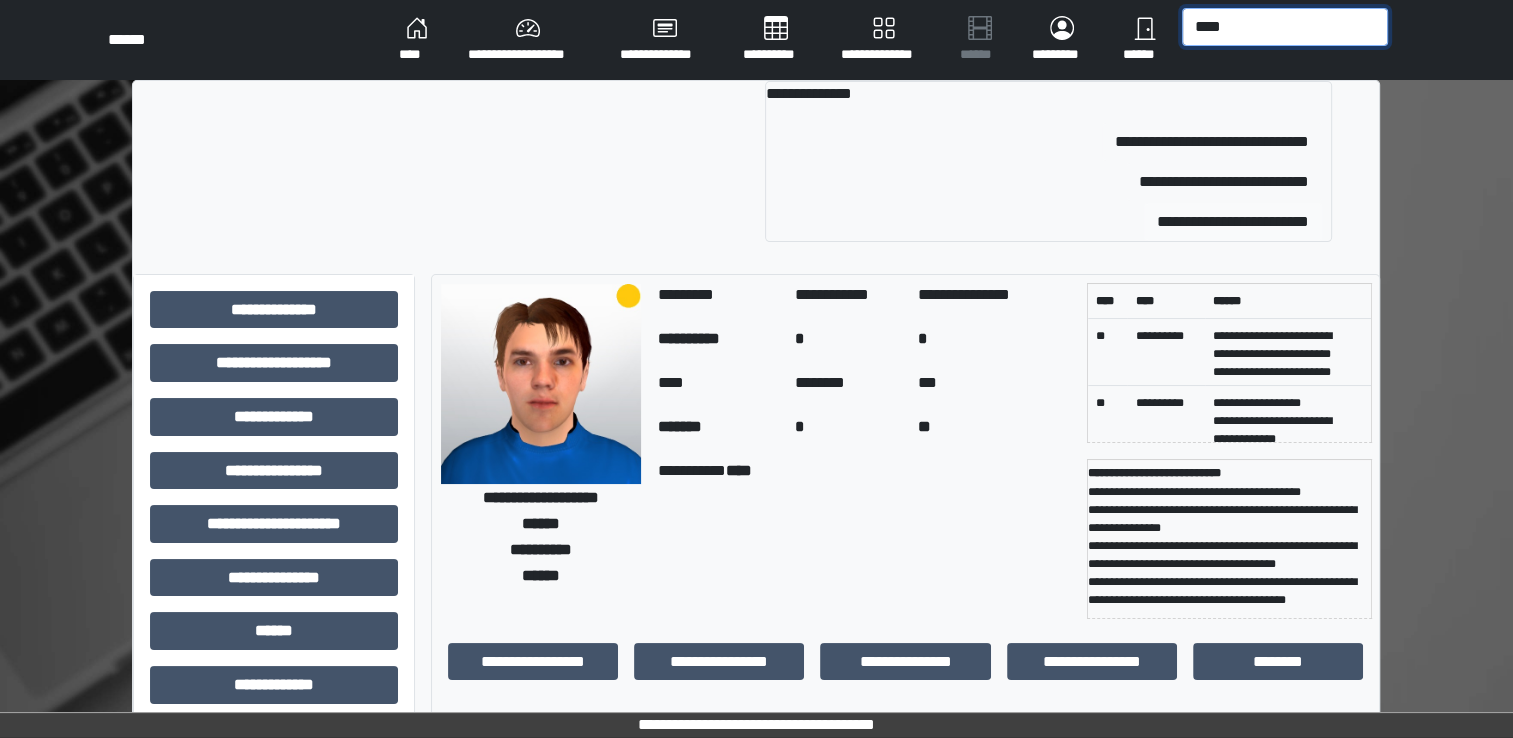 type on "****" 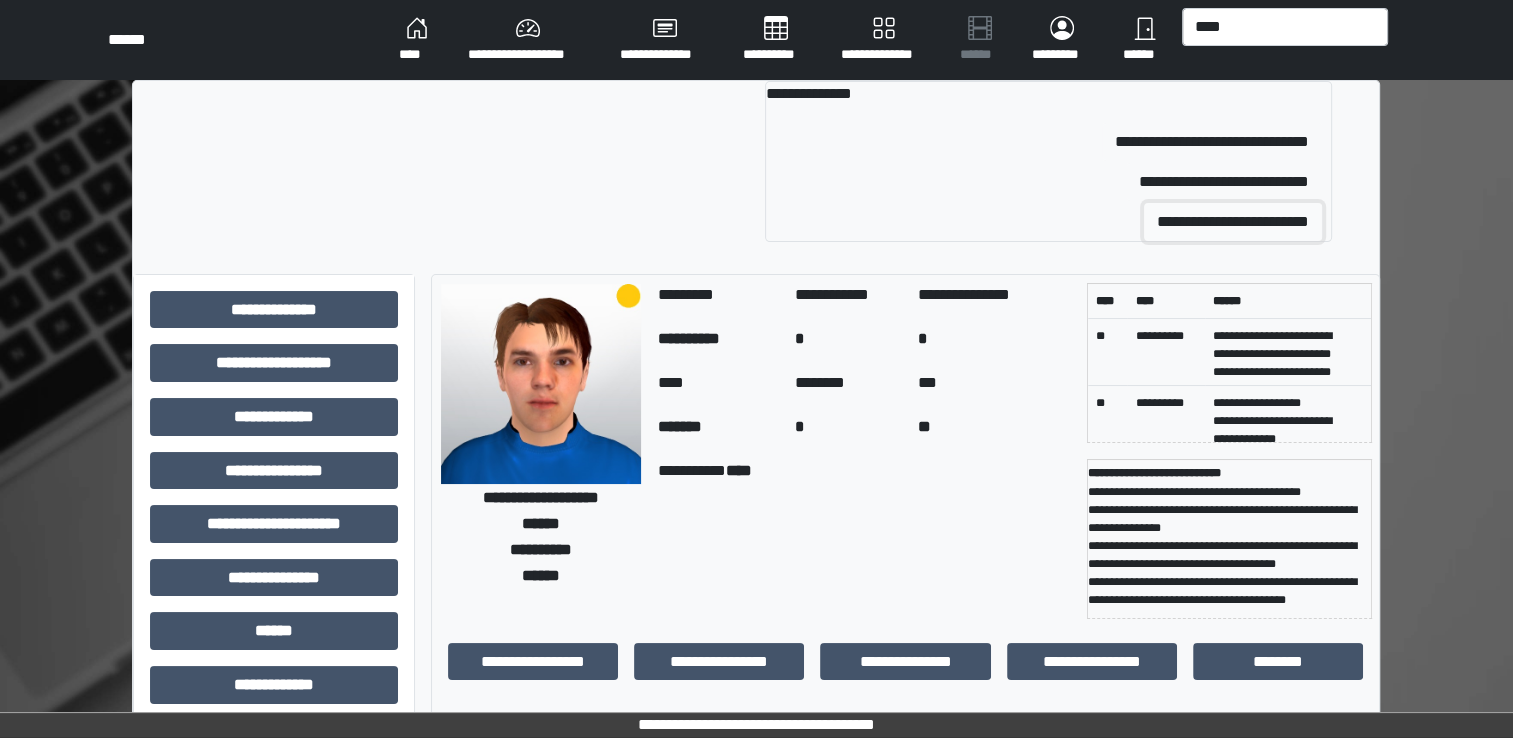 click on "**********" at bounding box center (1233, 222) 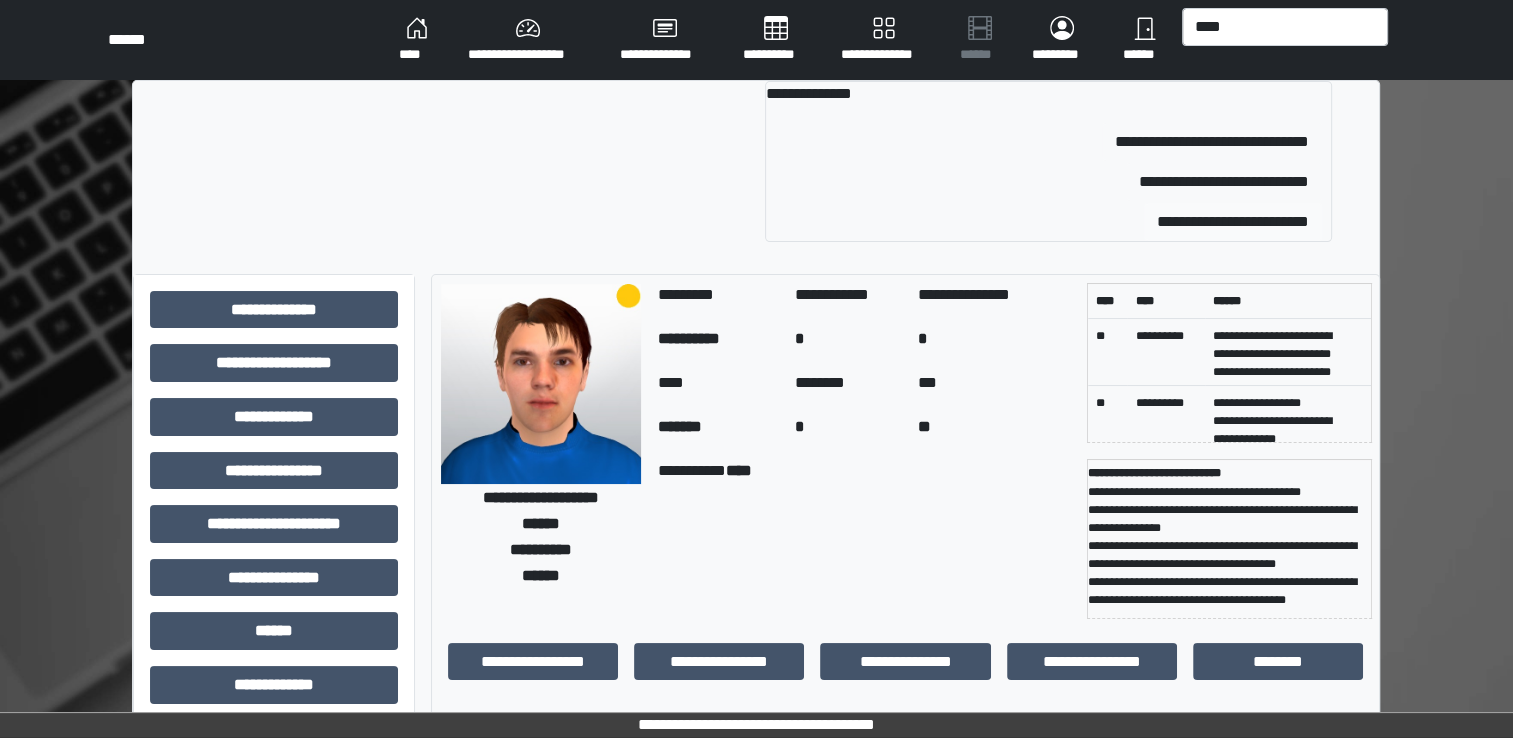 type 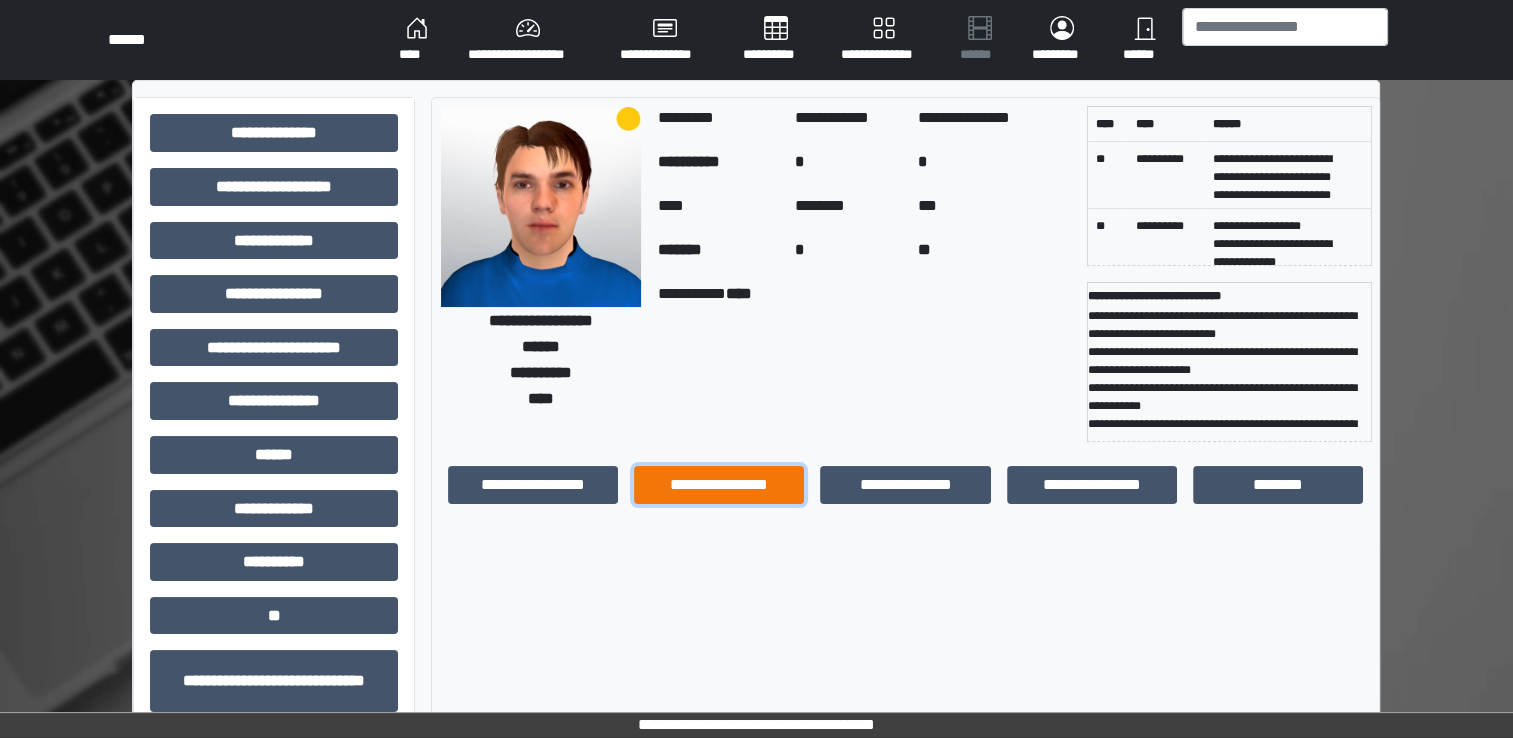 click on "**********" at bounding box center (719, 485) 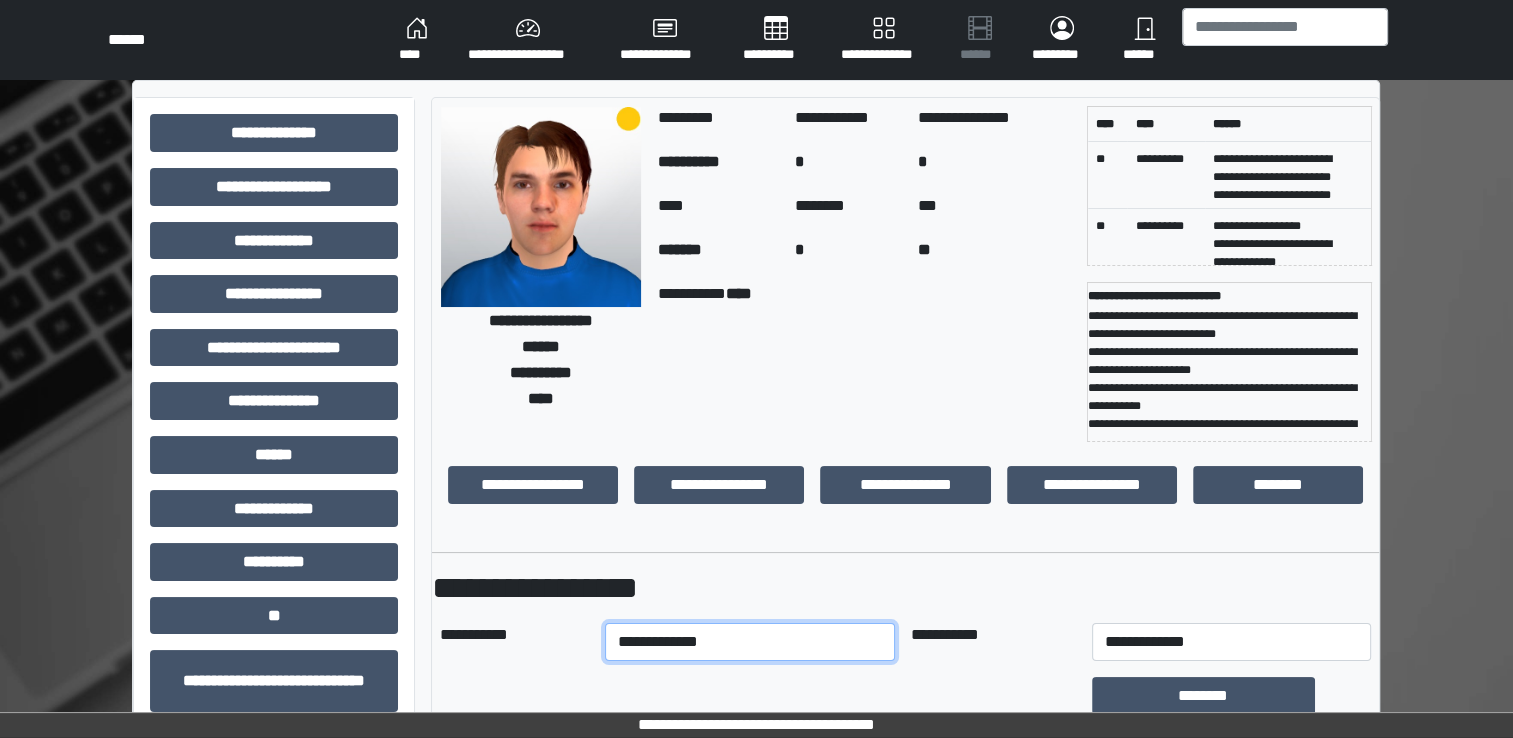 click on "**********" at bounding box center (750, 642) 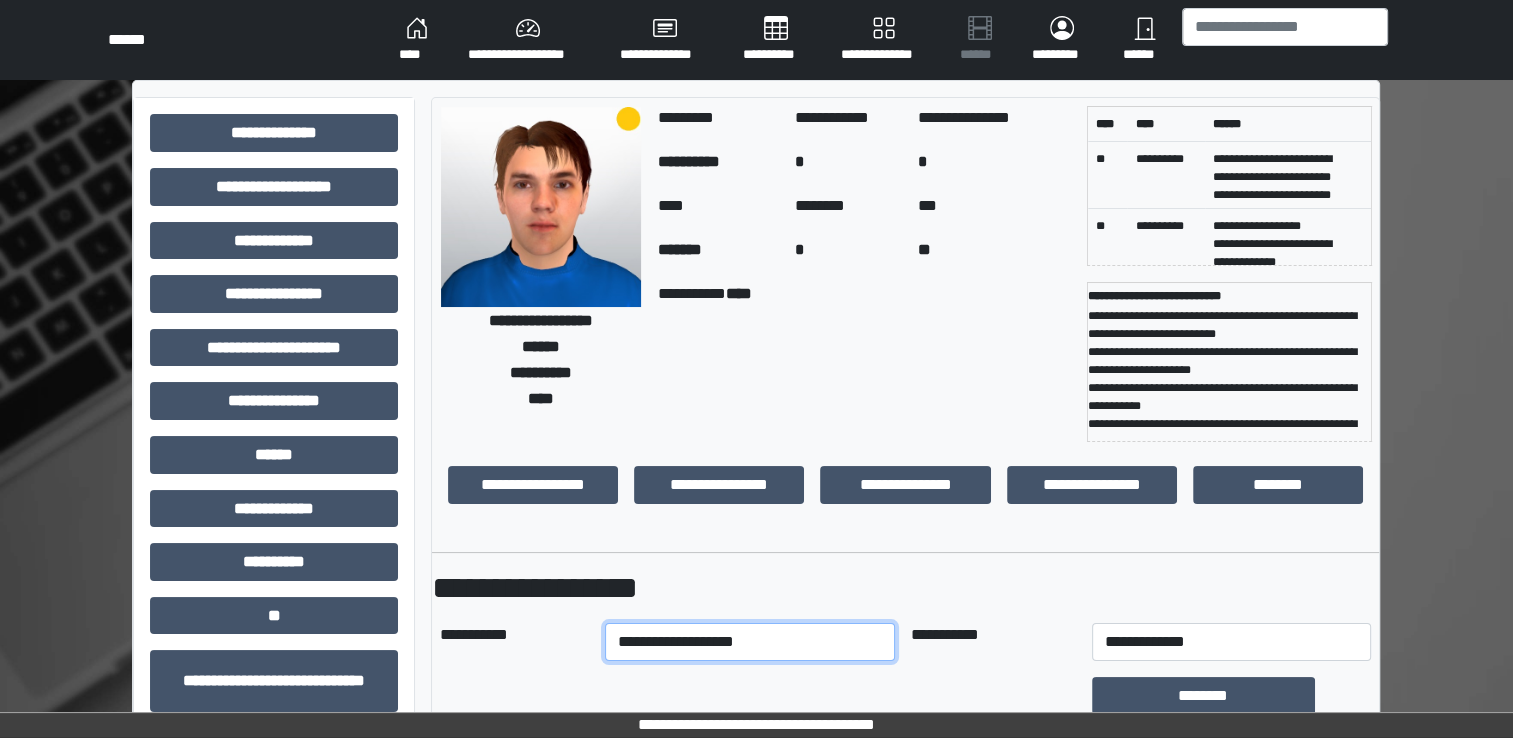 click on "**********" at bounding box center (750, 642) 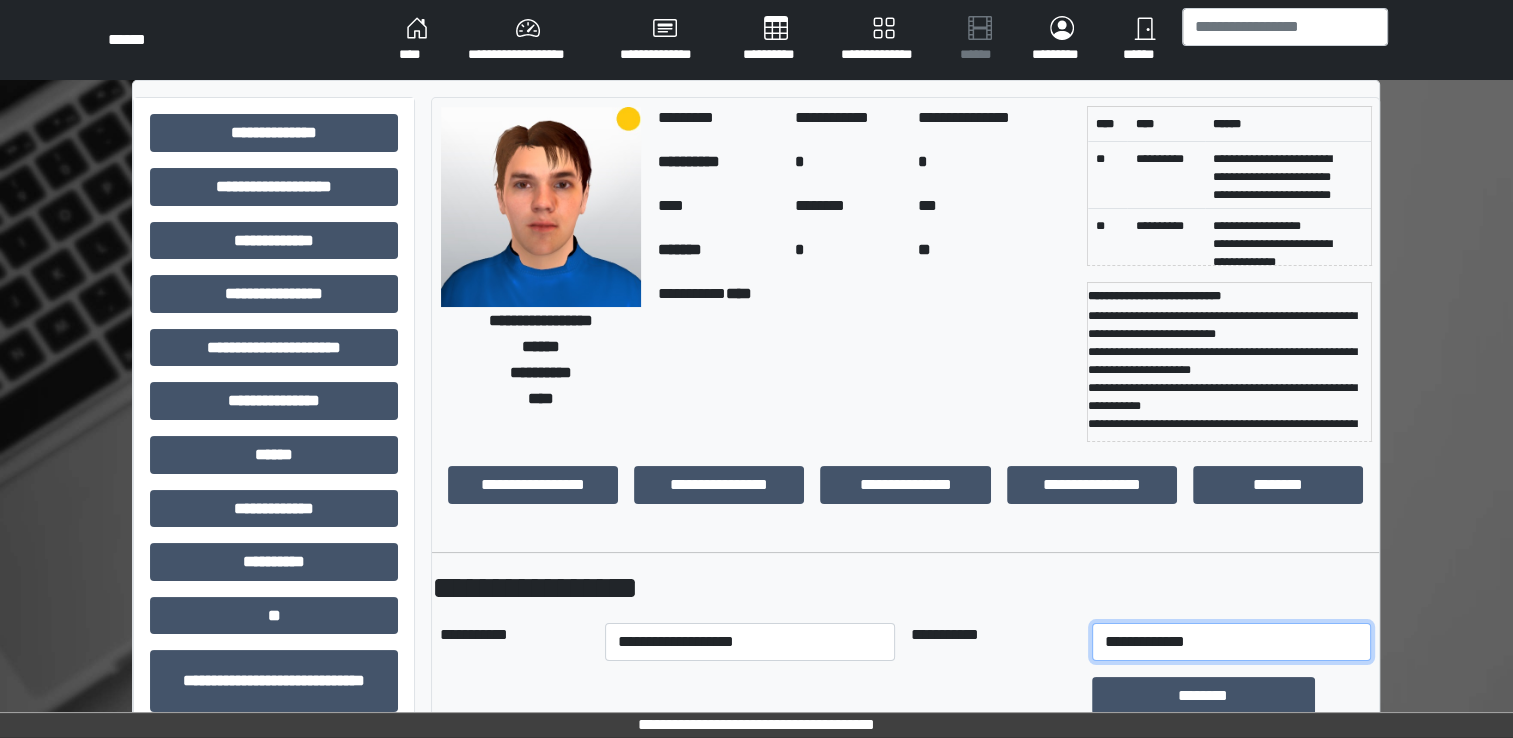 click on "**********" at bounding box center [1231, 642] 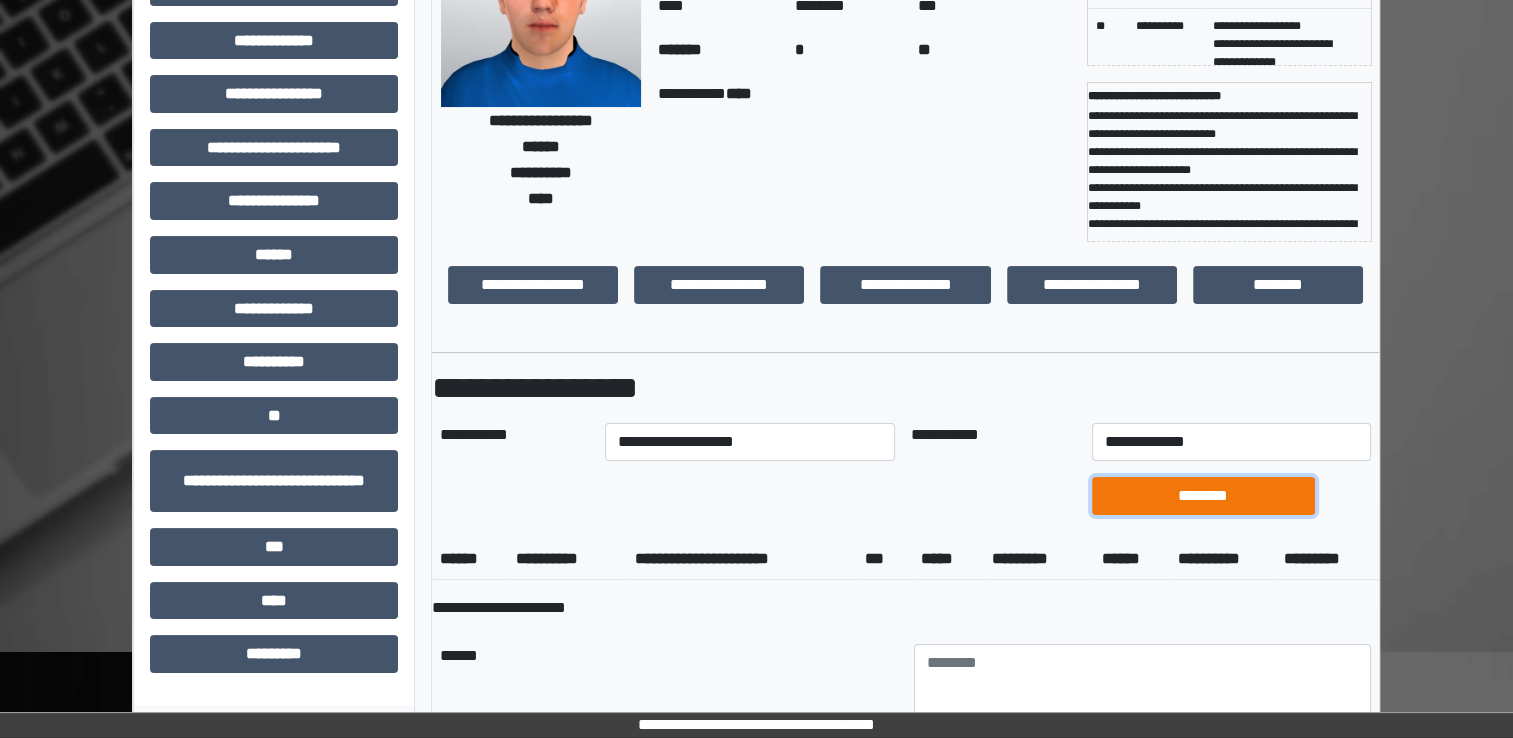 click on "********" at bounding box center [1203, 496] 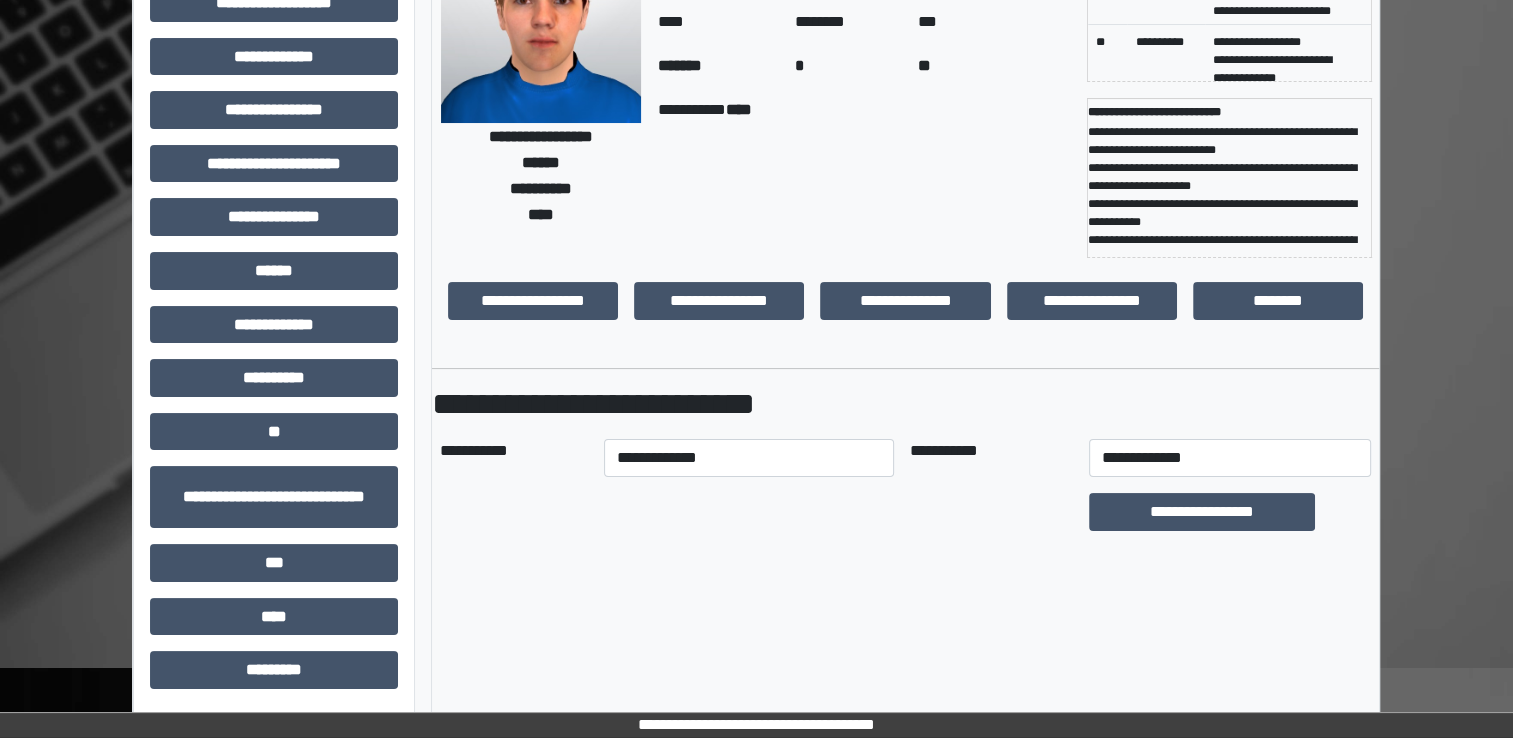 scroll, scrollTop: 184, scrollLeft: 0, axis: vertical 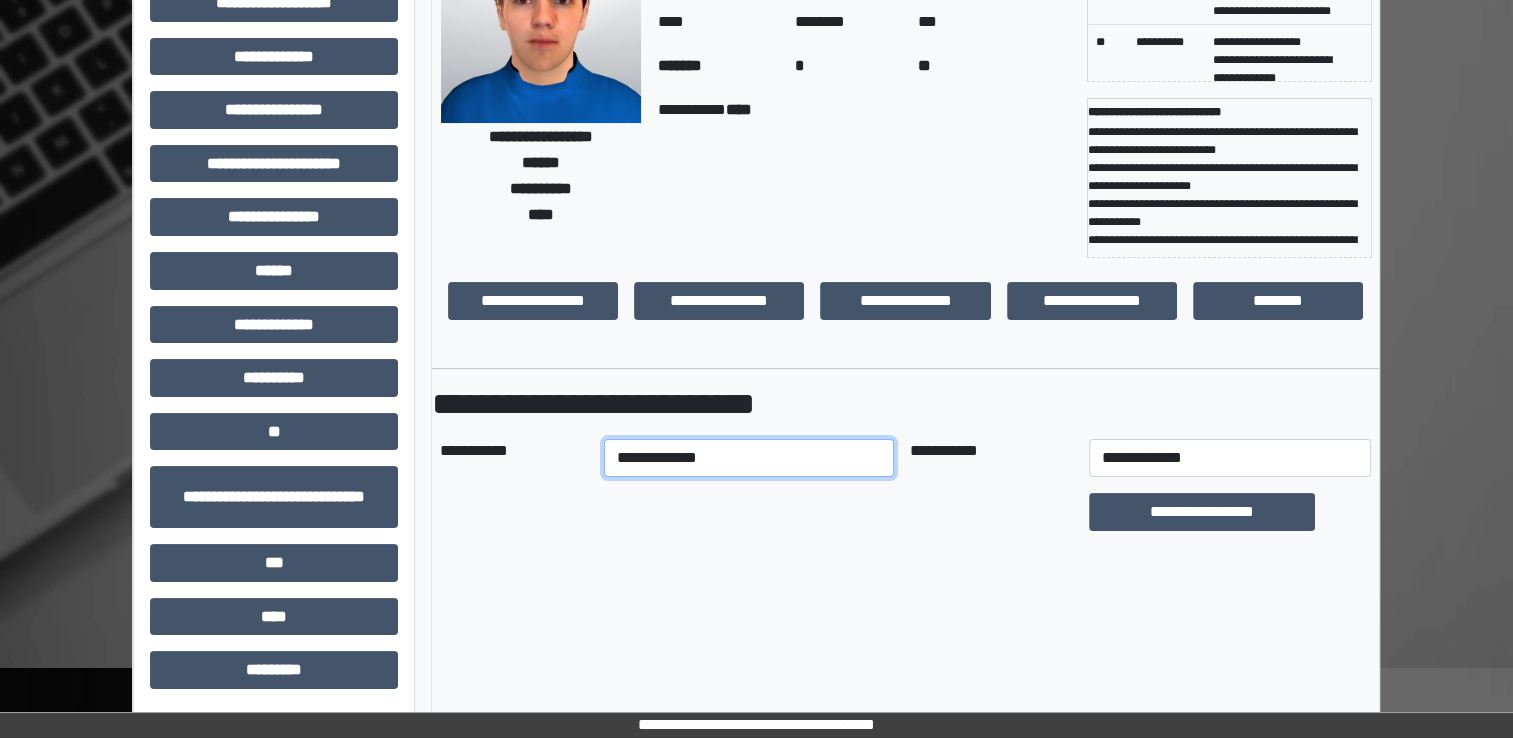 click on "**********" at bounding box center (749, 458) 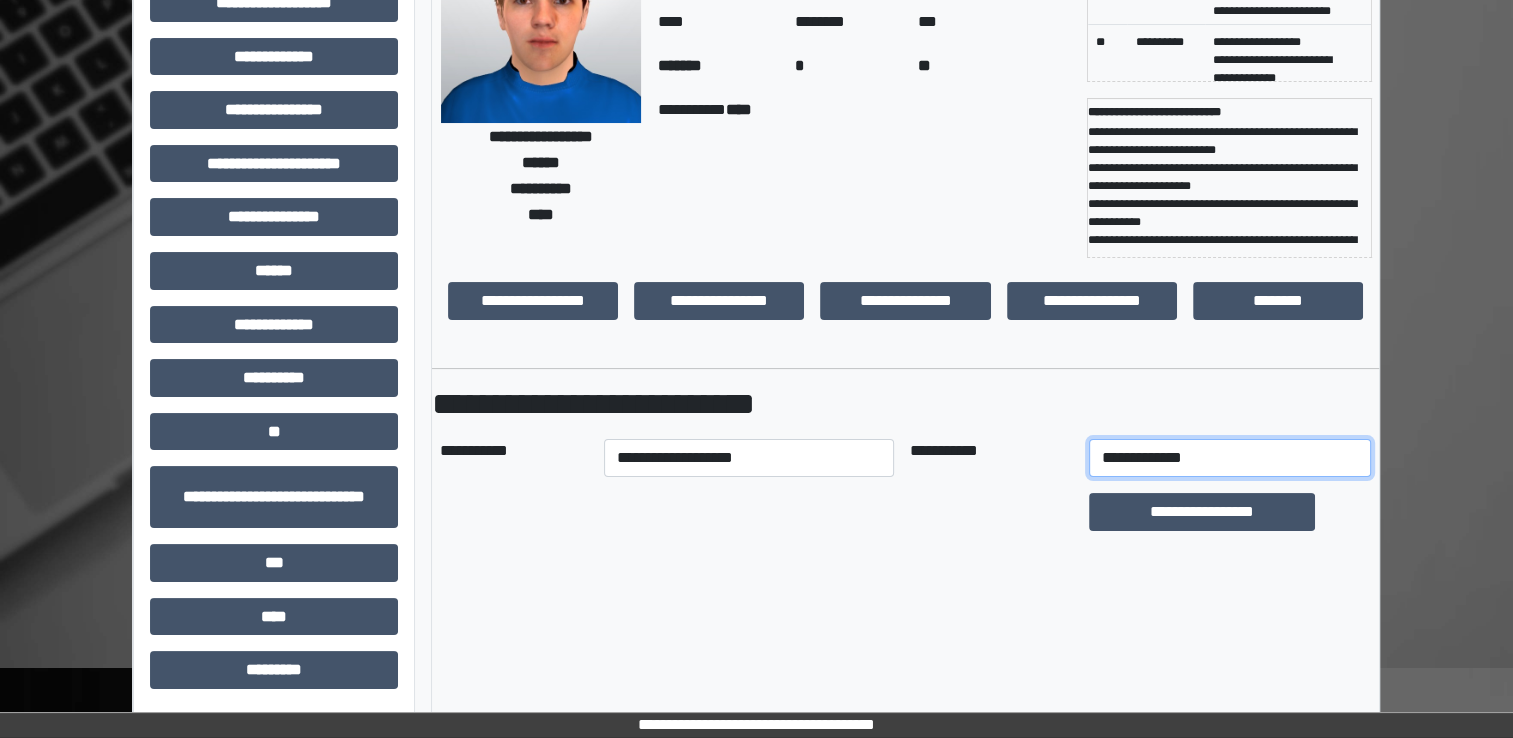 click on "**********" at bounding box center [1230, 458] 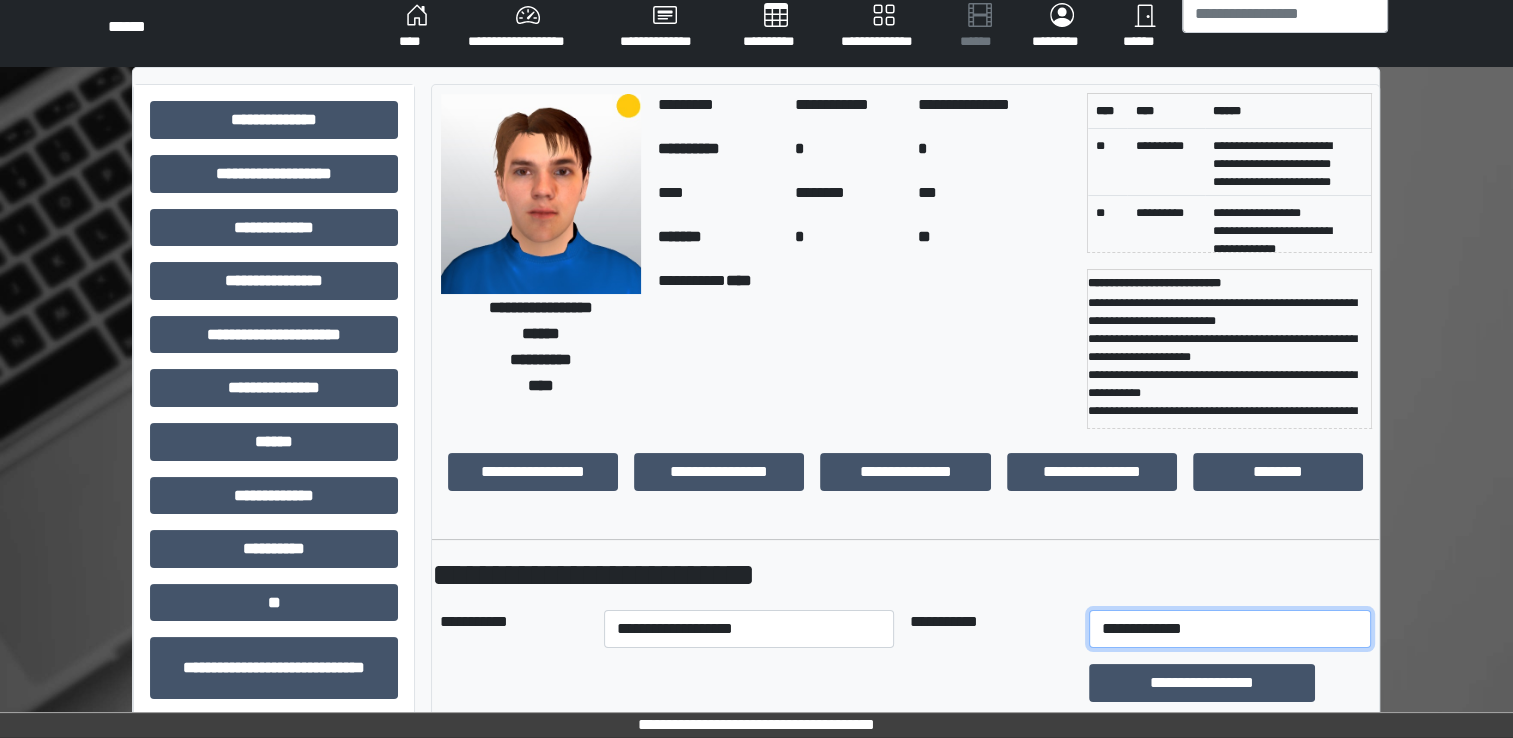scroll, scrollTop: 0, scrollLeft: 0, axis: both 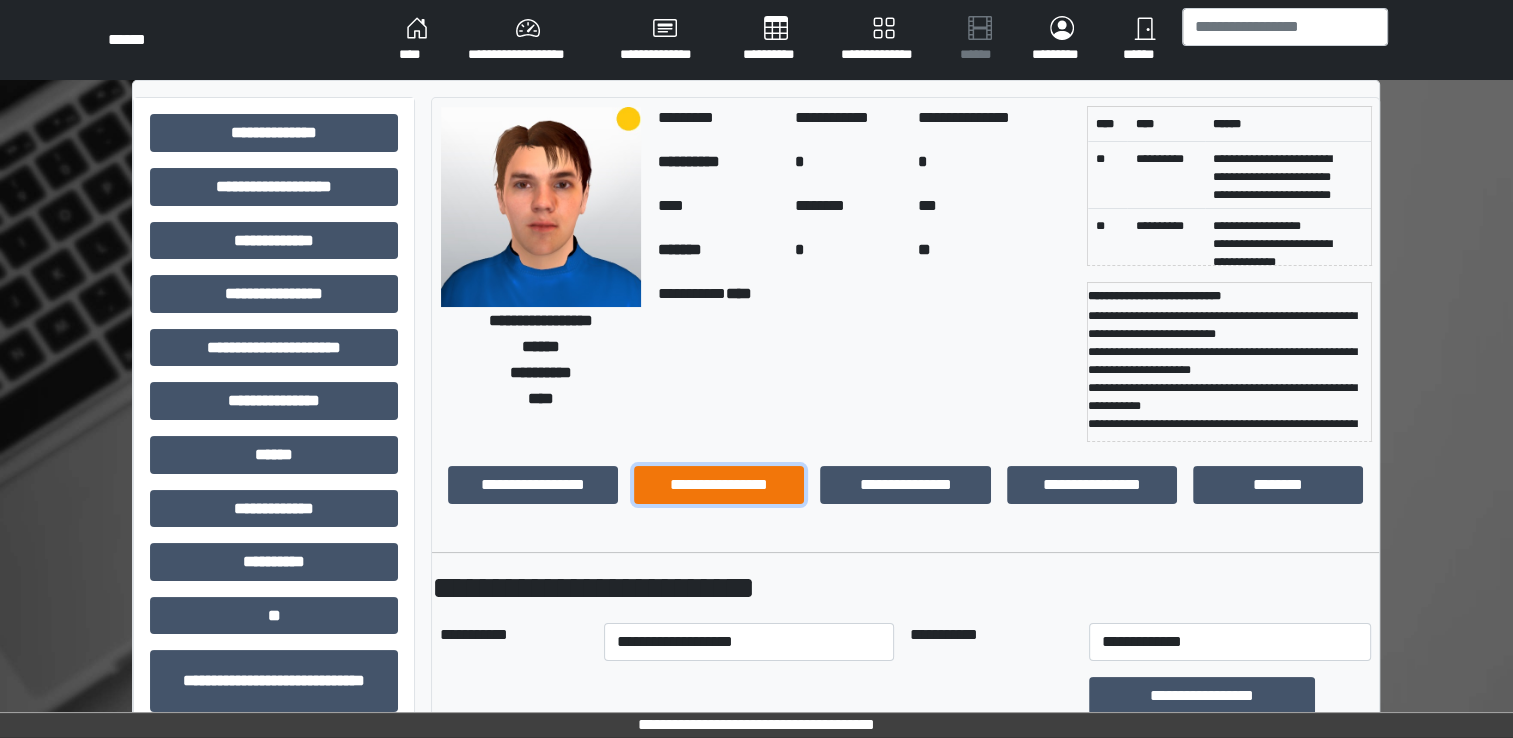 click on "**********" at bounding box center [719, 485] 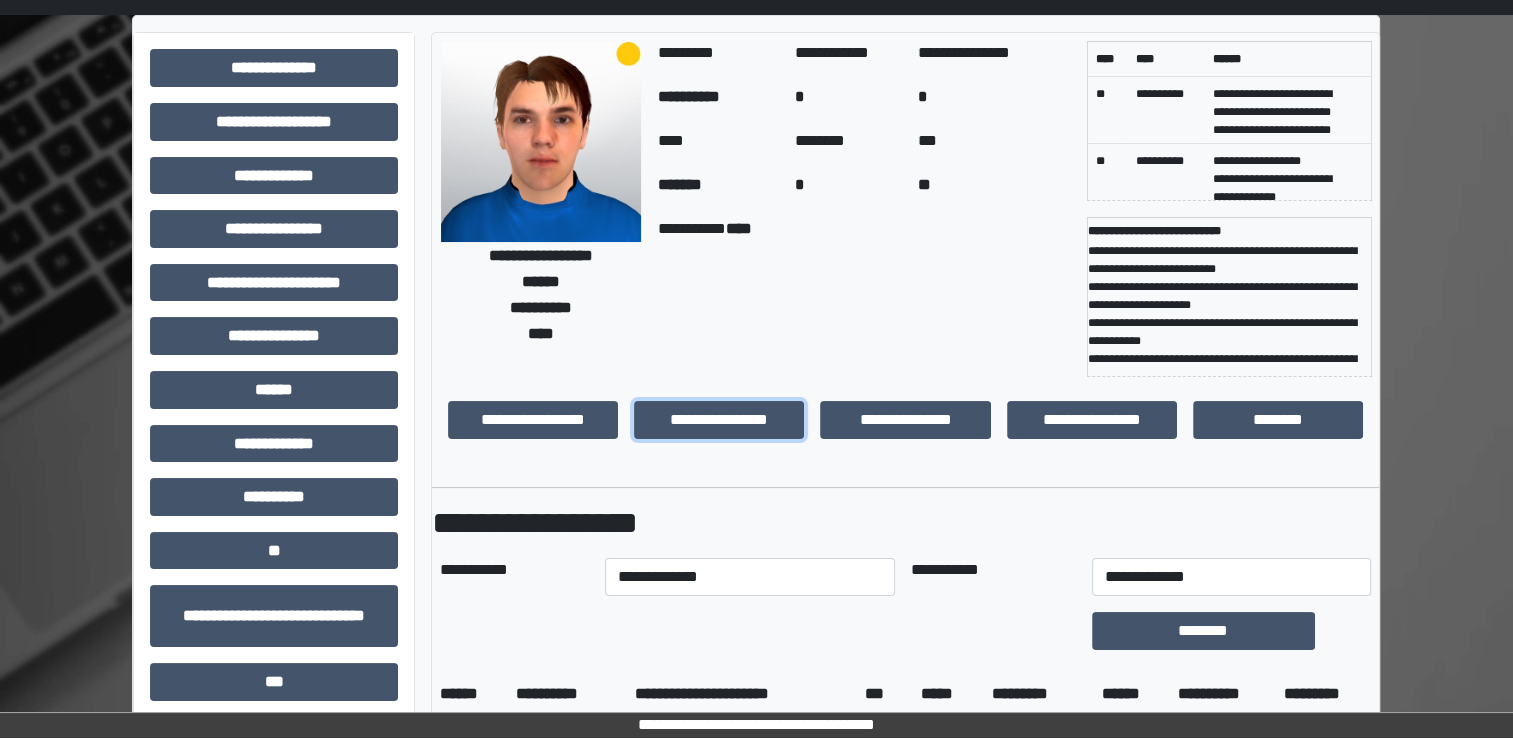 scroll, scrollTop: 100, scrollLeft: 0, axis: vertical 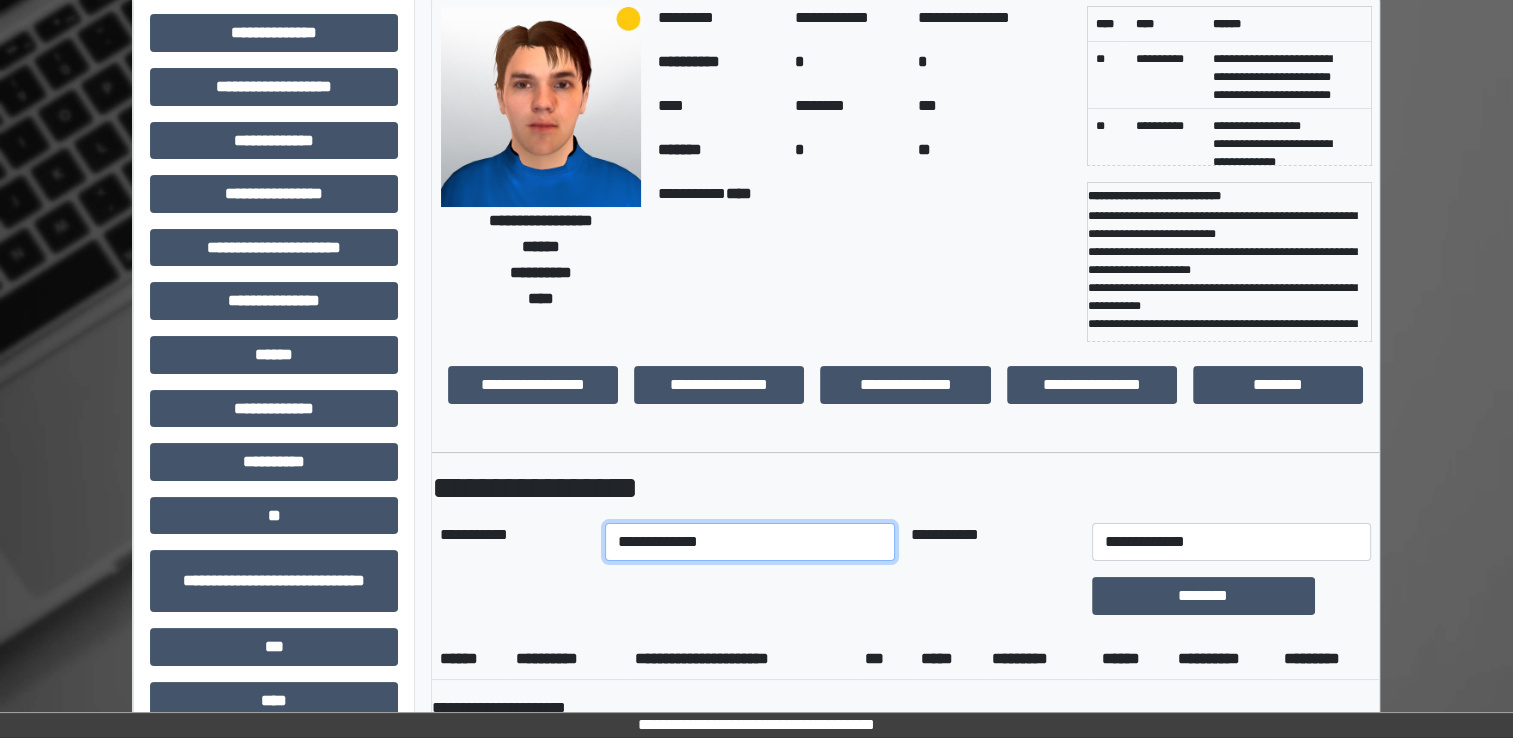 click on "**********" at bounding box center (750, 542) 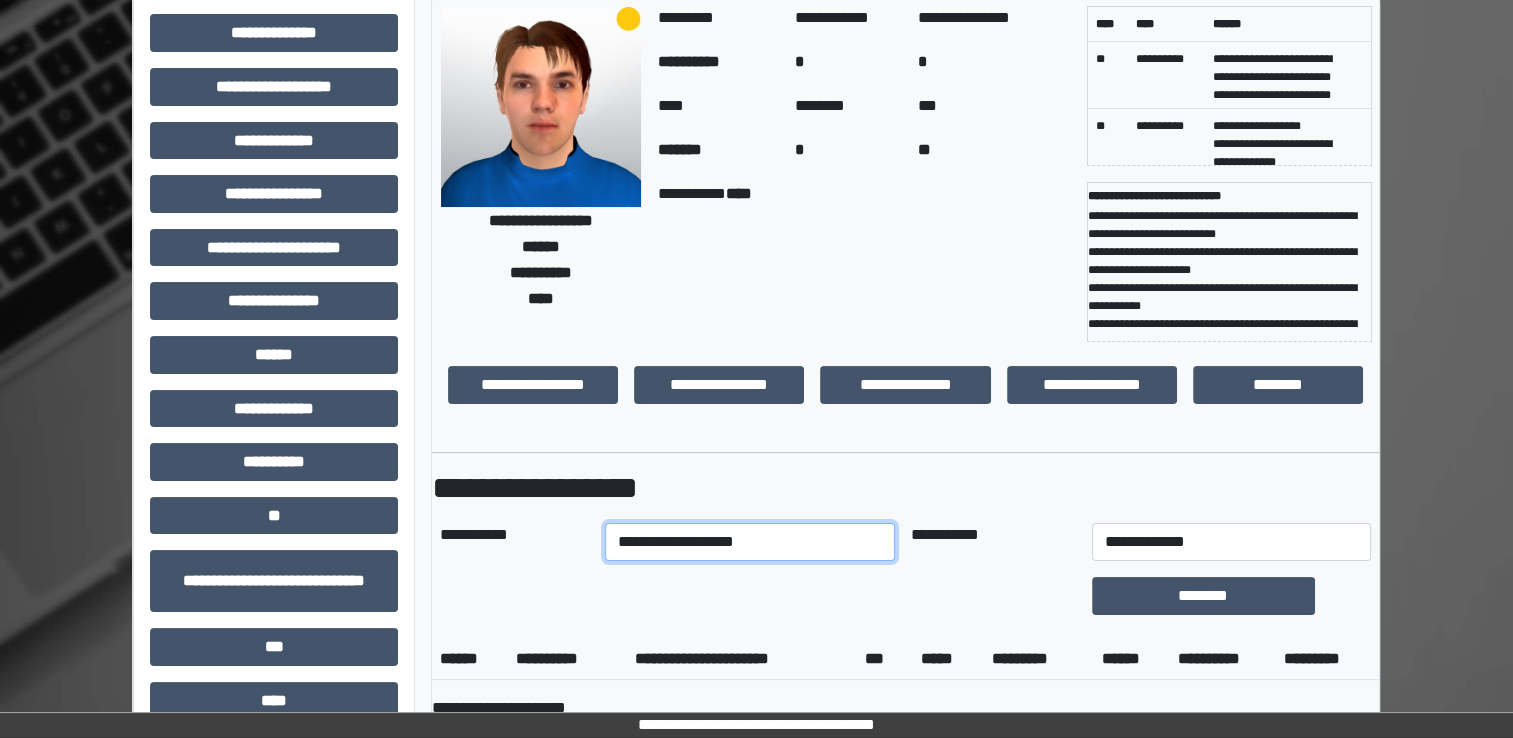 click on "**********" at bounding box center [750, 542] 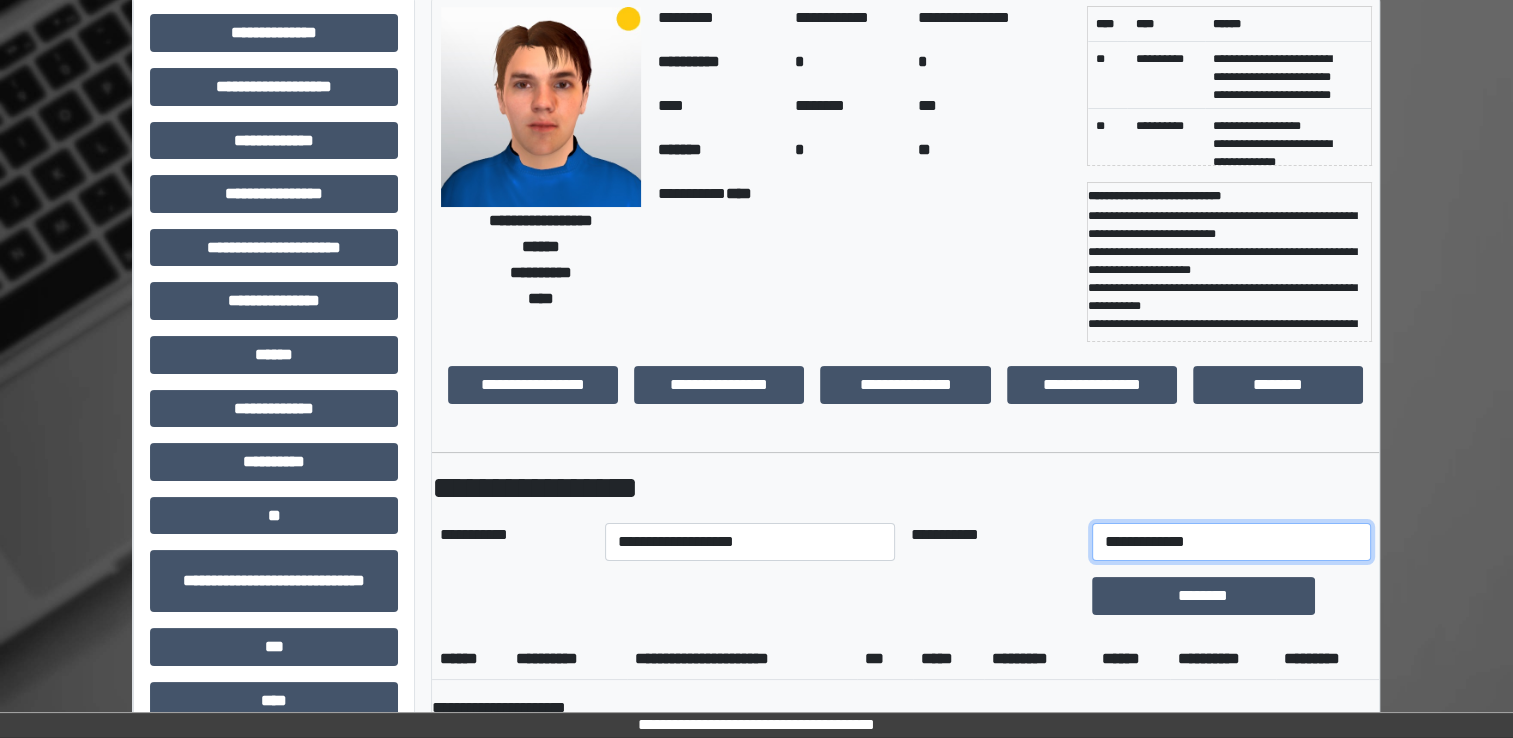 click on "**********" at bounding box center (1231, 542) 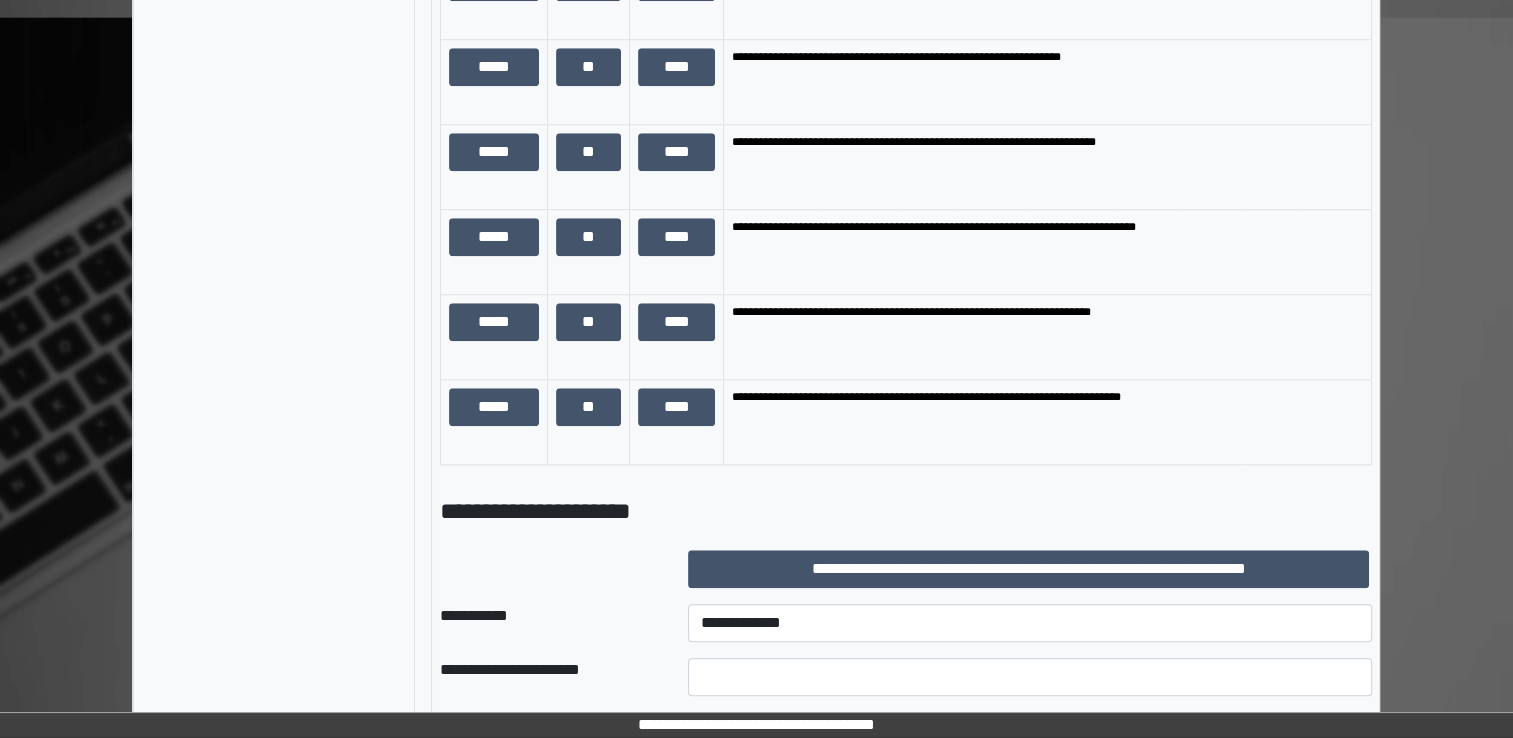 scroll, scrollTop: 1900, scrollLeft: 0, axis: vertical 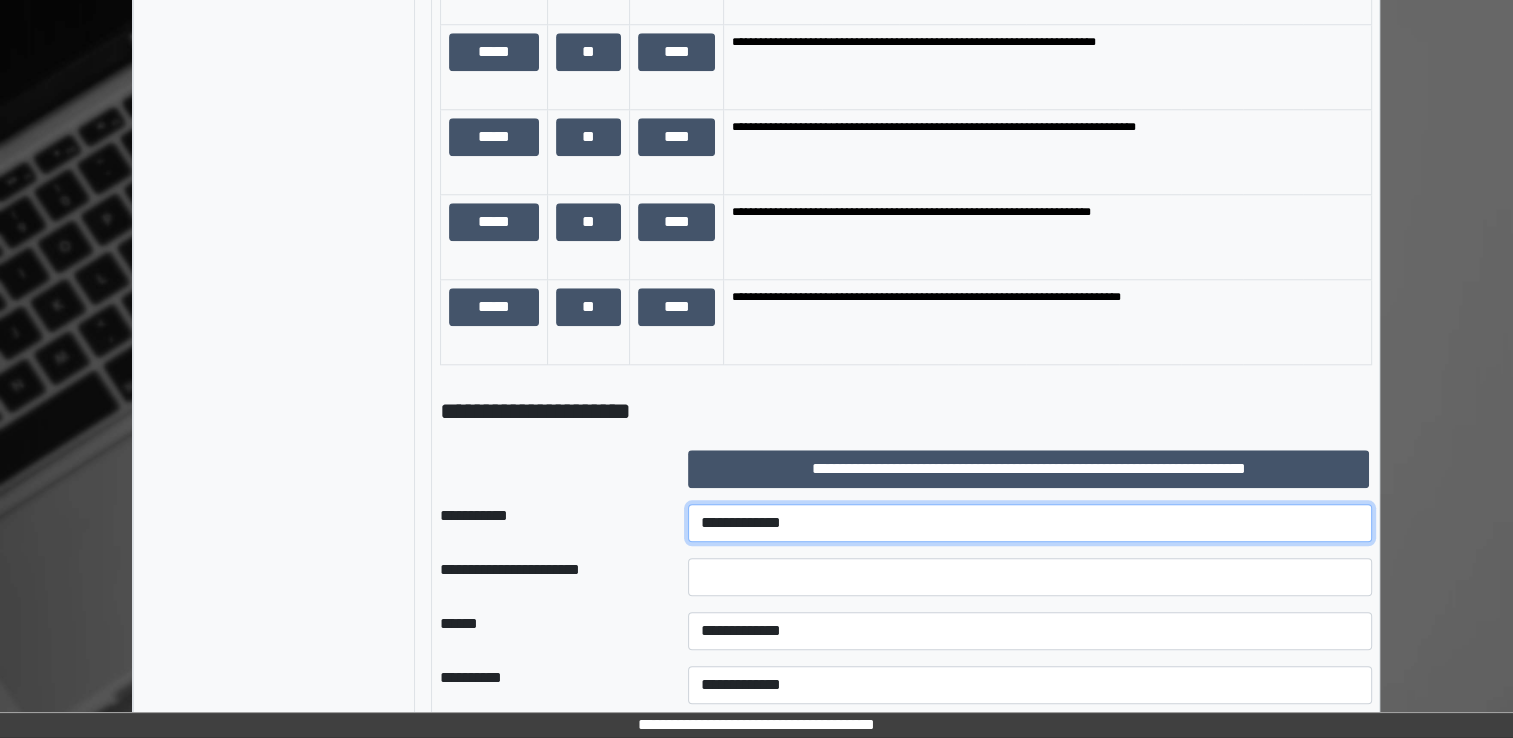 click on "**********" at bounding box center (1030, 523) 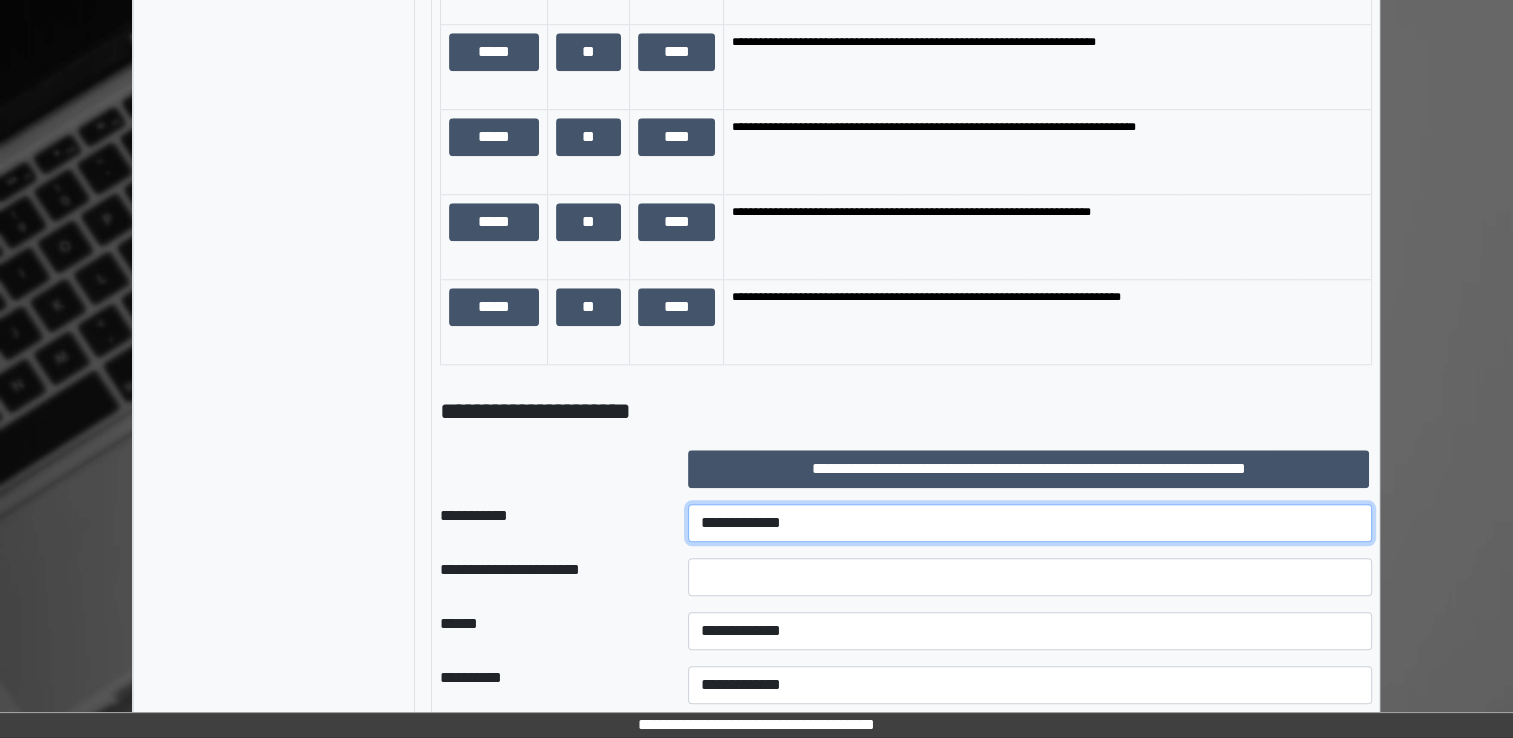 click on "**********" at bounding box center (1030, 523) 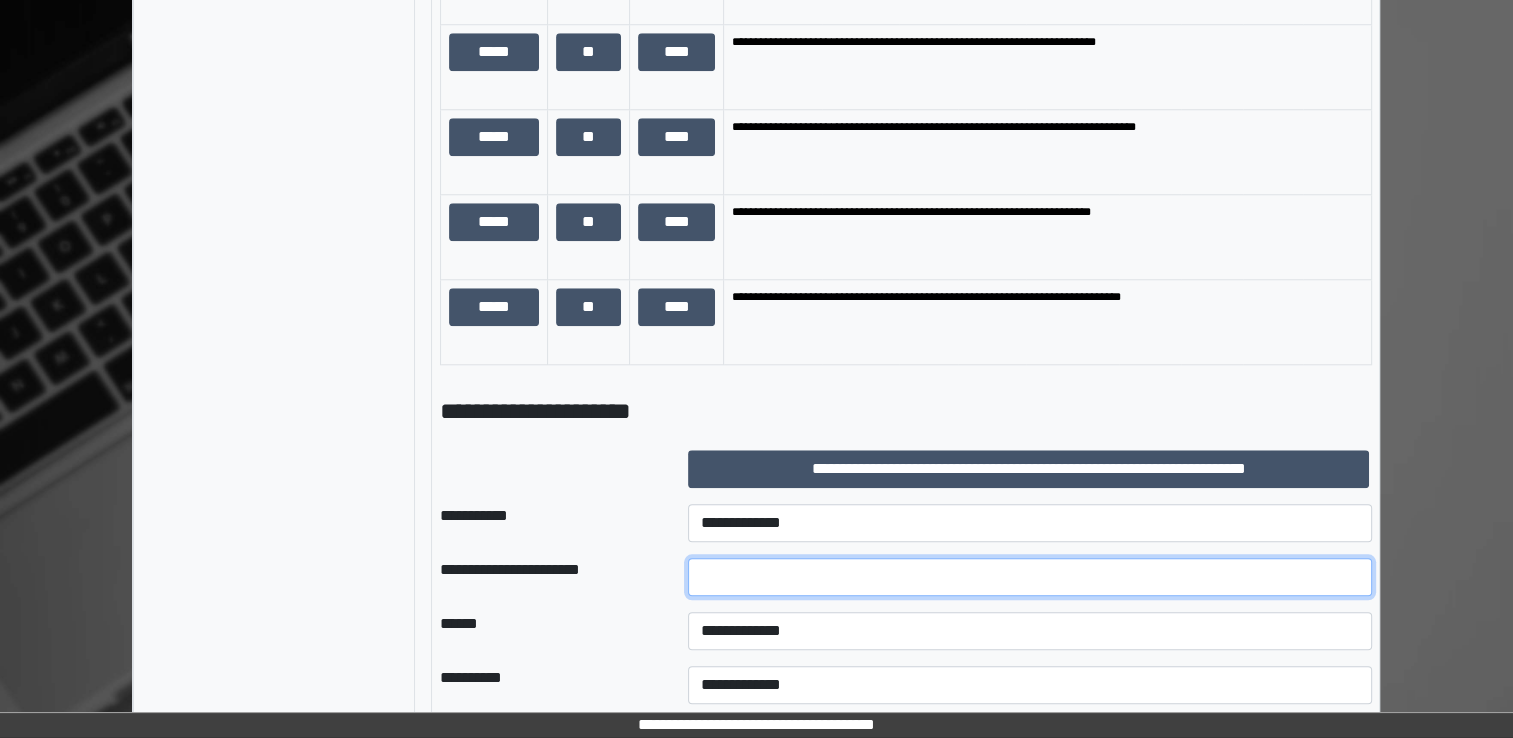 click at bounding box center (1030, 577) 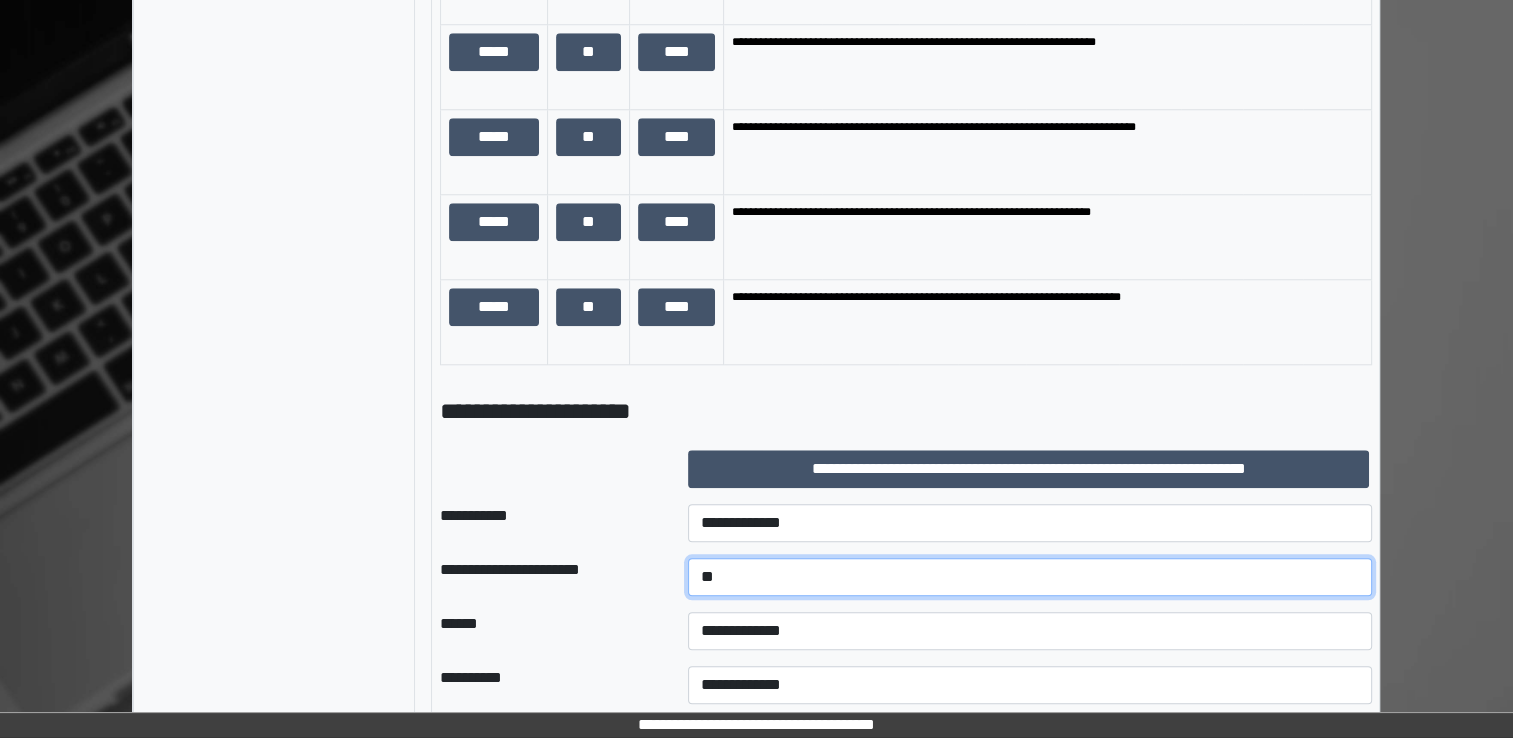 type on "*" 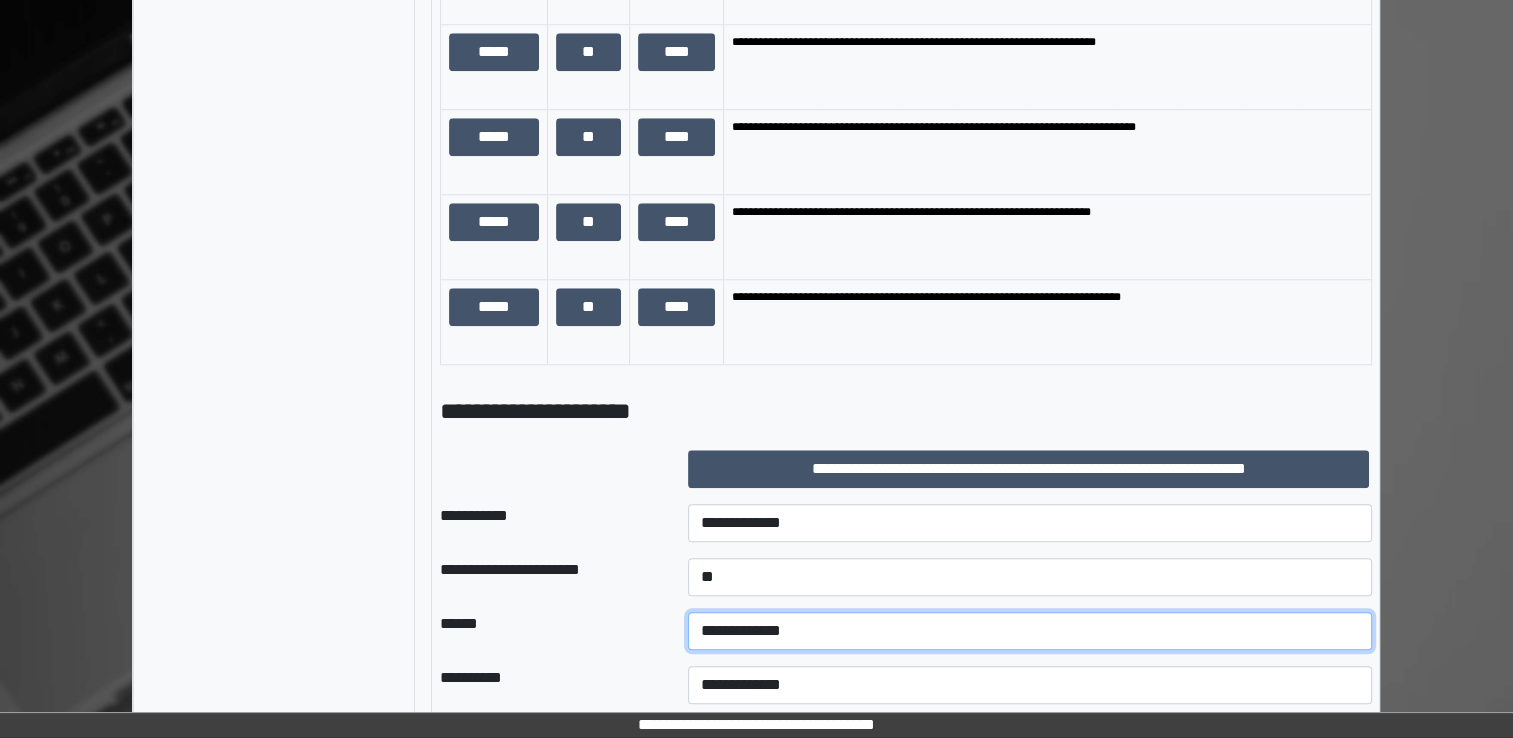 click on "**********" at bounding box center [1030, 631] 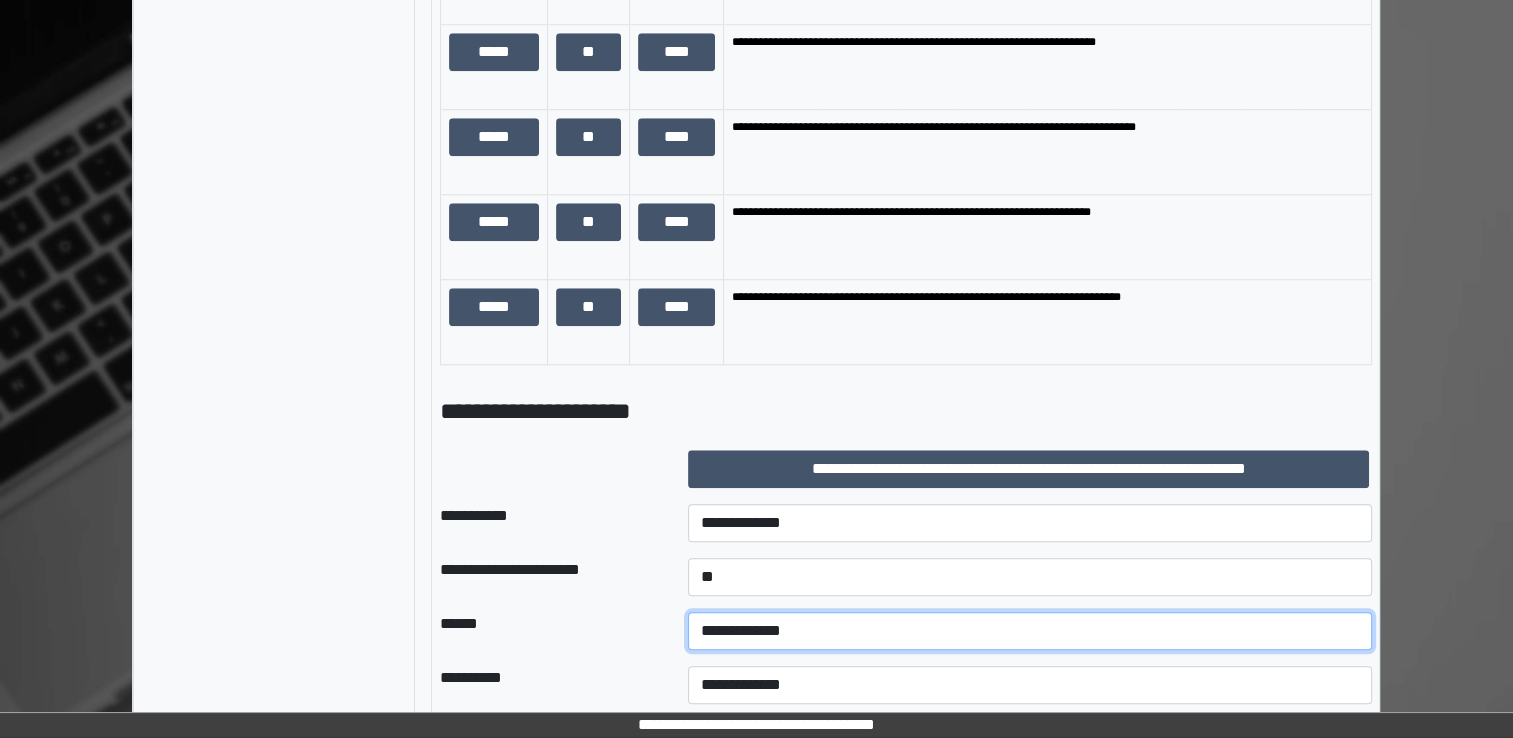 select on "*" 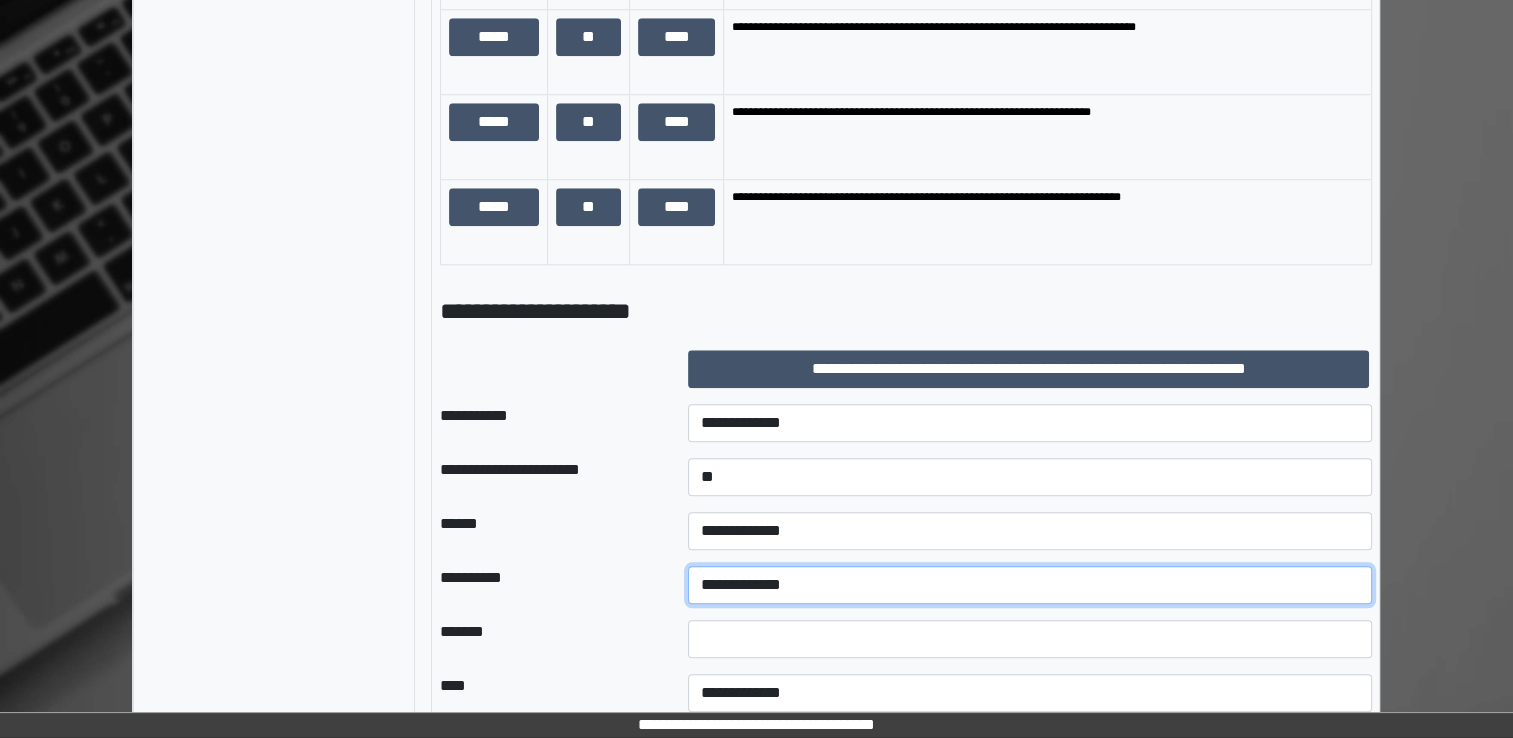 click on "**********" at bounding box center [1030, 585] 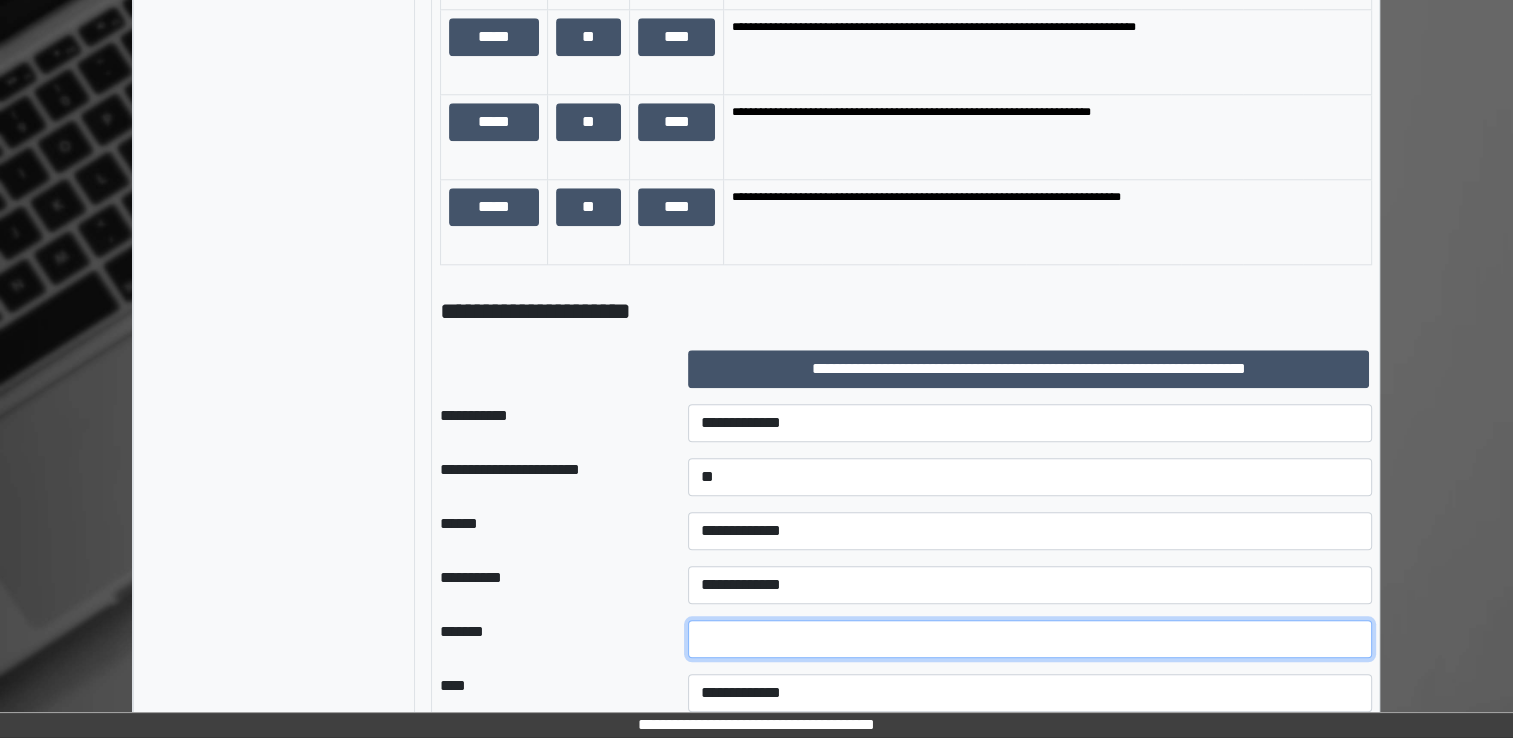 click at bounding box center (1030, 639) 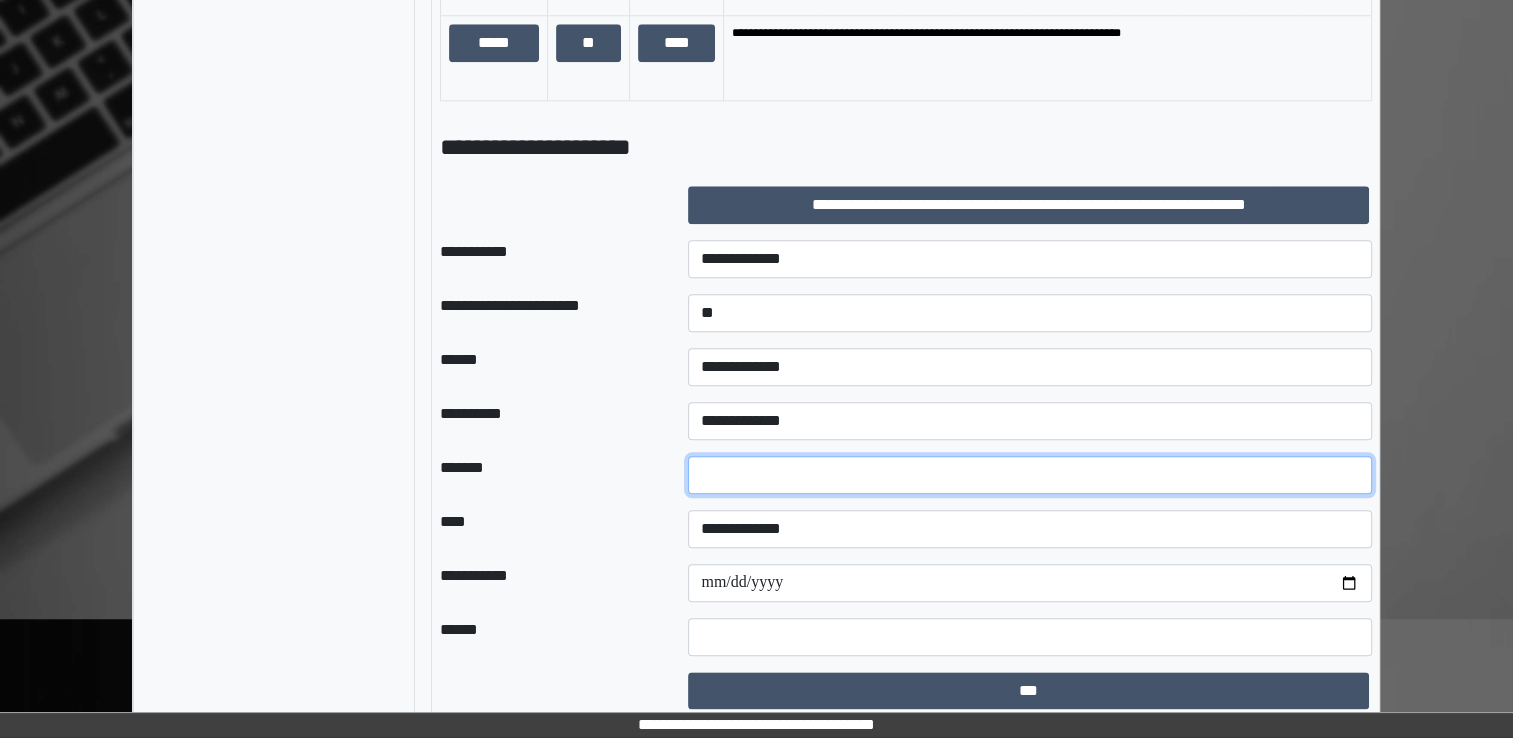 scroll, scrollTop: 2168, scrollLeft: 0, axis: vertical 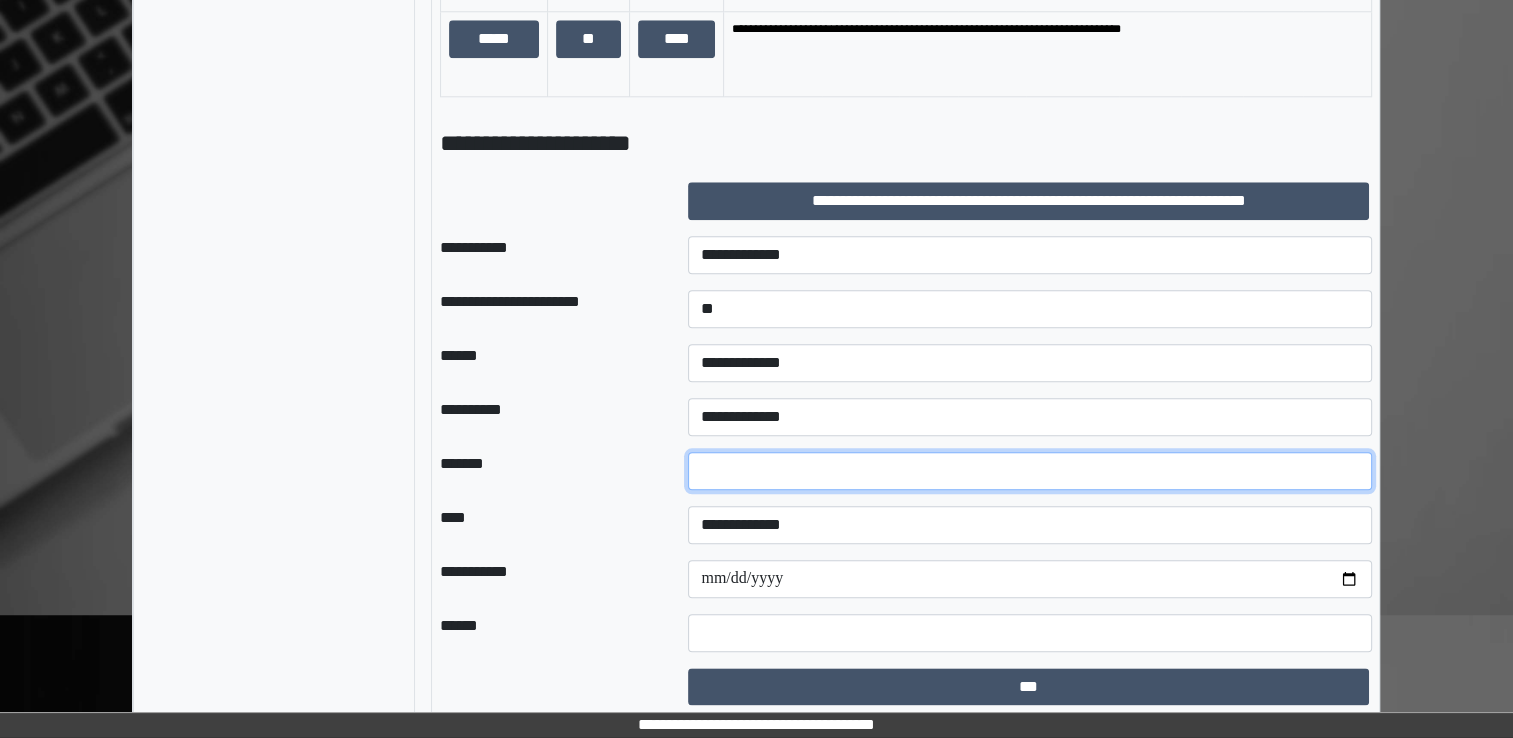 type on "*" 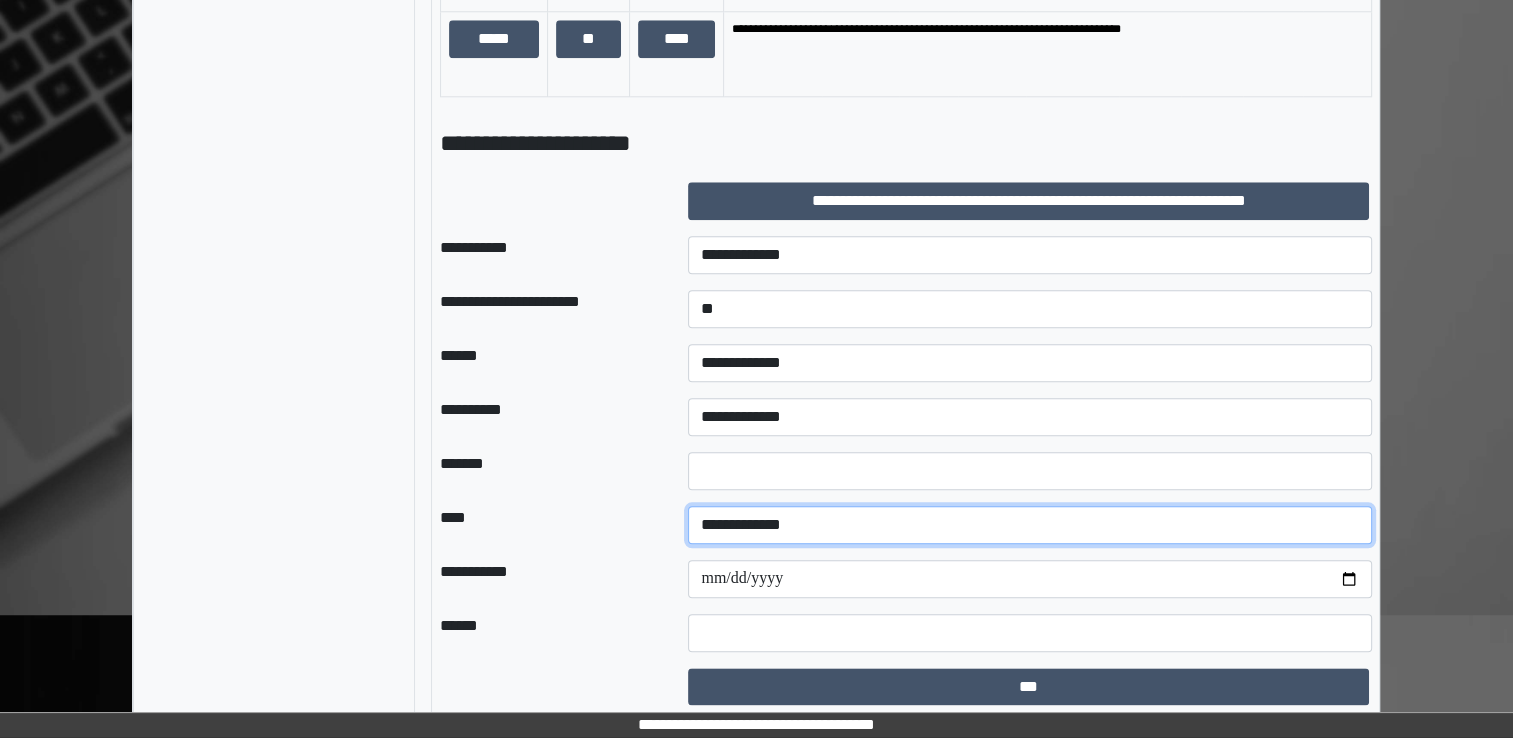 click on "**********" at bounding box center [1030, 525] 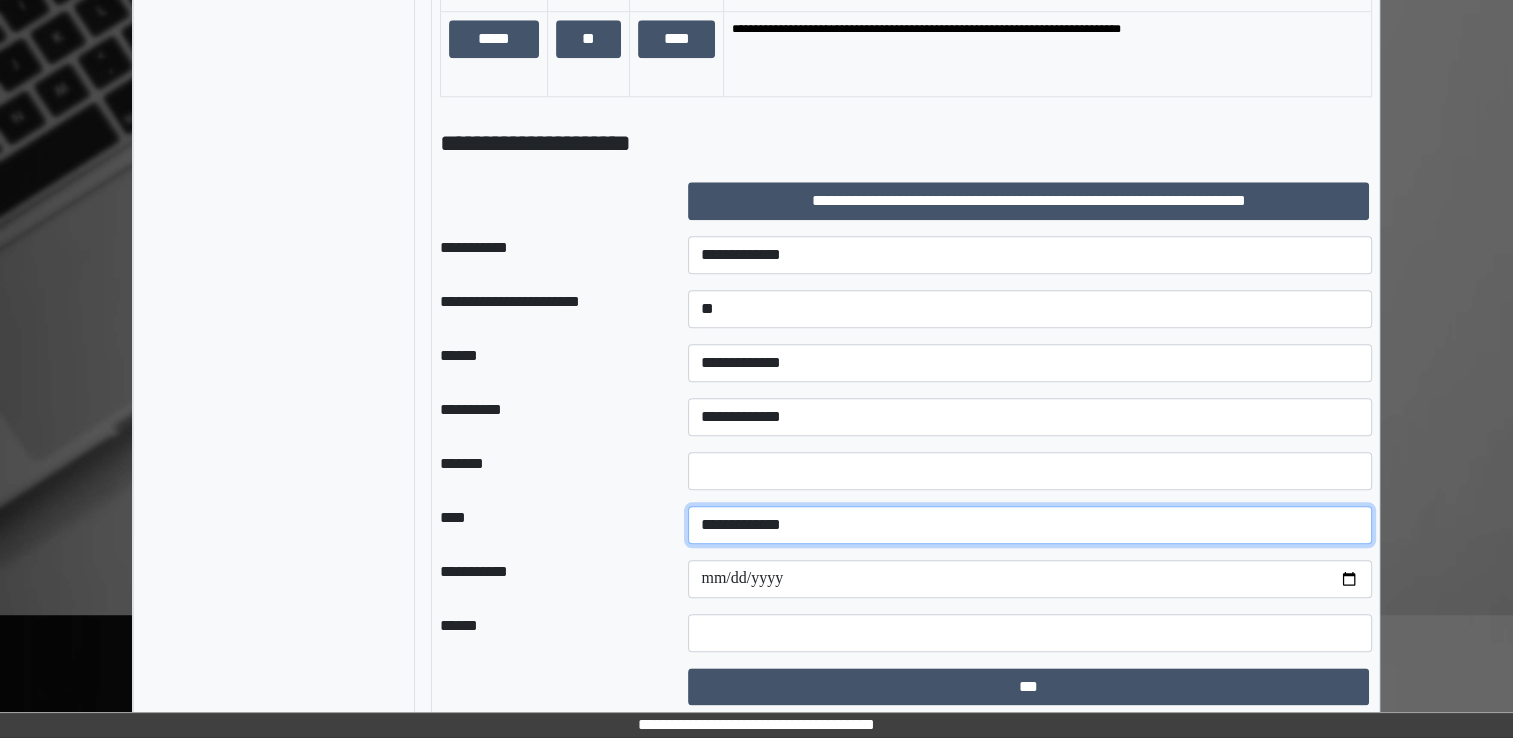 select on "*" 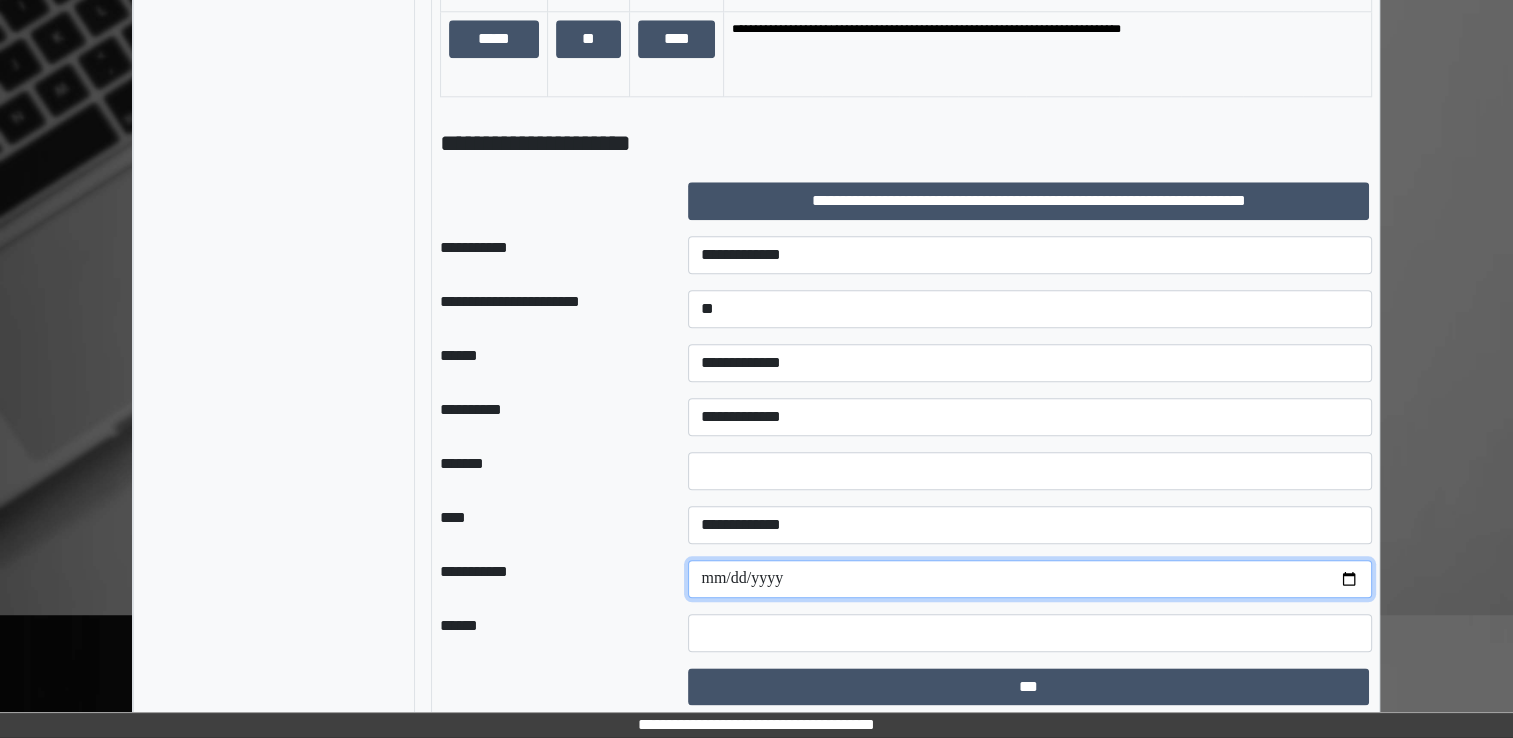 click at bounding box center (1030, 579) 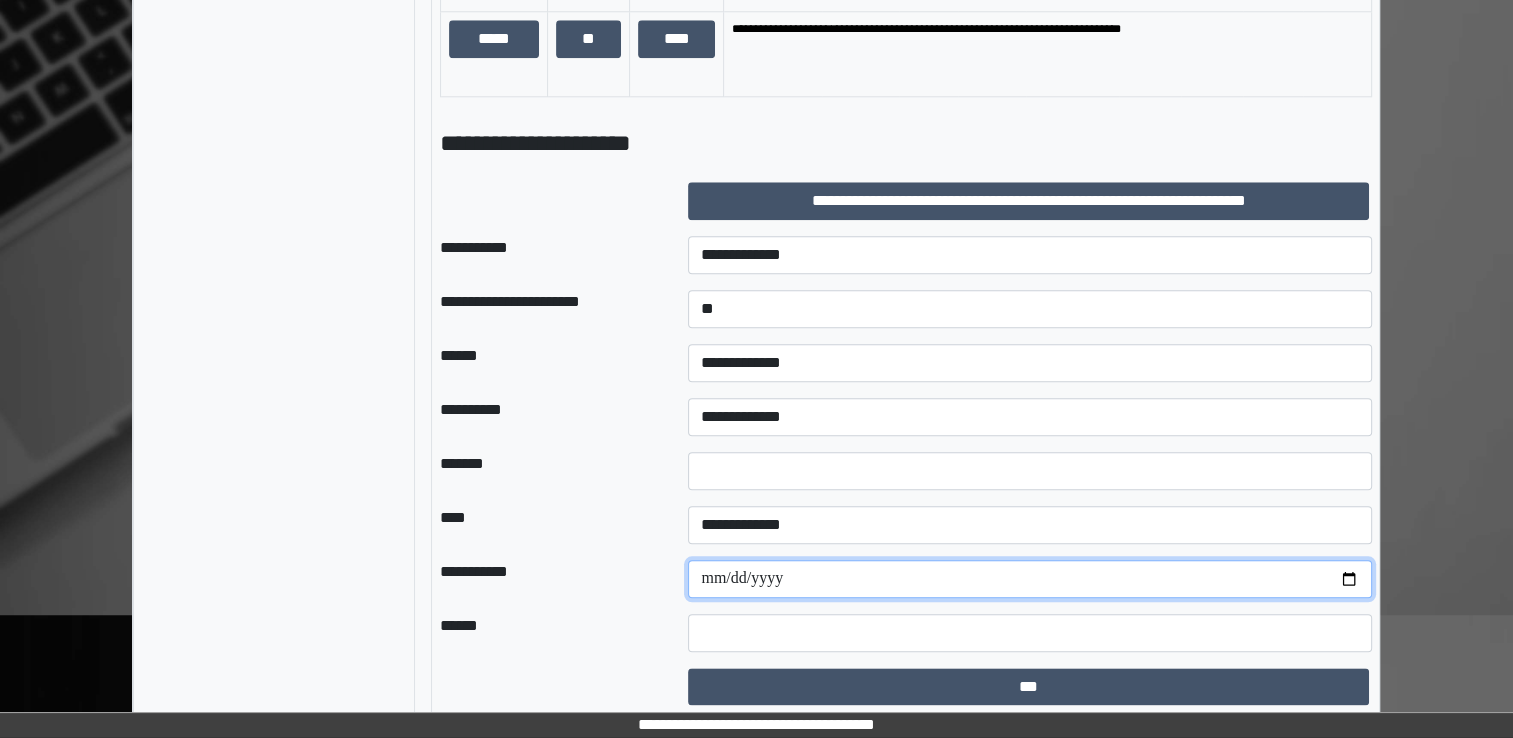 type on "**********" 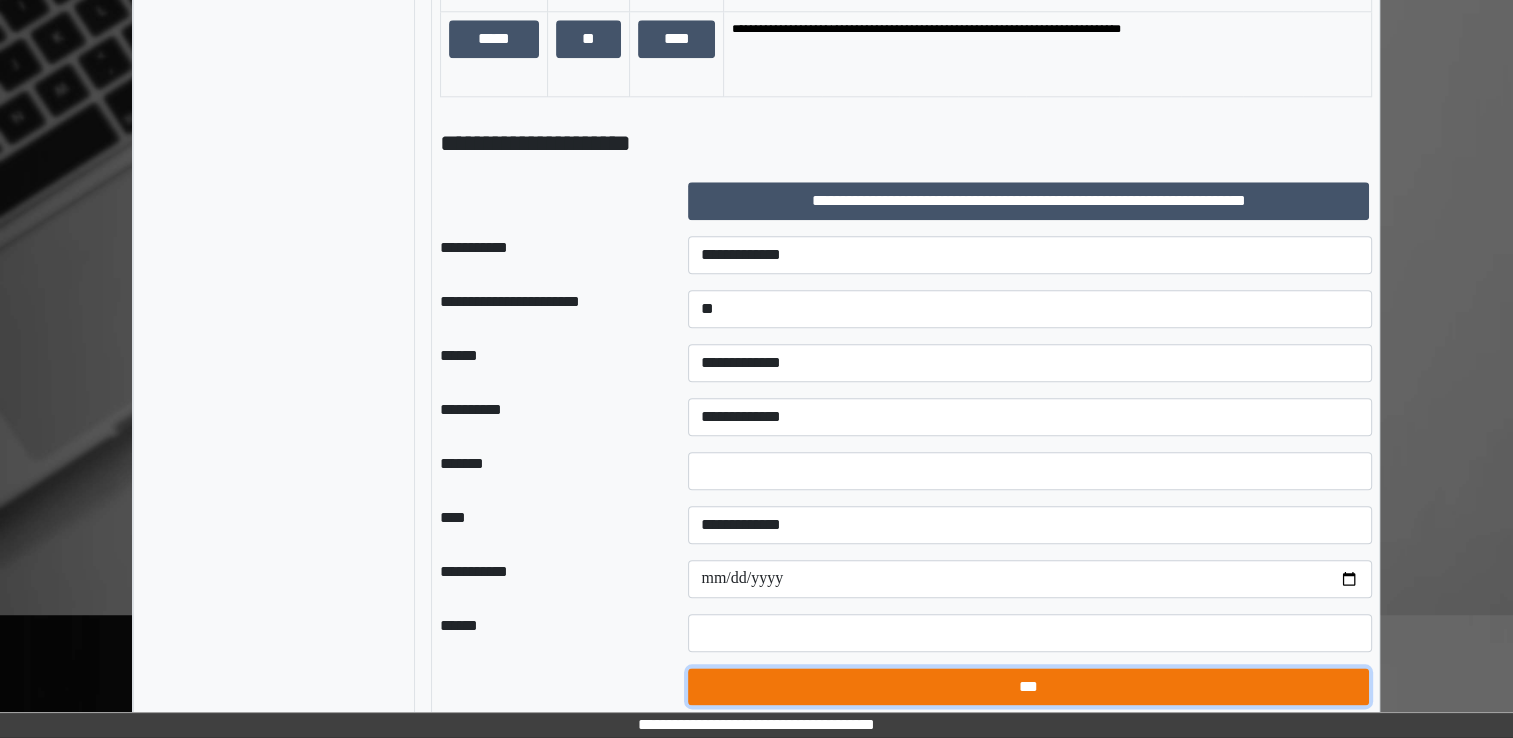 click on "***" at bounding box center [1028, 687] 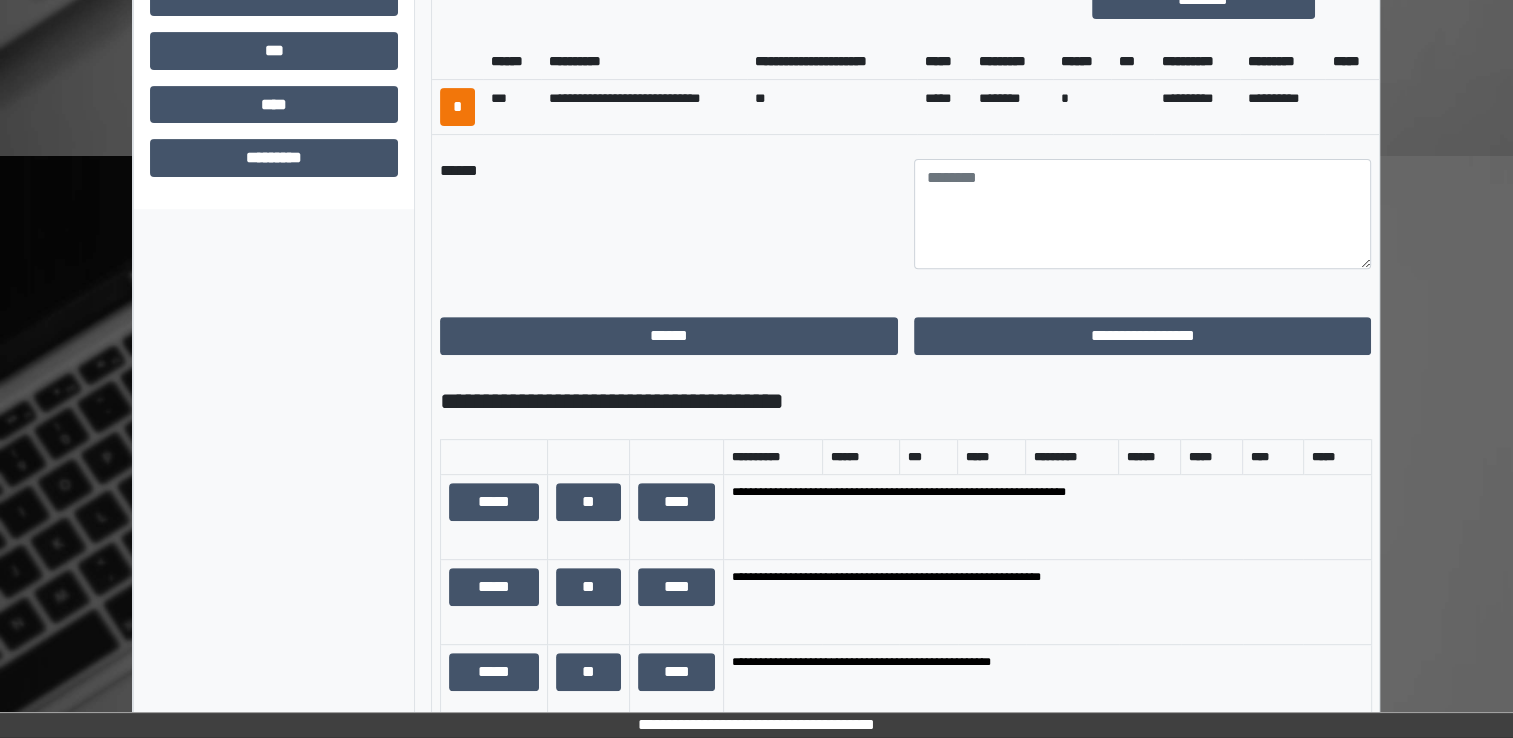 scroll, scrollTop: 680, scrollLeft: 0, axis: vertical 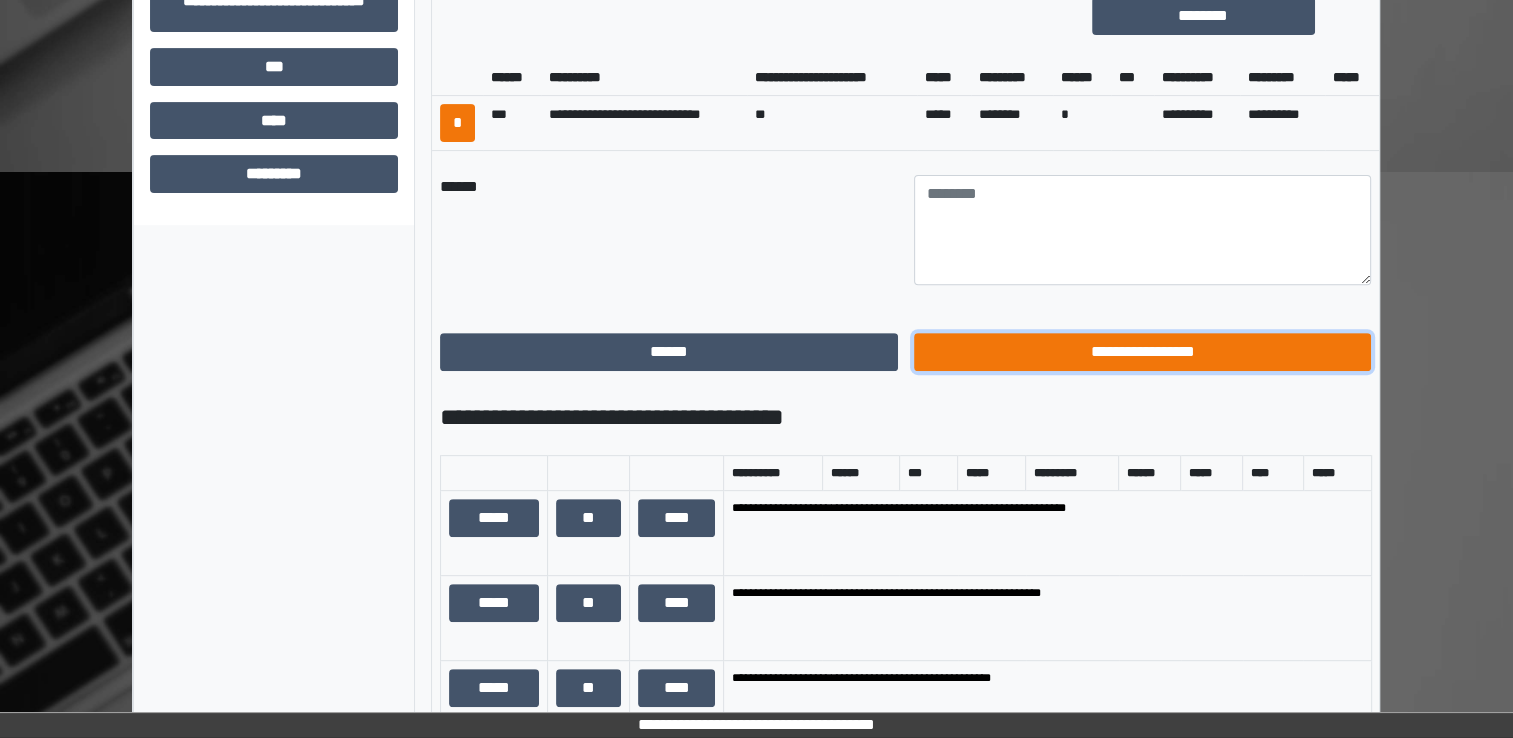 click on "**********" at bounding box center (1143, 352) 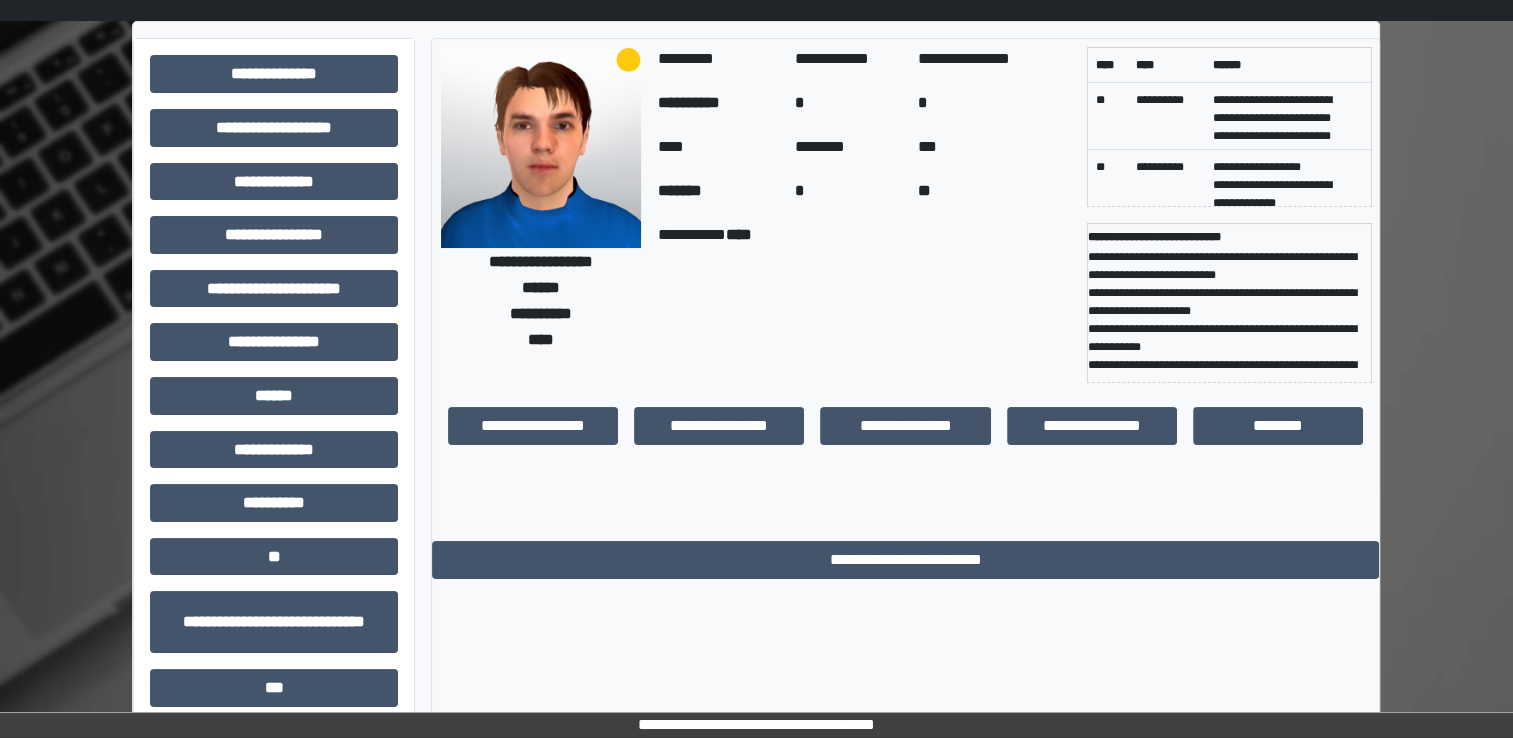 scroll, scrollTop: 0, scrollLeft: 0, axis: both 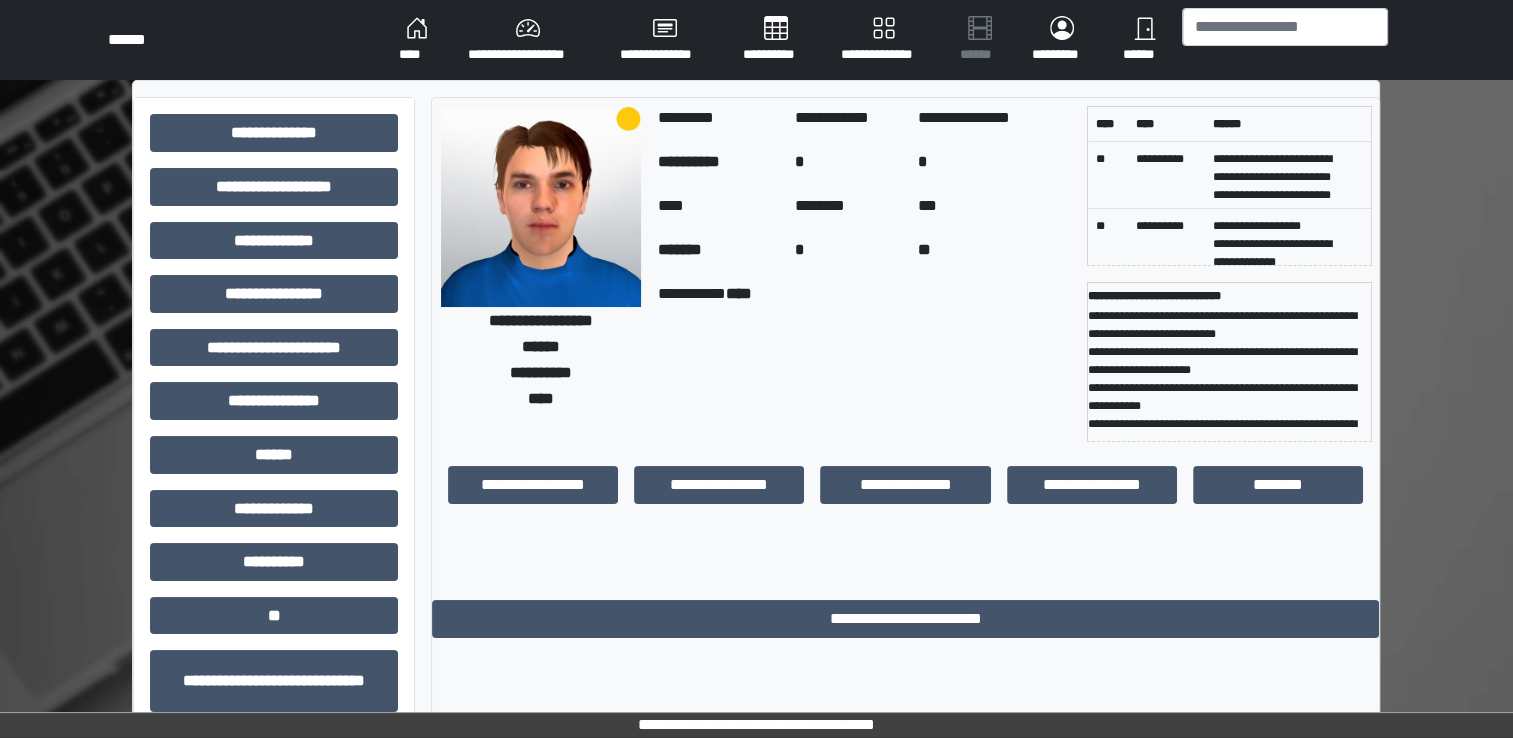 click on "****" at bounding box center (417, 40) 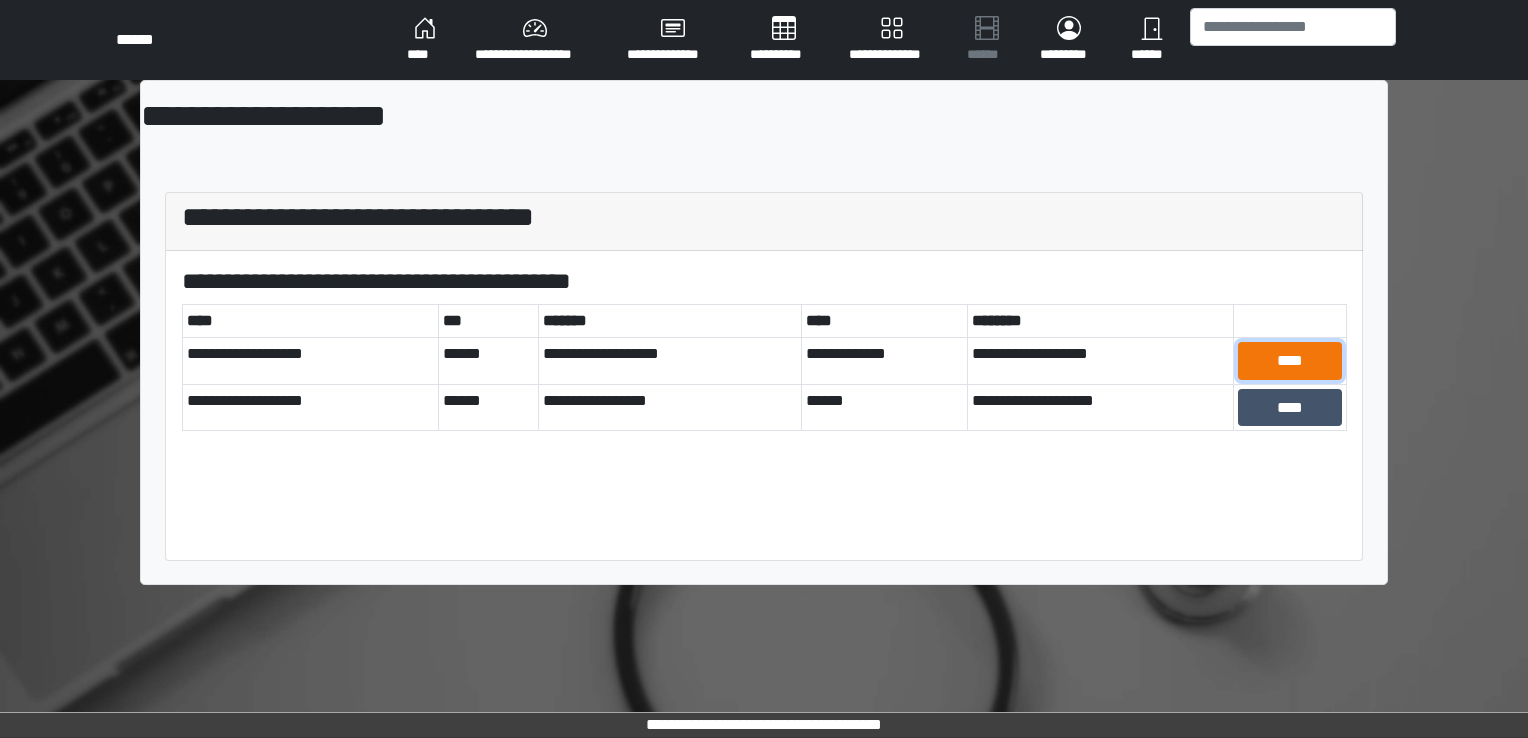 click on "****" at bounding box center [1290, 361] 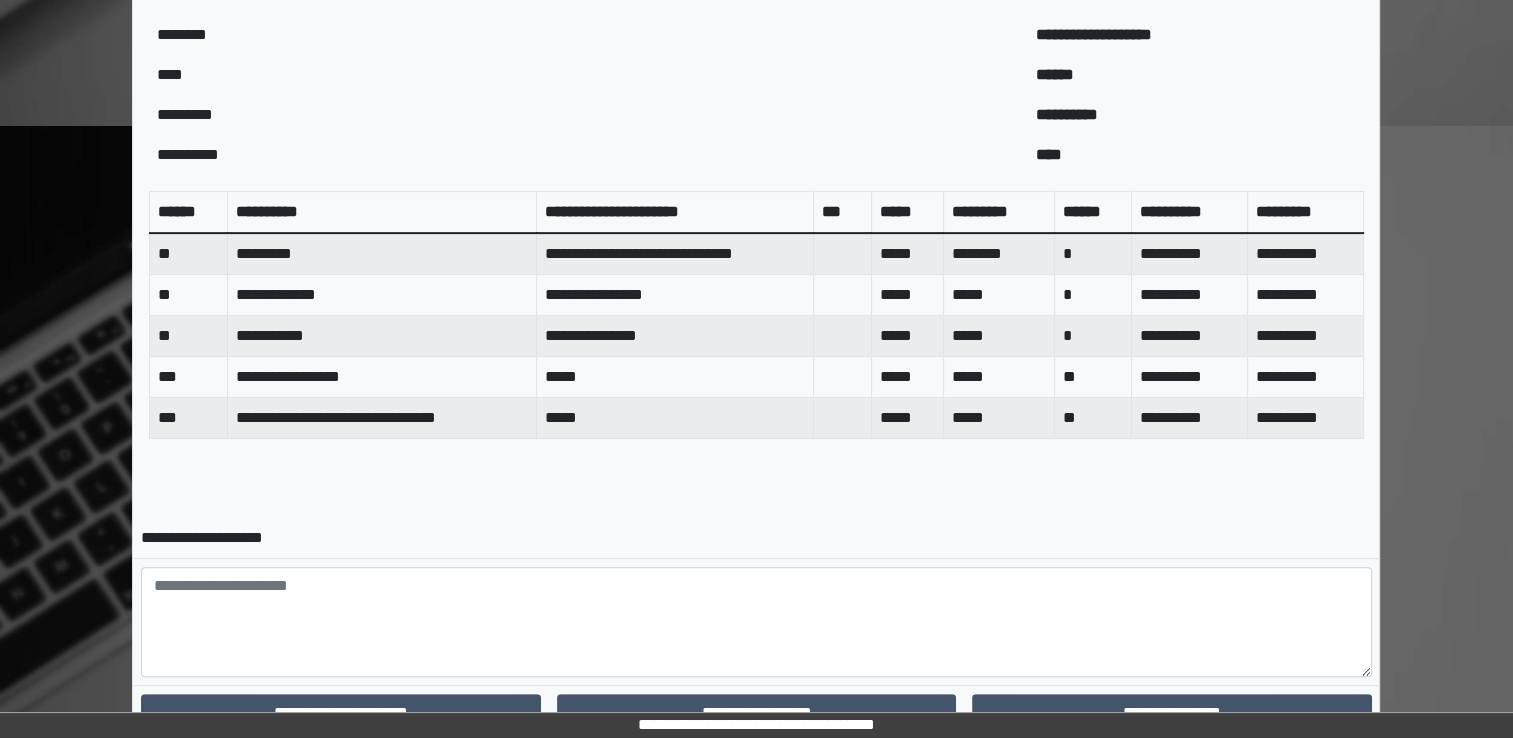 scroll, scrollTop: 808, scrollLeft: 0, axis: vertical 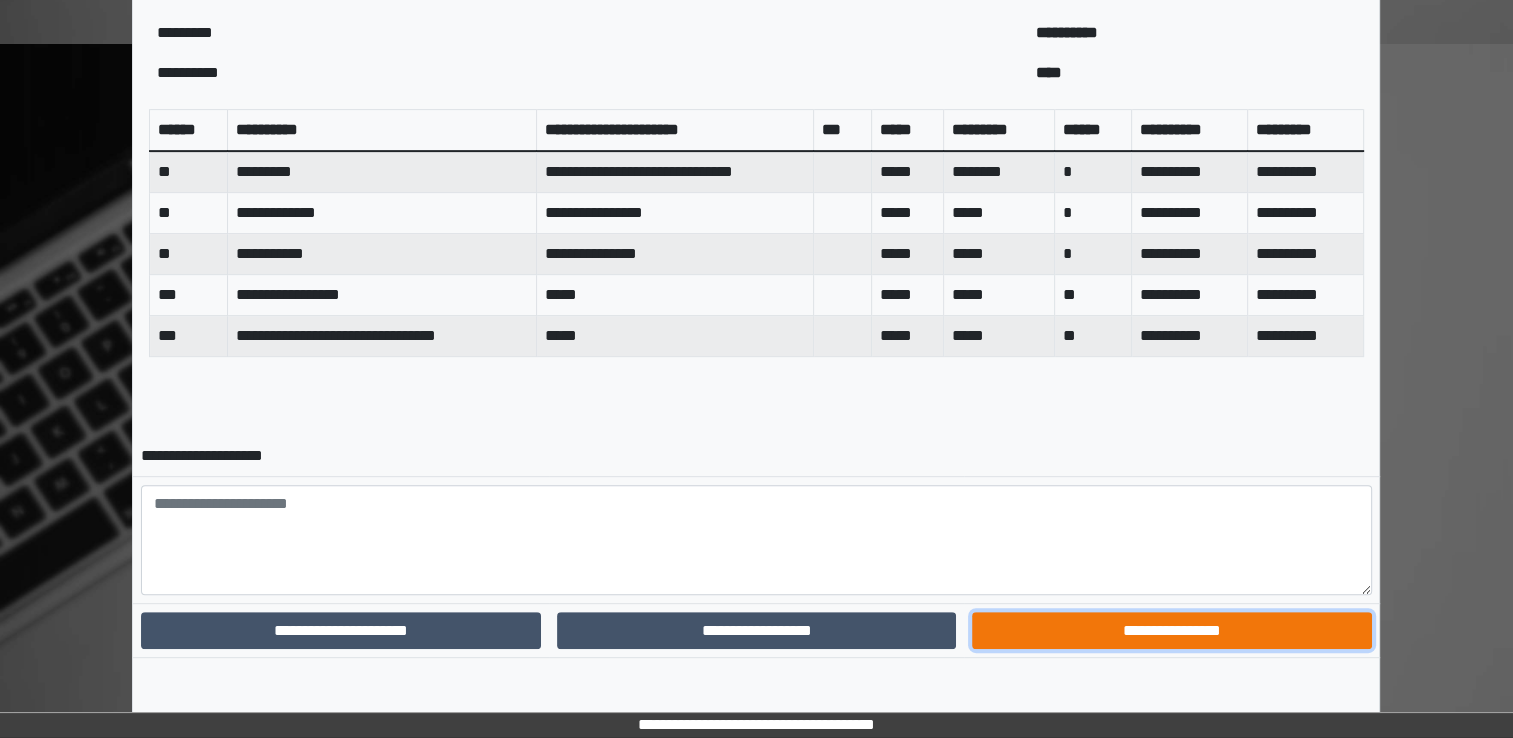 click on "**********" at bounding box center (1171, 631) 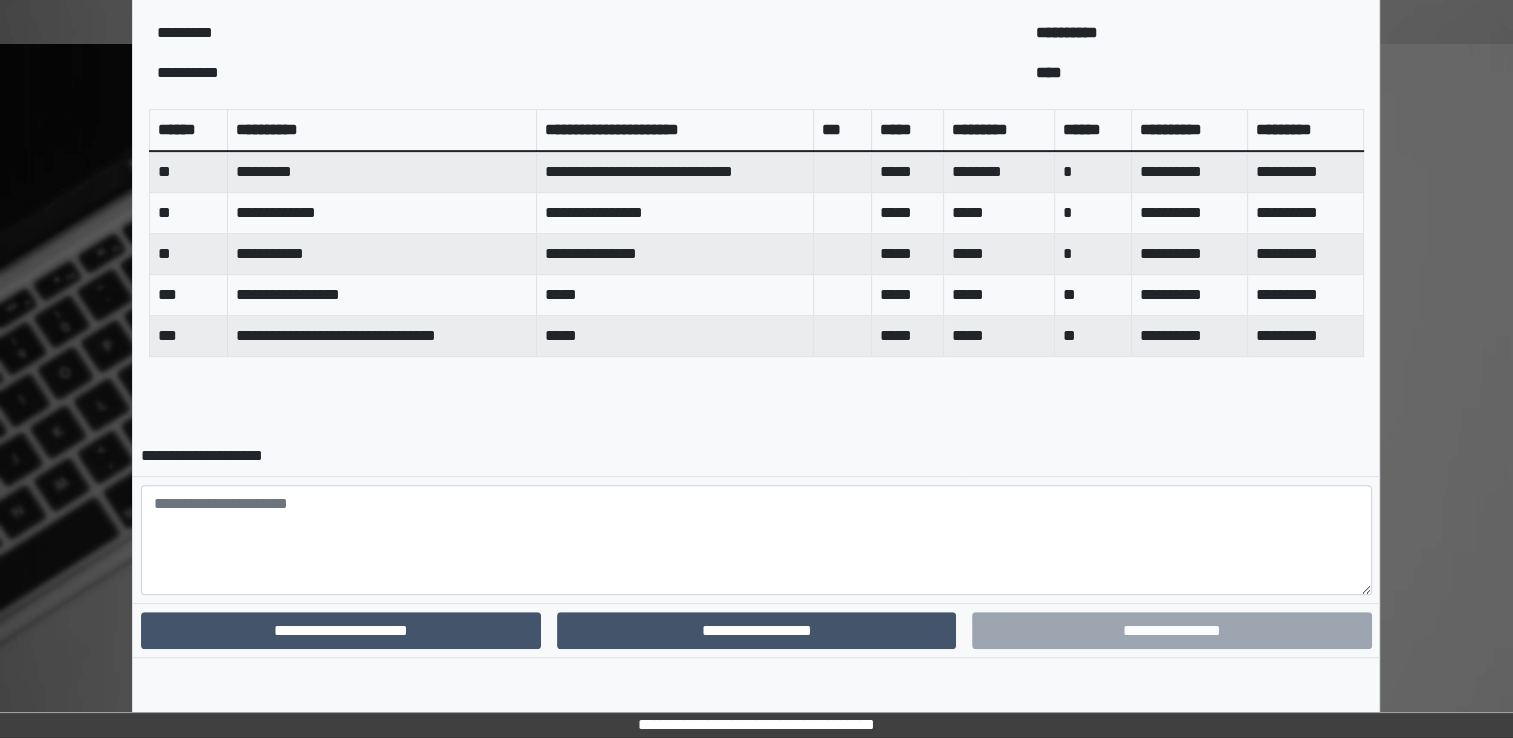 scroll, scrollTop: 722, scrollLeft: 0, axis: vertical 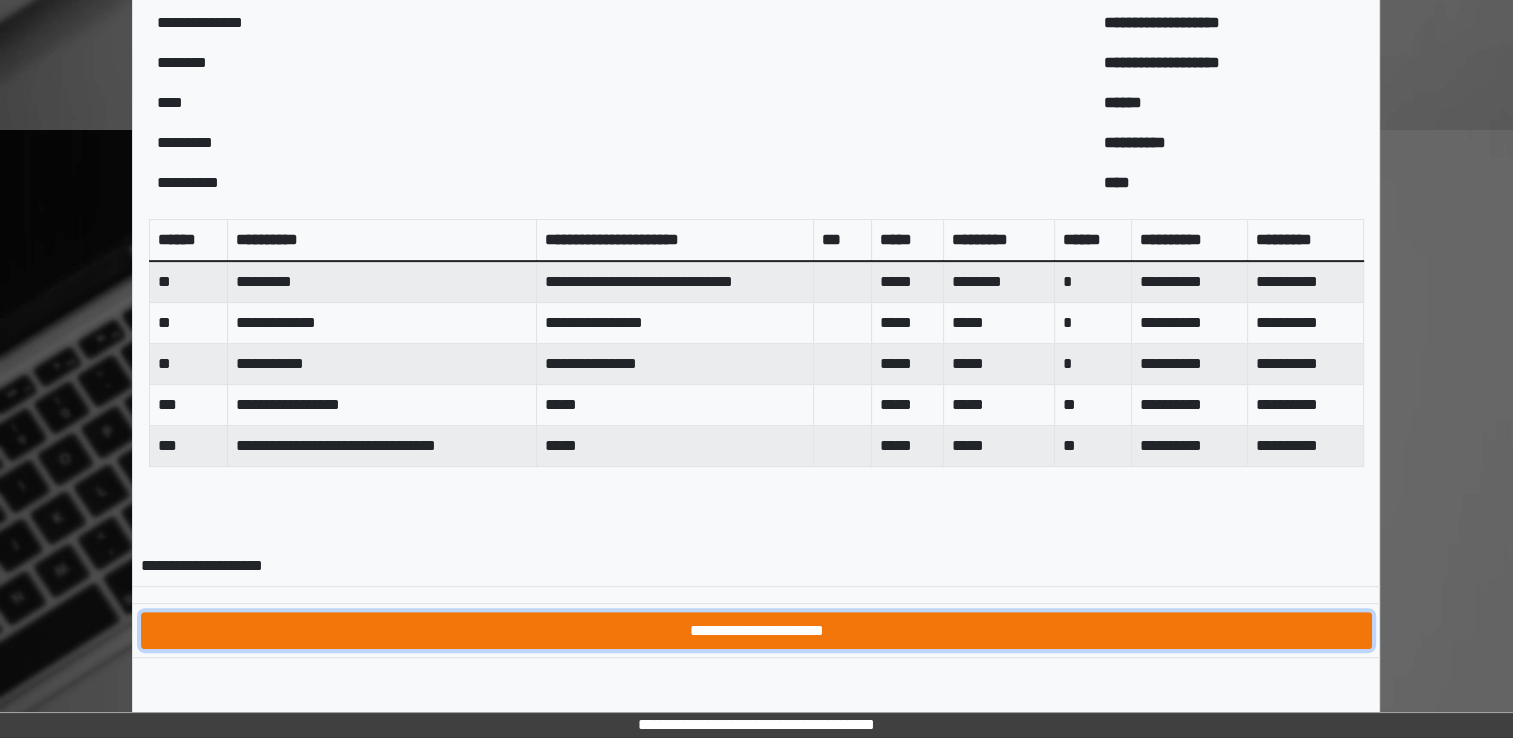 click on "**********" at bounding box center [756, 631] 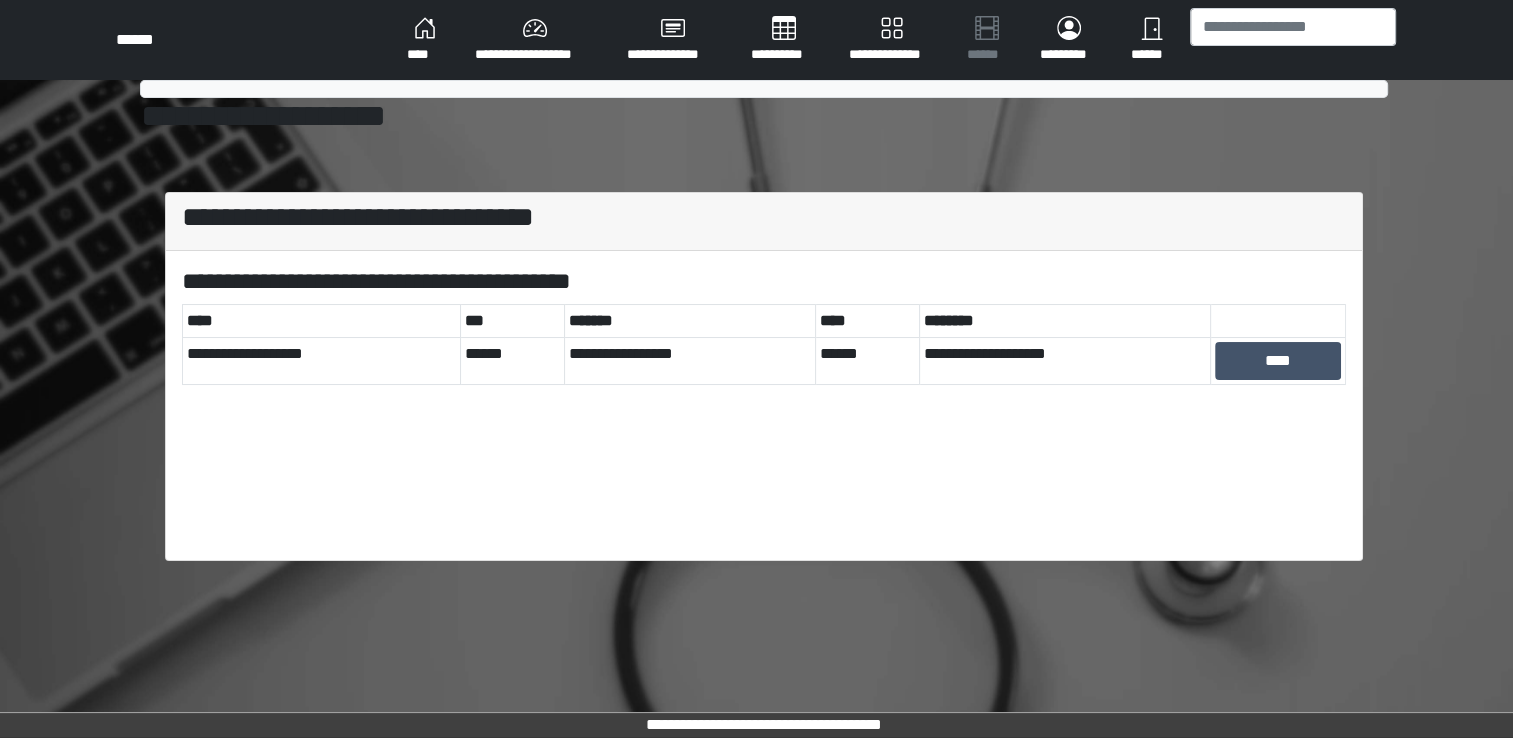 scroll, scrollTop: 0, scrollLeft: 0, axis: both 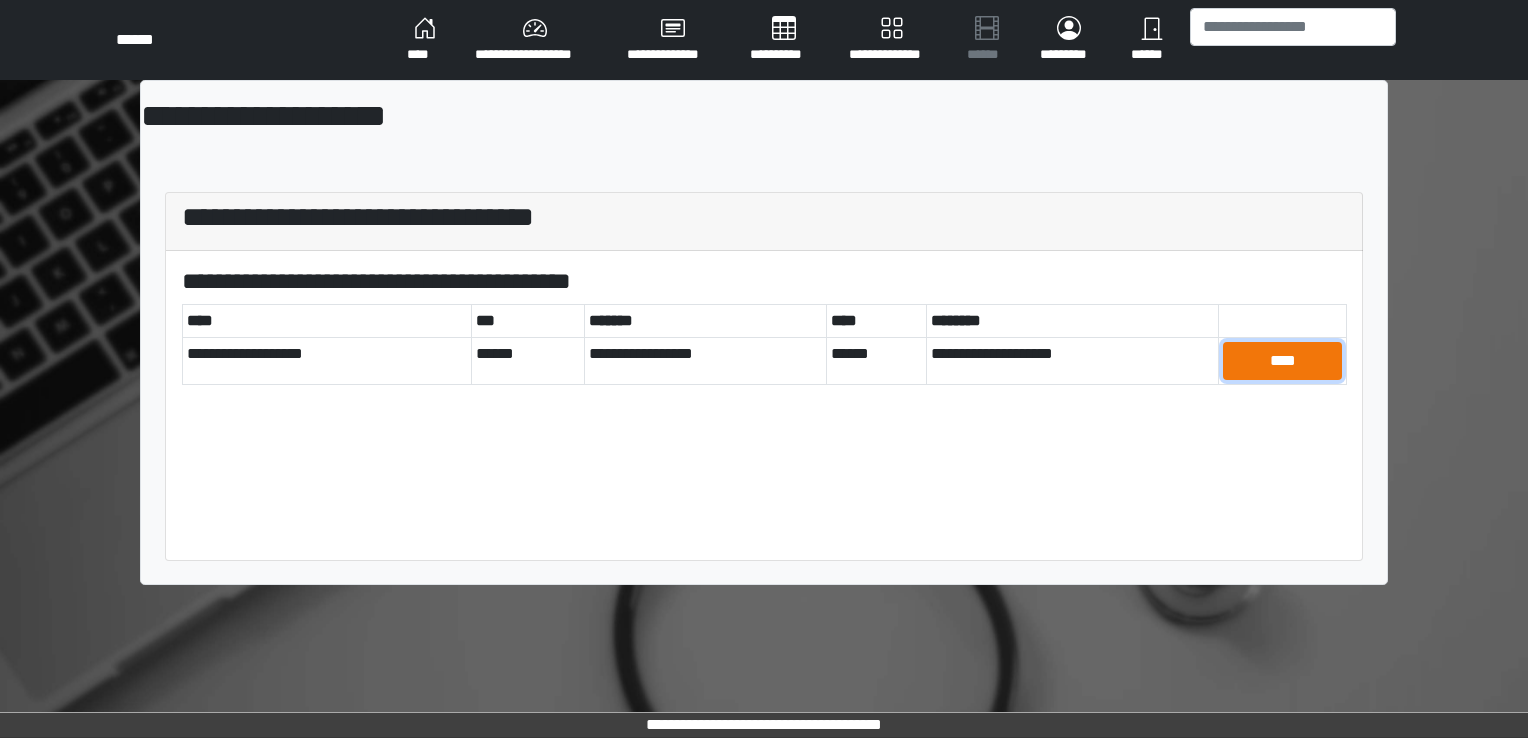 click on "****" at bounding box center [1282, 361] 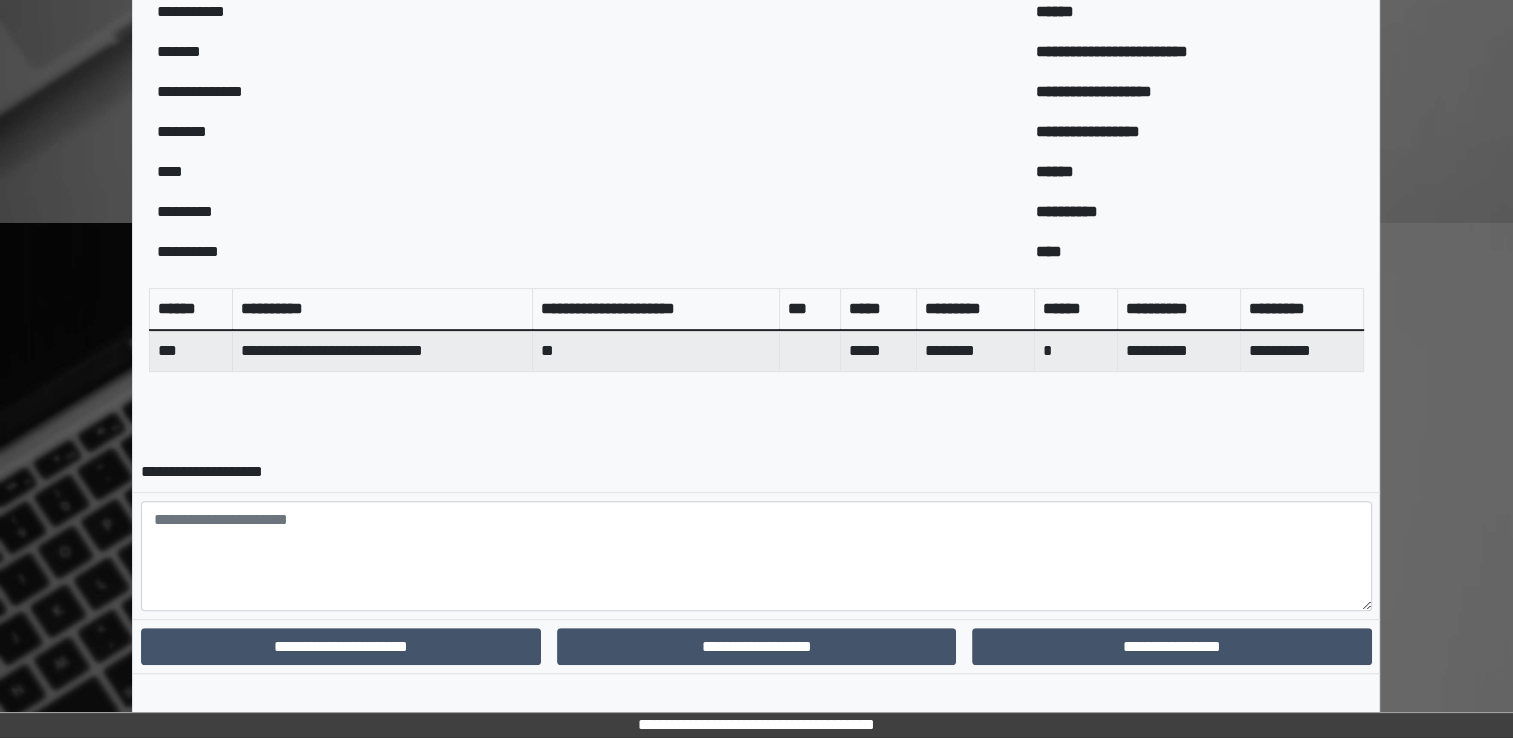 scroll, scrollTop: 644, scrollLeft: 0, axis: vertical 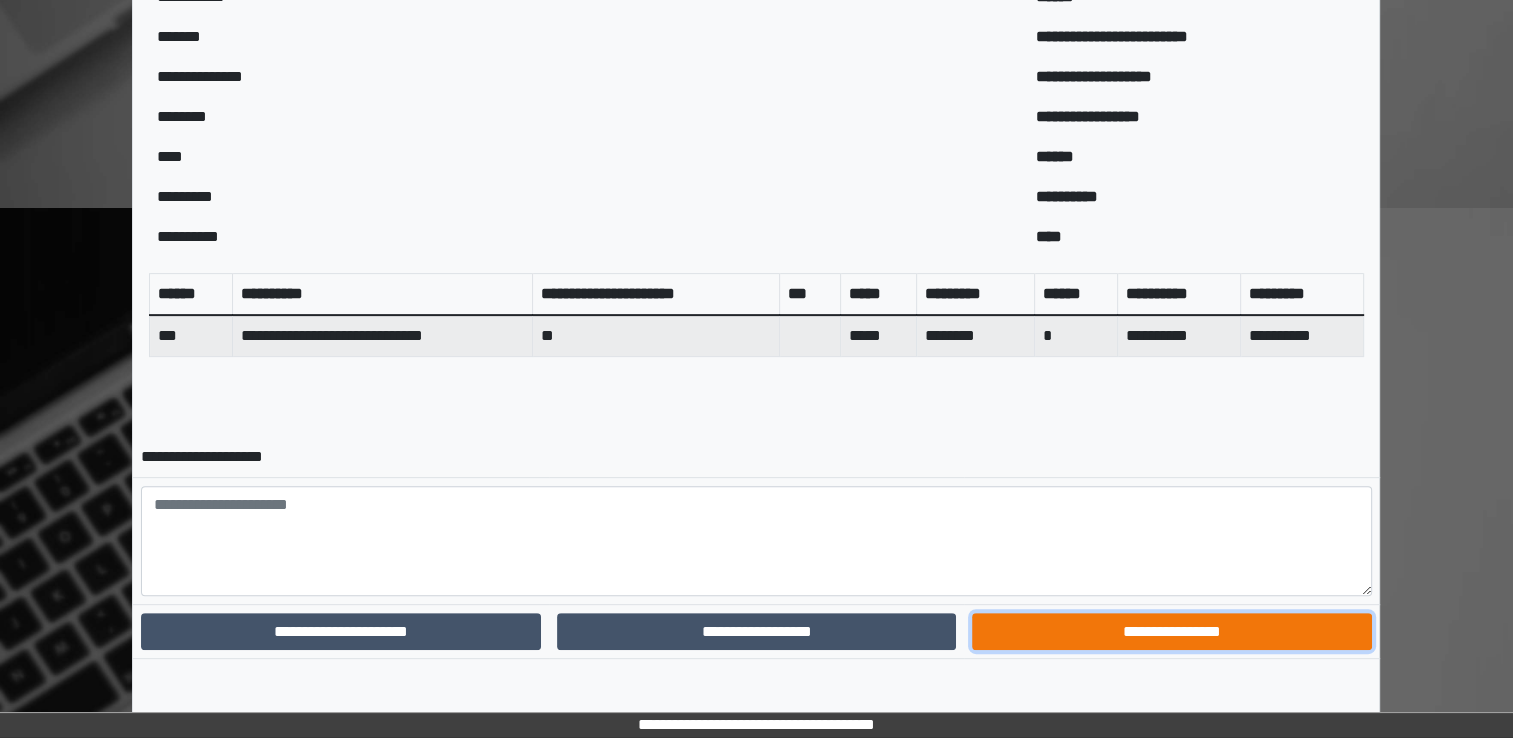 click on "**********" at bounding box center (1171, 632) 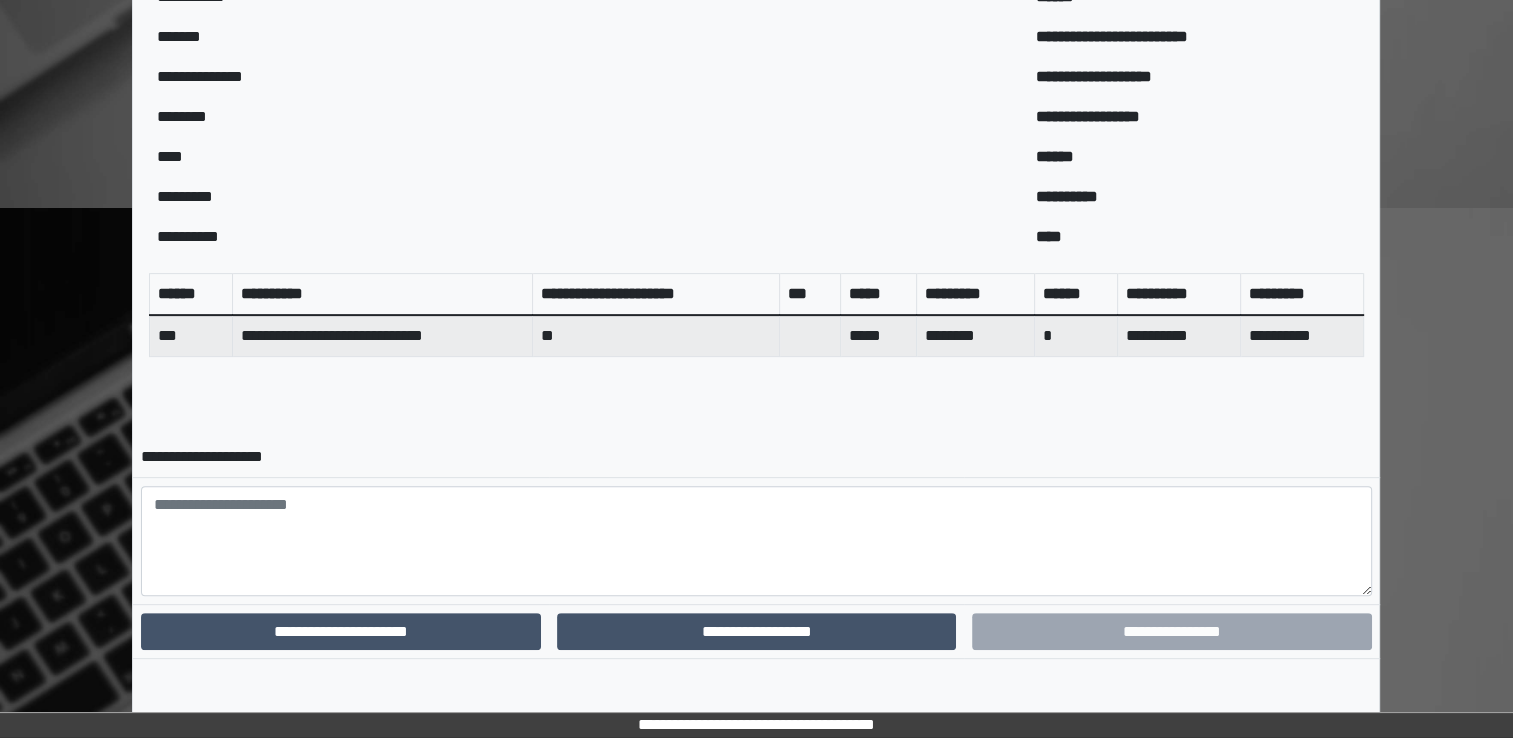 scroll, scrollTop: 559, scrollLeft: 0, axis: vertical 